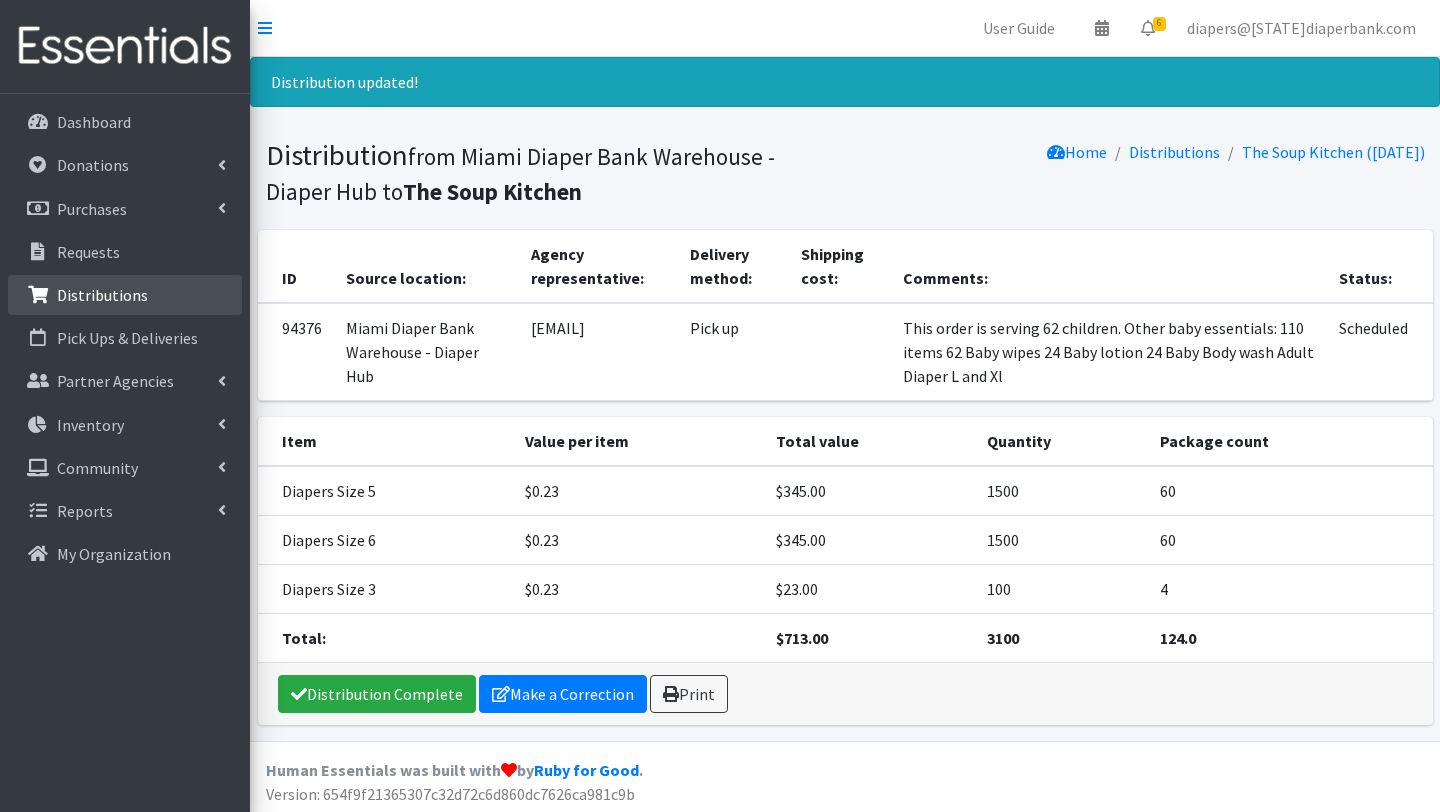 scroll, scrollTop: 0, scrollLeft: 0, axis: both 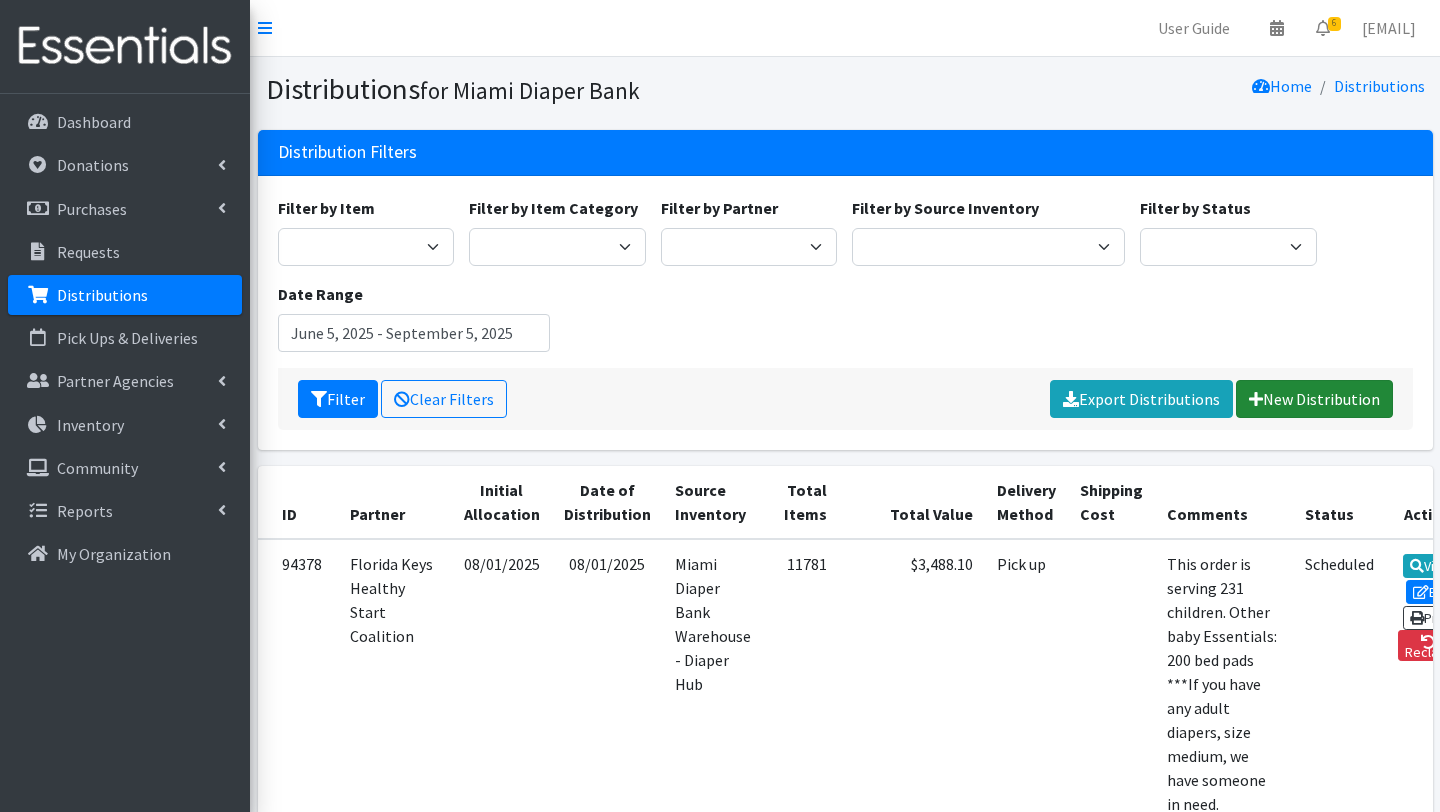 click on "New Distribution" at bounding box center [1314, 399] 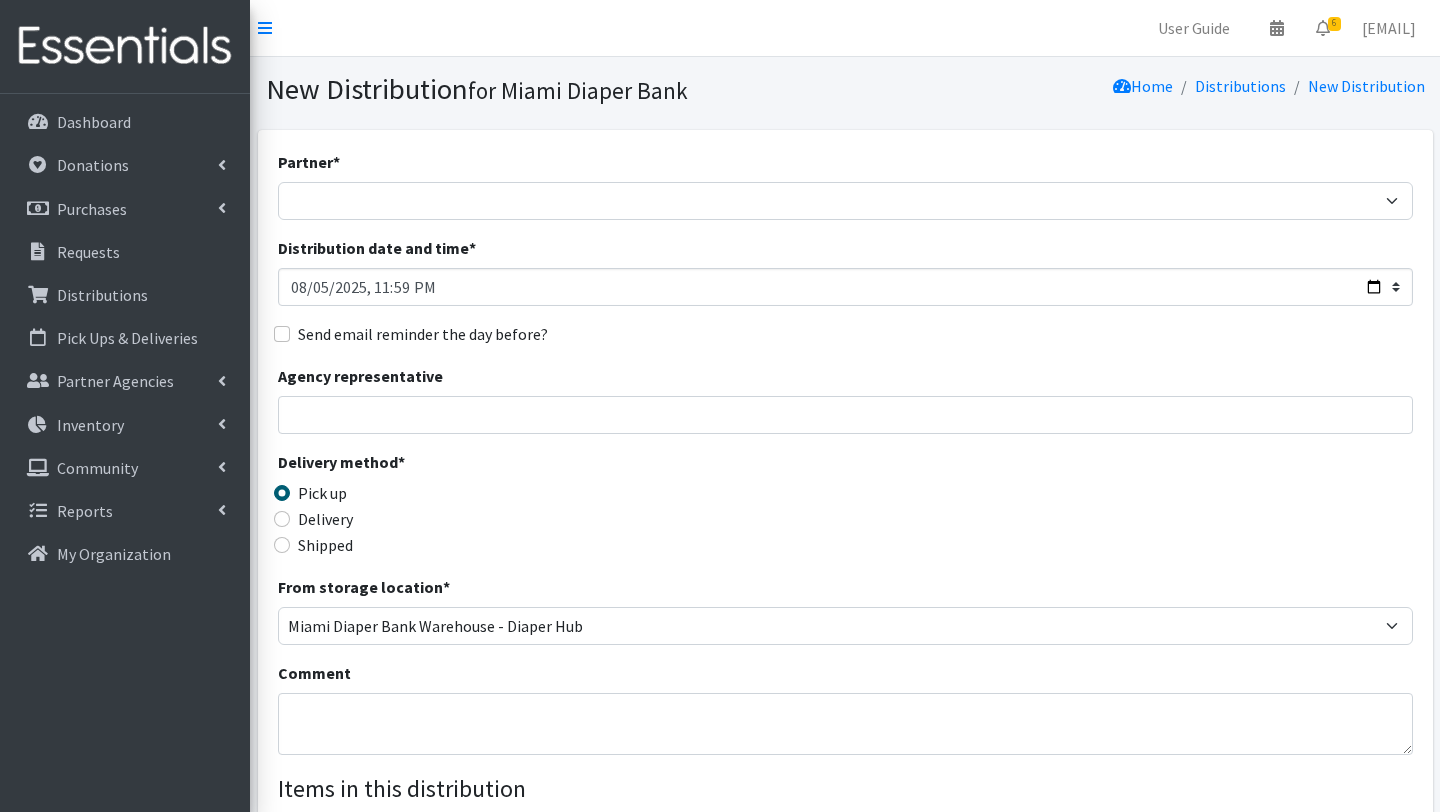 scroll, scrollTop: 0, scrollLeft: 0, axis: both 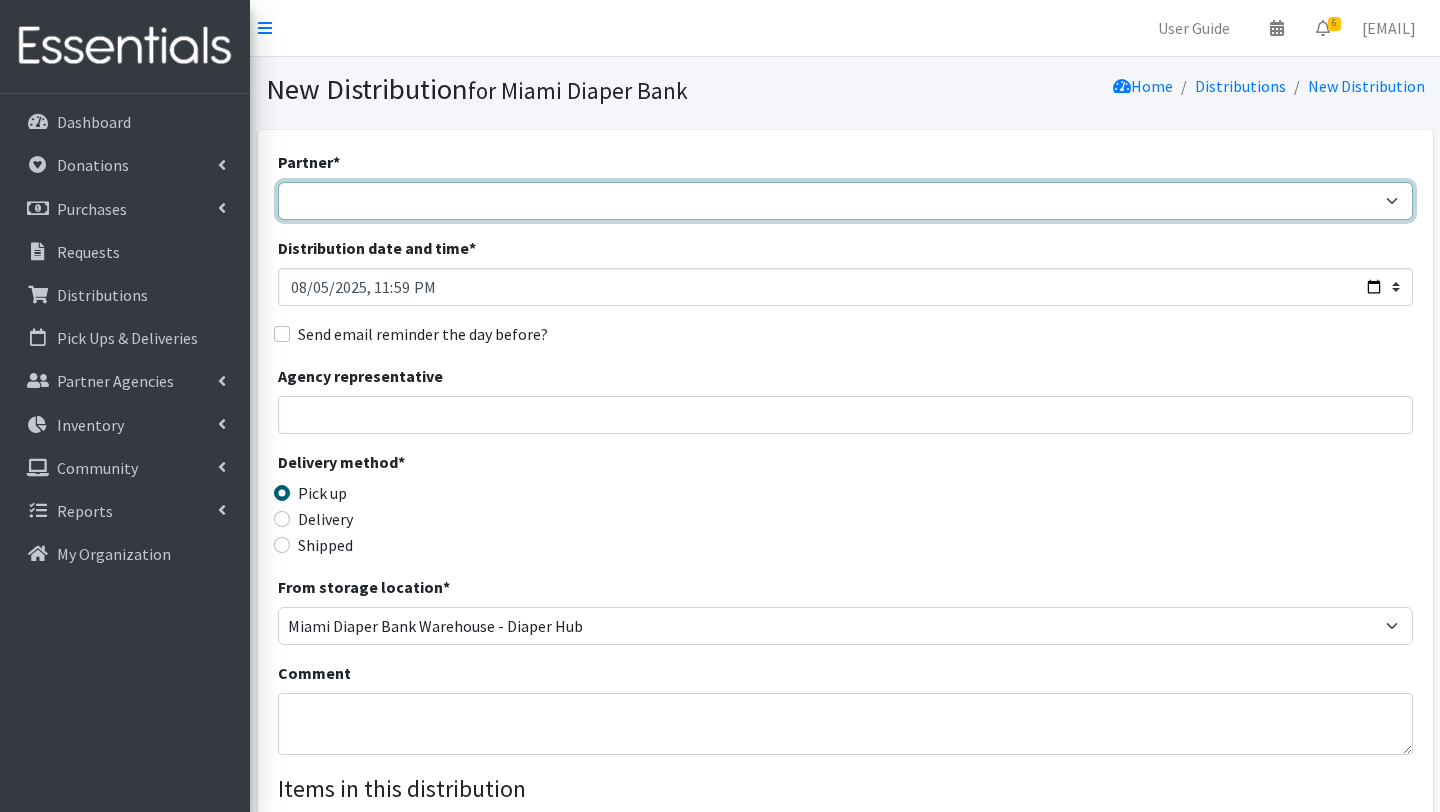 click on "A Safe Haven for Newborns
Belafonte TACOLCY Center
Boys Town South Florida
Bridge to Hope
Care Resource Community Health Centers Inc
Carrfour Supportive Housing - Del Prado Gardens
Children of Inmates
Children's Home Society of Florida
COPE North
CVAC Safe Space Shelters - Miami- Dade County CAHSD/VPID
Dorothy M. Wallace Cope Center (Cope South)
Empower U
Eve's Hope
Extended Hands Services
Families First of Palm Beach County
Family Resource Center of South Florida
FLDDDRP
Florida Keys Healthy Start Coalition
Golden Hogan Connections
Health Department of Palm Beach division - Delray Beach Health Center & Lantana Health Center & West Palm Beach Health Center
Healthy Start Coalition of Miami-Dade
His House Children Home
Hospitality Helping Hands
Hurricane Ian Relief
Jack & Jill Children's Center
Jewish Community Service - Kosher Food Bank
Kiwanis - Christmas in July
Kristi House-General Program
Lotus House
Madame Lily Inc
Menstrual Market, Inc" at bounding box center (845, 201) 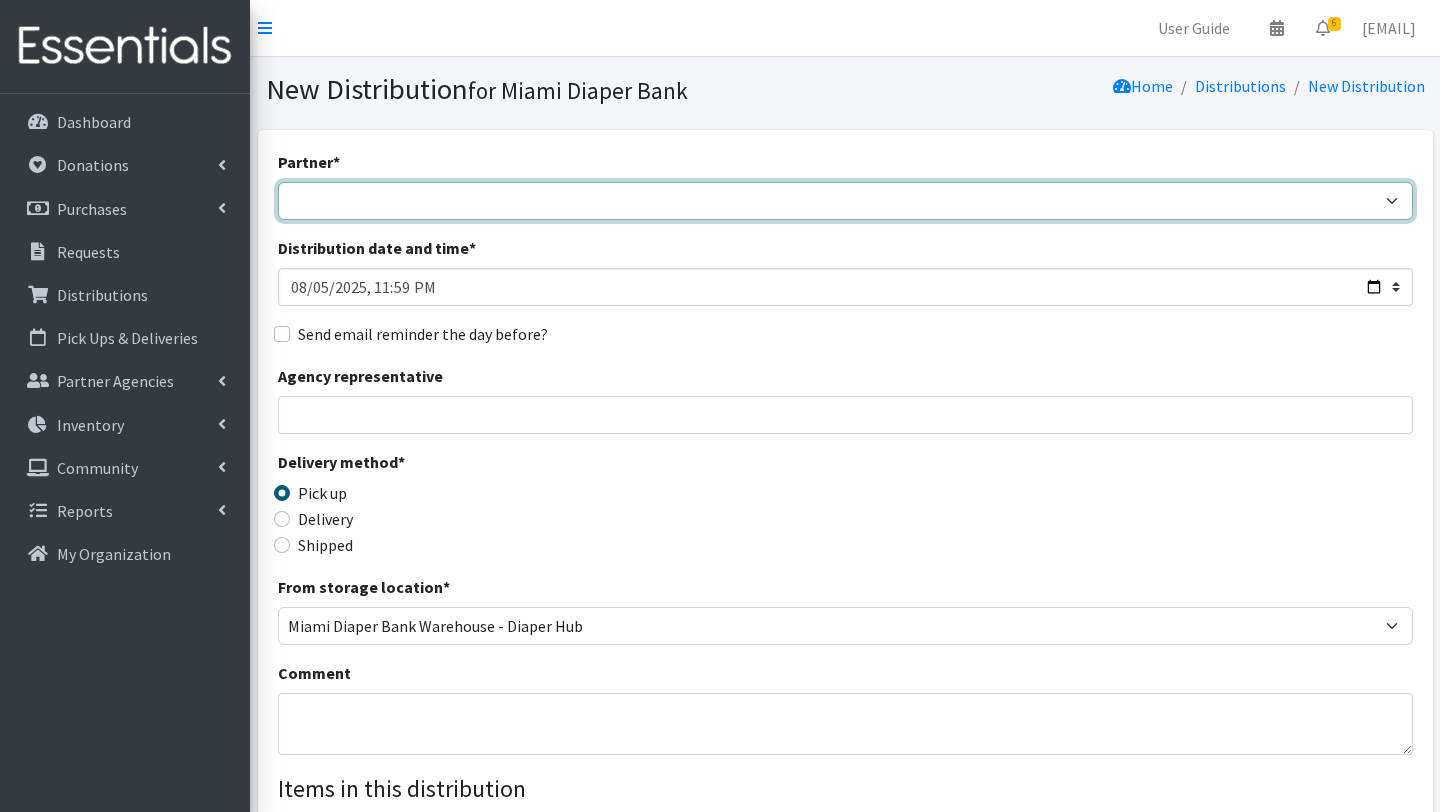 select on "6808" 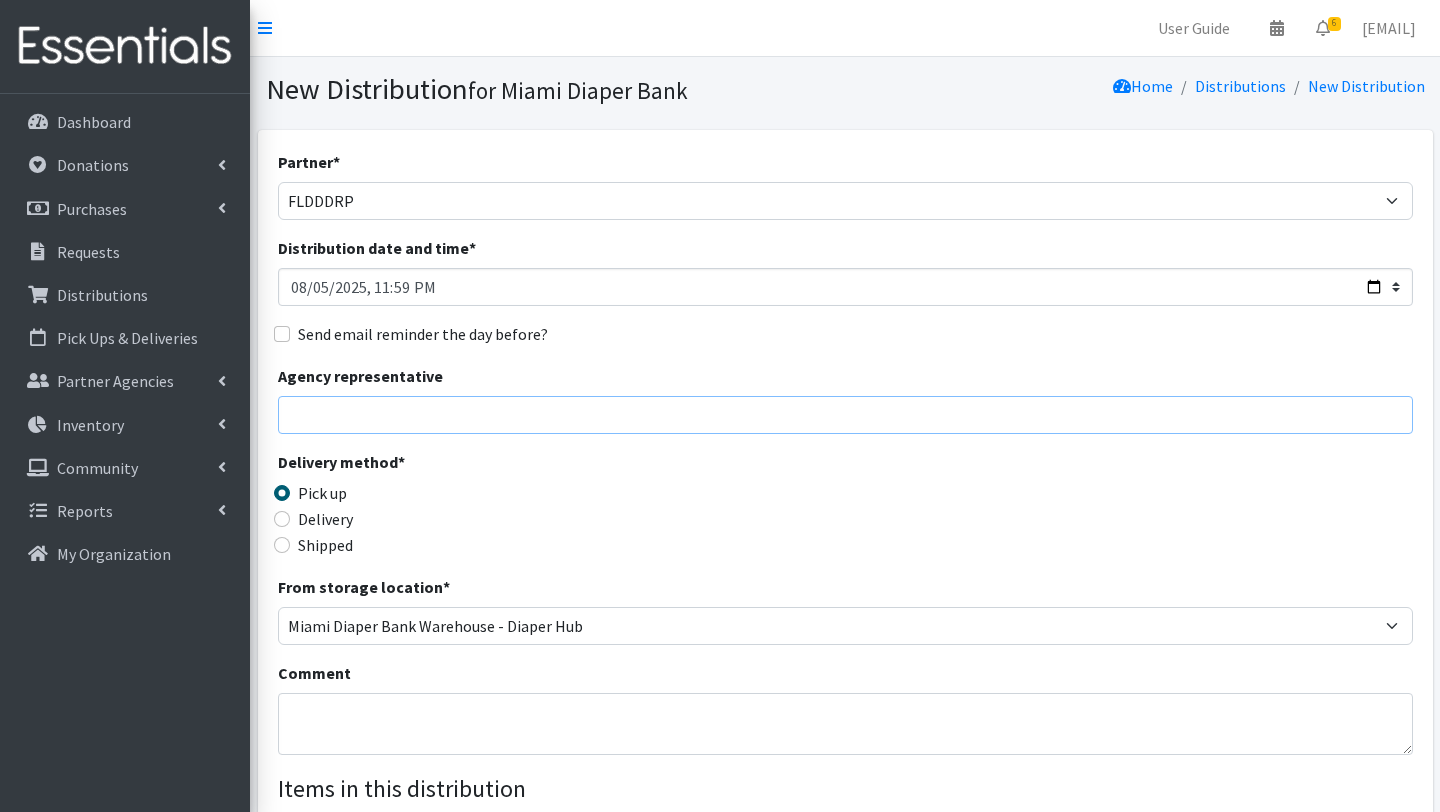 click on "Agency representative" at bounding box center (845, 415) 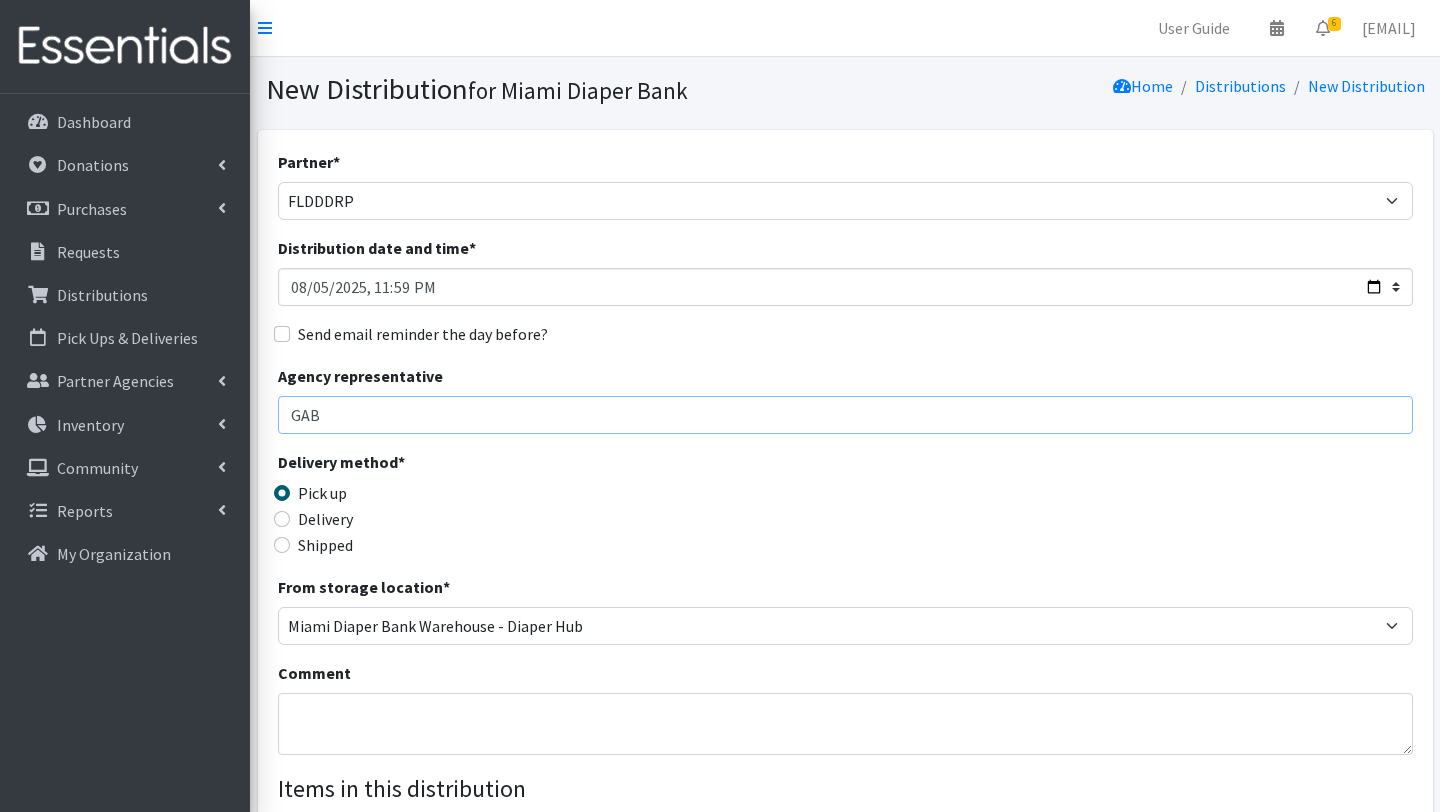 type on "[FIRST] [LAST]" 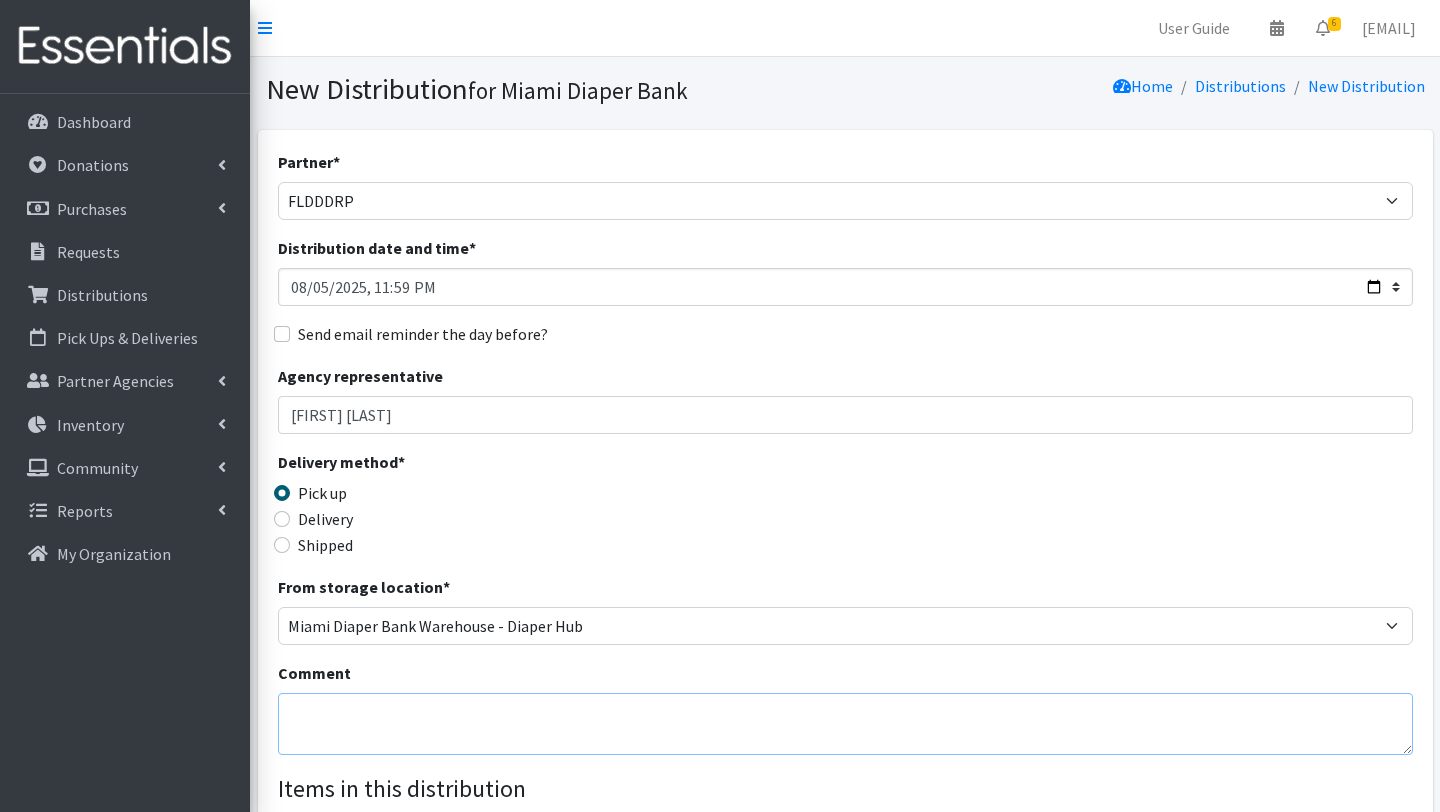 click on "Comment" at bounding box center (845, 724) 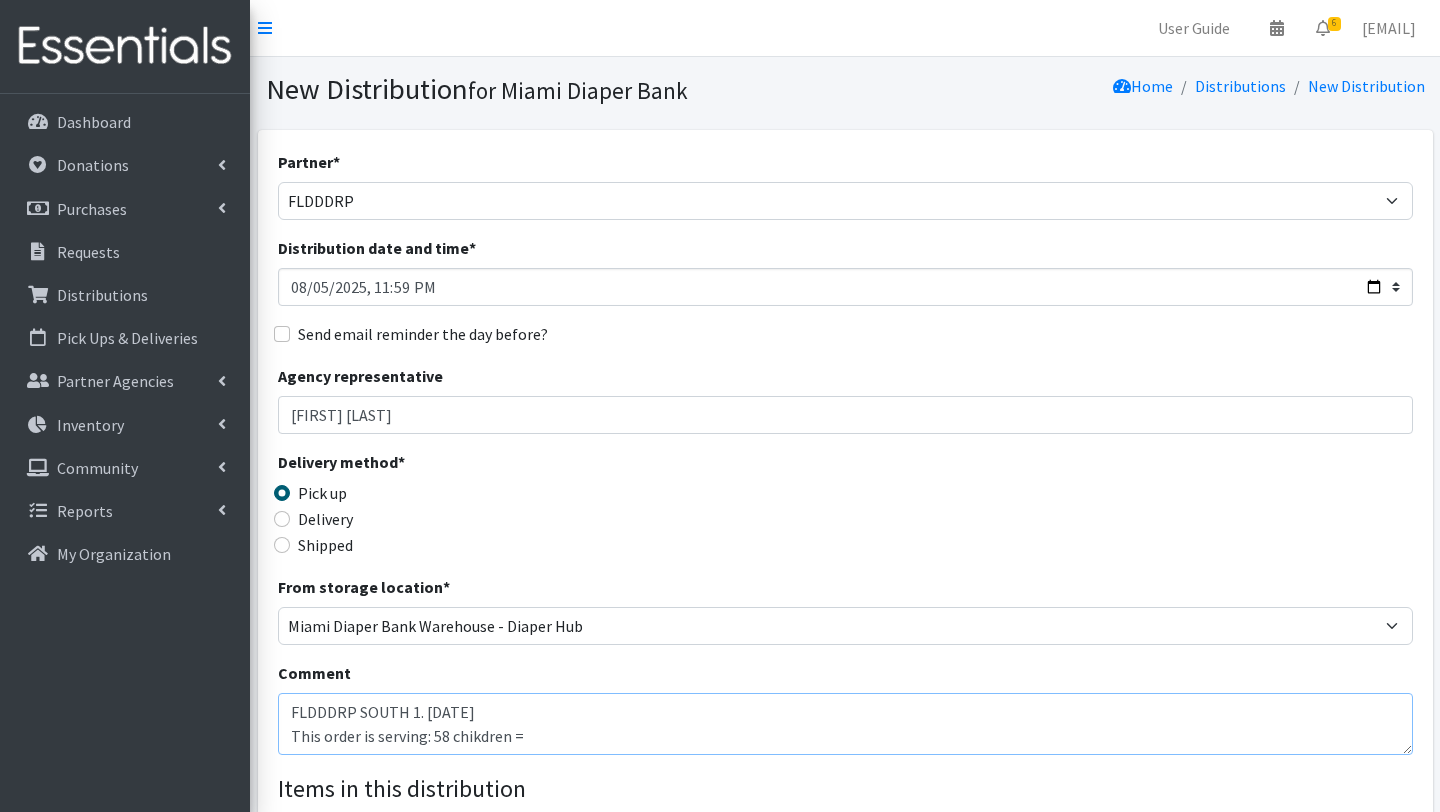 click on "FLDDDRP SOUTH 1. [DATE]
This order is serving: 58 chikdren =" at bounding box center [845, 724] 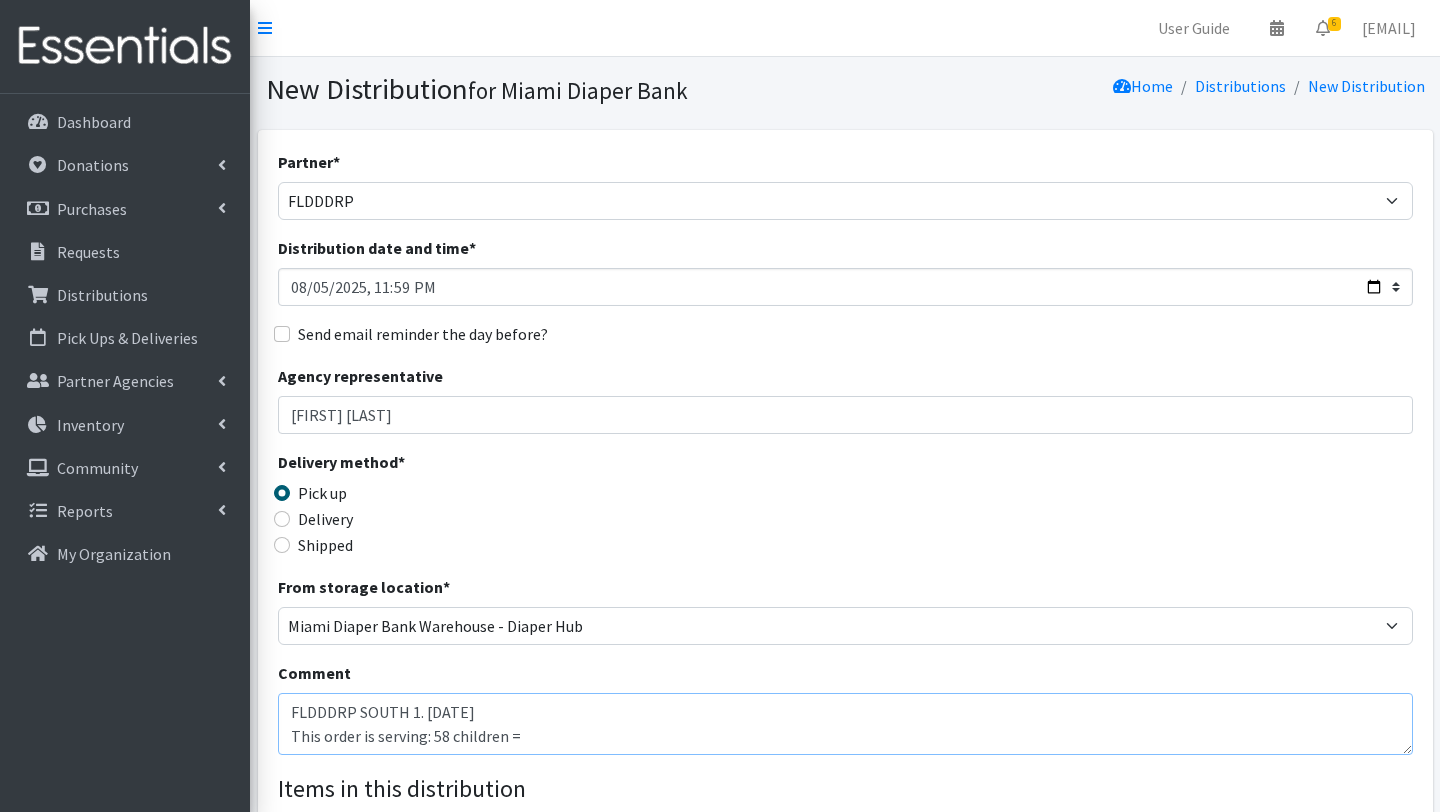 click on "FLDDDRP SOUTH 1. [DATE]
This order is serving: 58 children =" at bounding box center [845, 724] 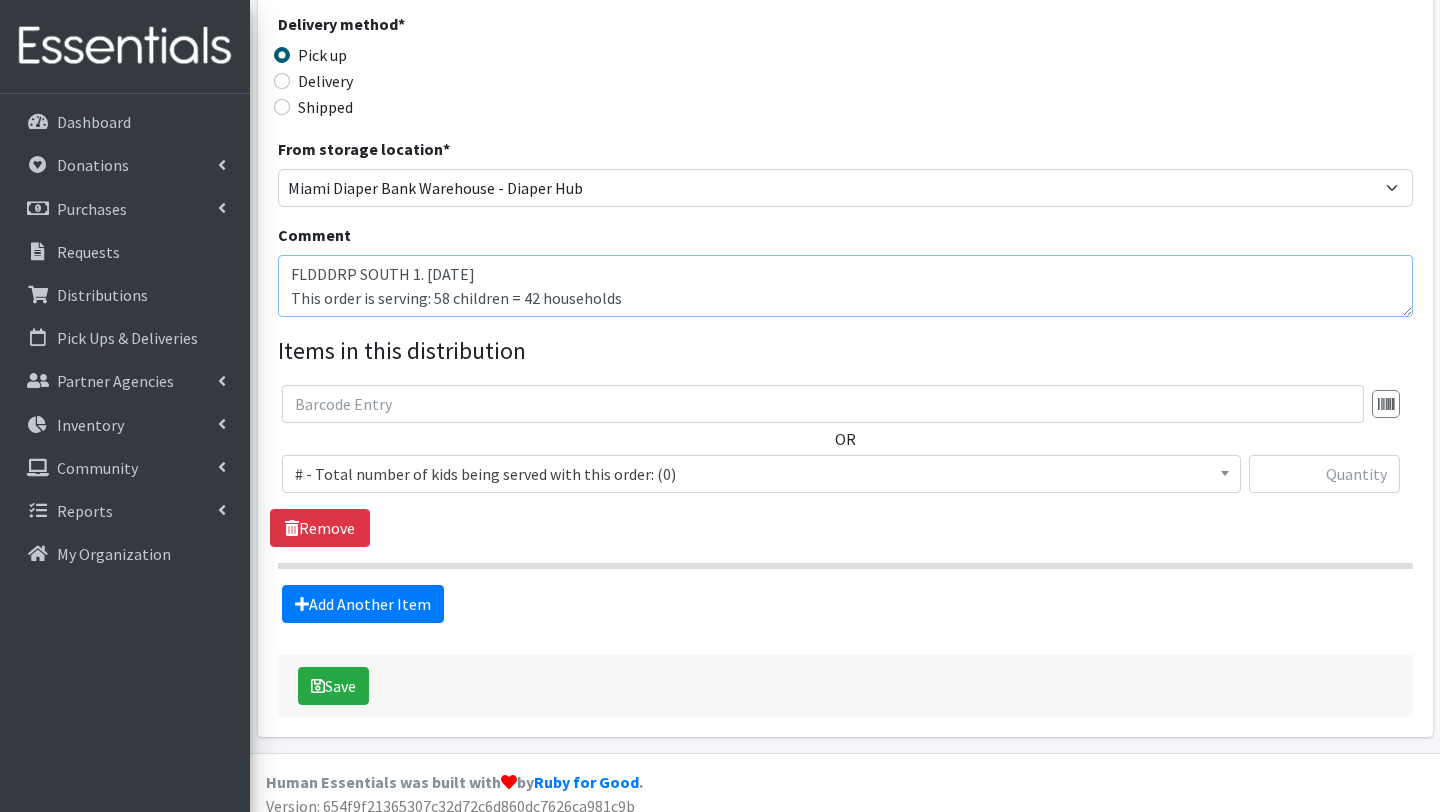 scroll, scrollTop: 453, scrollLeft: 0, axis: vertical 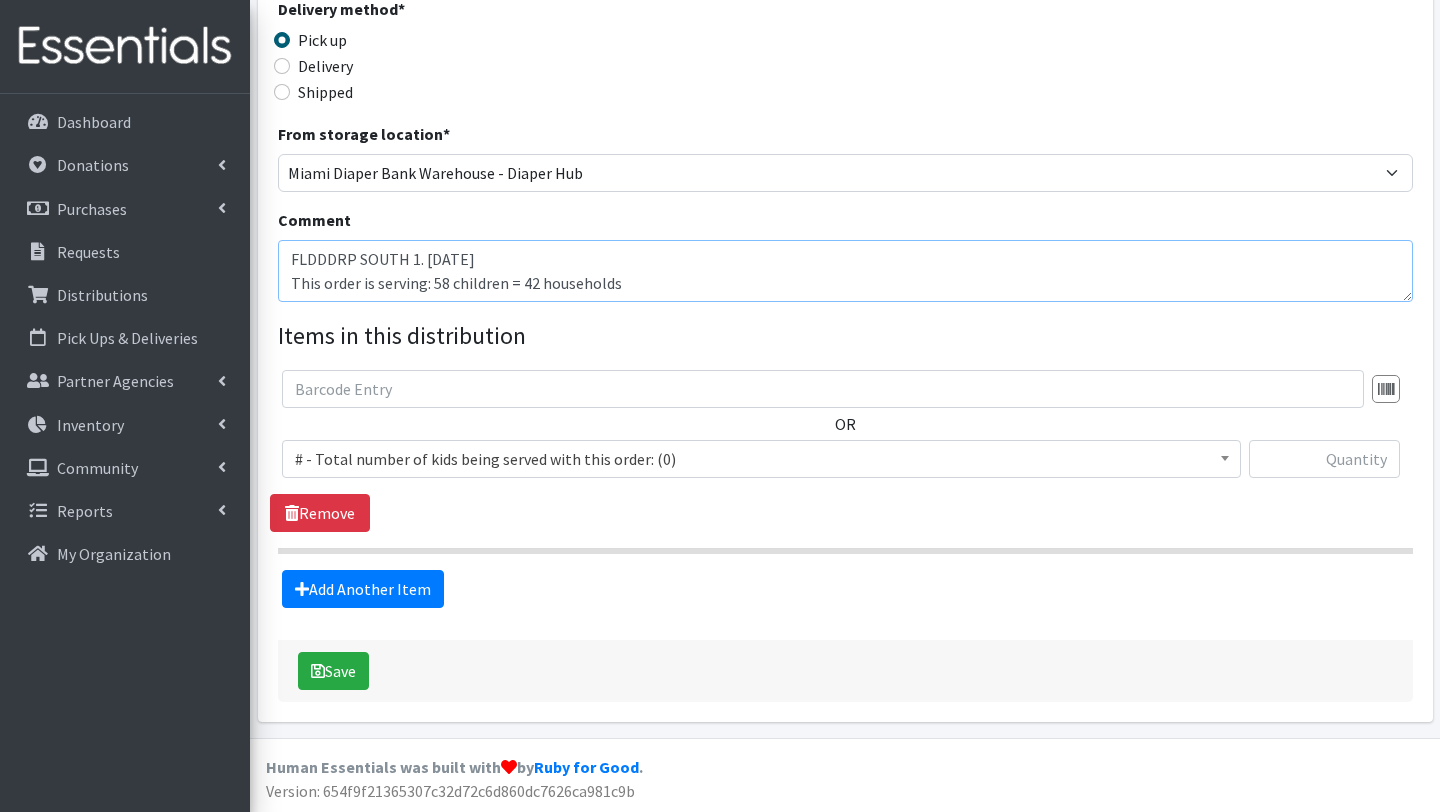 type on "FLDDDRP SOUTH 1. [DATE]
This order is serving: 58 children = 42 households" 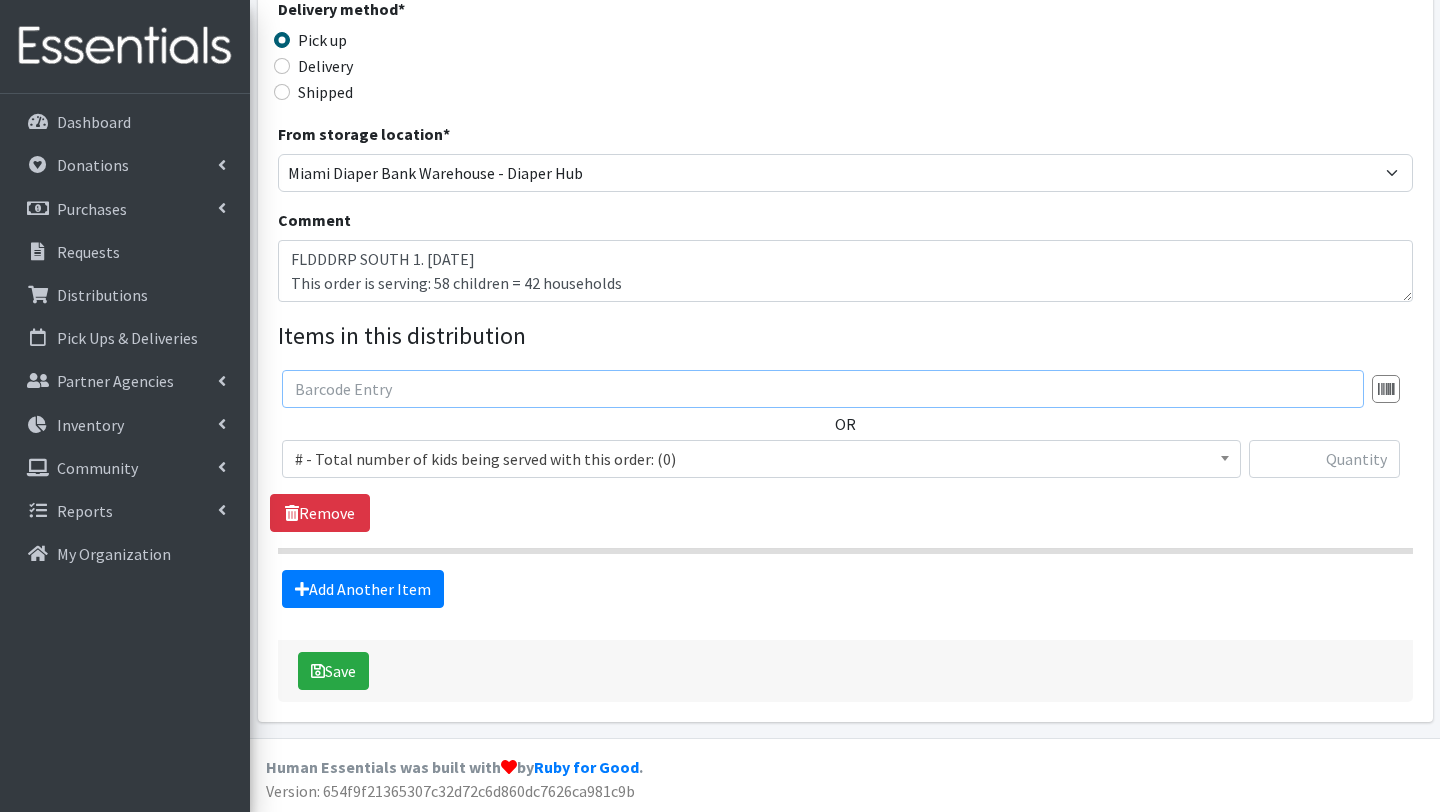 click at bounding box center (823, 389) 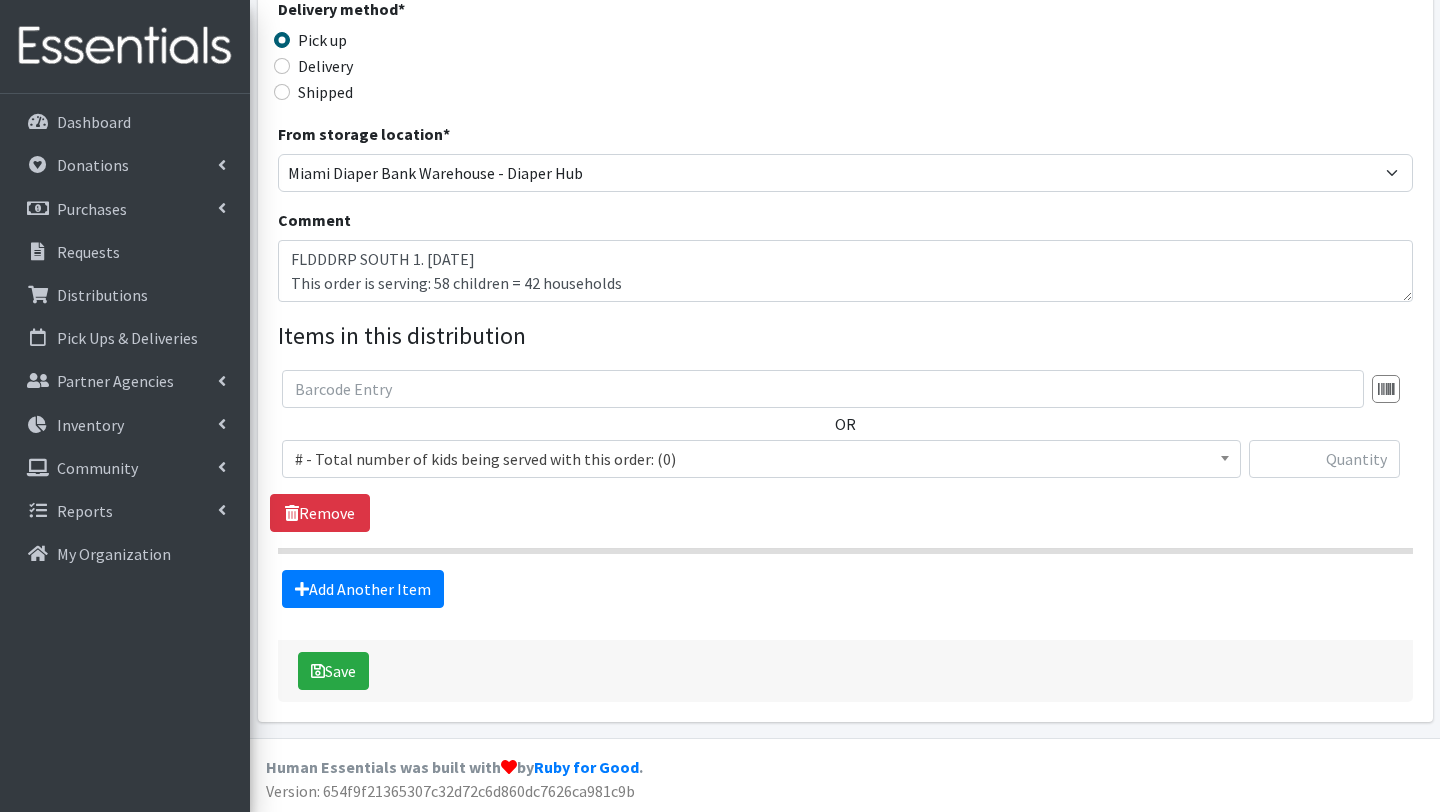 click on "# - Total number of kids being served with this order: (0)" at bounding box center (761, 459) 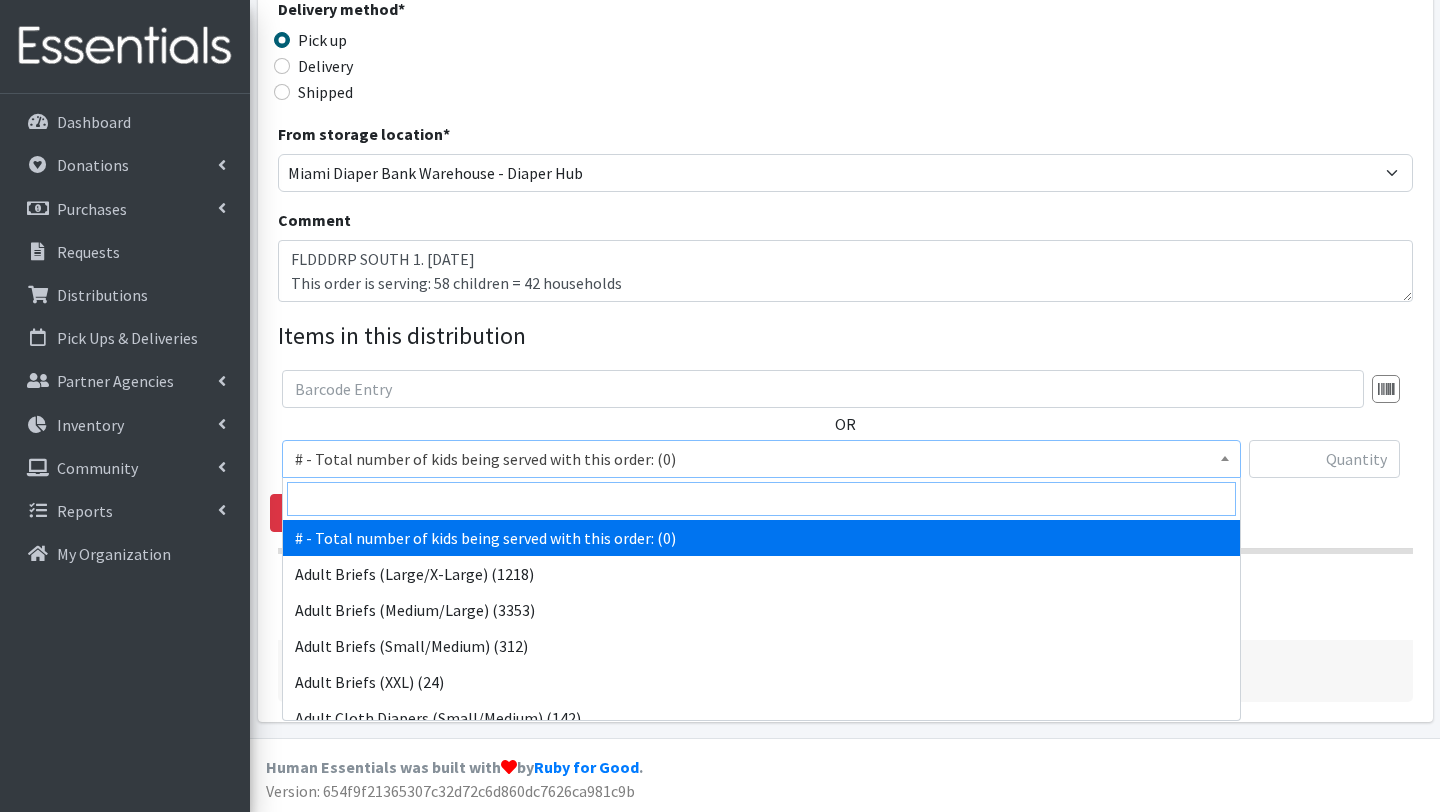 click at bounding box center (761, 499) 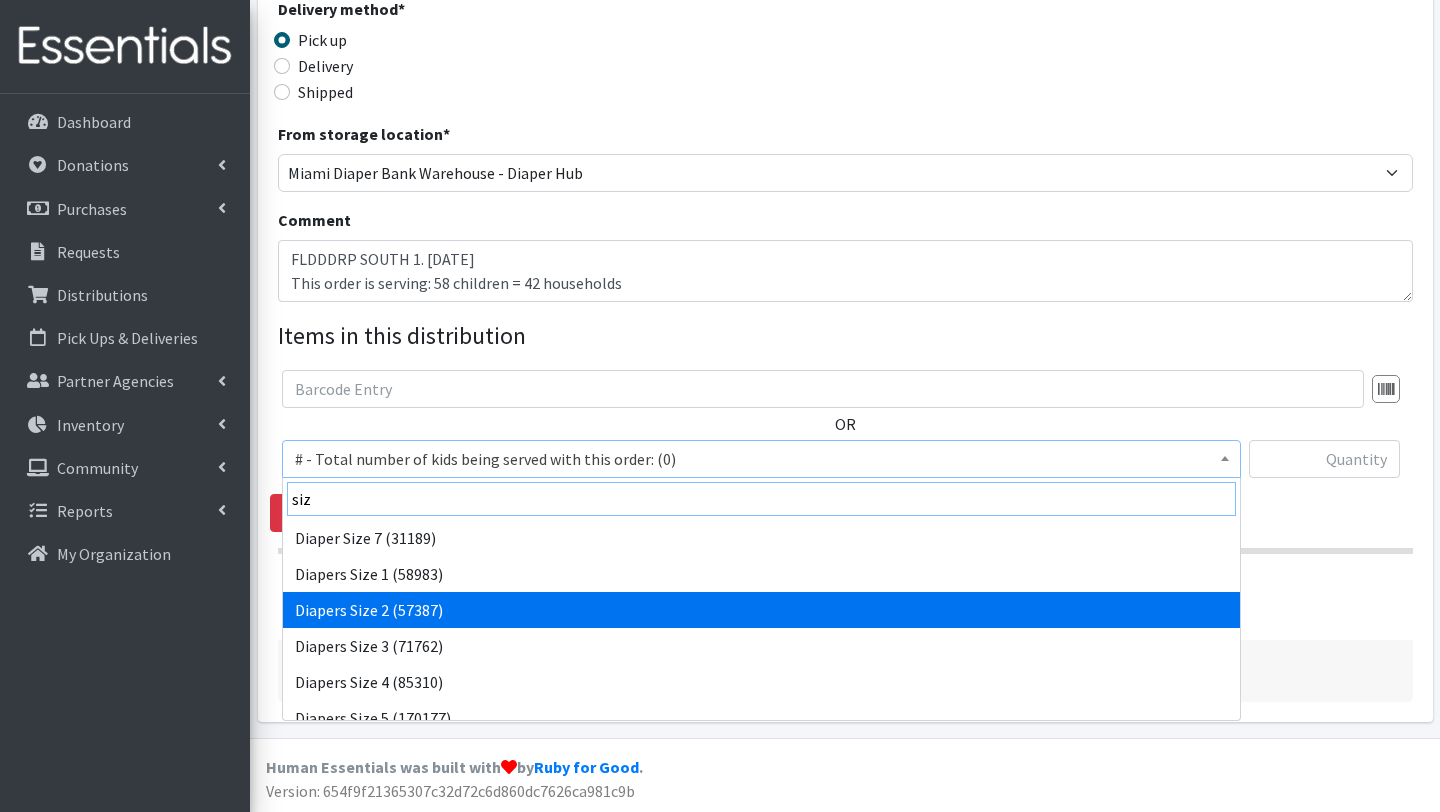 type on "siz" 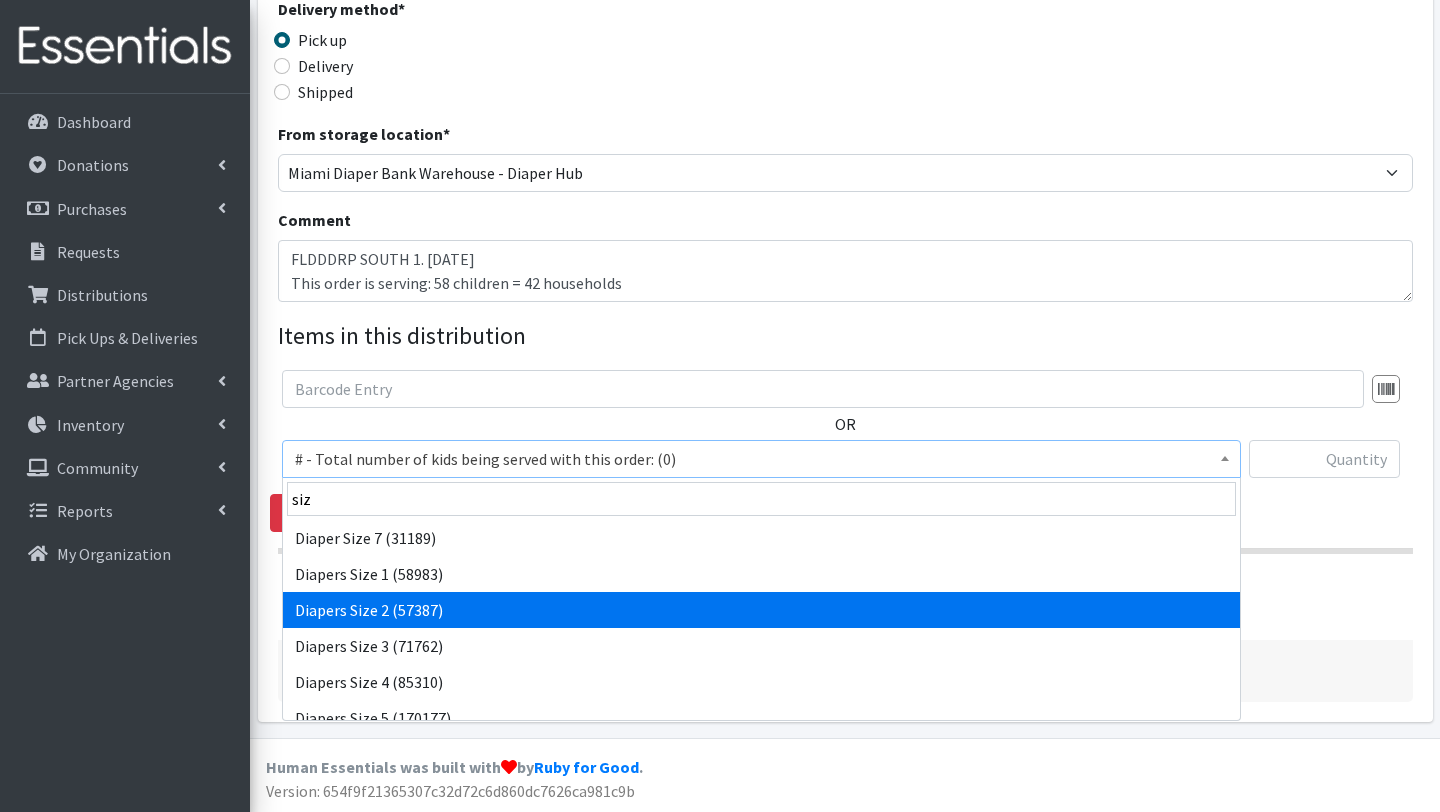 select on "2668" 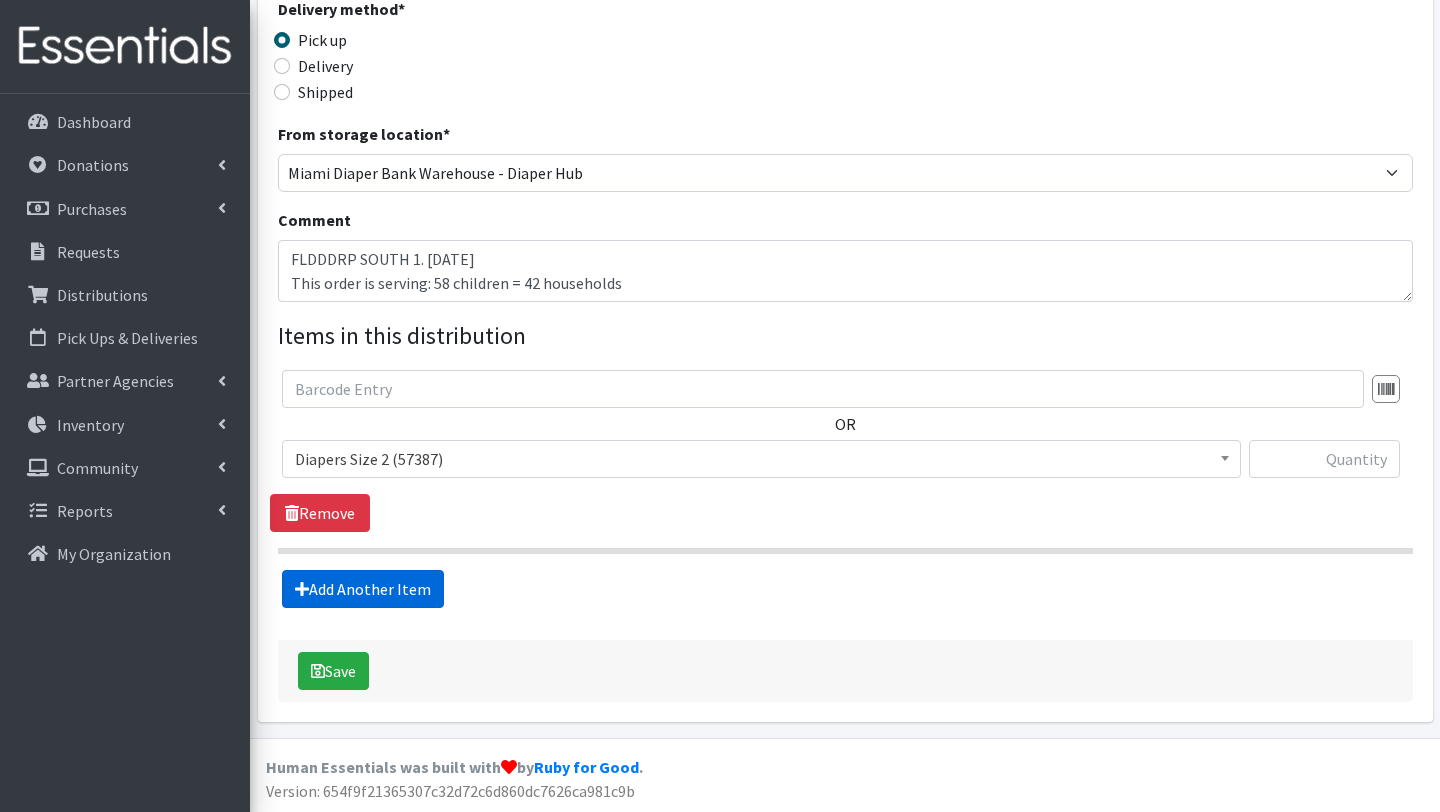 click on "Add Another Item" at bounding box center (363, 589) 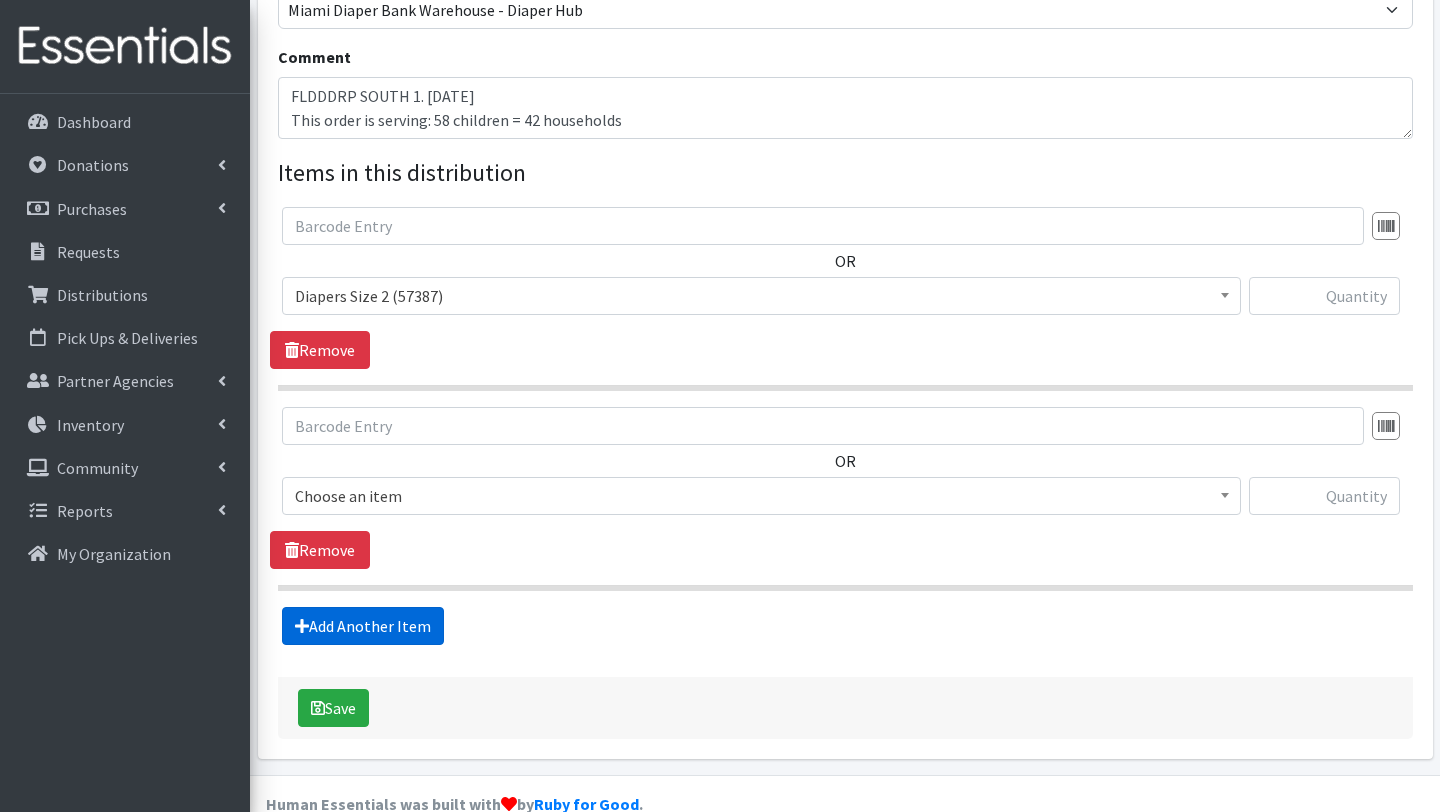 scroll, scrollTop: 653, scrollLeft: 0, axis: vertical 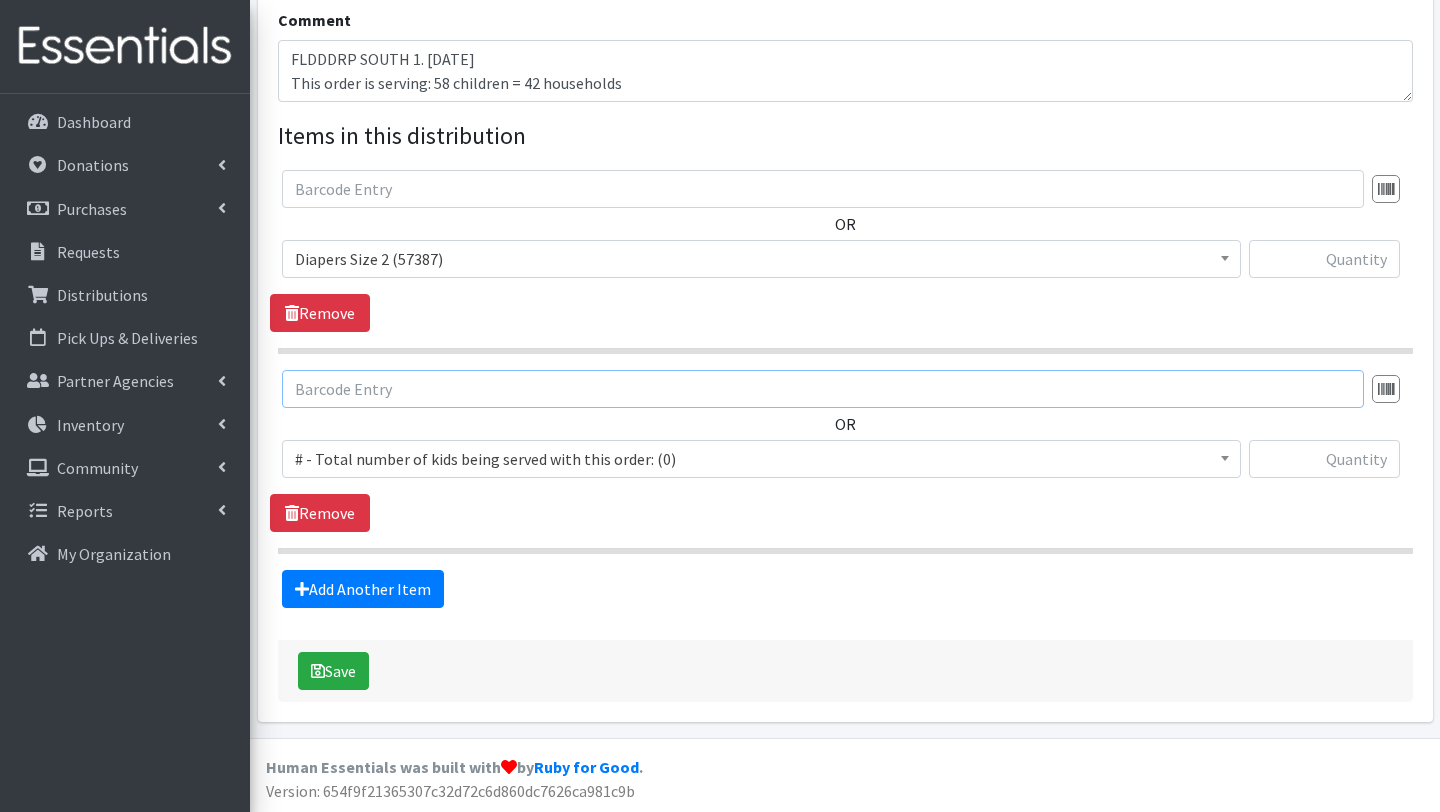 click at bounding box center (823, 389) 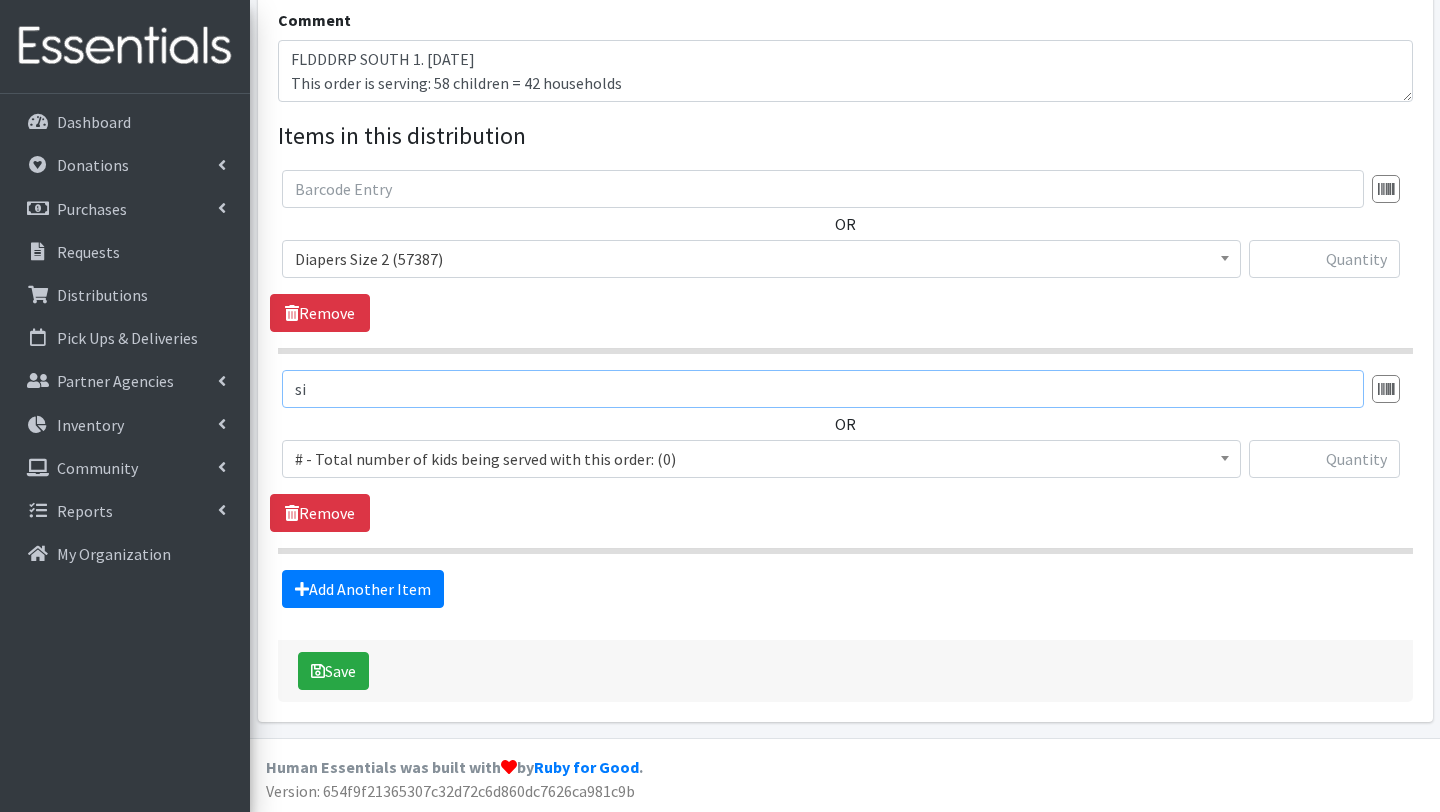type on "s" 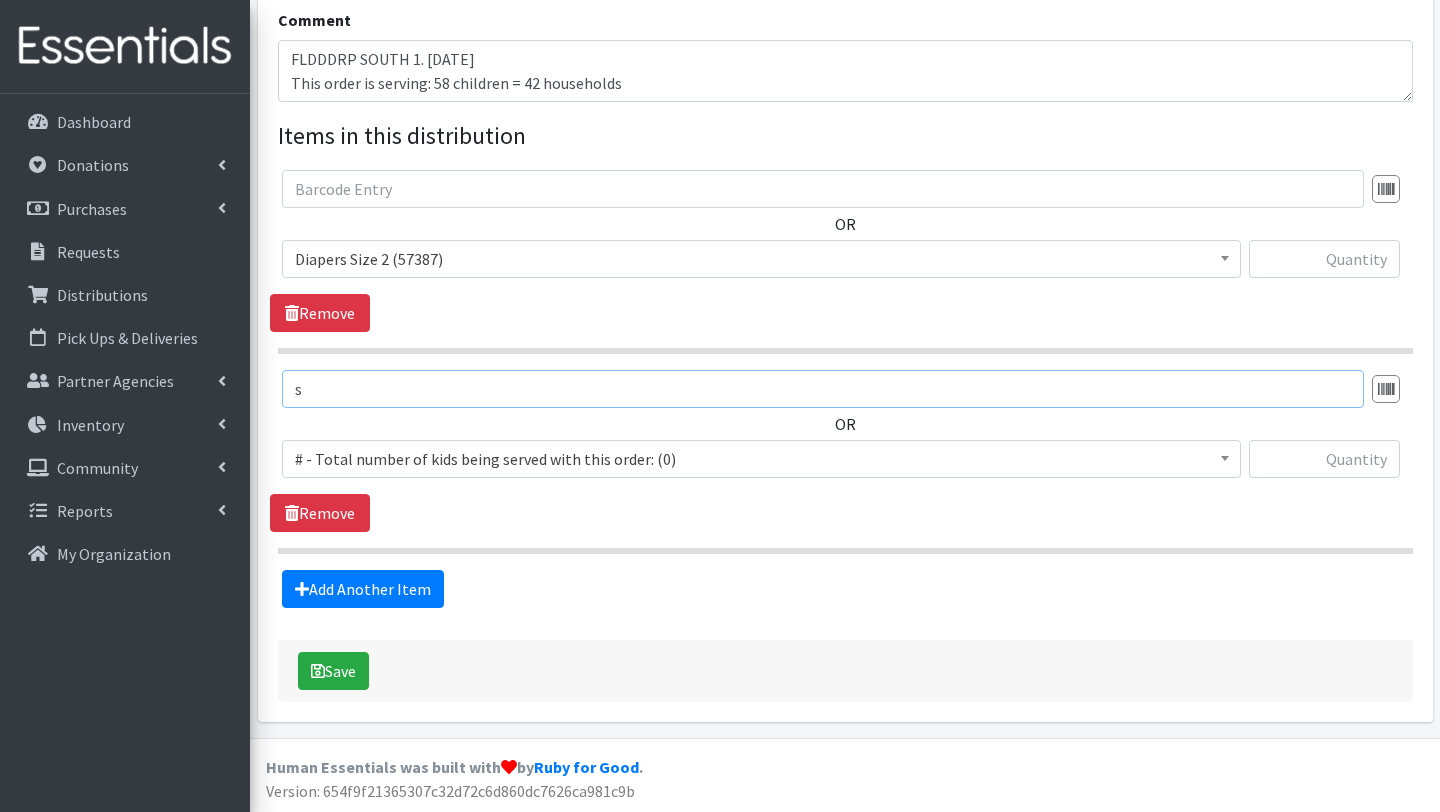 type 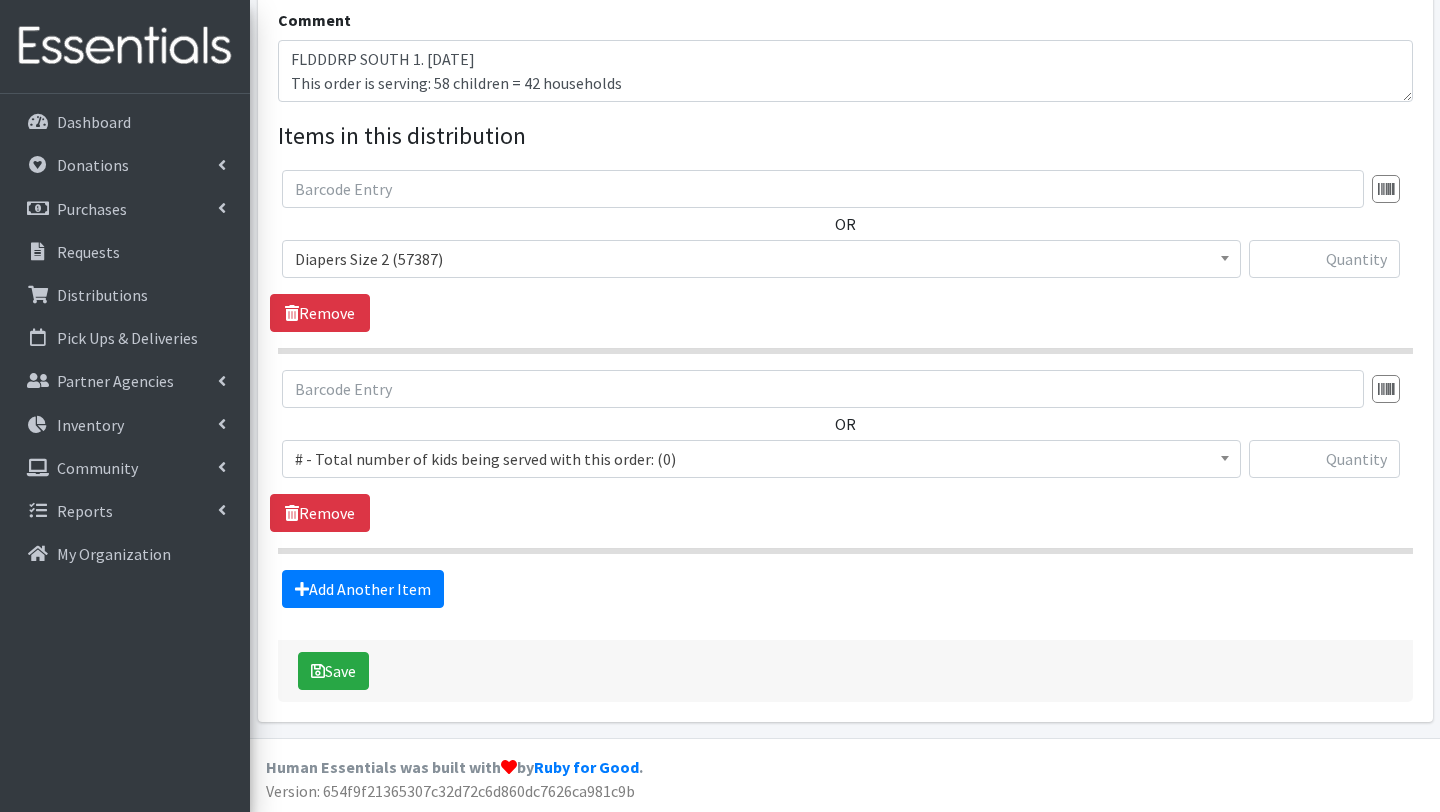 click on "# - Total number of kids being served with this order: (0)" at bounding box center (761, 459) 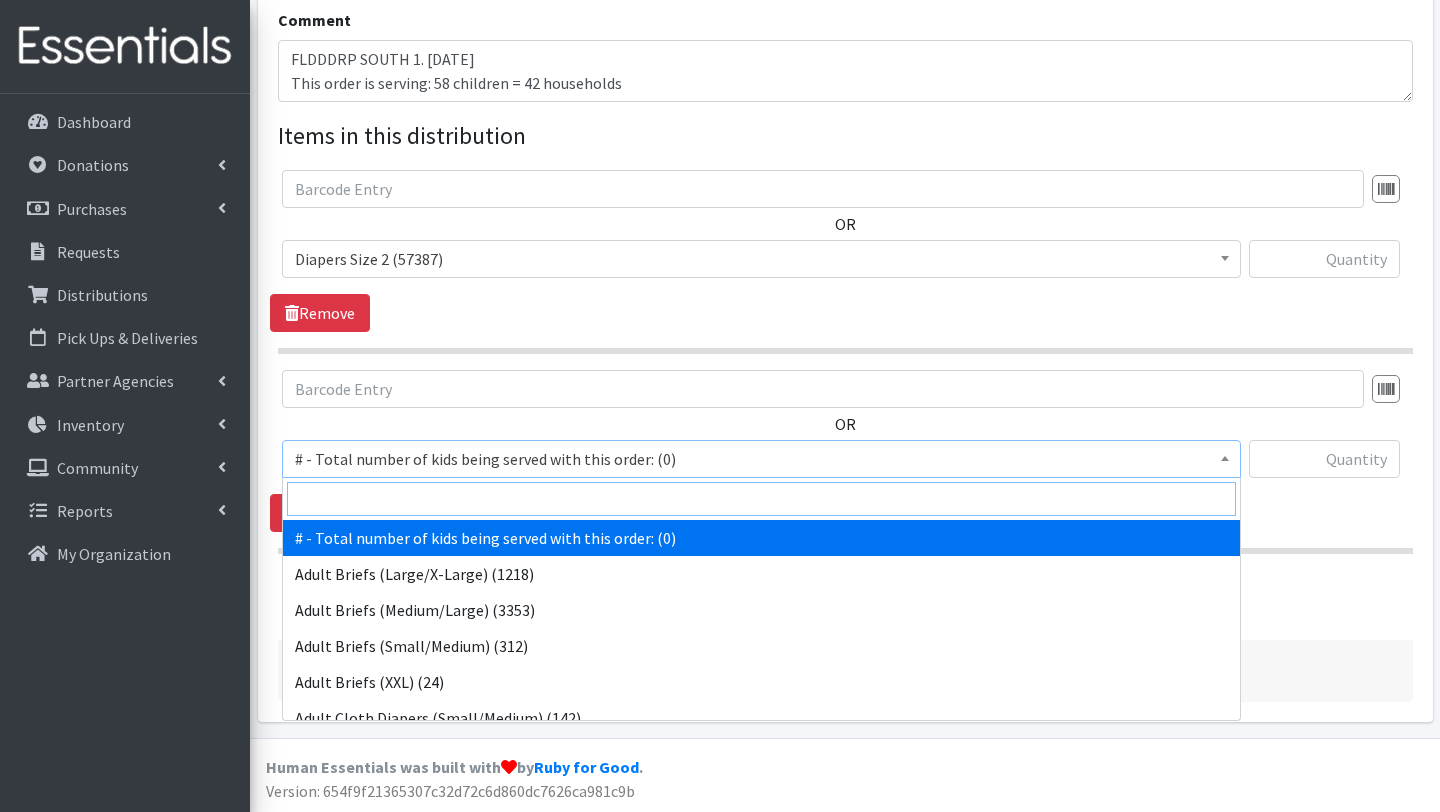 click at bounding box center [761, 499] 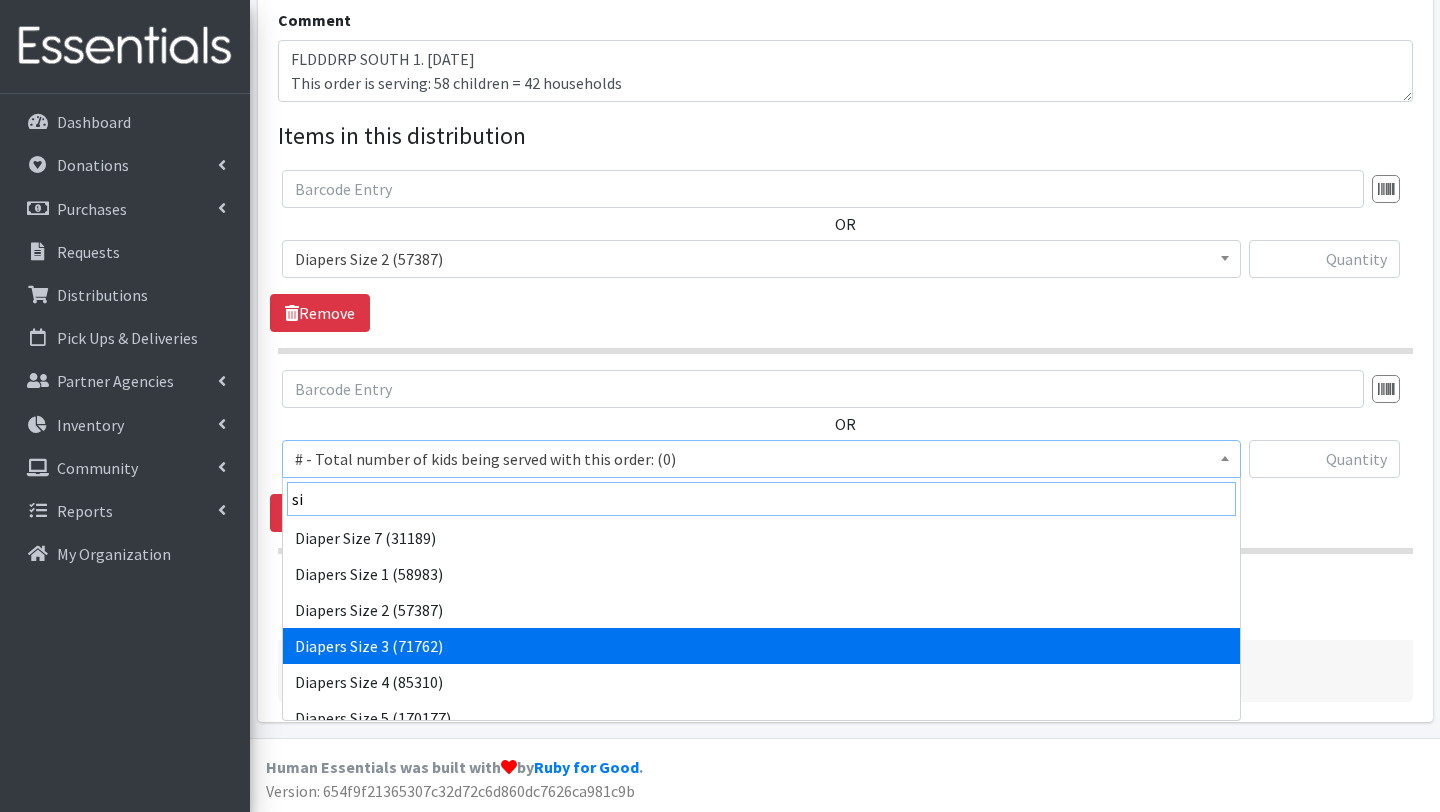 type on "si" 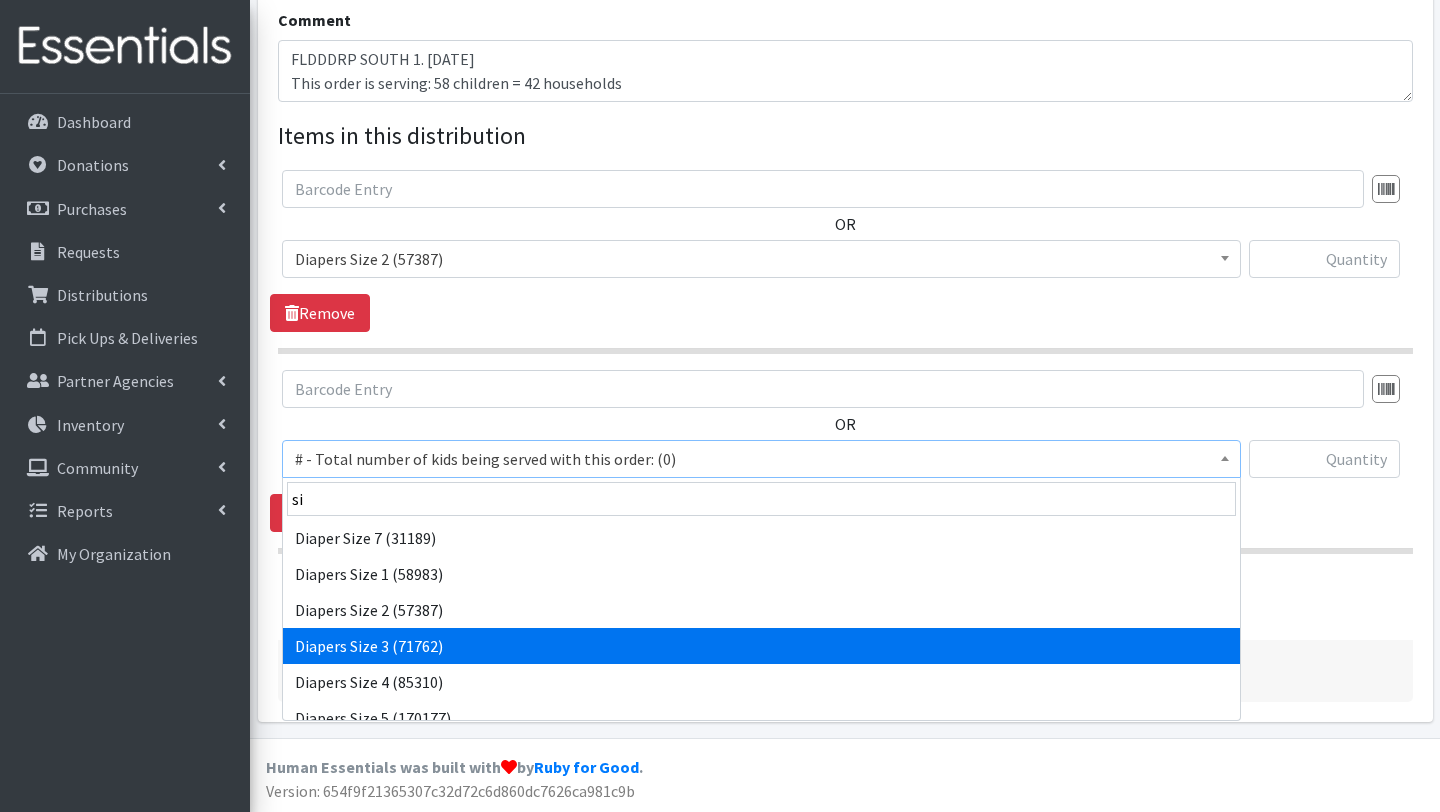 select on "2655" 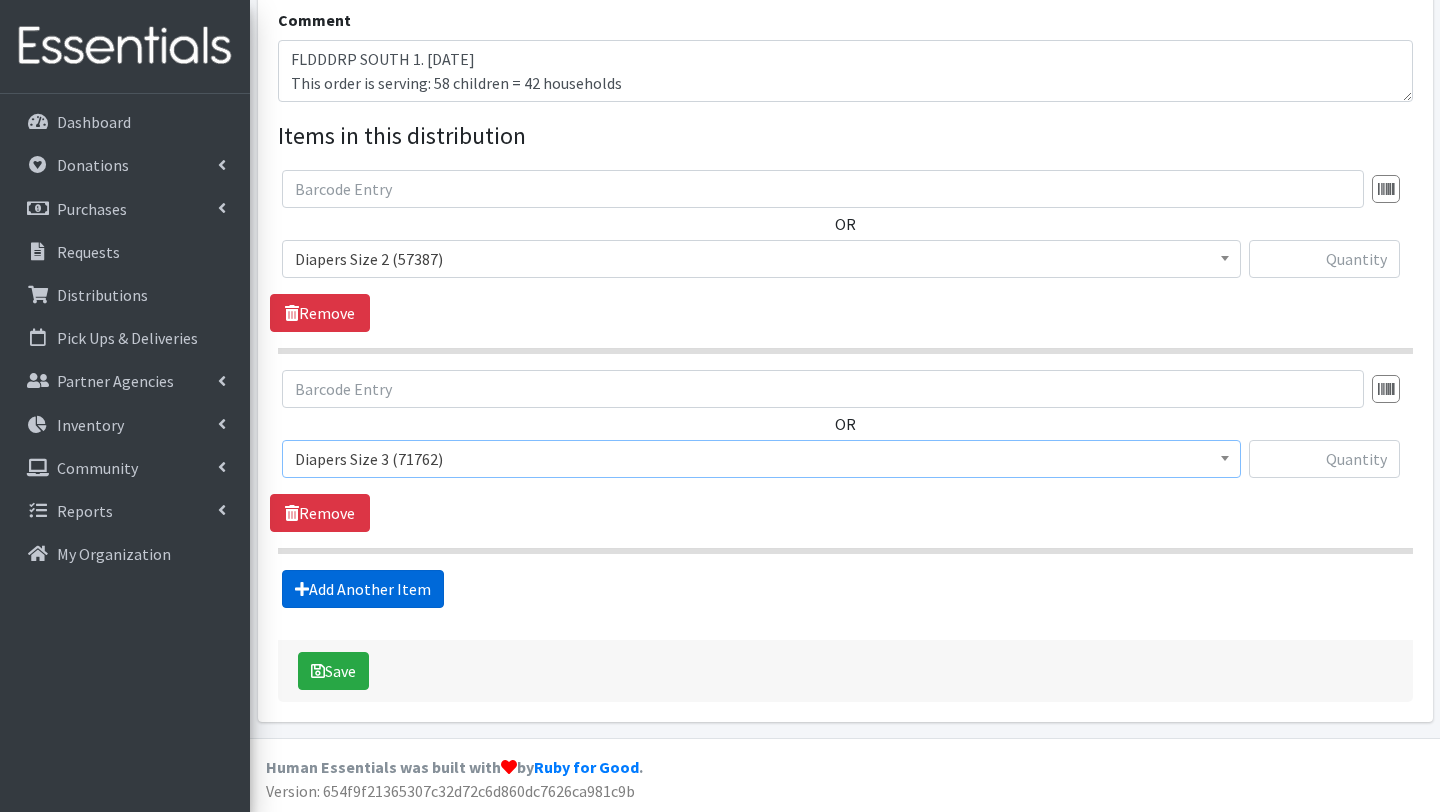 click on "Add Another Item" at bounding box center (363, 589) 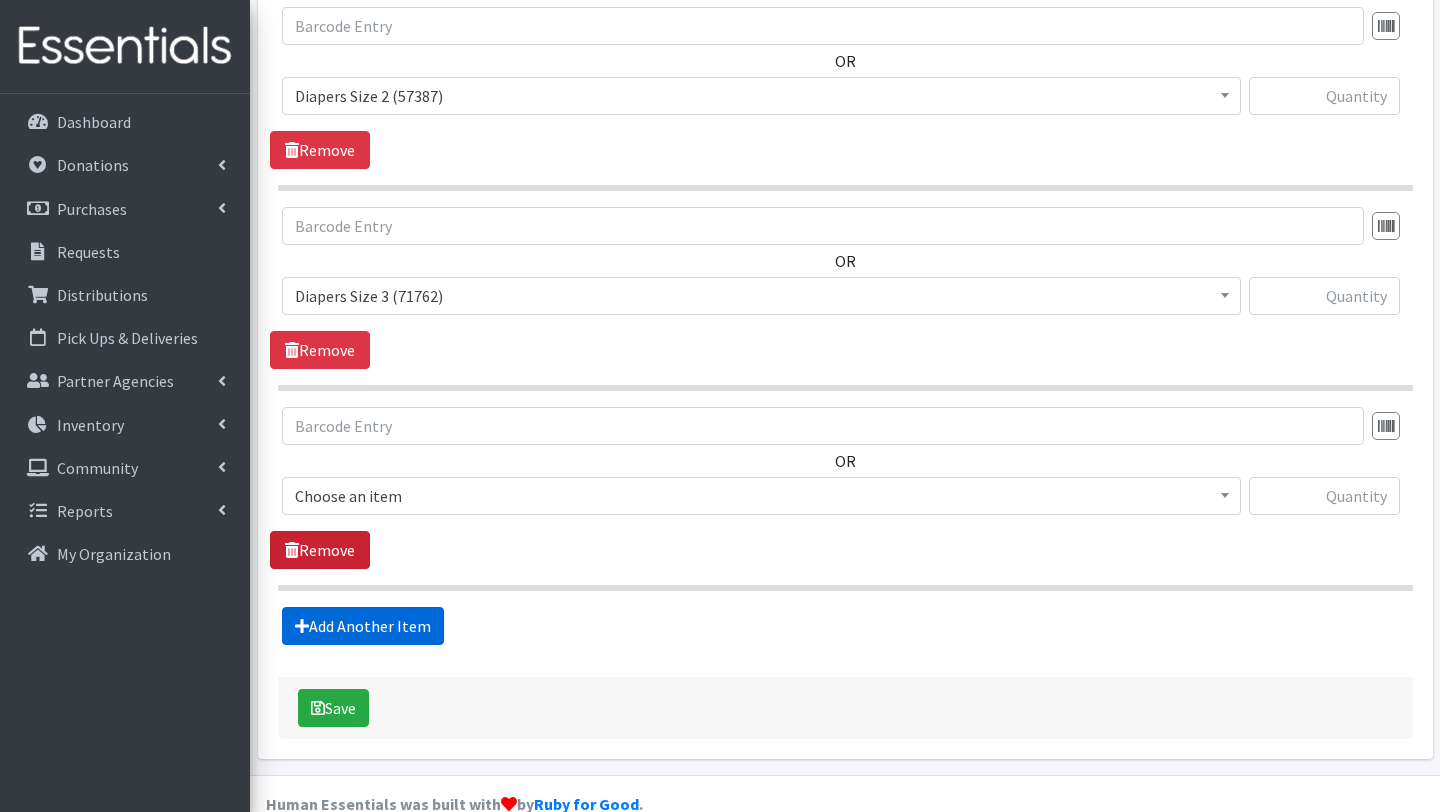 scroll, scrollTop: 853, scrollLeft: 0, axis: vertical 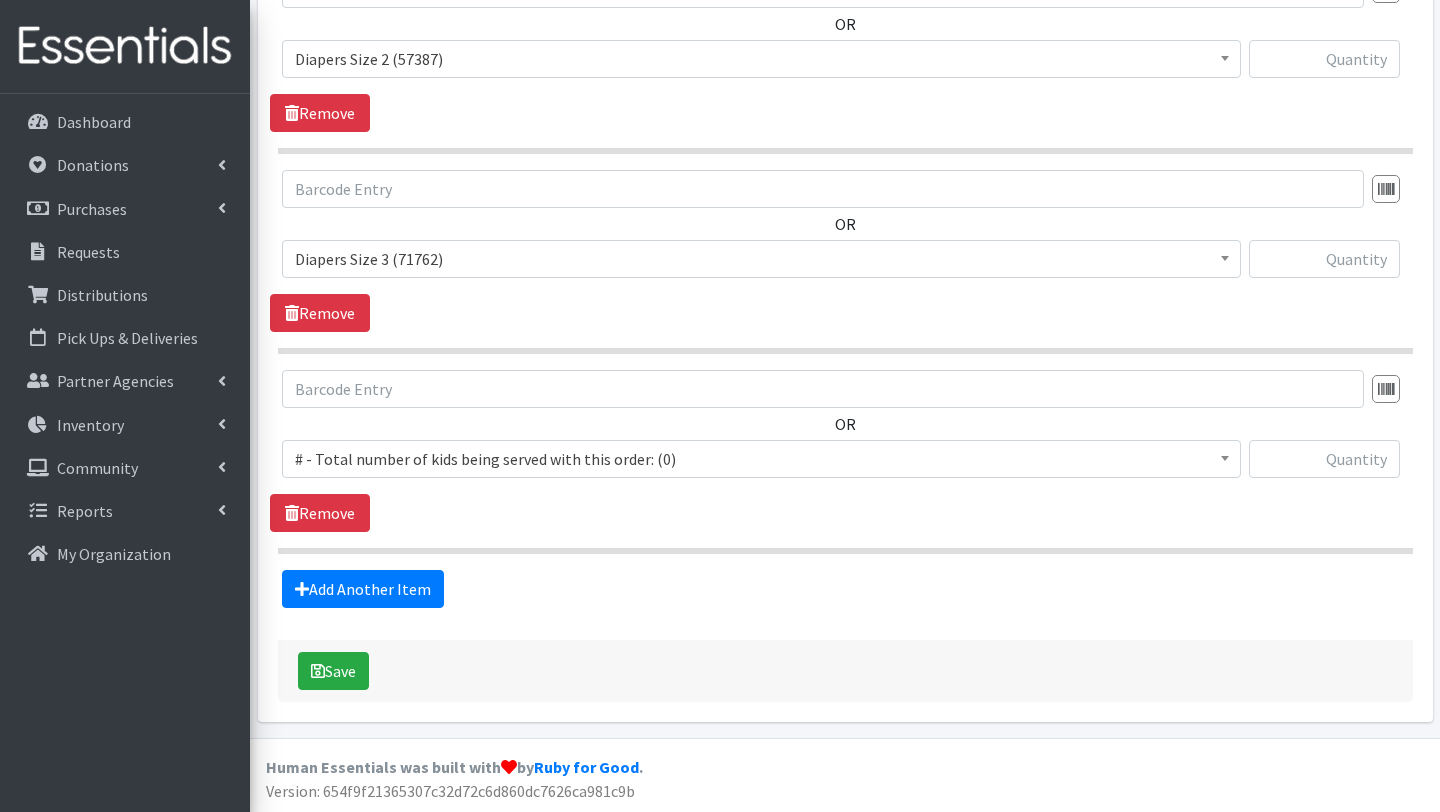click on "# - Total number of kids being served with this order: (0)" at bounding box center [761, 459] 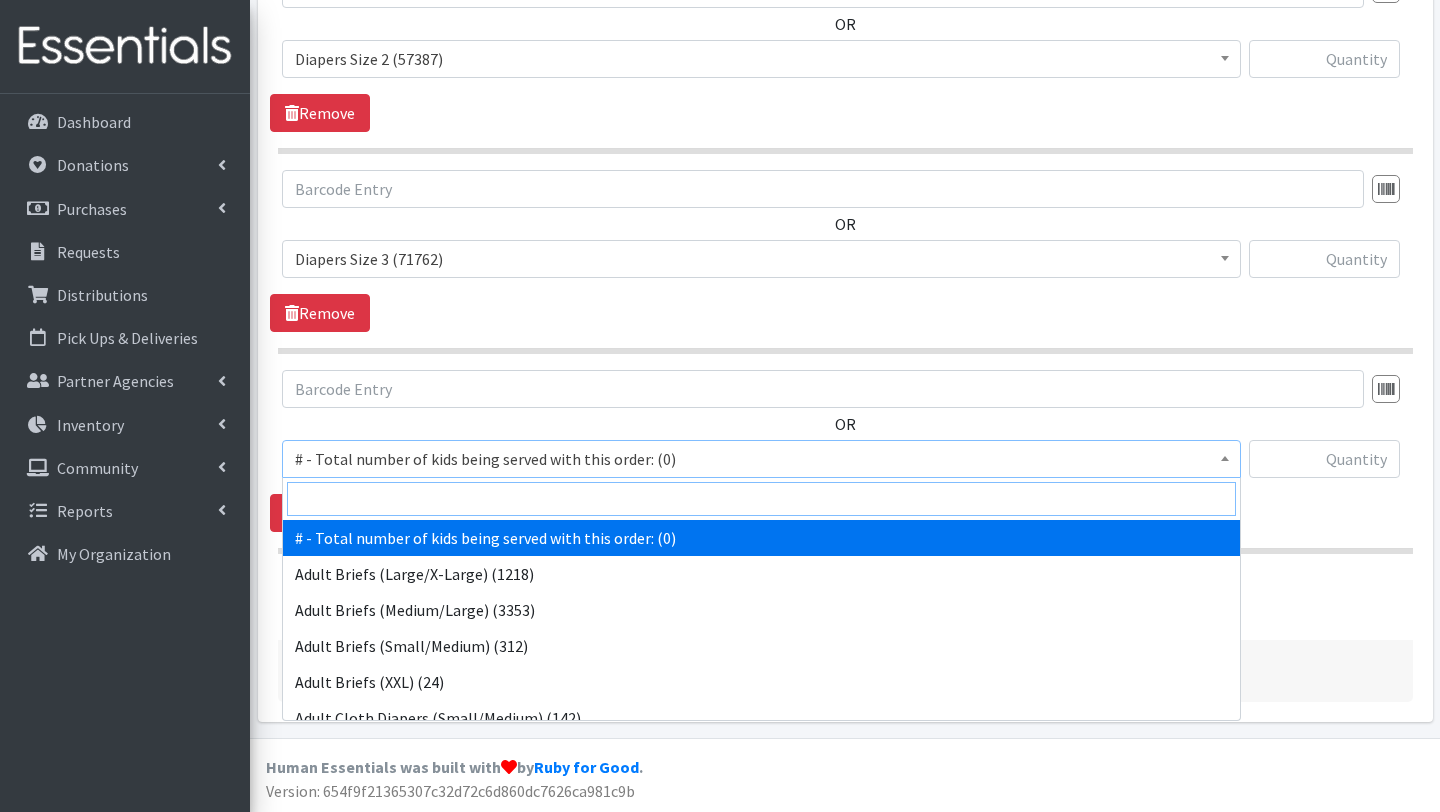 click at bounding box center (761, 499) 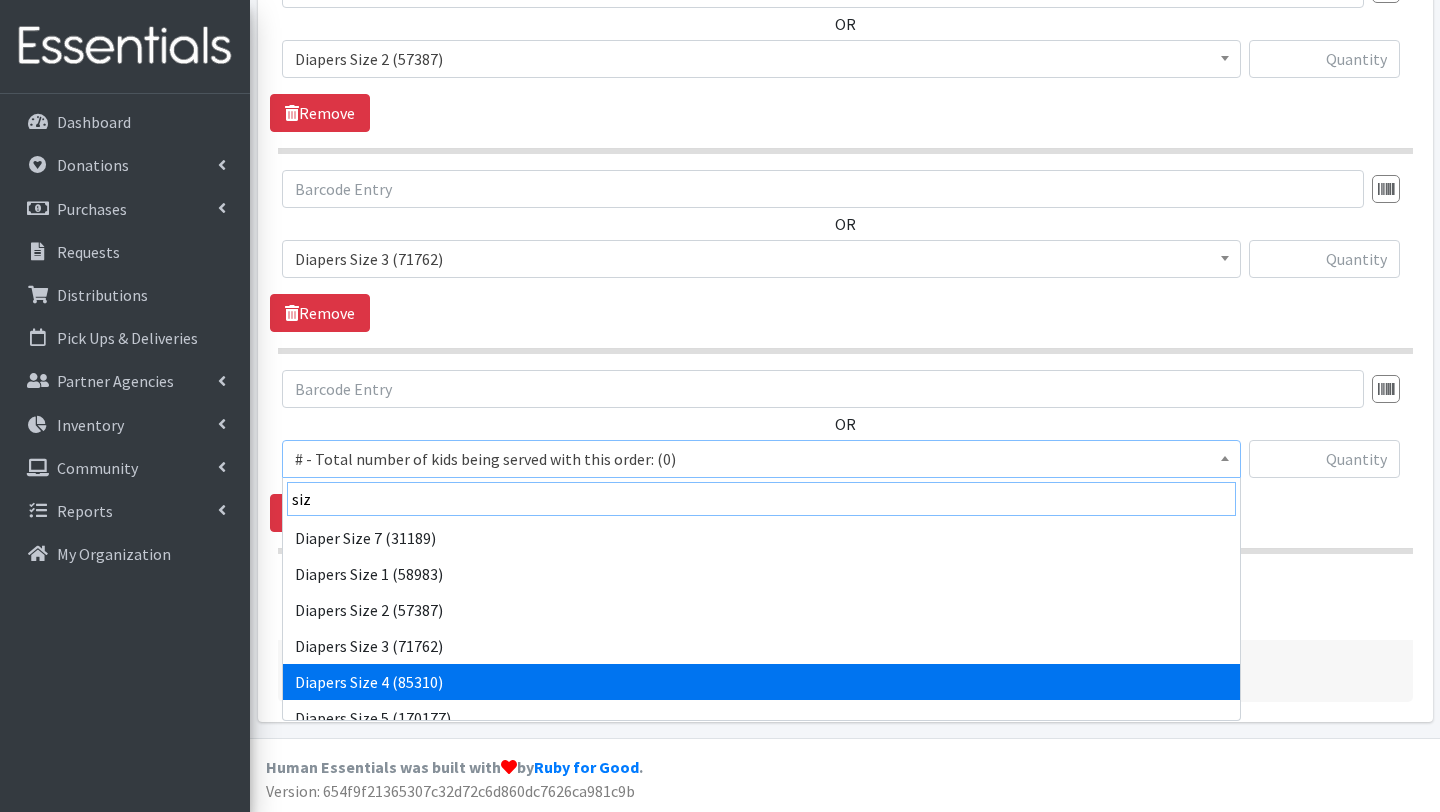 type on "siz" 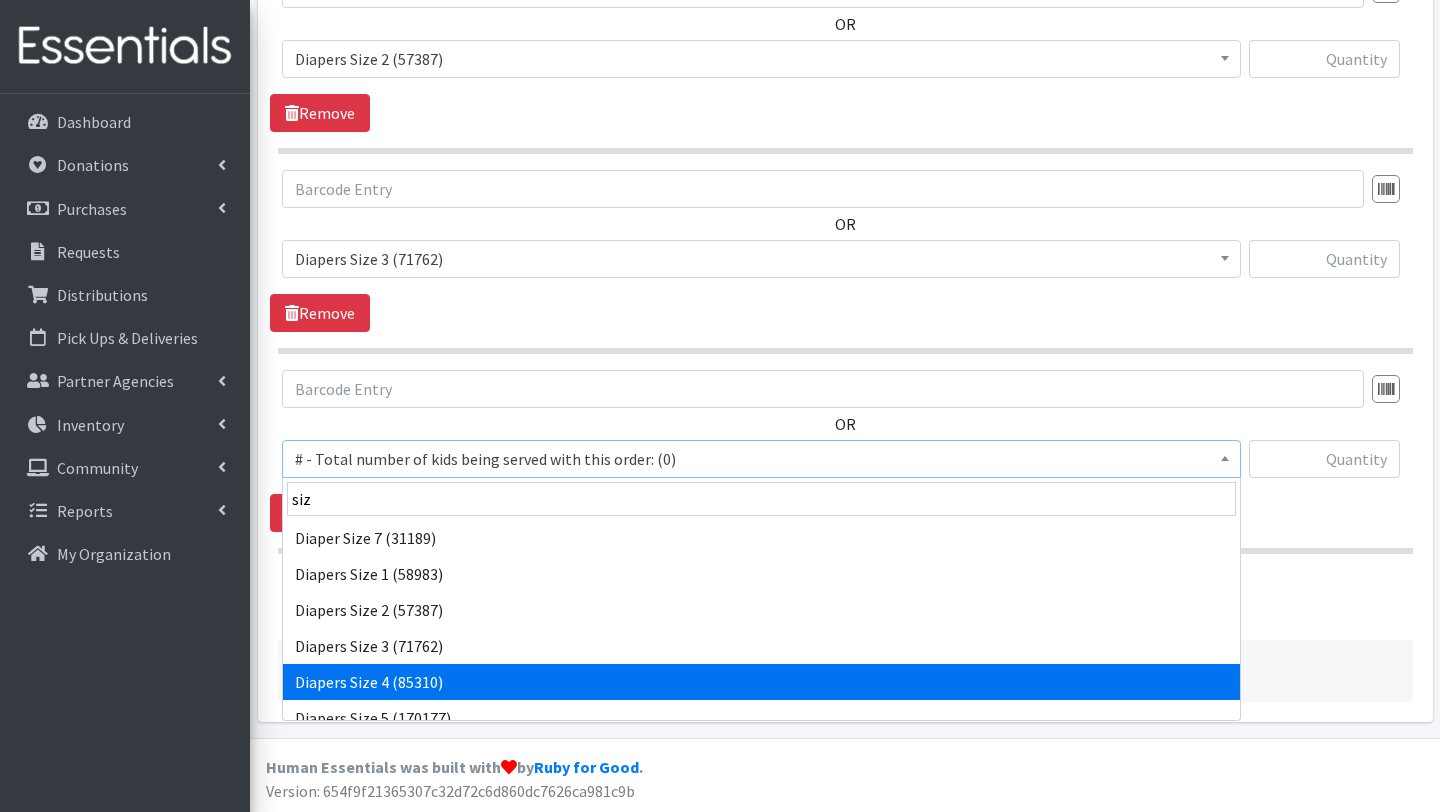select on "2661" 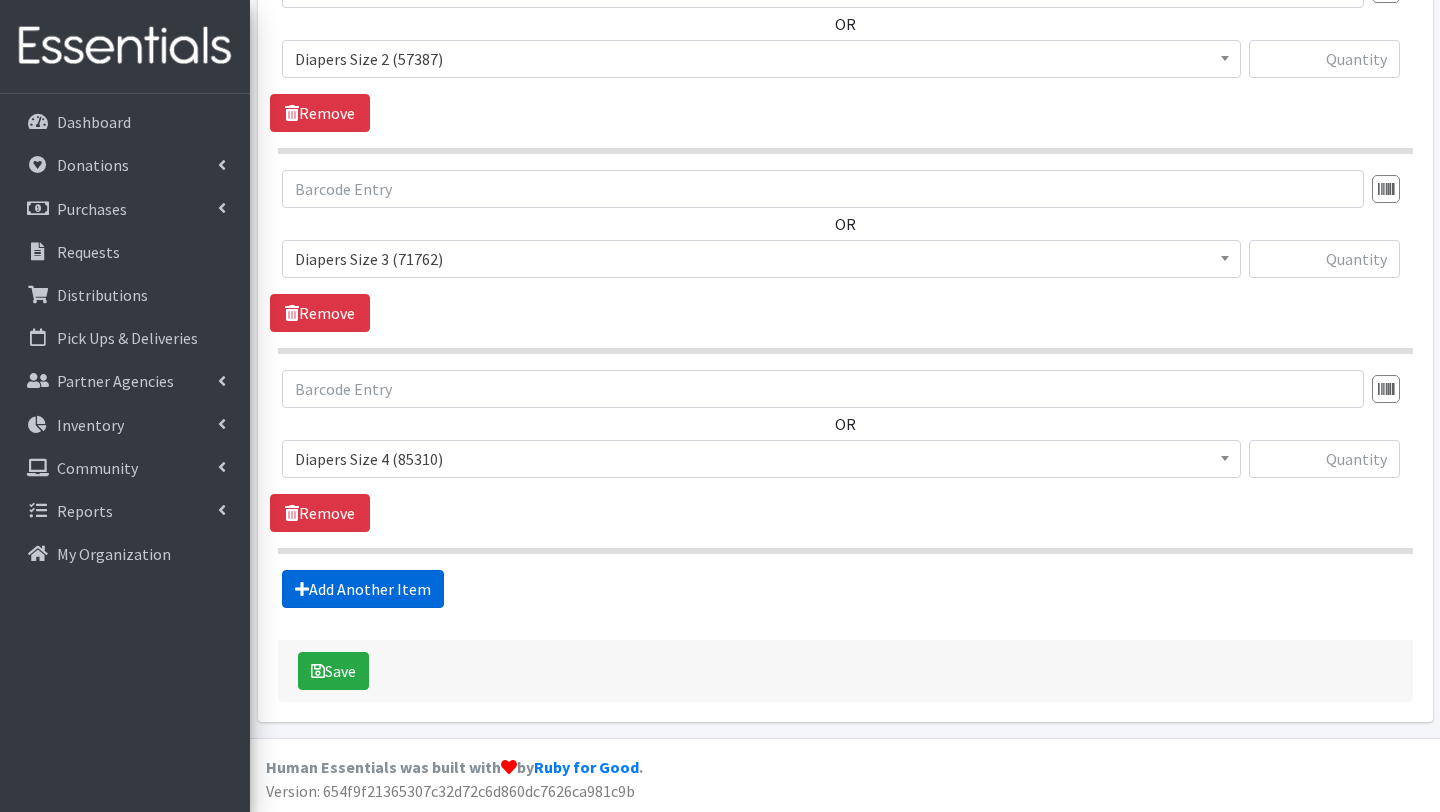 click on "Add Another Item" at bounding box center [363, 589] 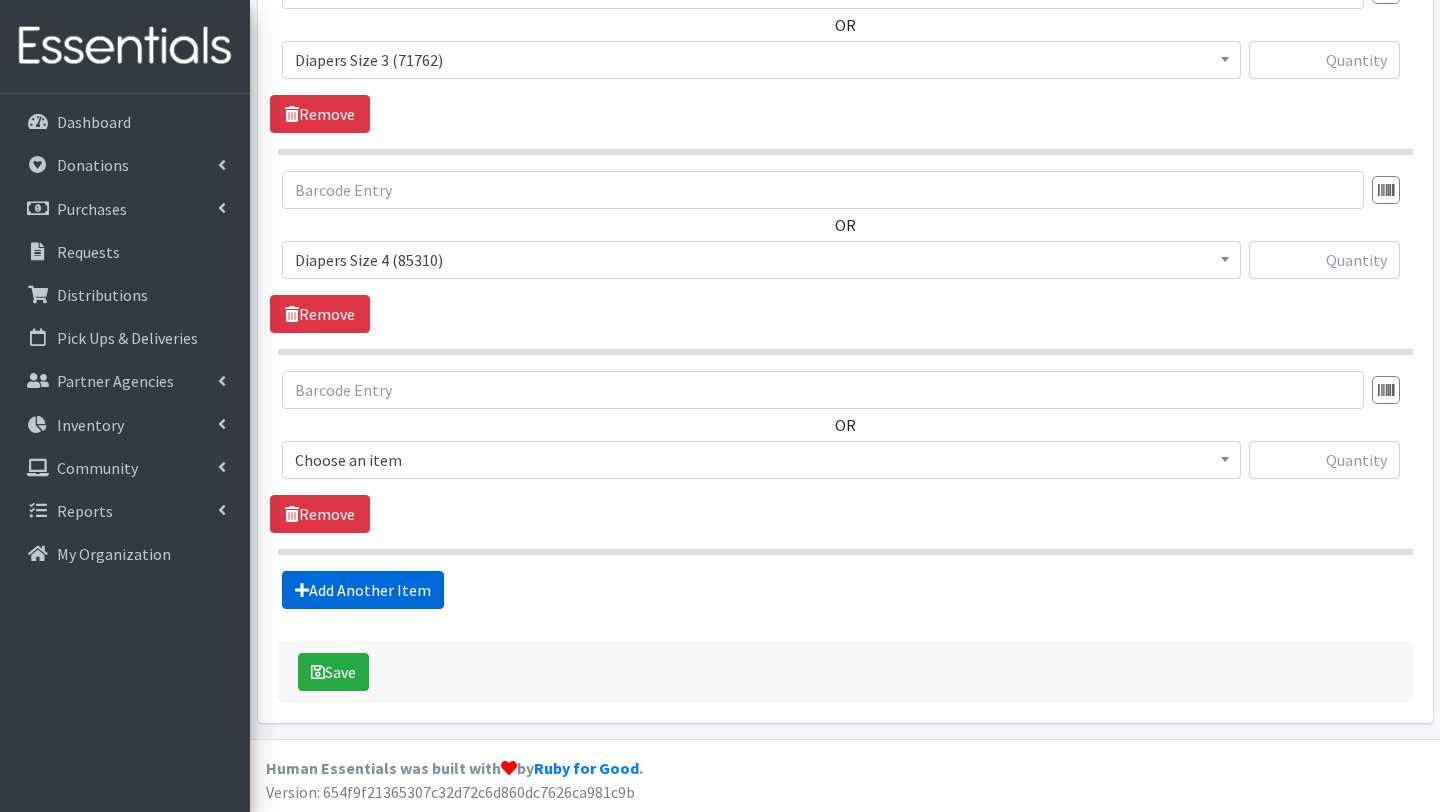 scroll, scrollTop: 1053, scrollLeft: 0, axis: vertical 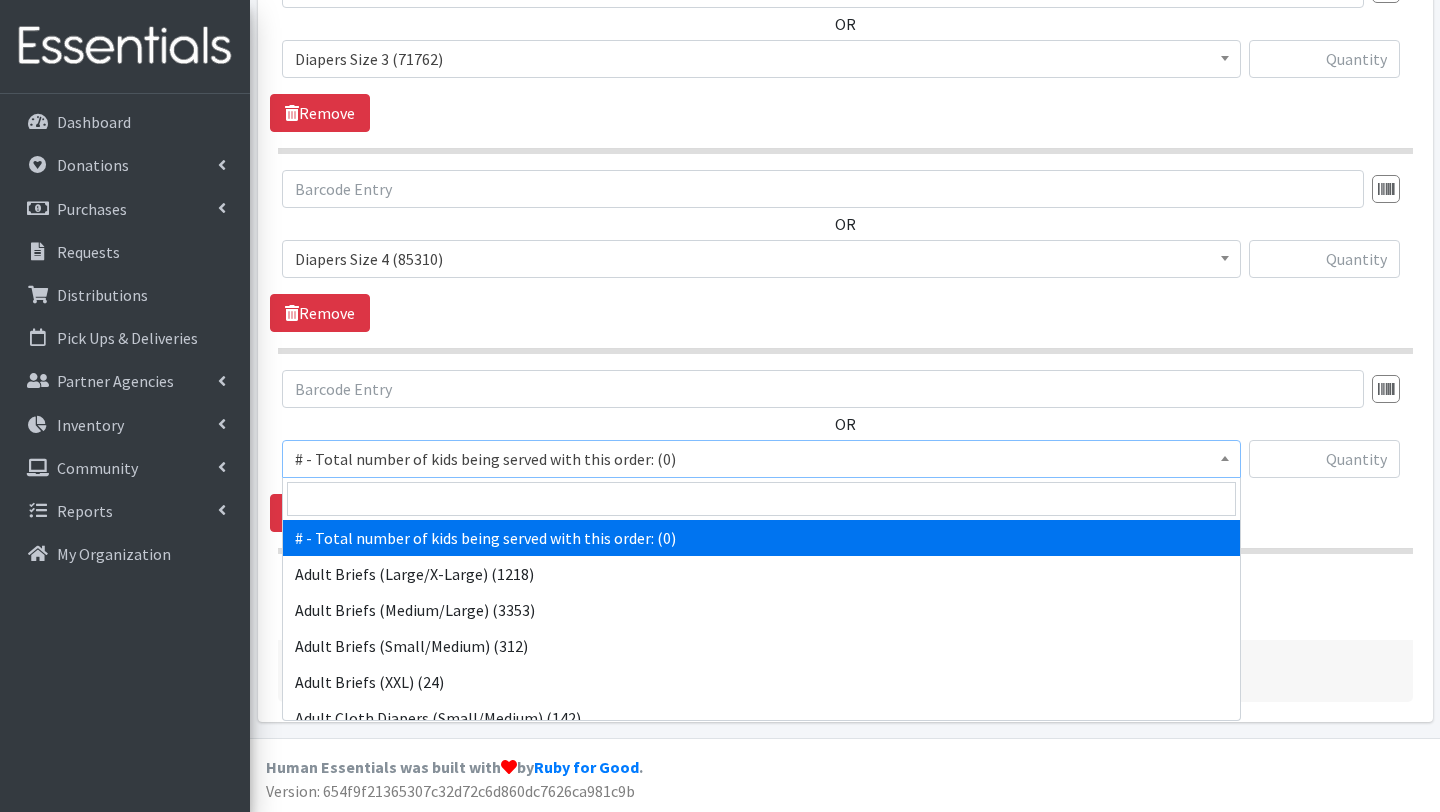 click on "# - Total number of kids being served with this order: (0)" at bounding box center [761, 459] 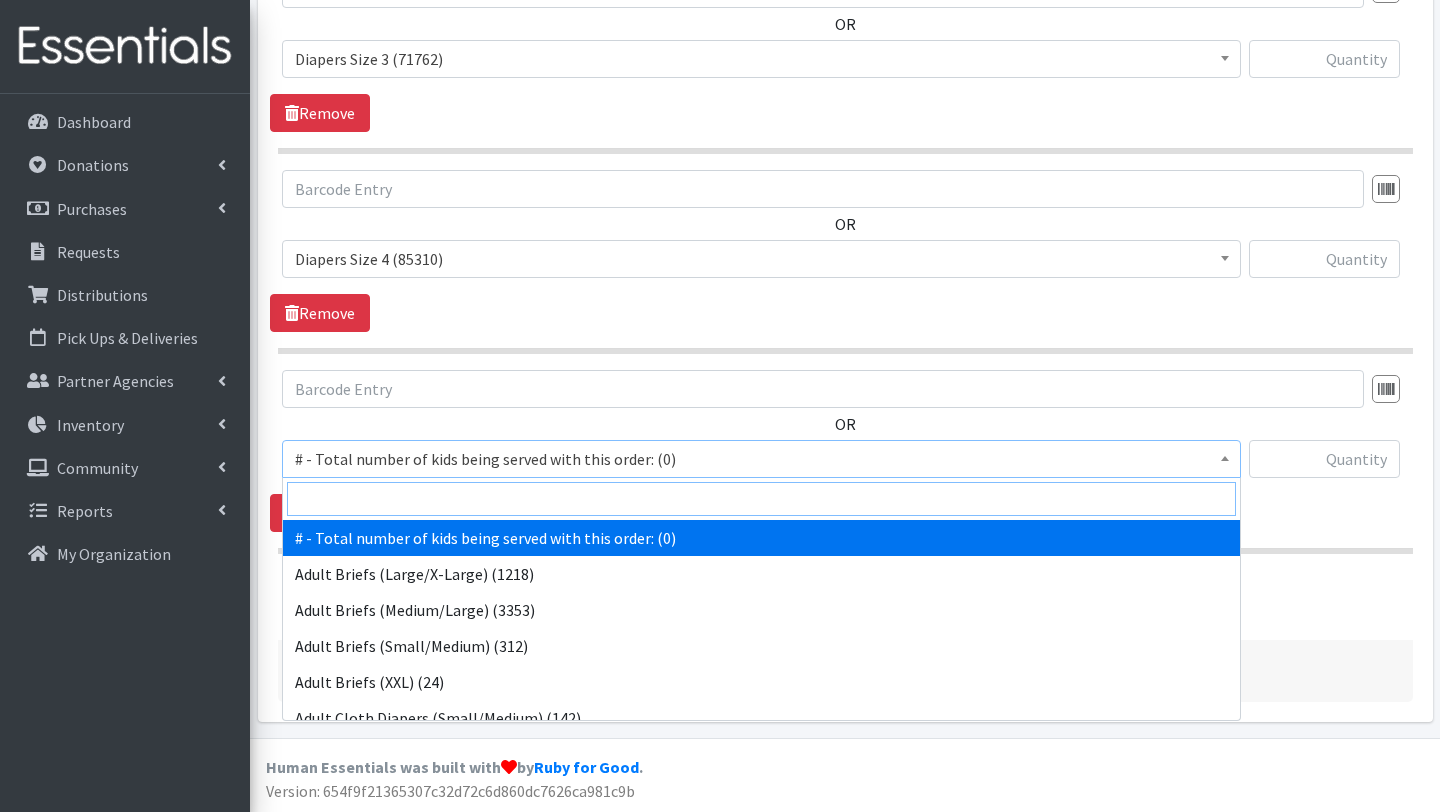 click at bounding box center [761, 499] 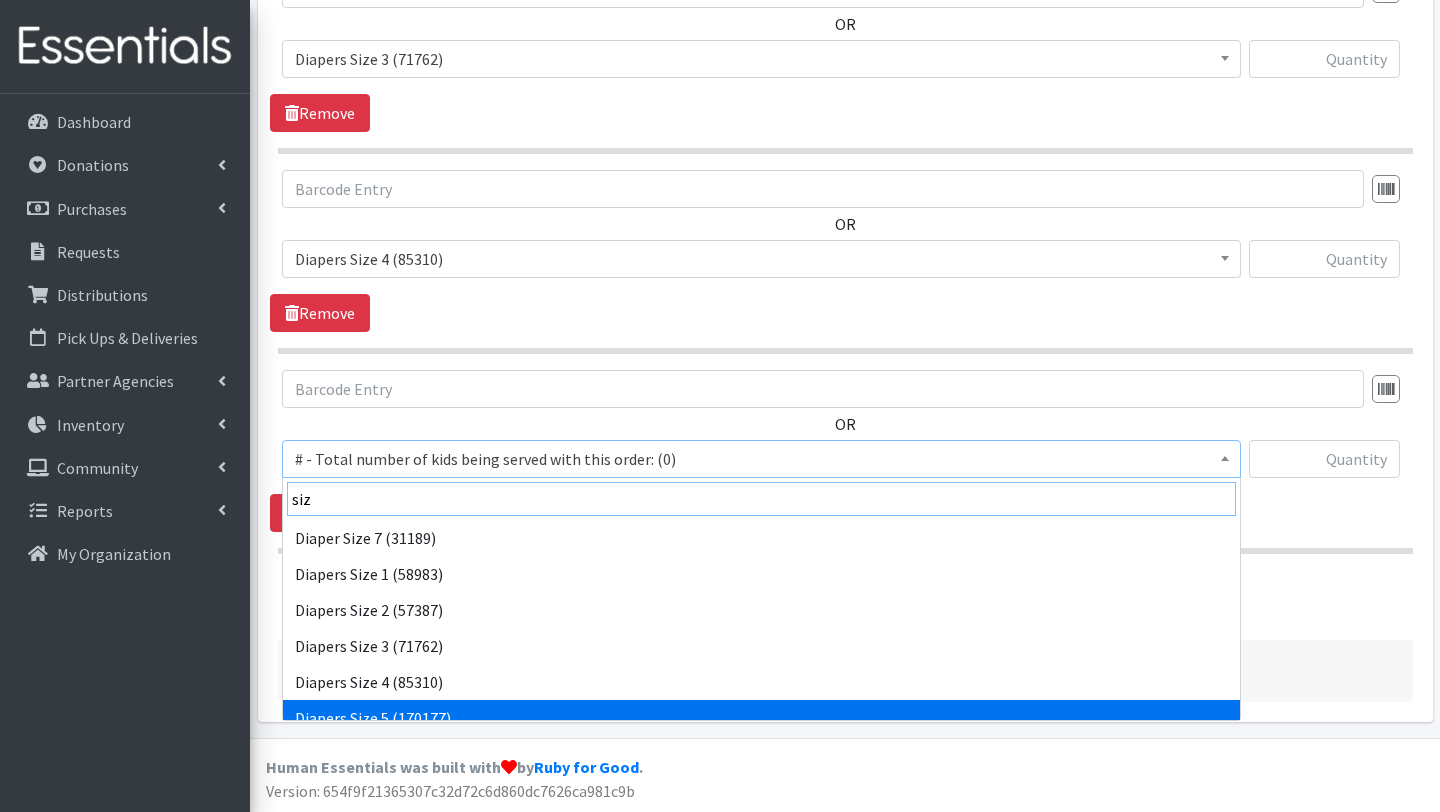 type on "siz" 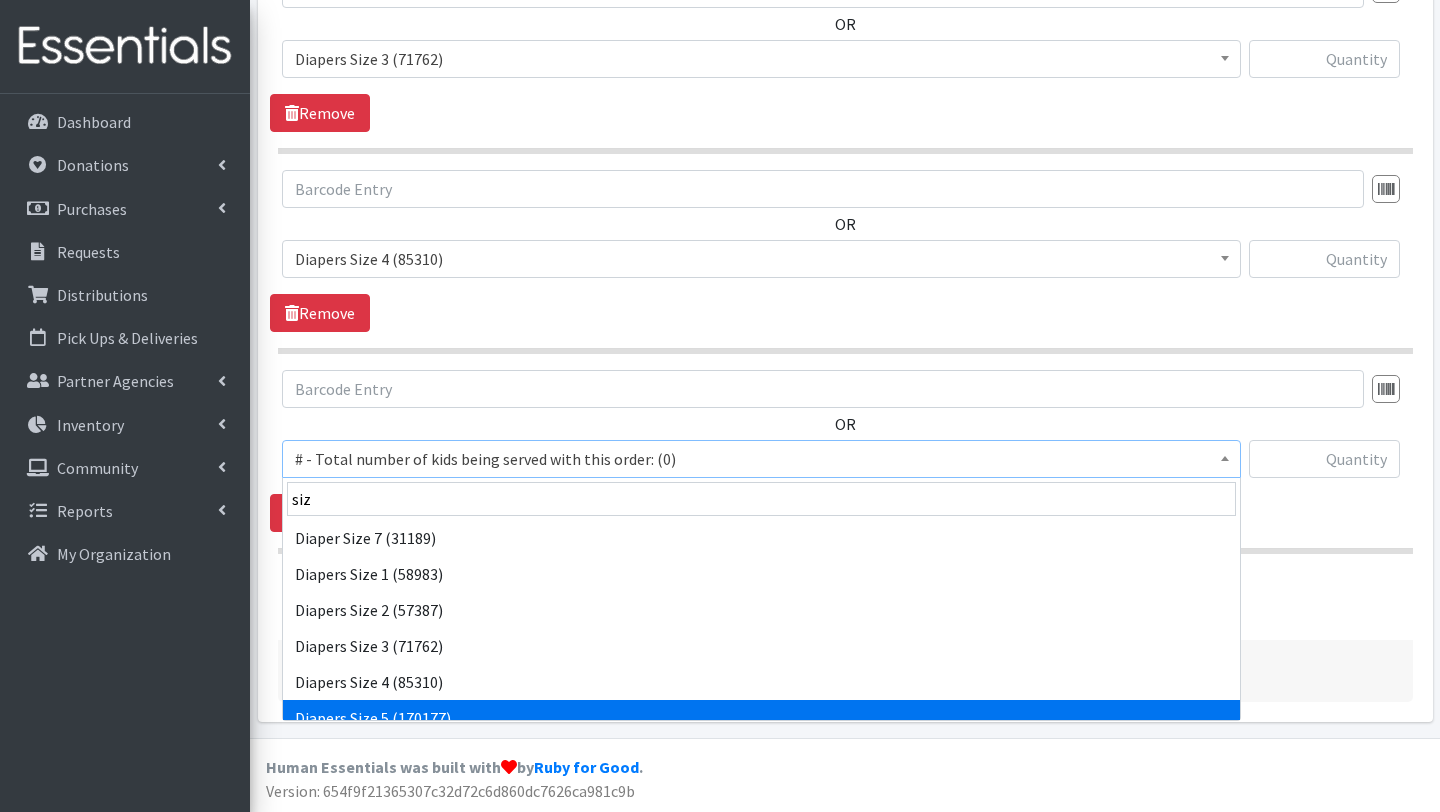 select on "2652" 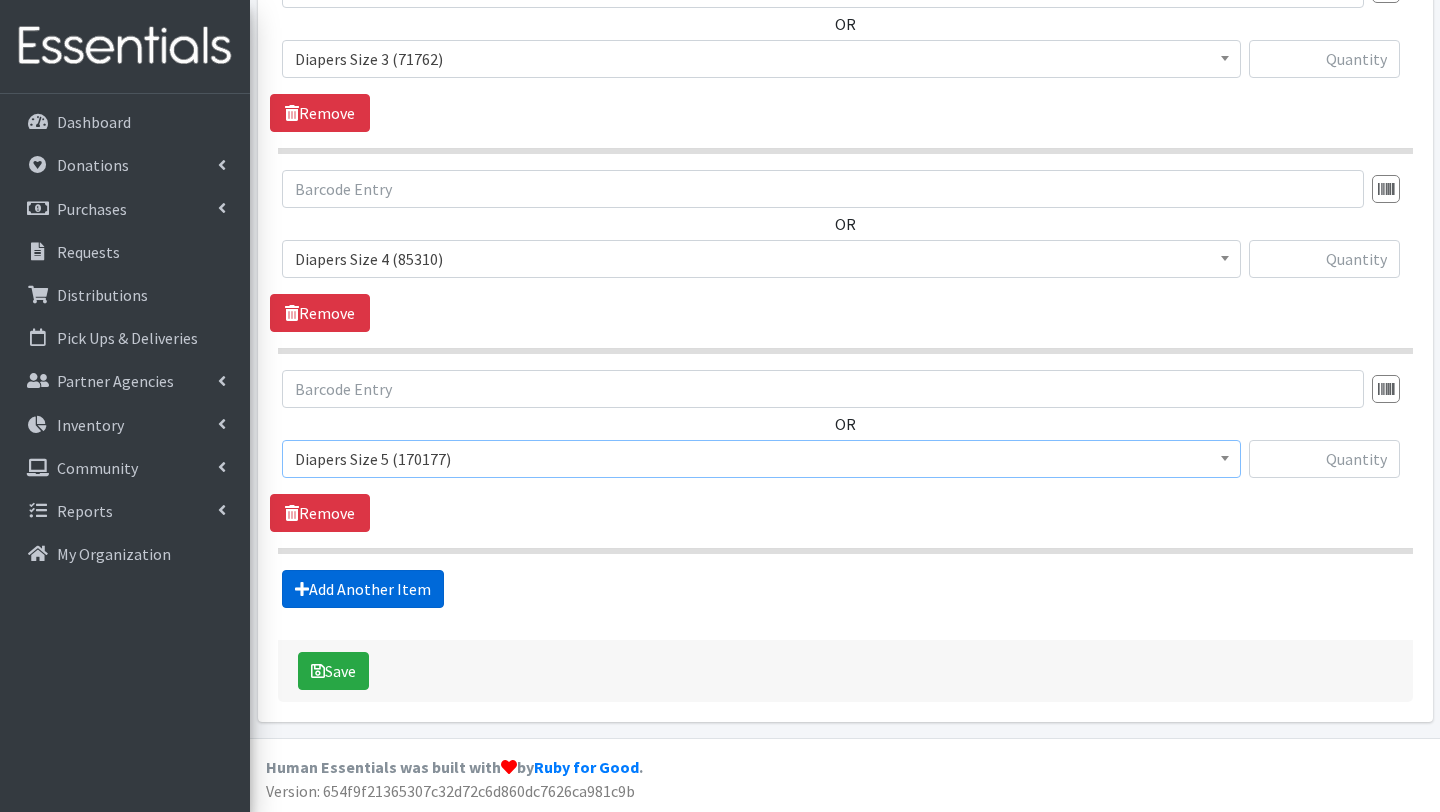 click on "Add Another Item" at bounding box center (363, 589) 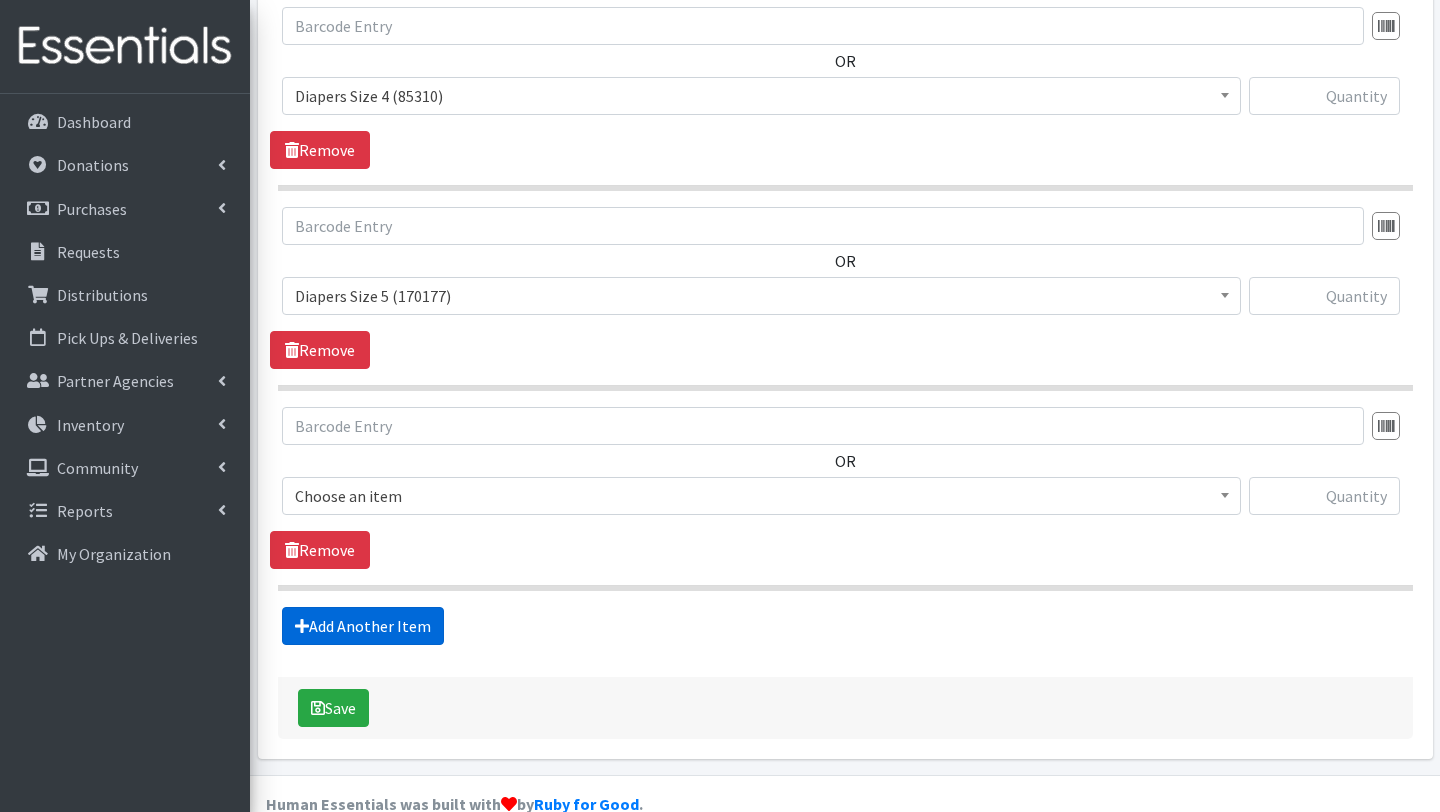 scroll, scrollTop: 1253, scrollLeft: 0, axis: vertical 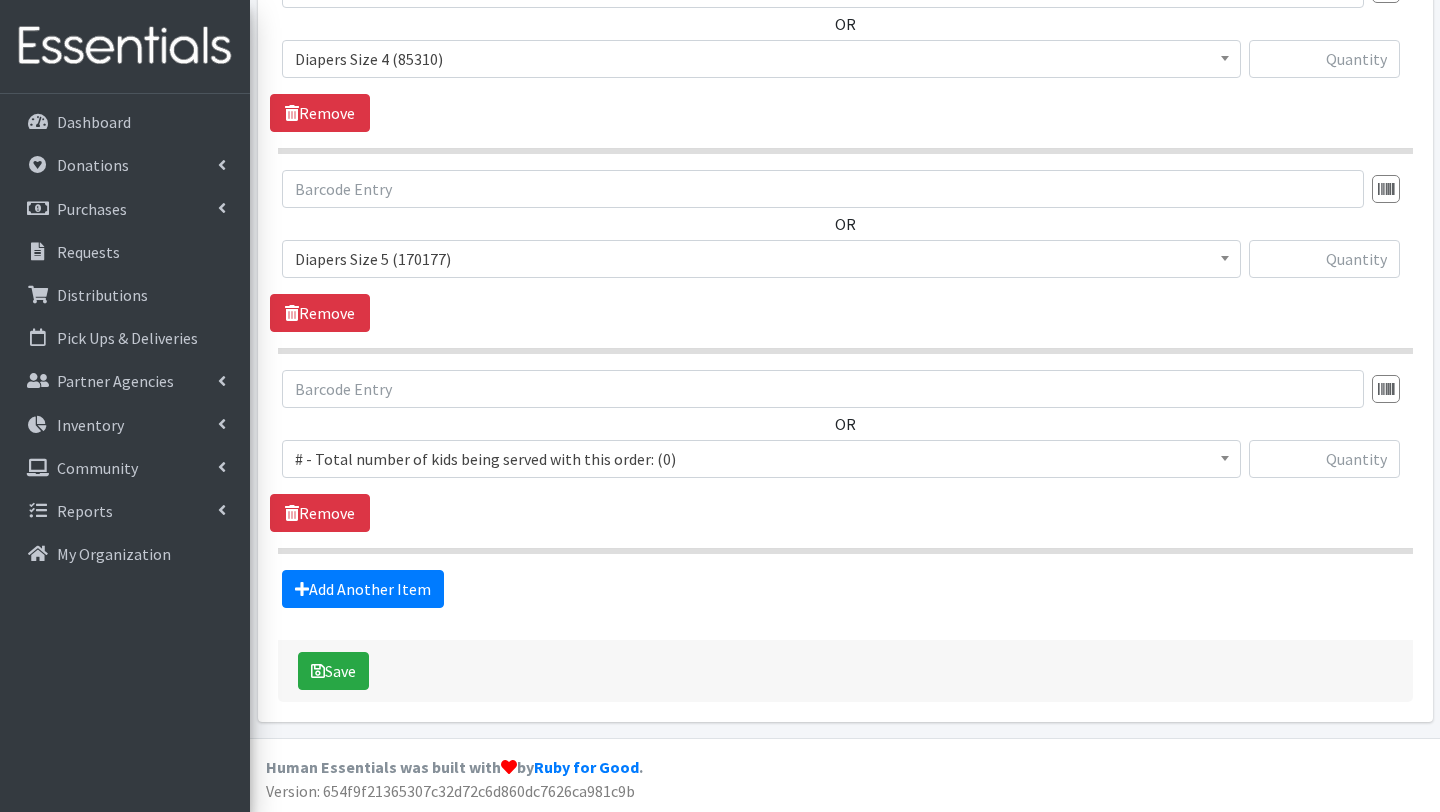 click on "# - Total number of kids being served with this order: (0)" at bounding box center [761, 459] 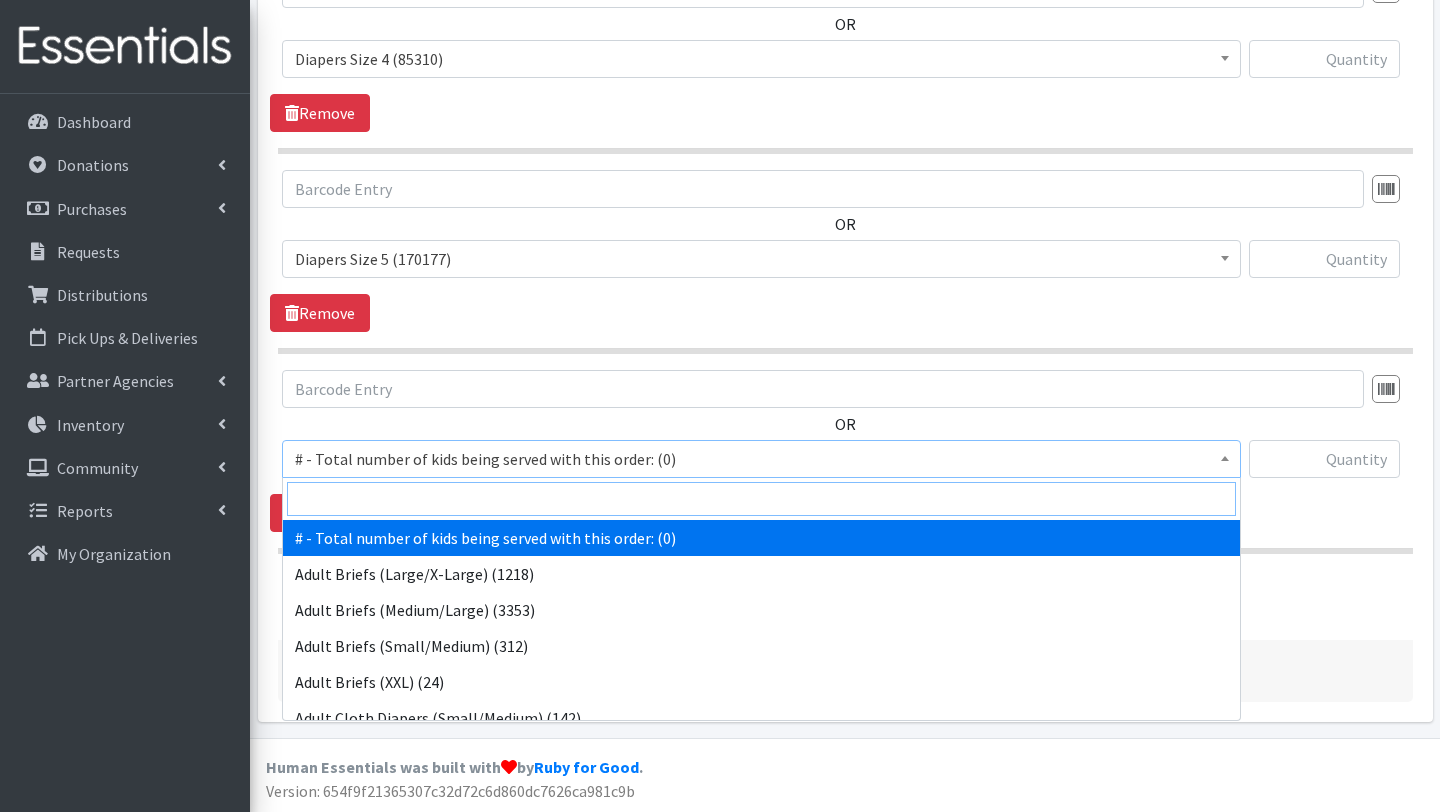 click at bounding box center [761, 499] 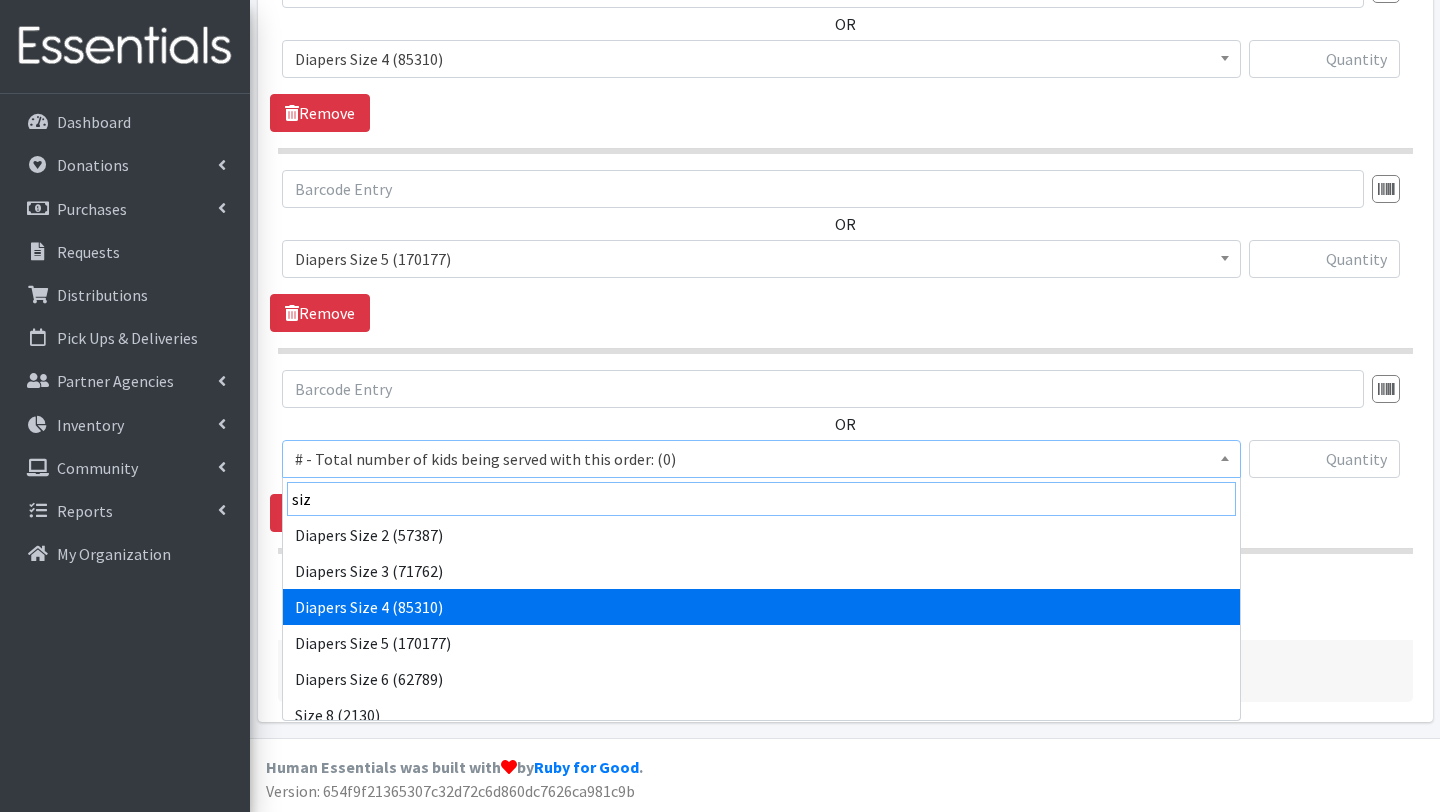 scroll, scrollTop: 80, scrollLeft: 0, axis: vertical 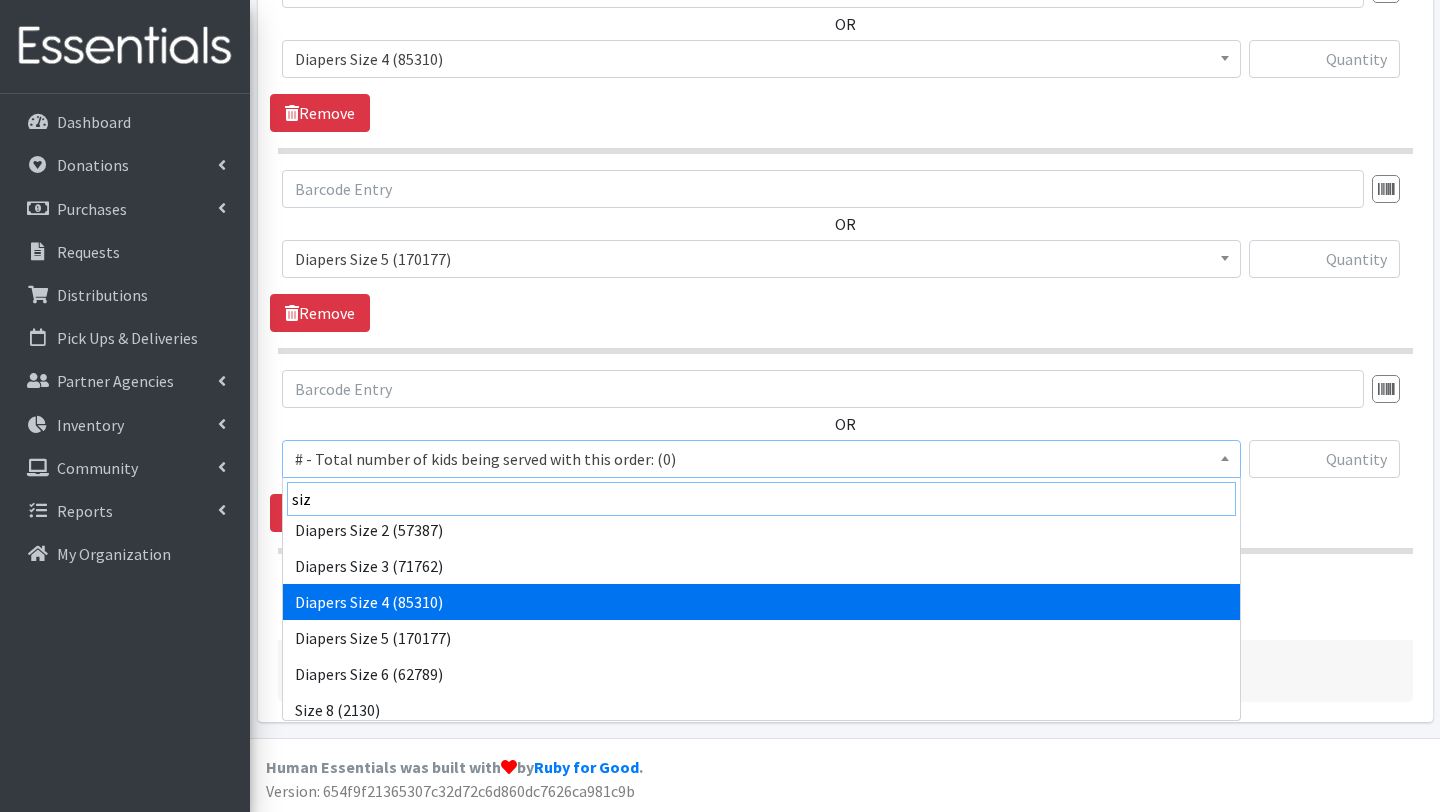 type on "siz" 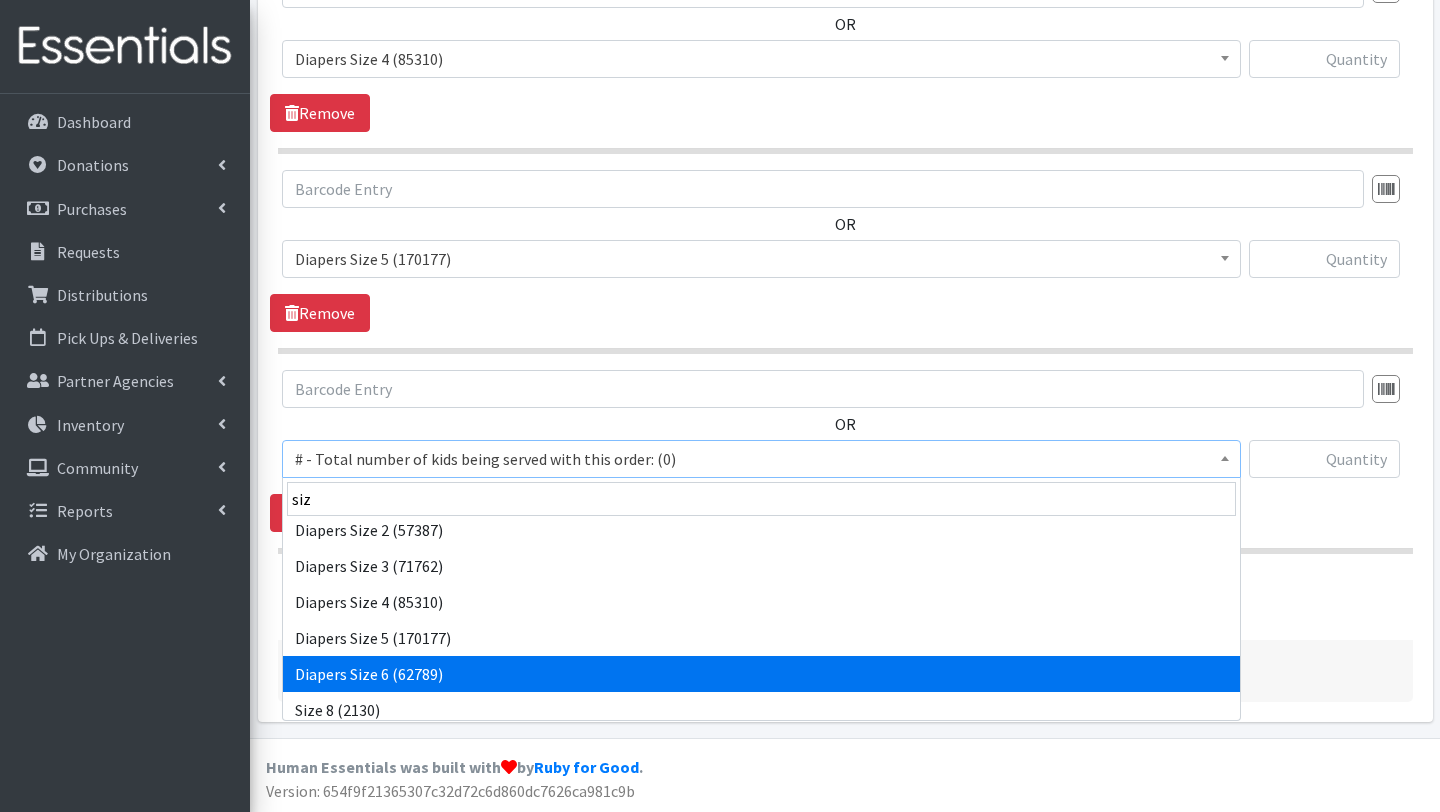 select on "2674" 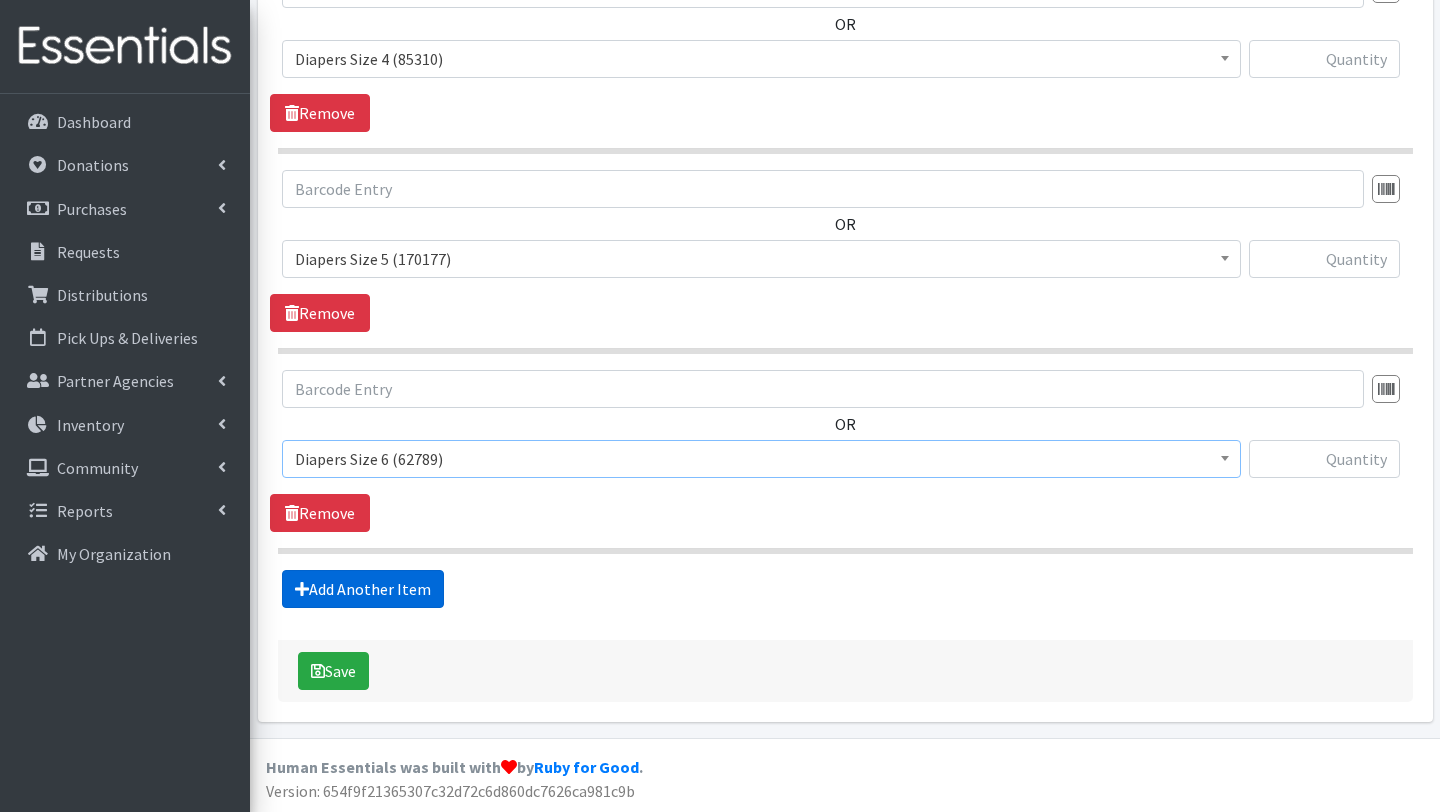 click on "Add Another Item" at bounding box center (363, 589) 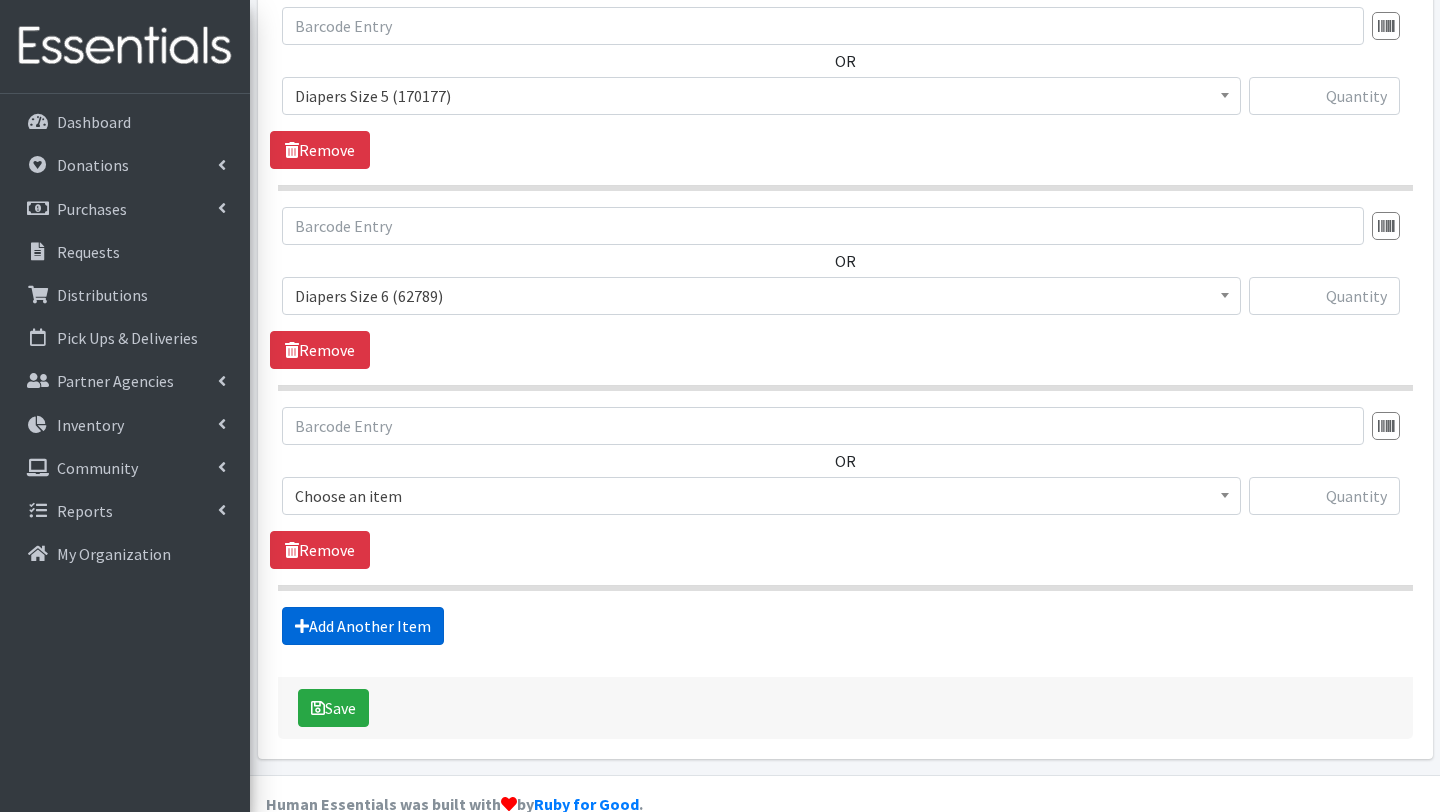 scroll, scrollTop: 1453, scrollLeft: 0, axis: vertical 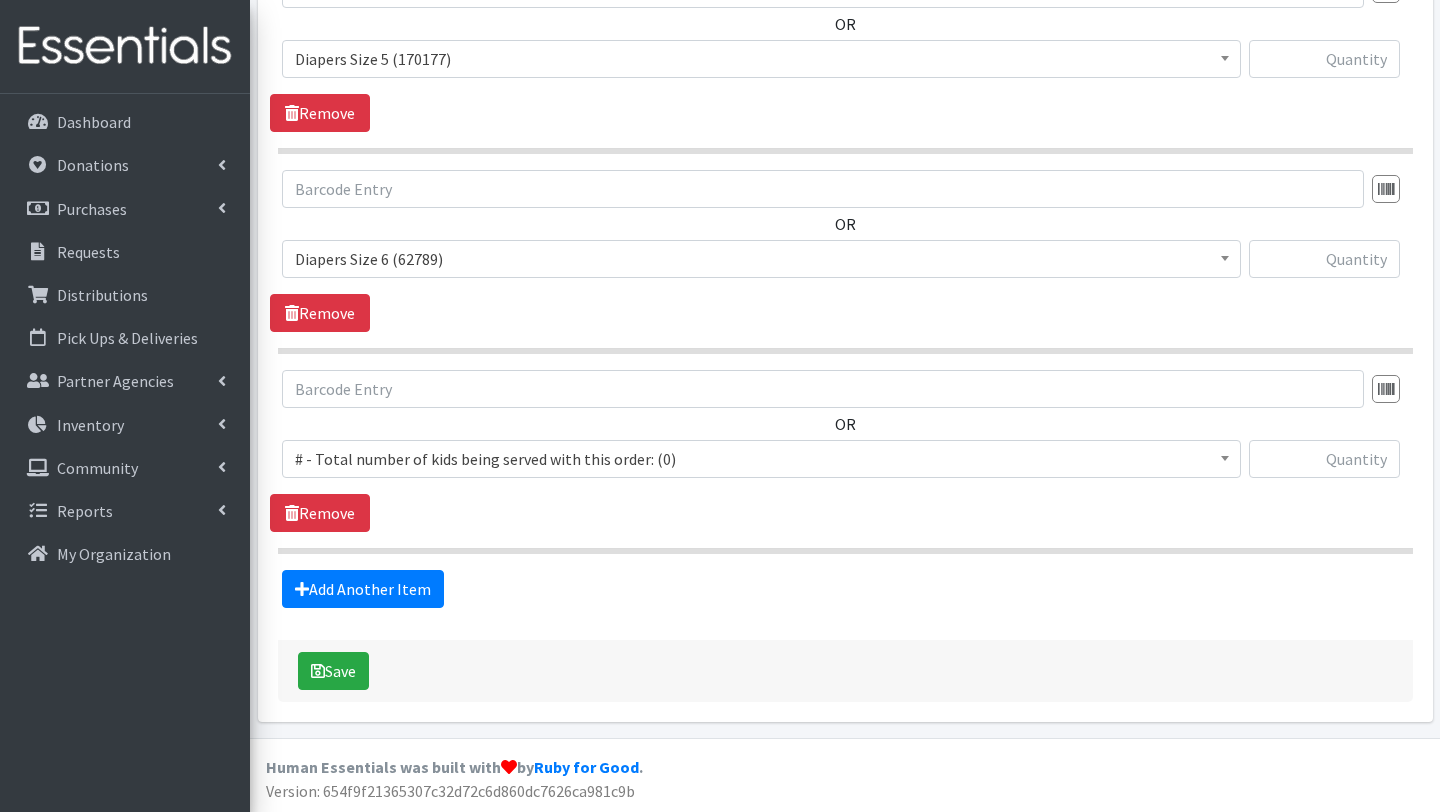 click on "# - Total number of kids being served with this order: (0)" at bounding box center [761, 459] 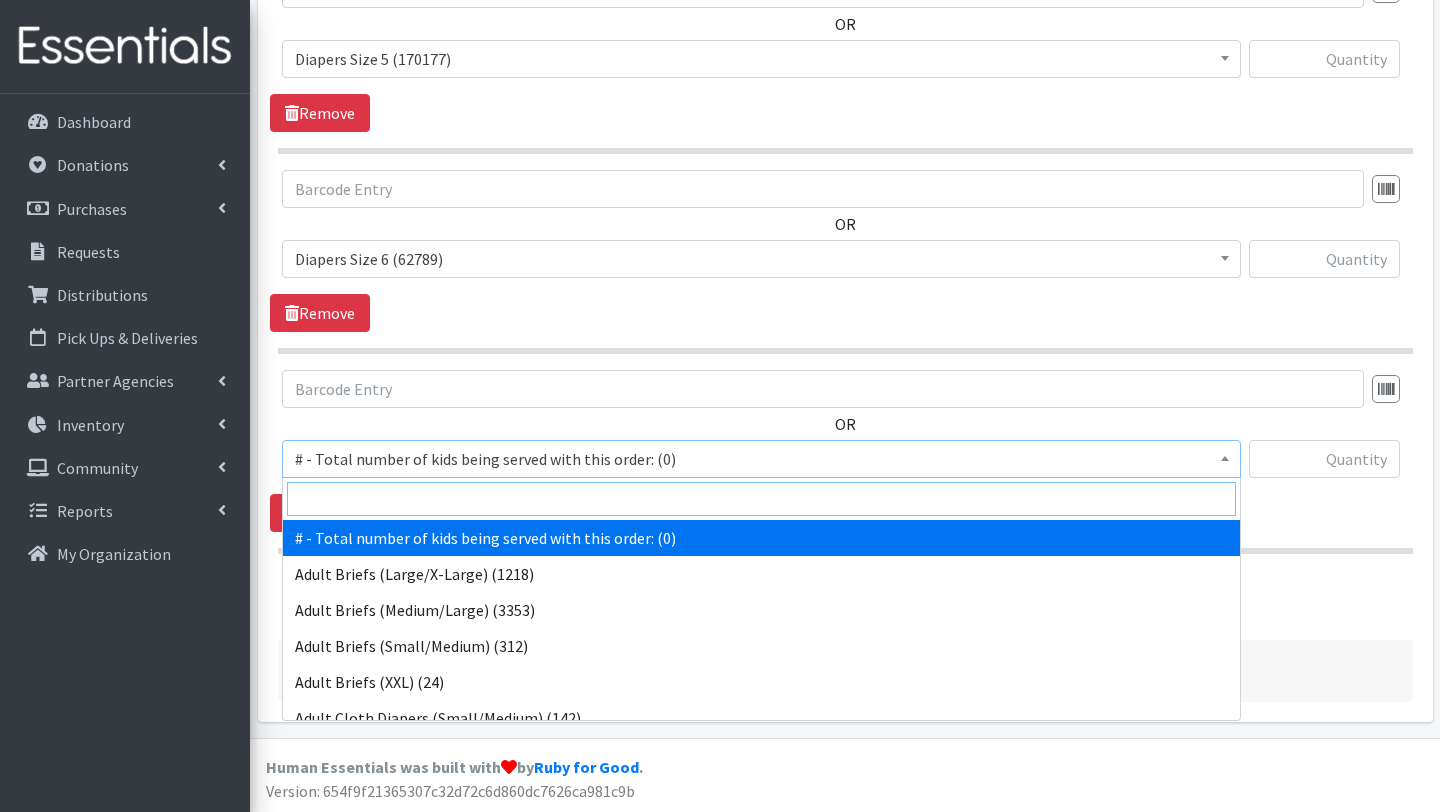 click at bounding box center [761, 499] 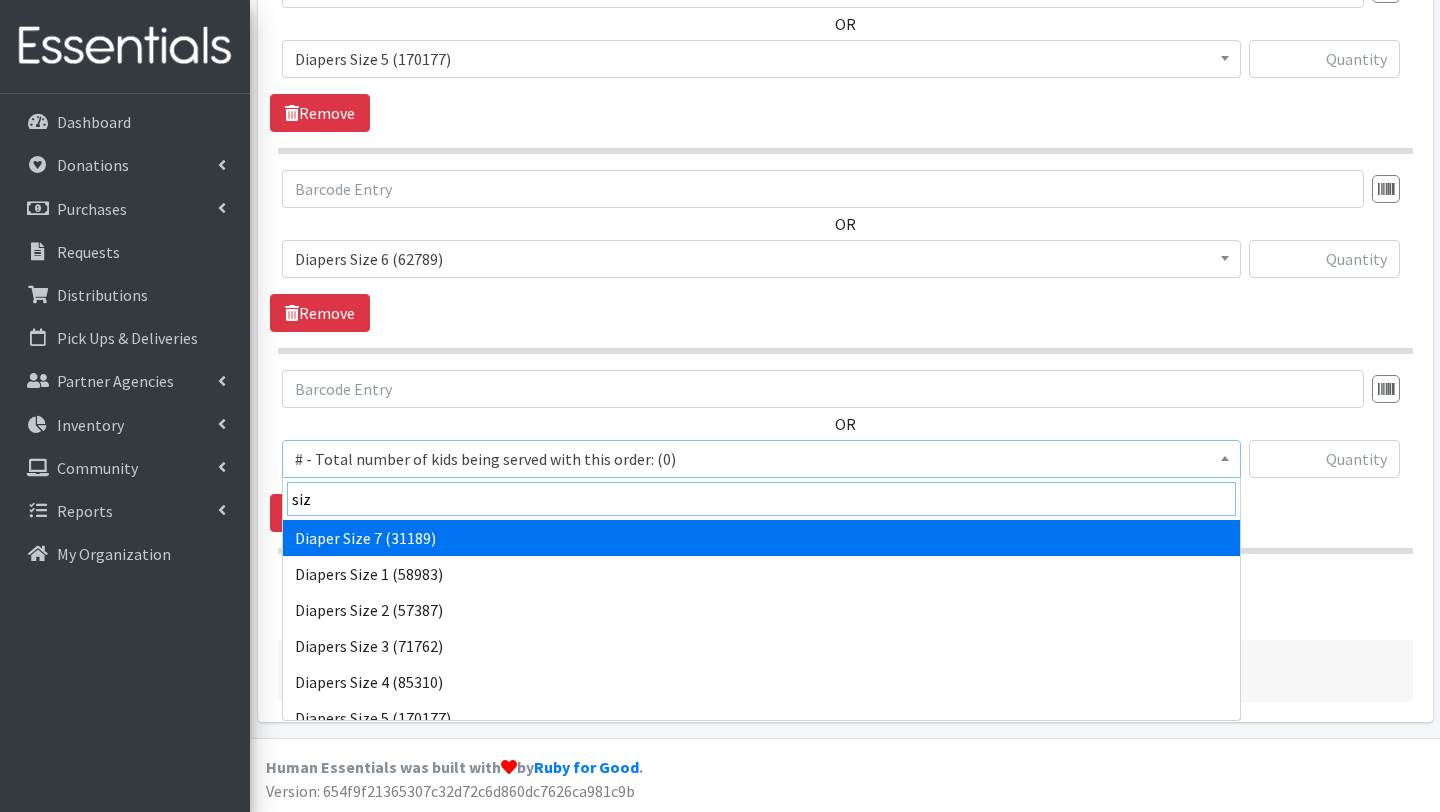 type on "siz" 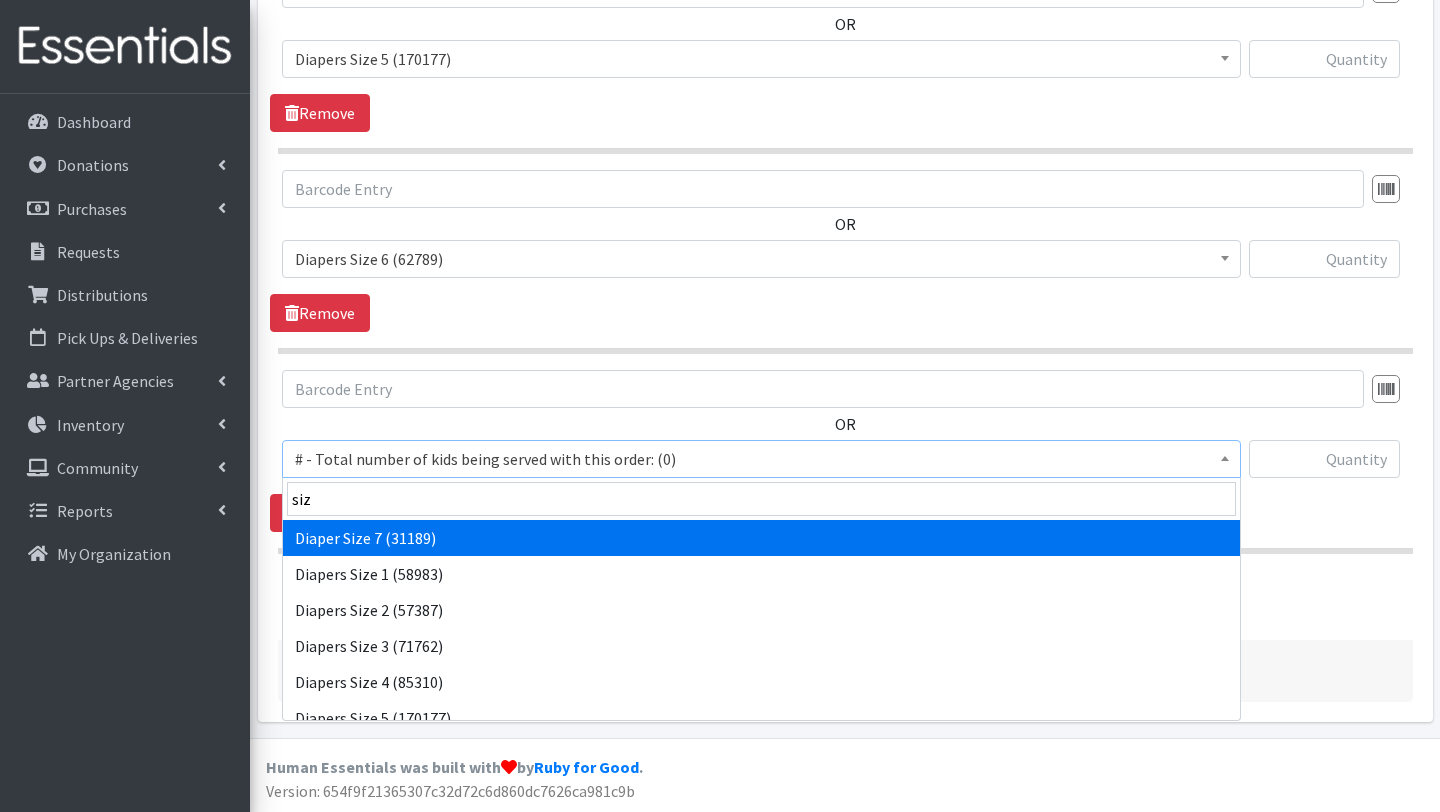 select on "12644" 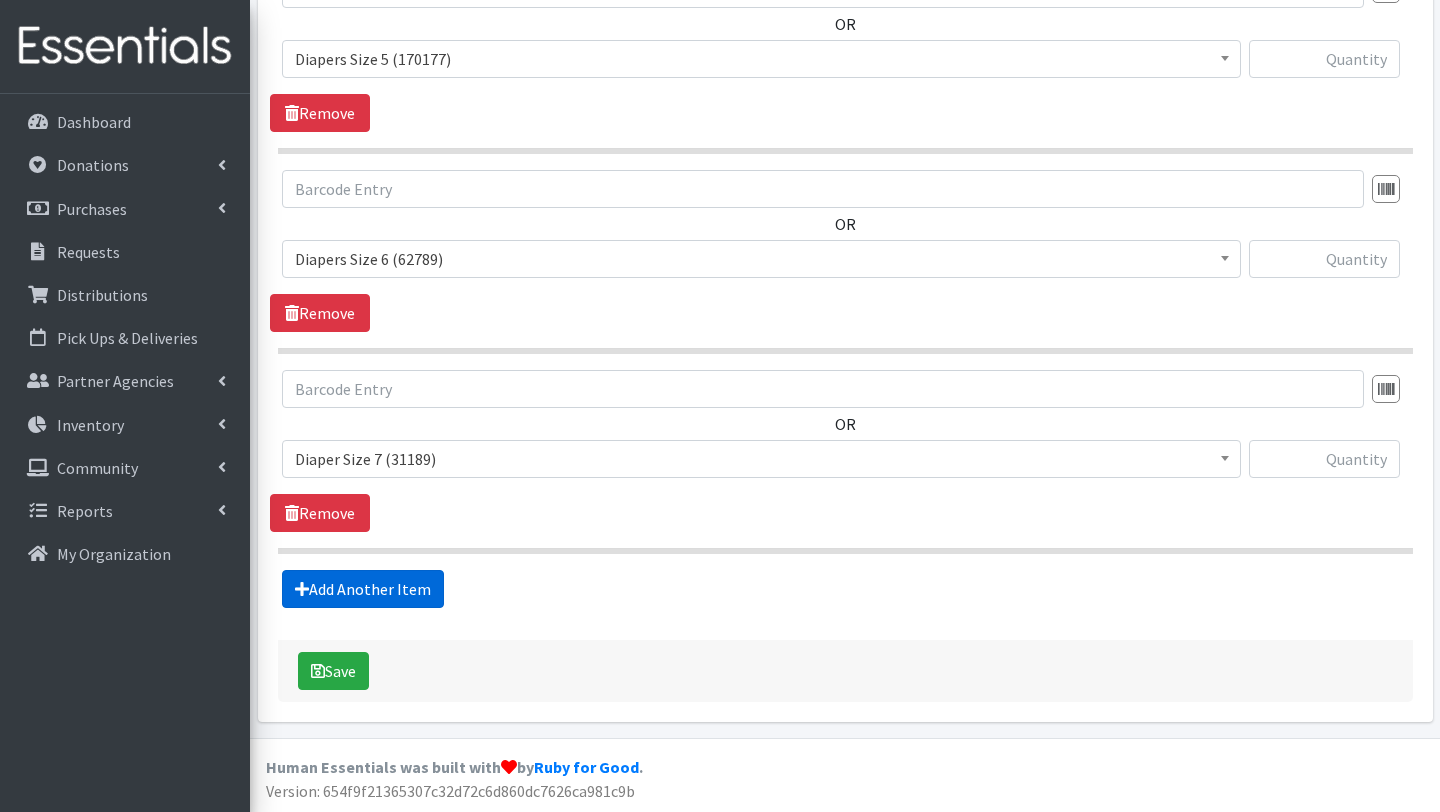 click on "Add Another Item" at bounding box center (363, 589) 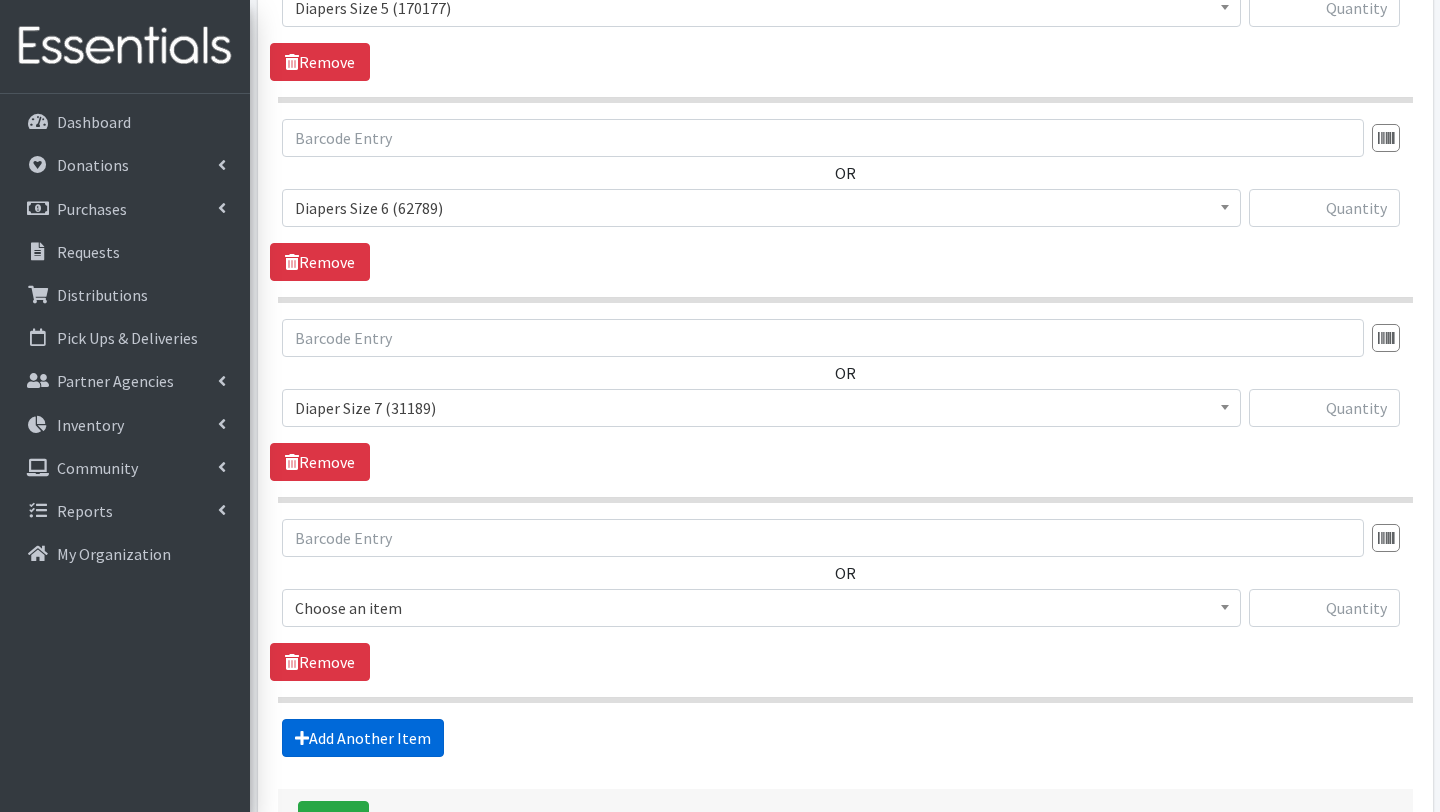 scroll, scrollTop: 1653, scrollLeft: 0, axis: vertical 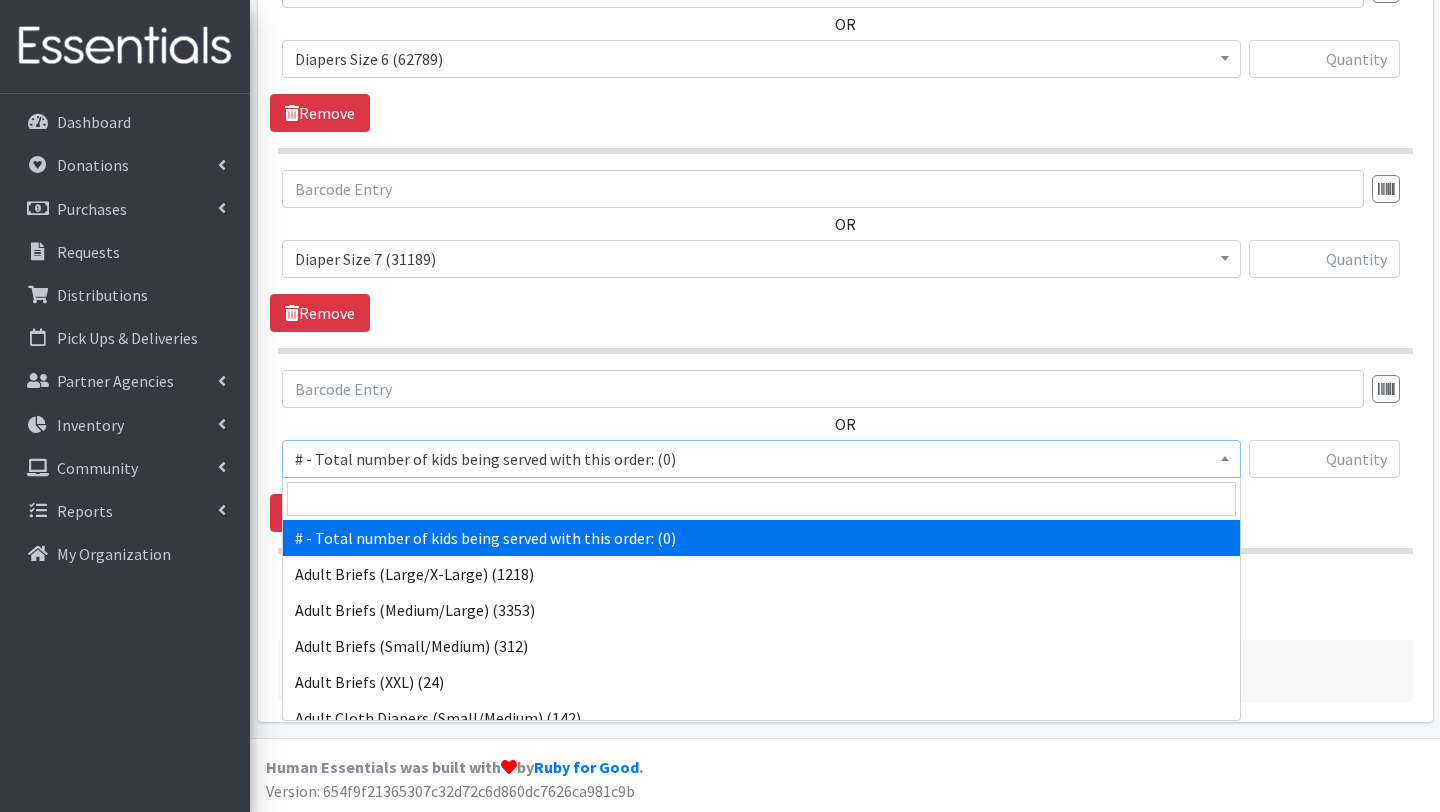 click on "# - Total number of kids being served with this order: (0)" at bounding box center (761, 459) 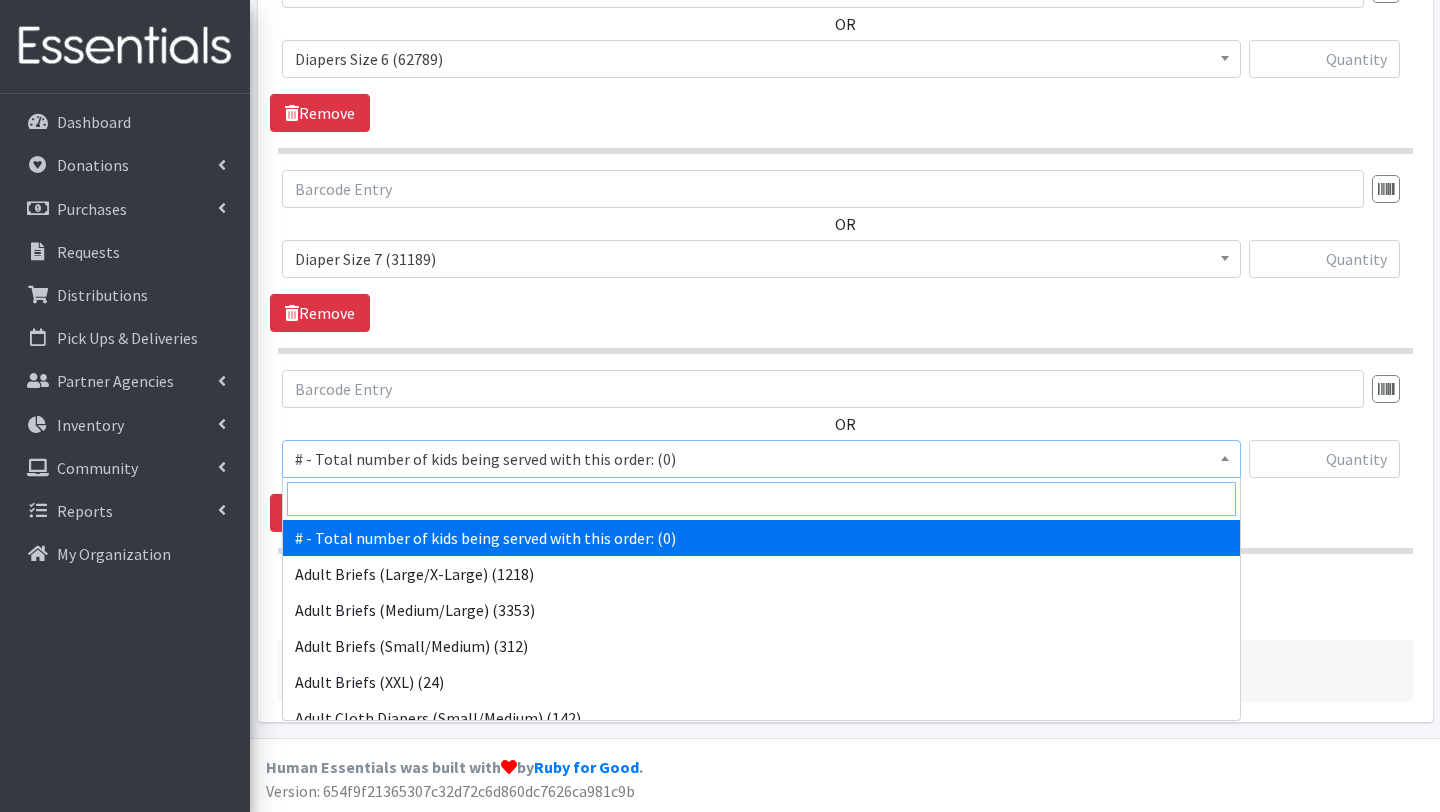 click at bounding box center (761, 499) 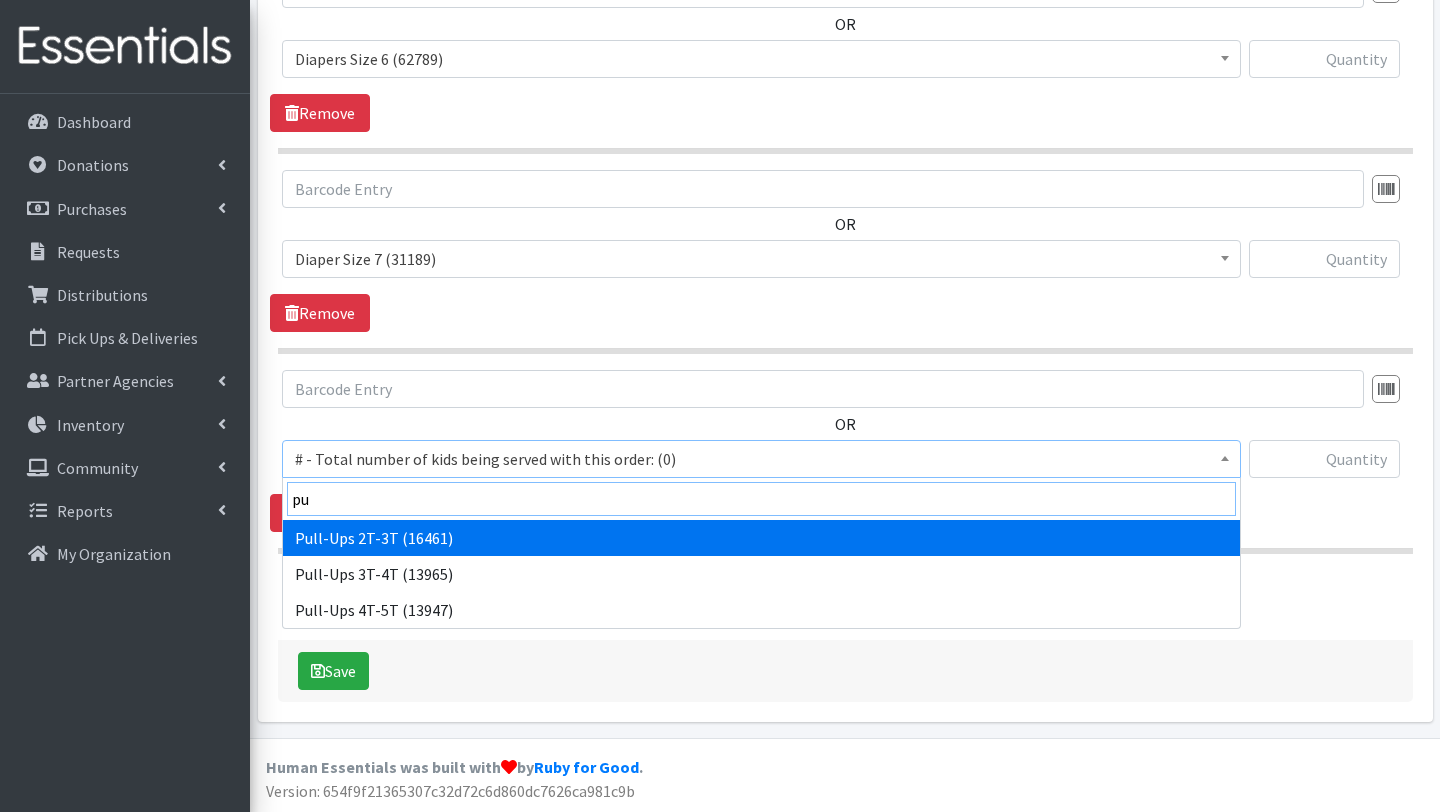 type on "pu" 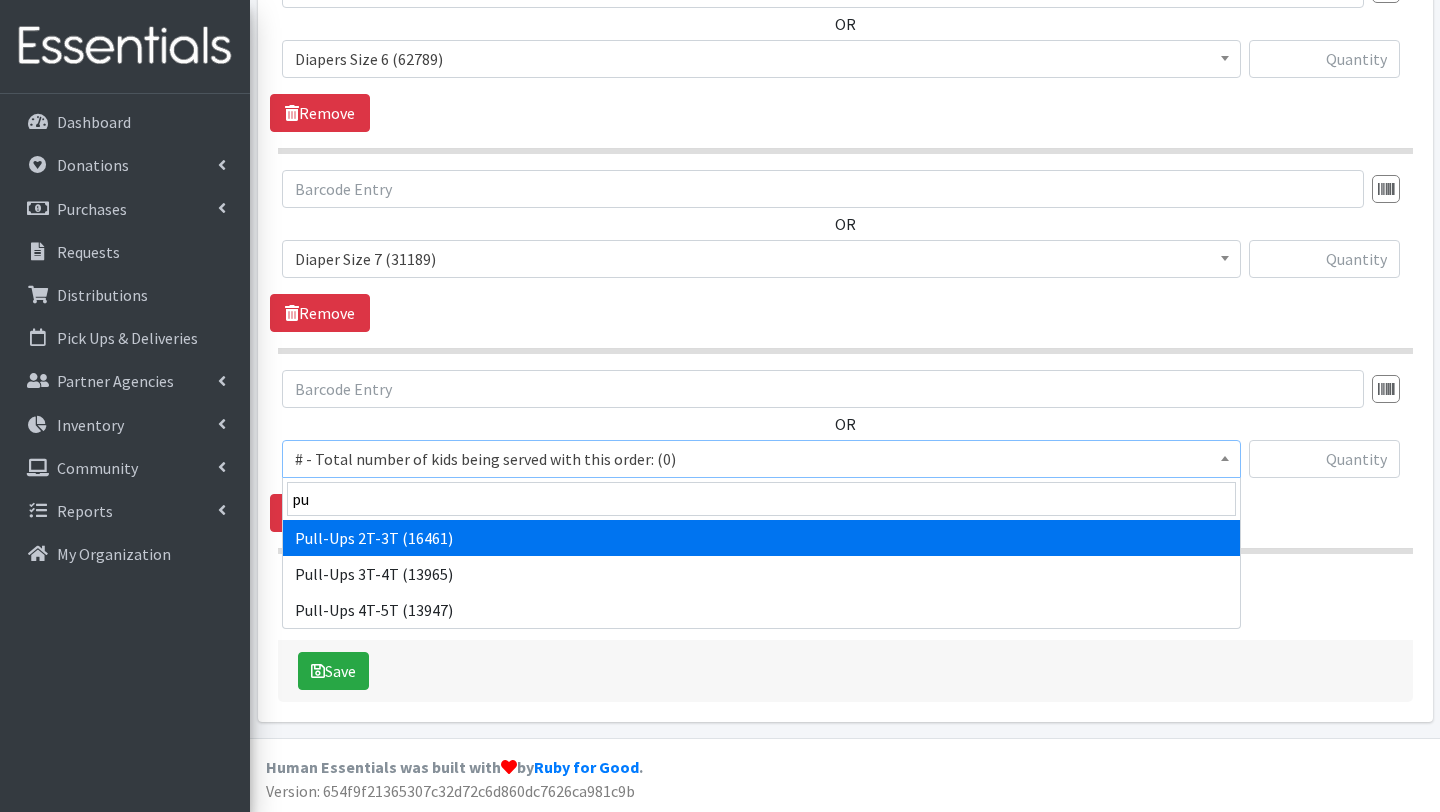 select on "2644" 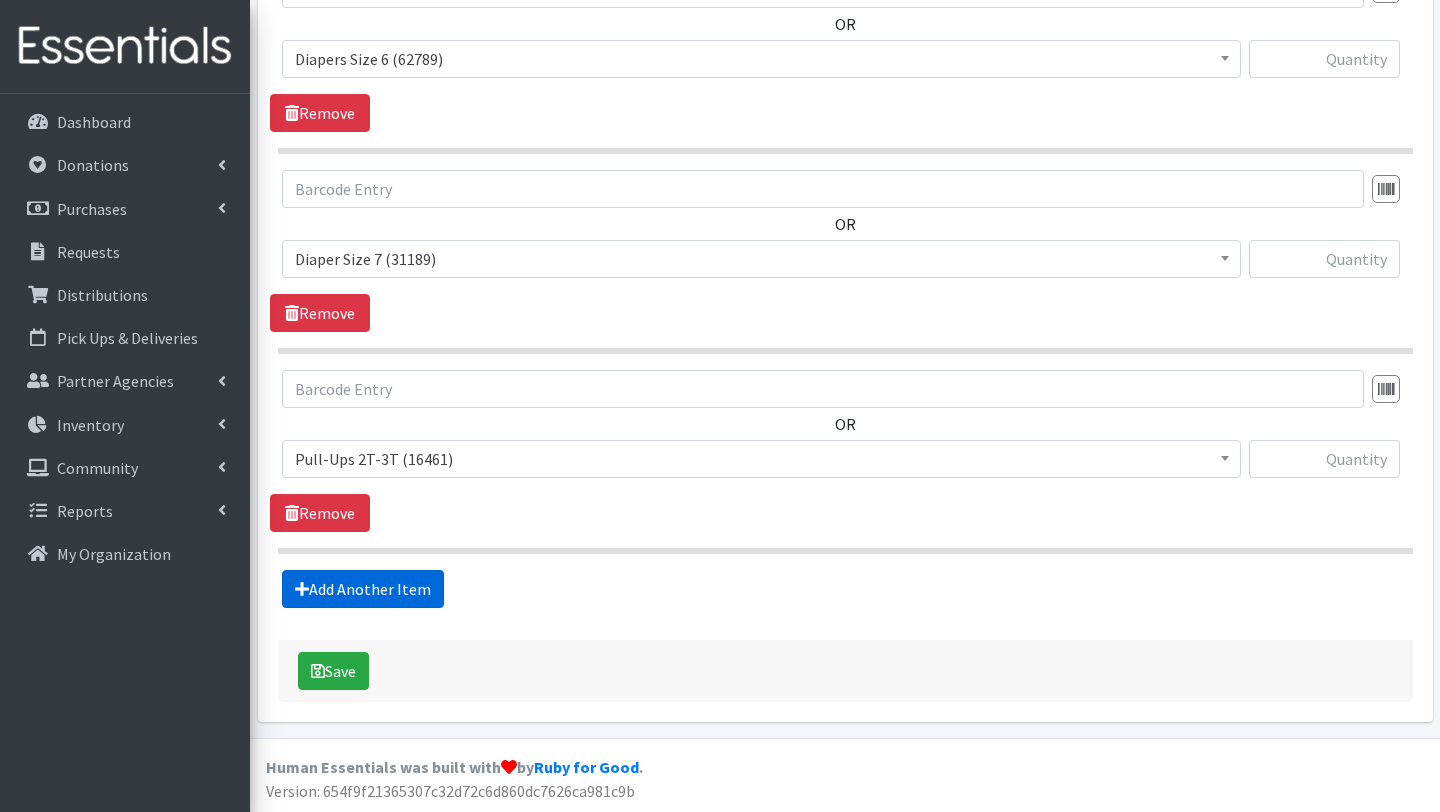 click on "Add Another Item" at bounding box center (363, 589) 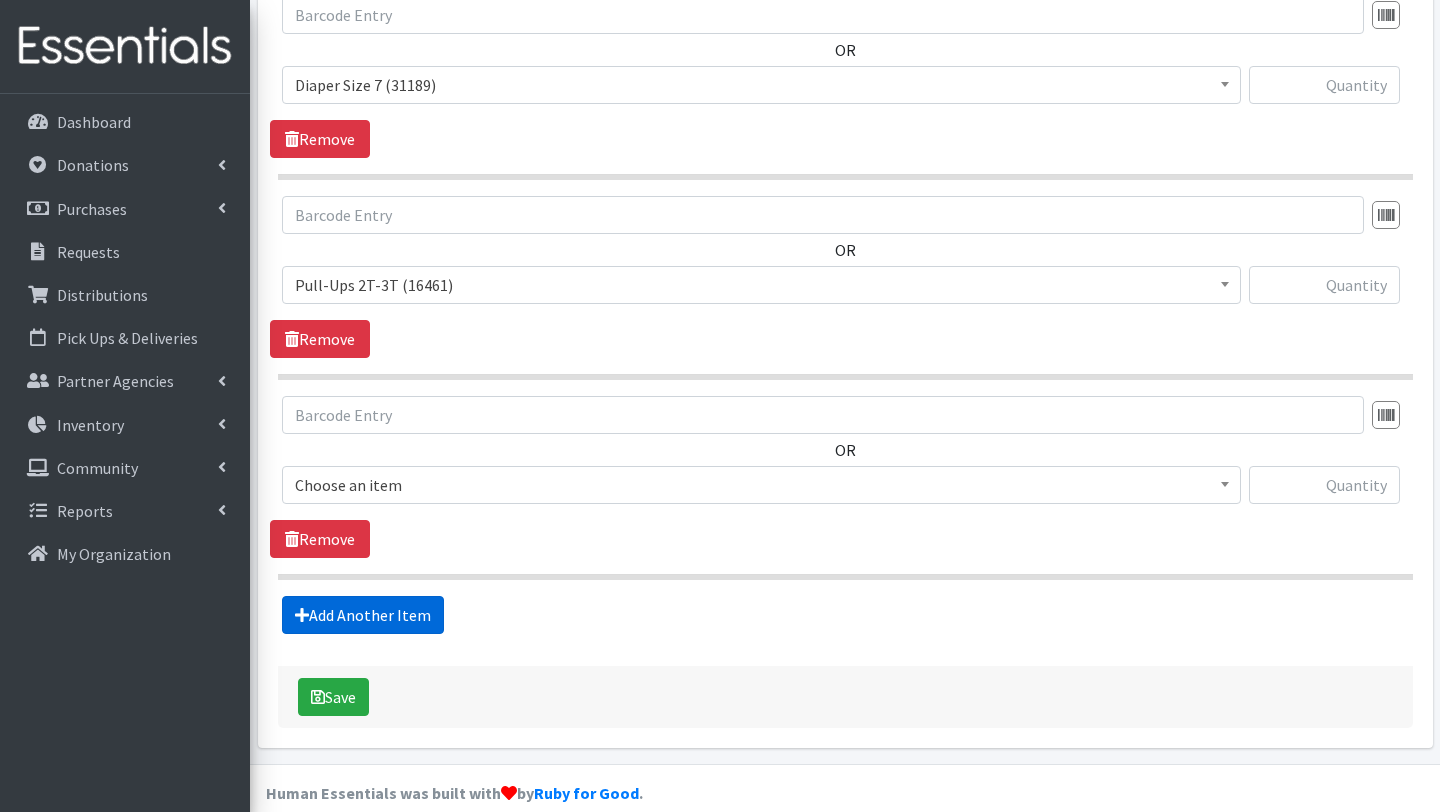 scroll, scrollTop: 1853, scrollLeft: 0, axis: vertical 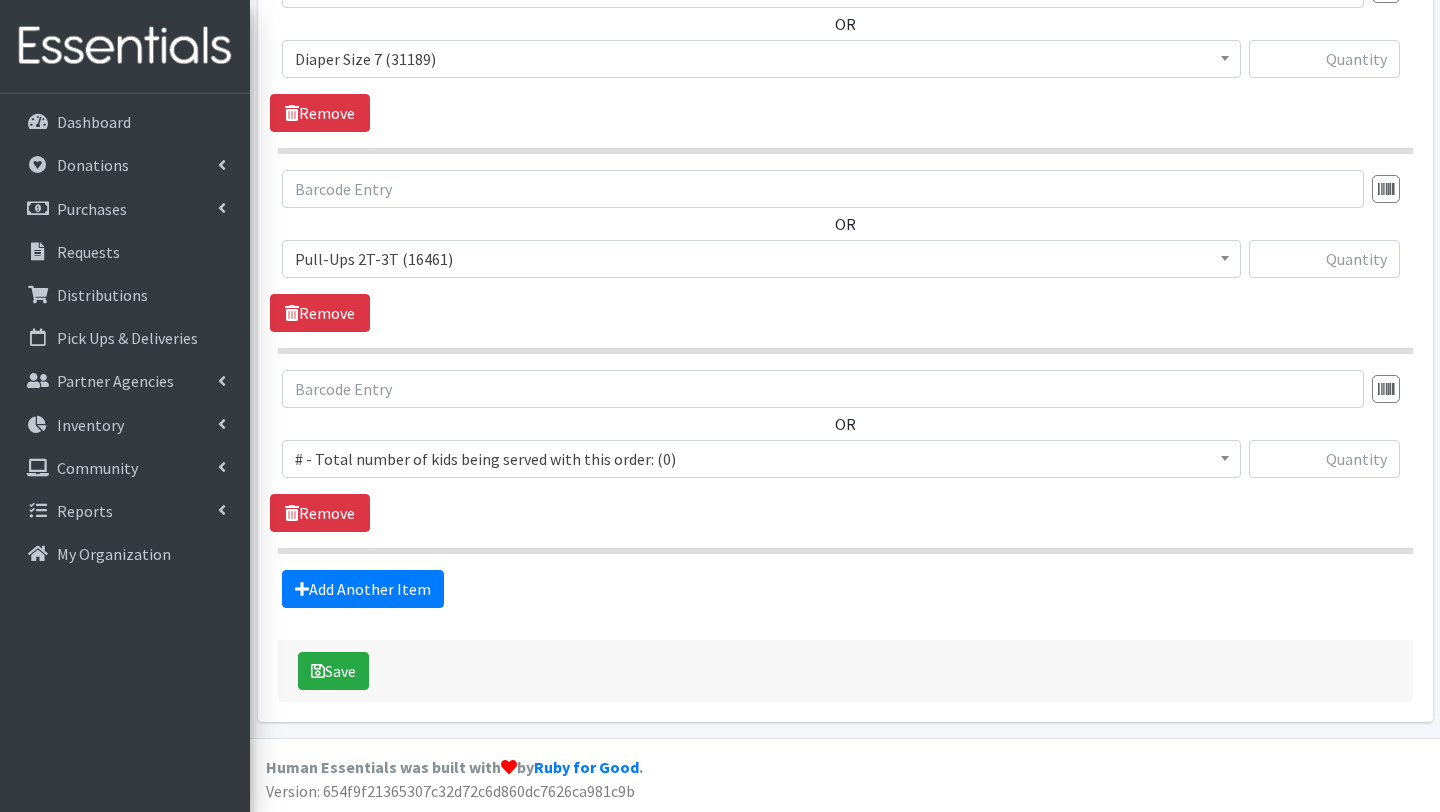 click on "# - Total number of kids being served with this order: (0)" at bounding box center [761, 459] 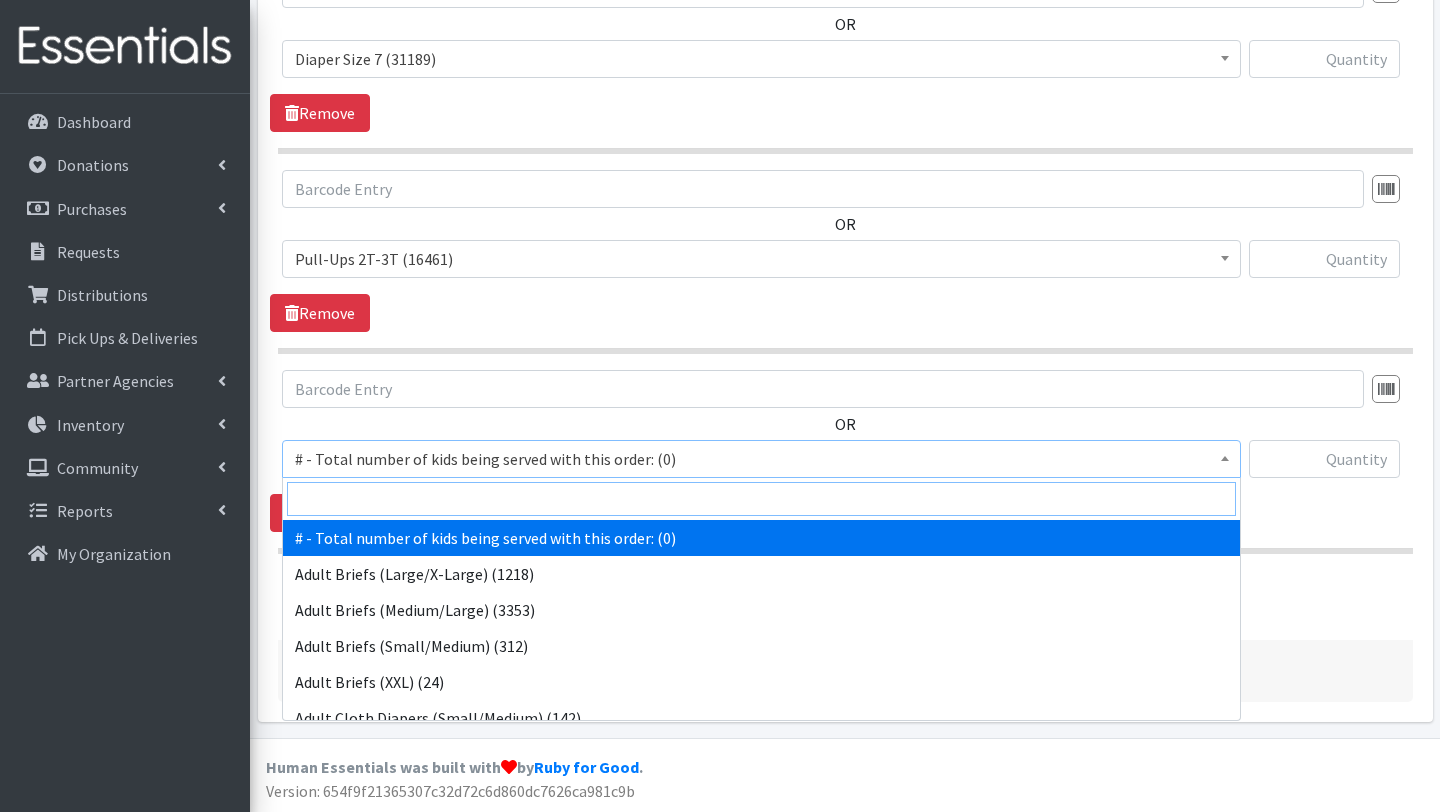 click at bounding box center [761, 499] 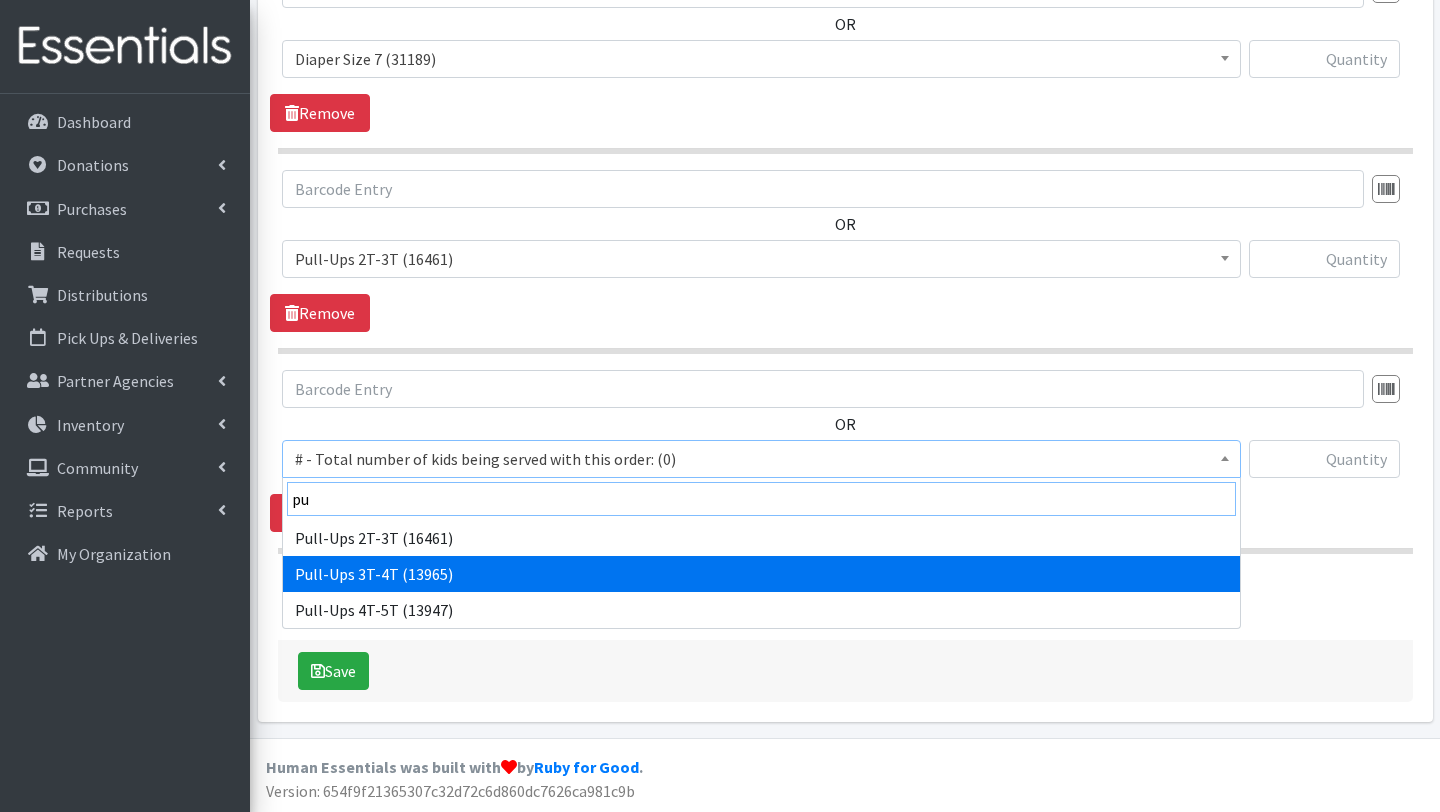type on "pu" 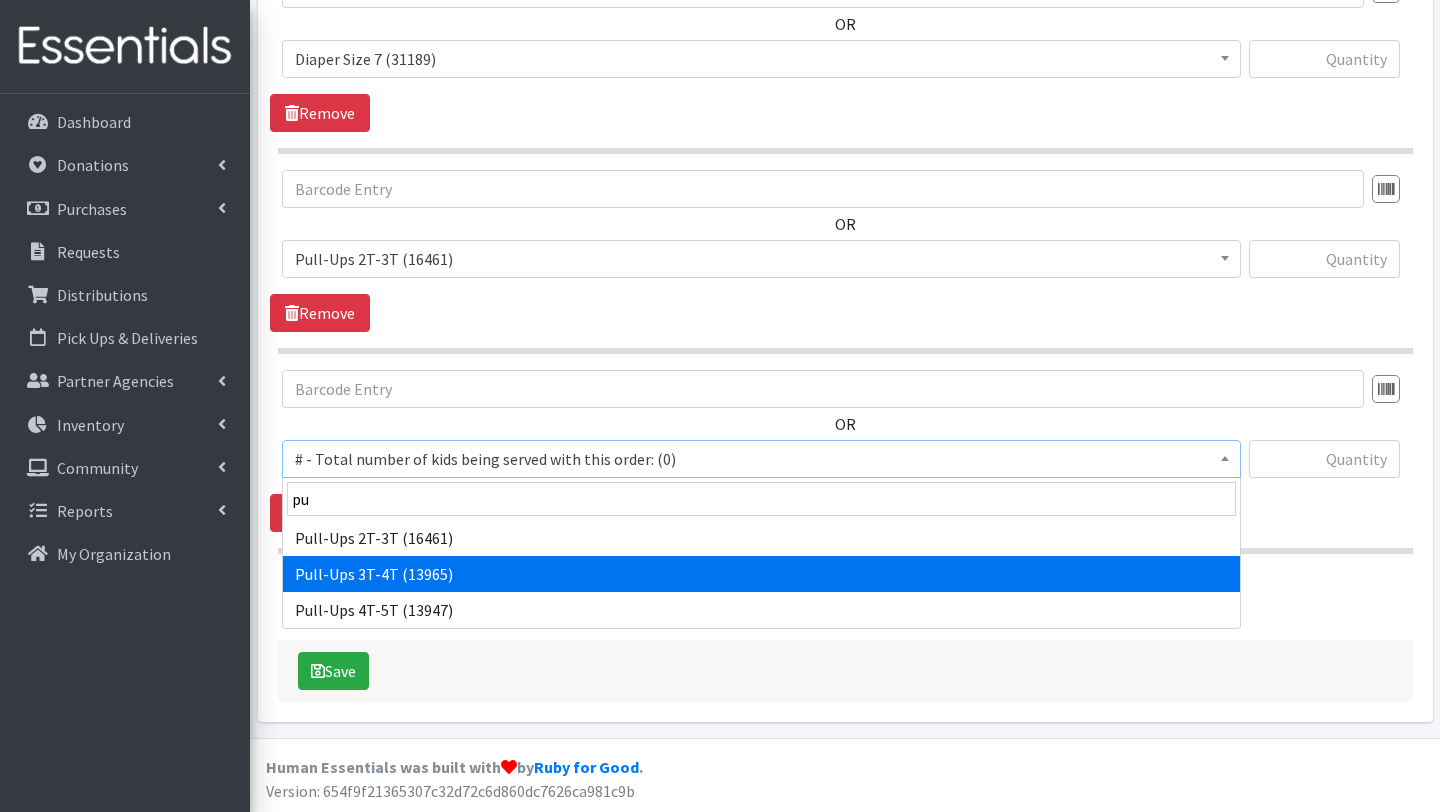 select on "2679" 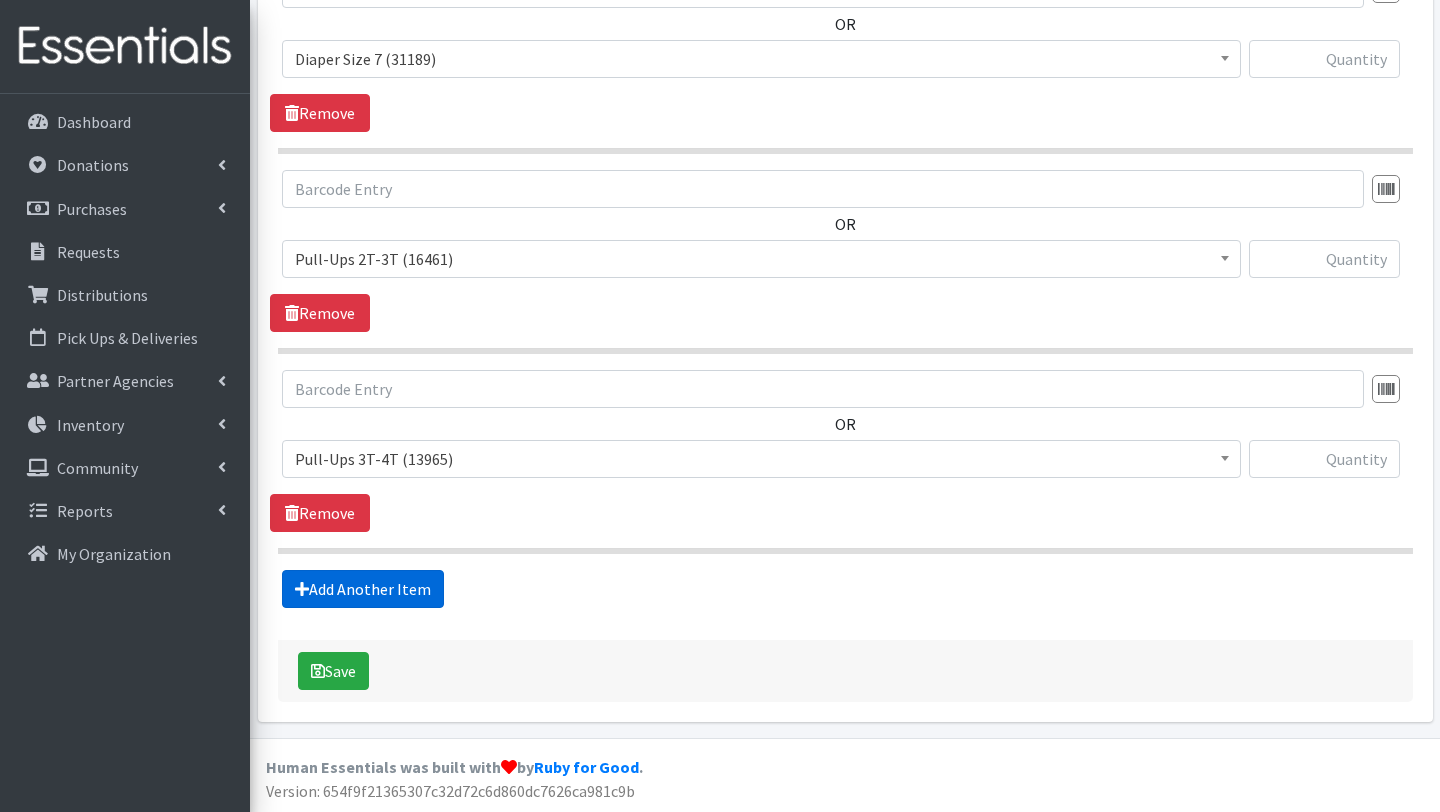 click on "Add Another Item" at bounding box center (363, 589) 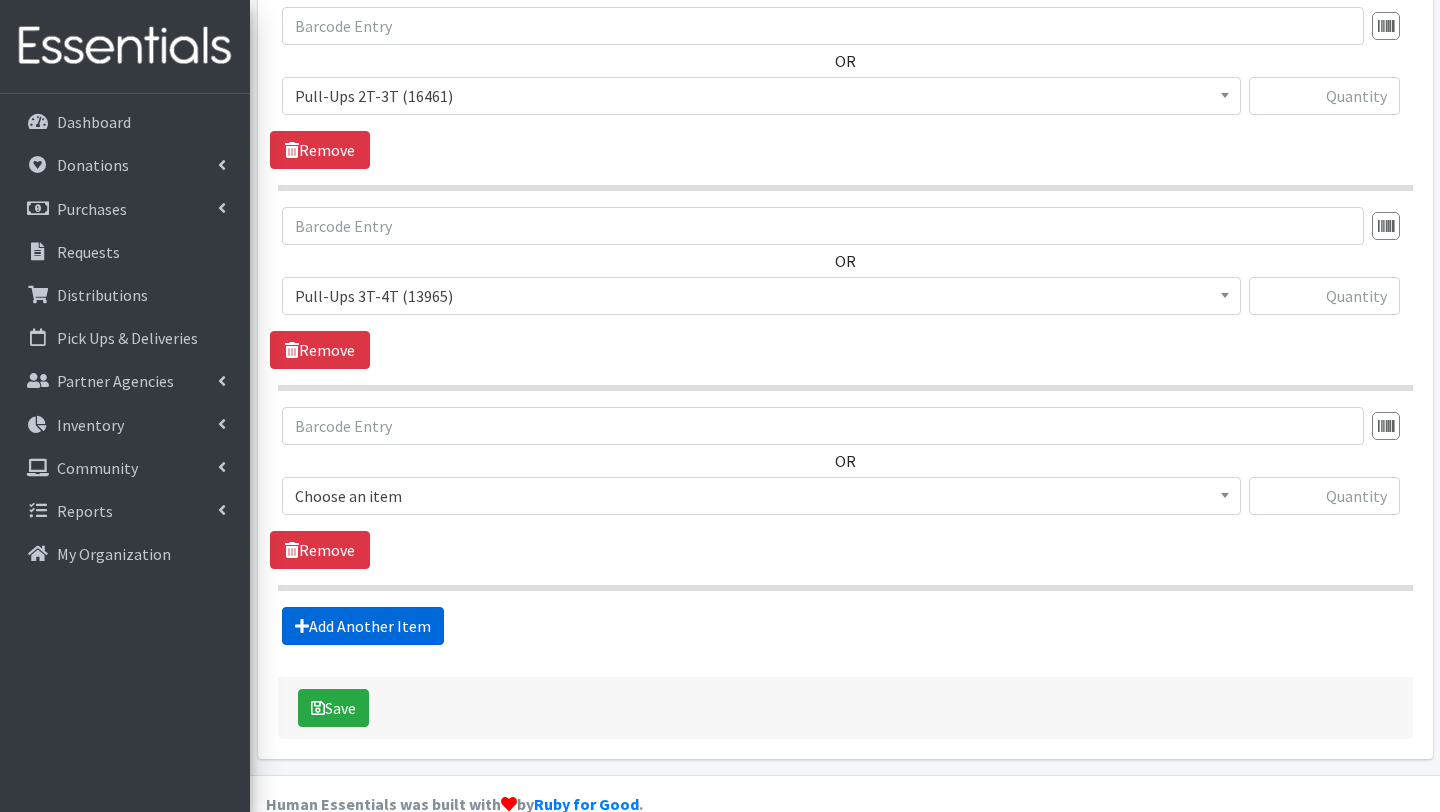 scroll, scrollTop: 2053, scrollLeft: 0, axis: vertical 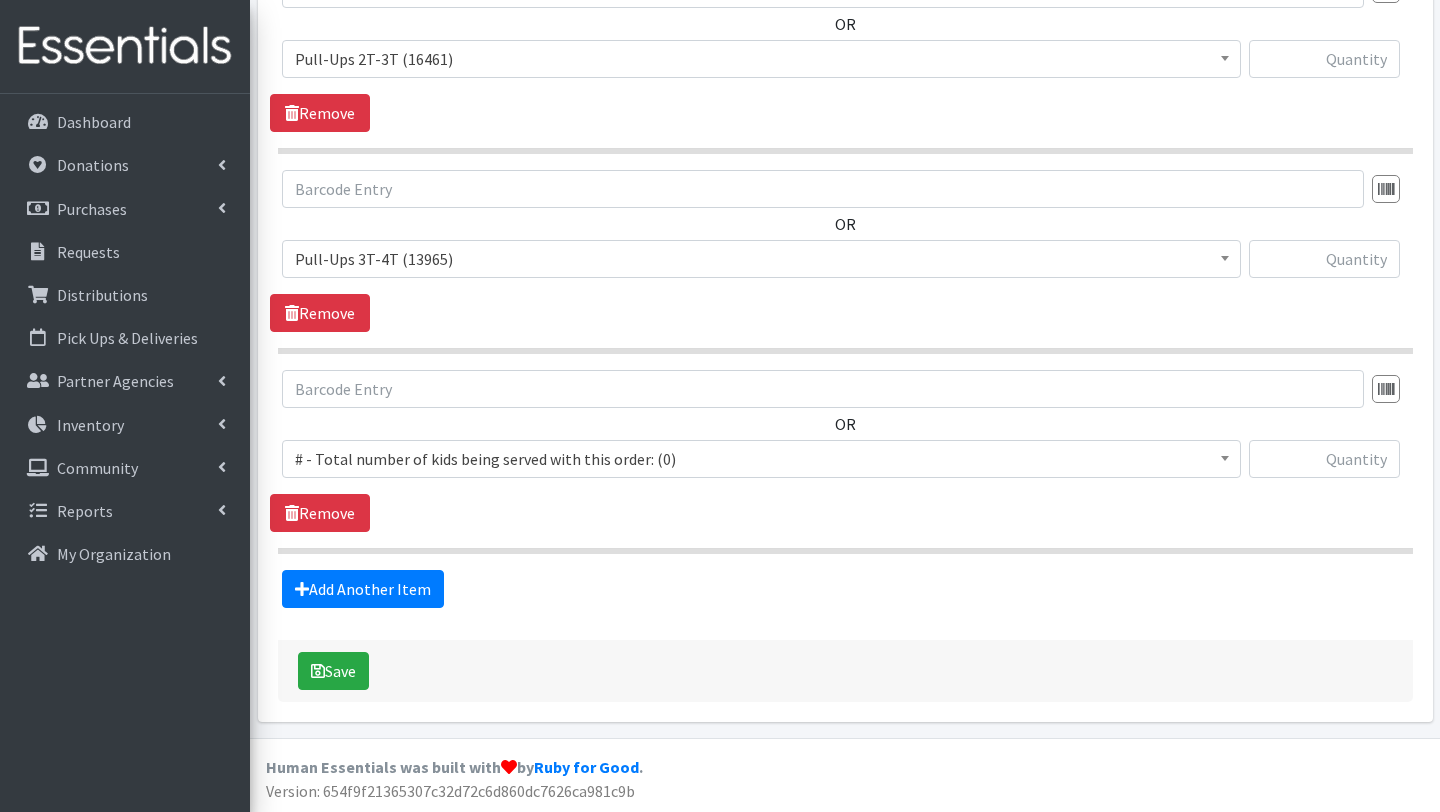 click on "# - Total number of kids being served with this order: (0)" at bounding box center [761, 459] 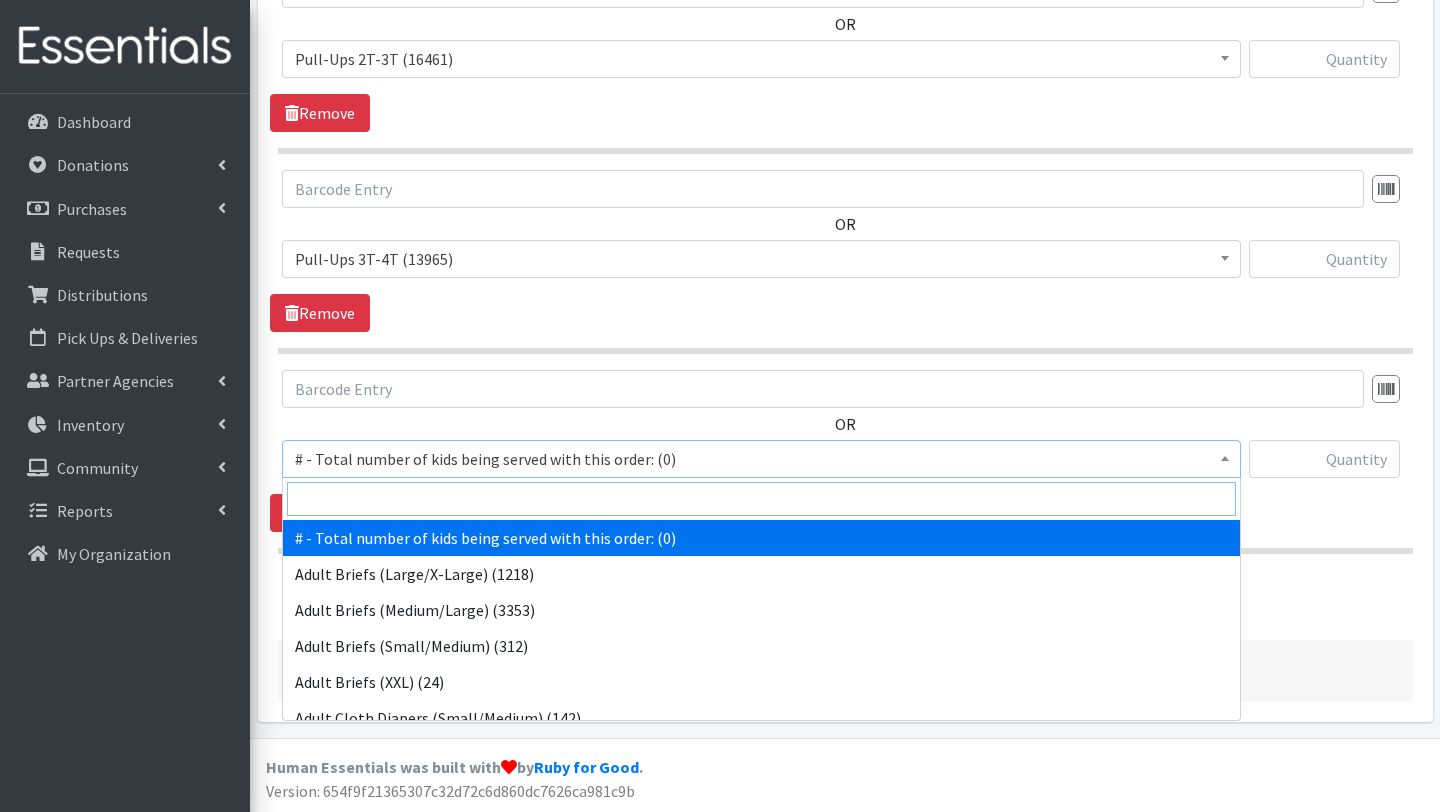 click at bounding box center [761, 499] 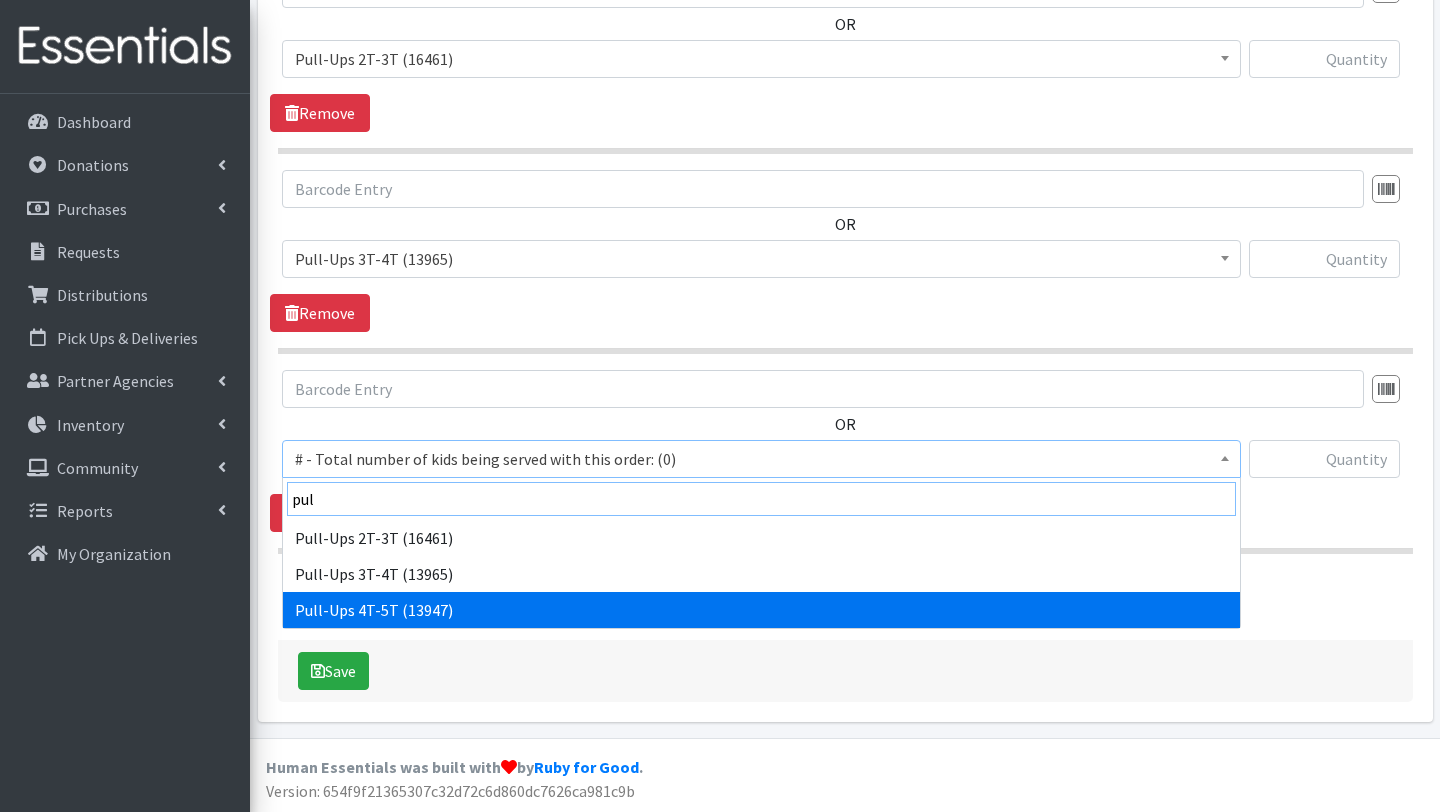 type on "pul" 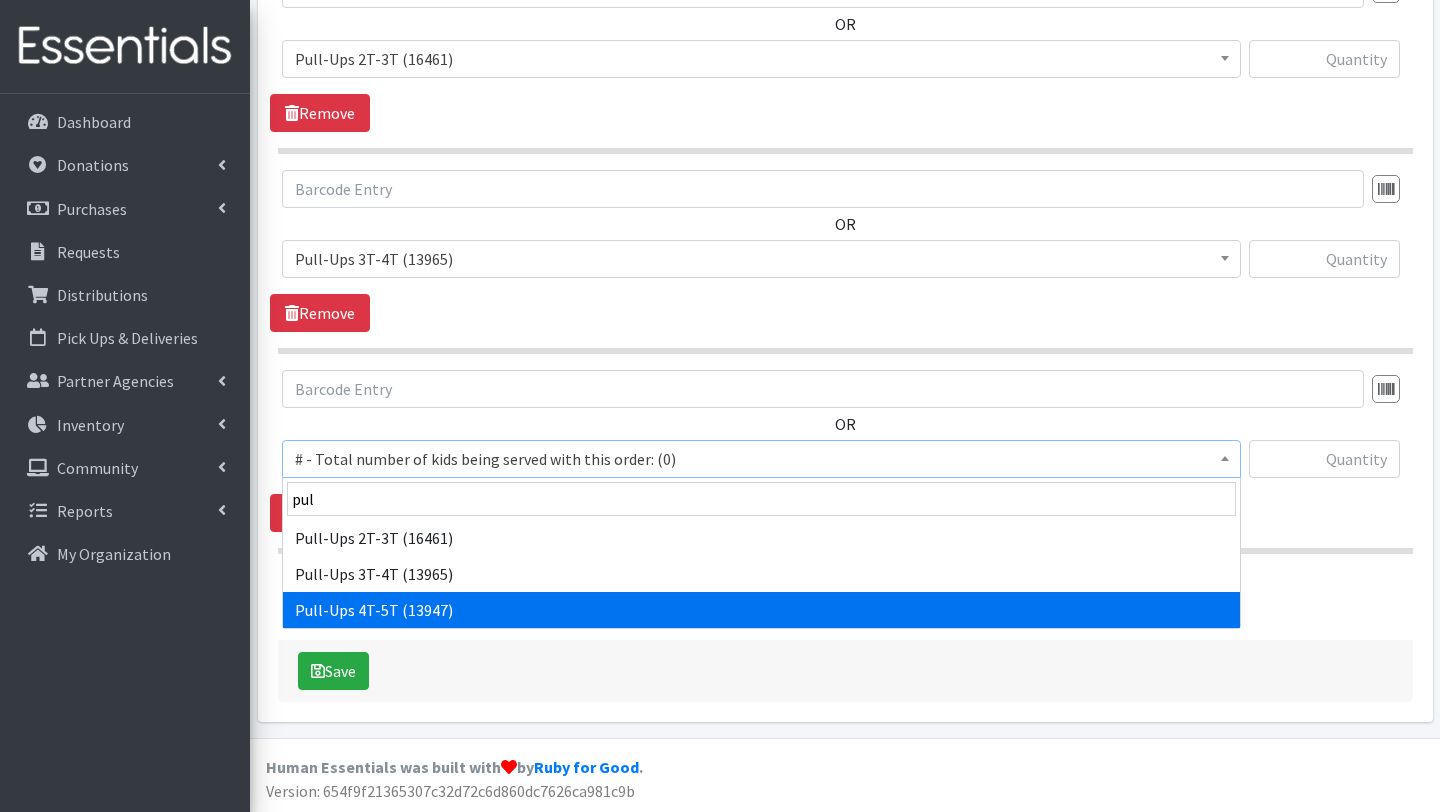 select on "2680" 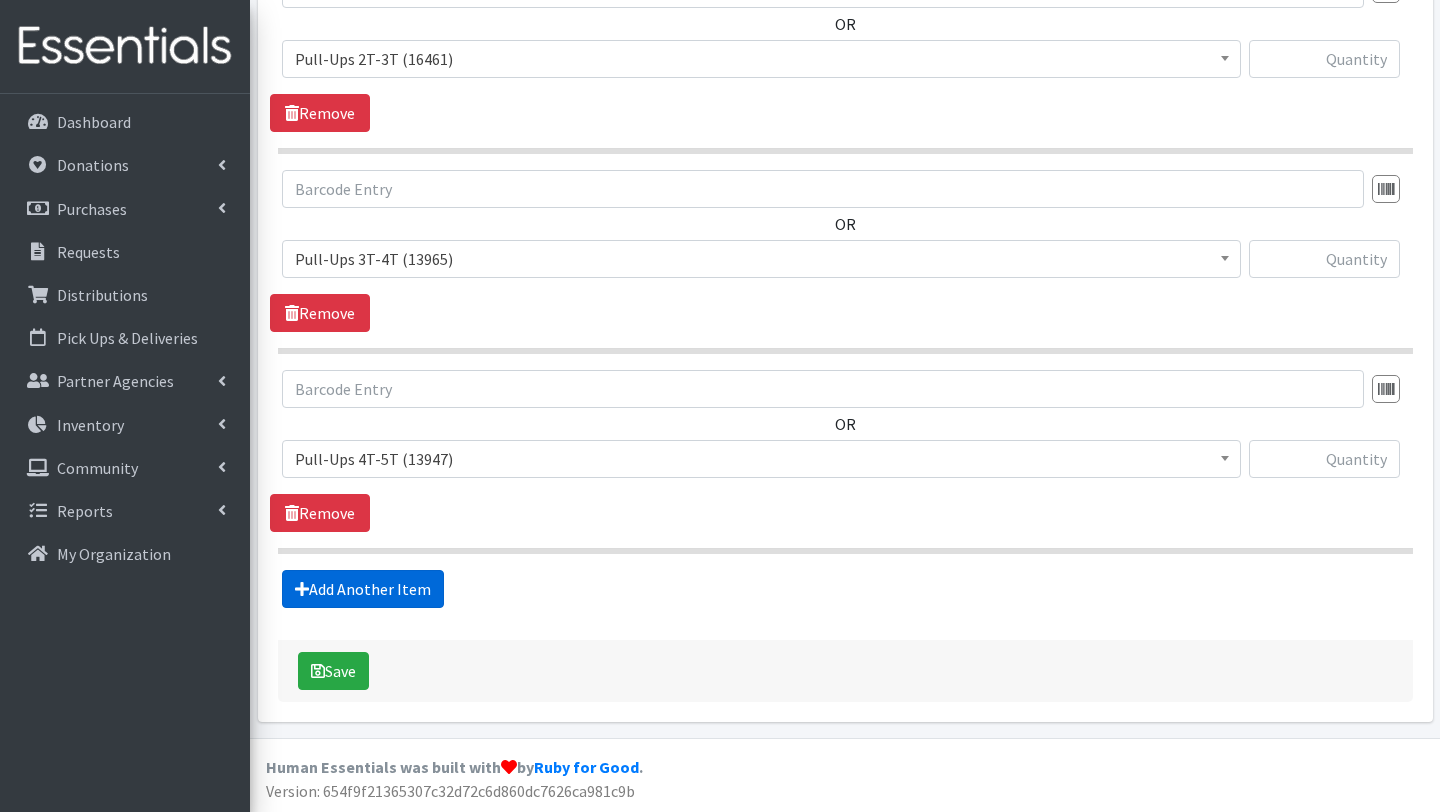 click on "Add Another Item" at bounding box center (363, 589) 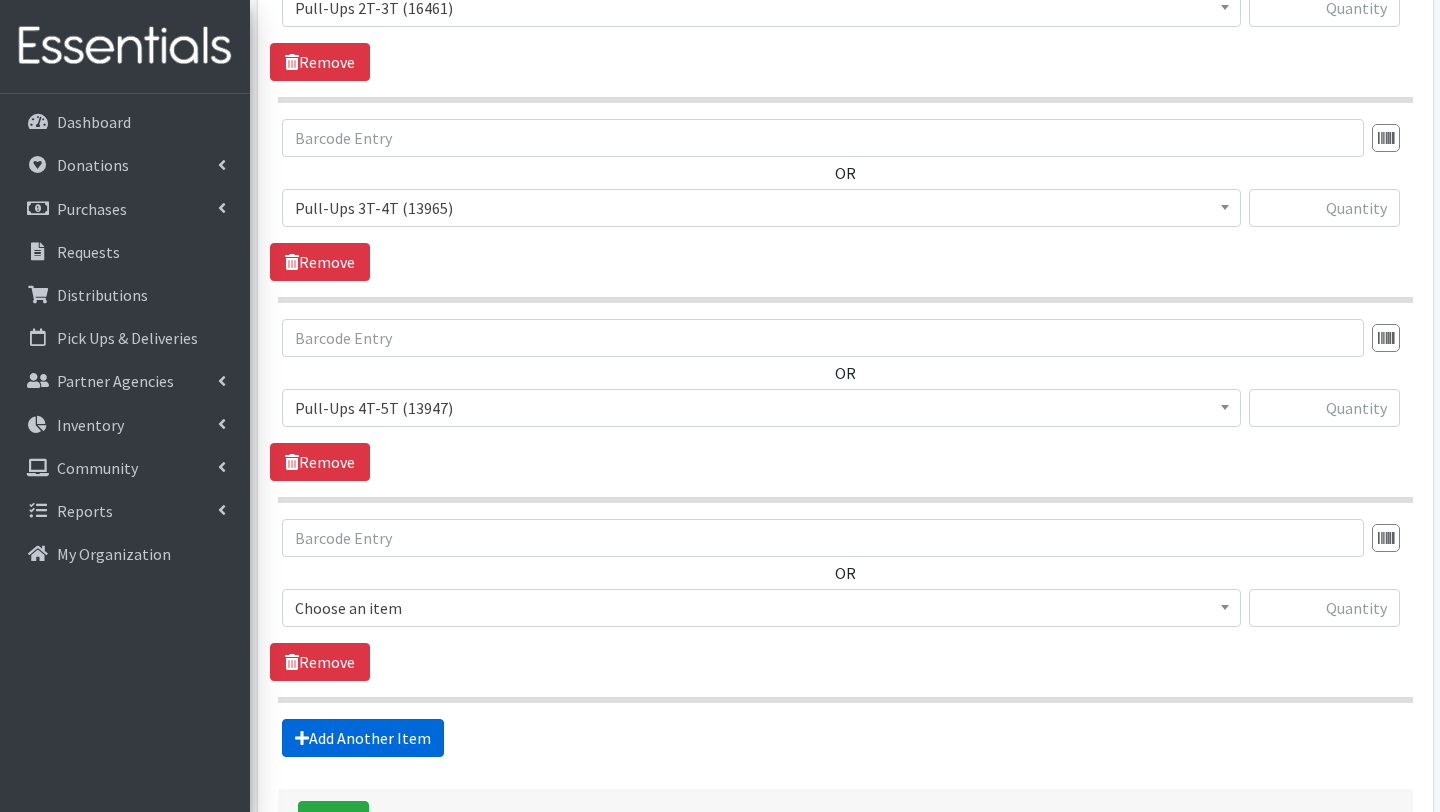 scroll, scrollTop: 2253, scrollLeft: 0, axis: vertical 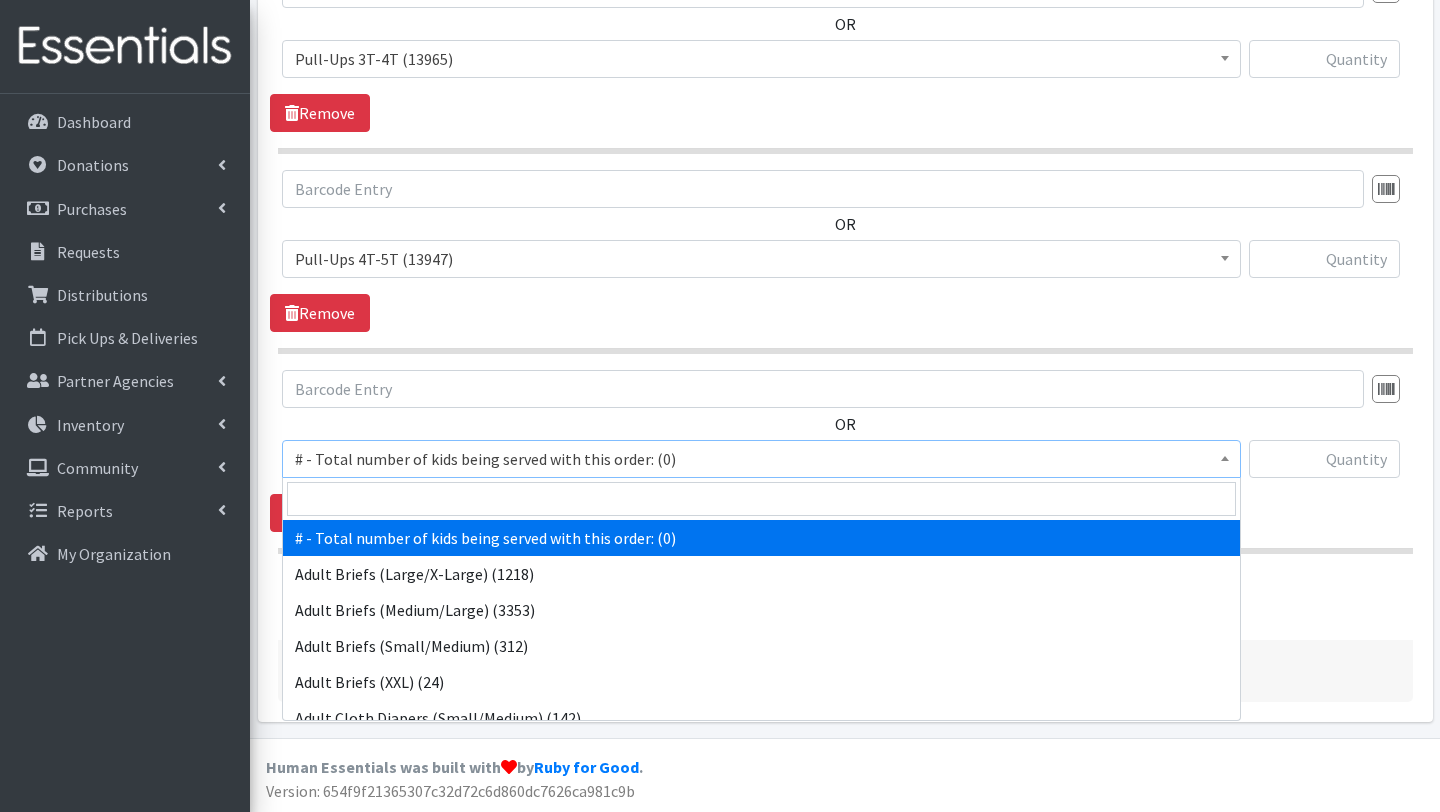 click on "# - Total number of kids being served with this order: (0)" at bounding box center (761, 459) 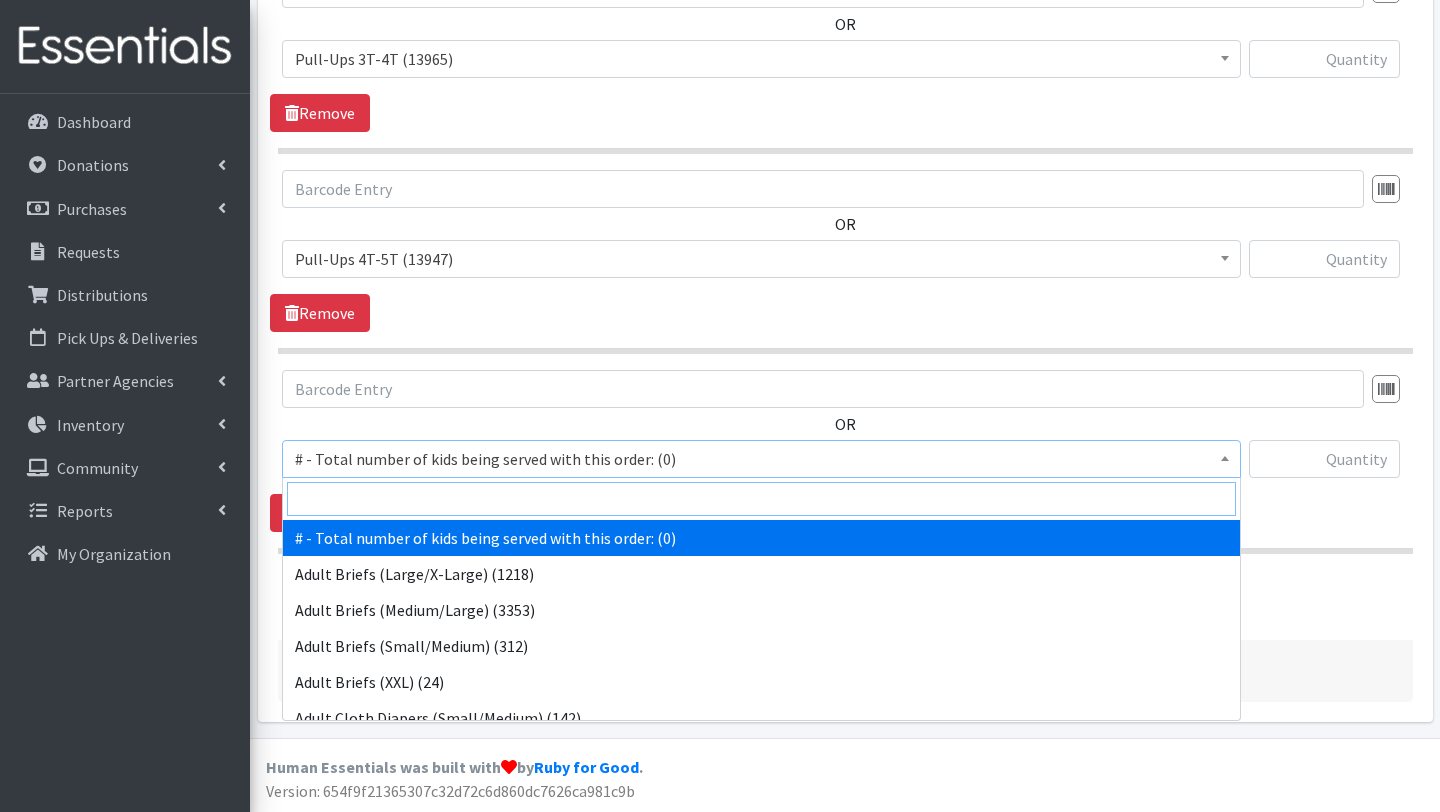 click at bounding box center (761, 499) 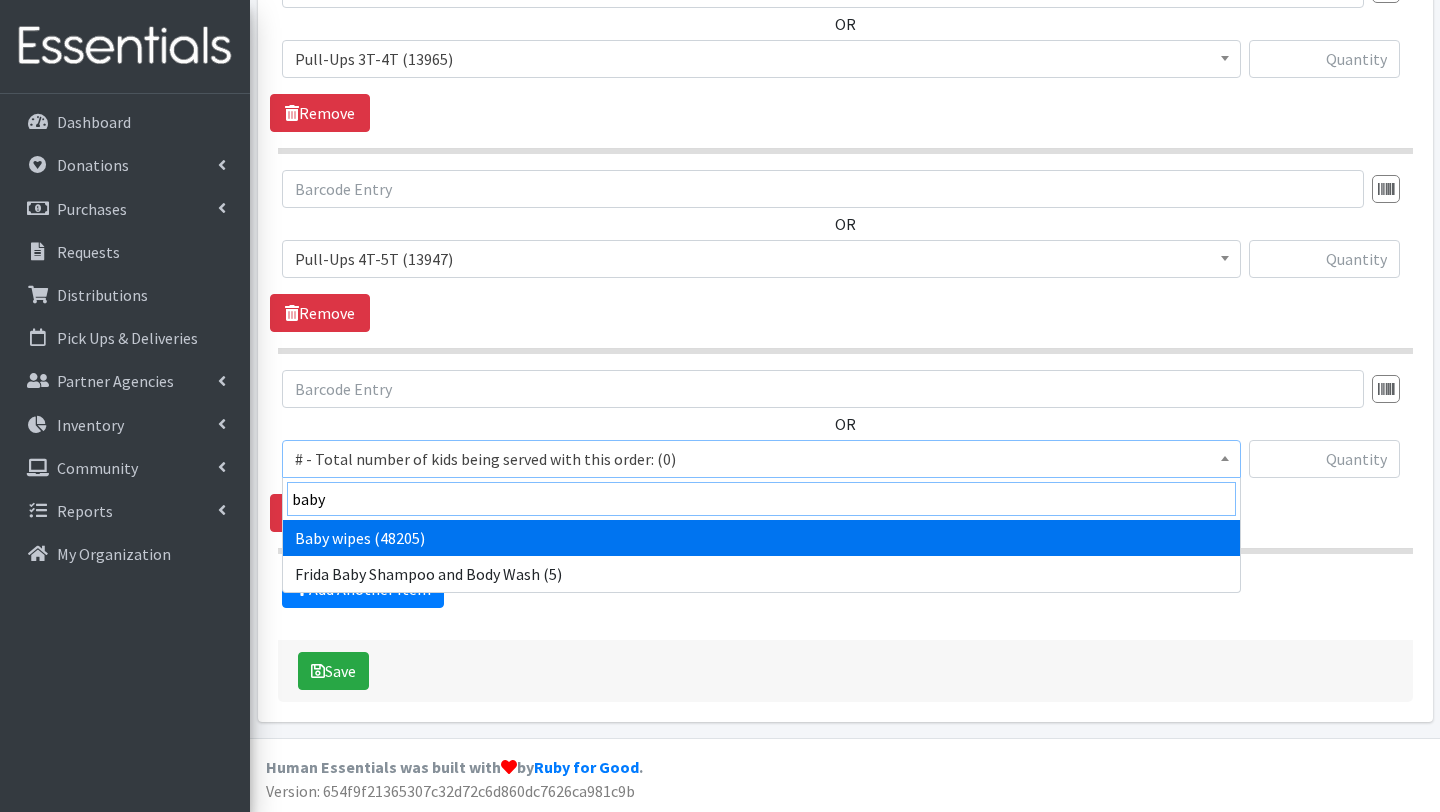 type on "baby" 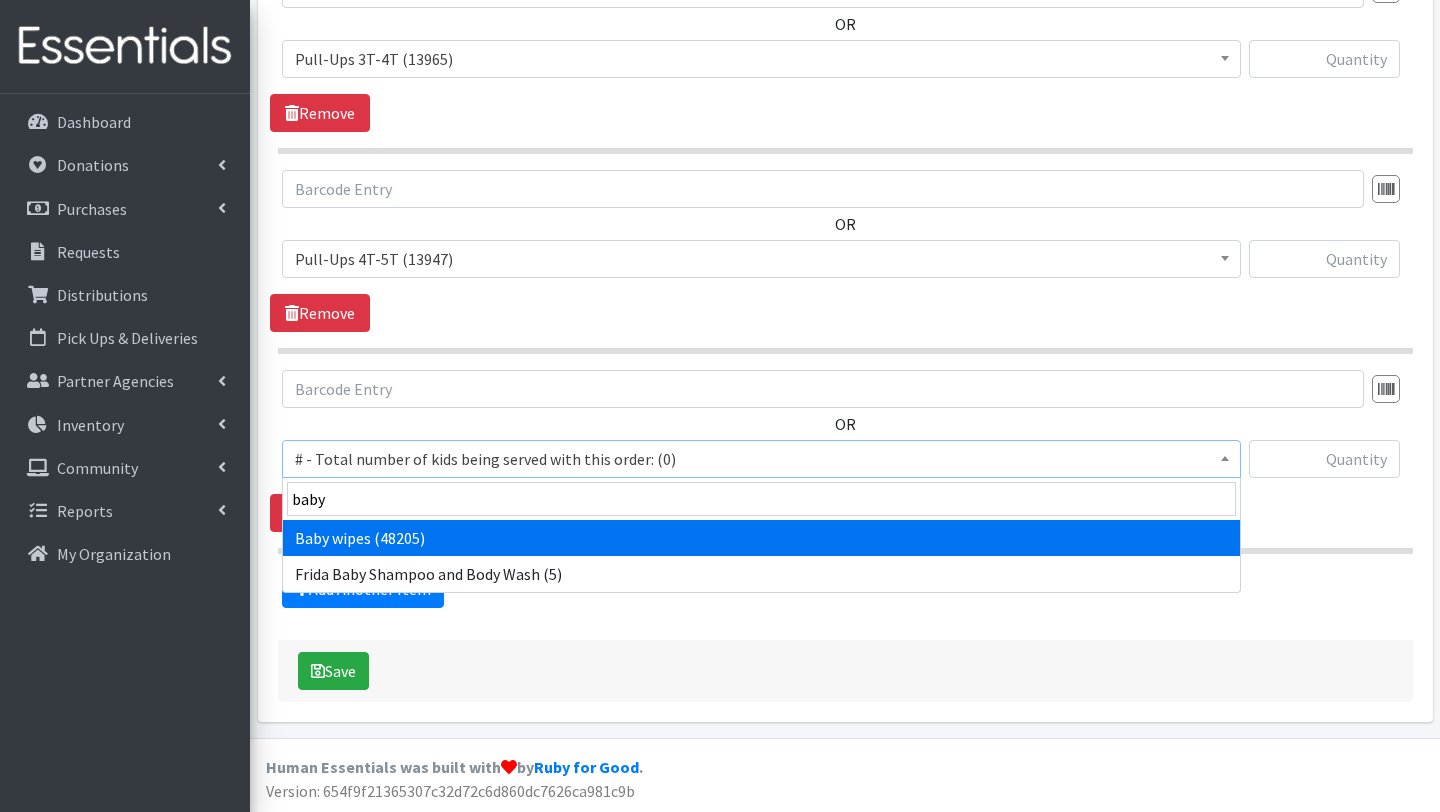 select on "2649" 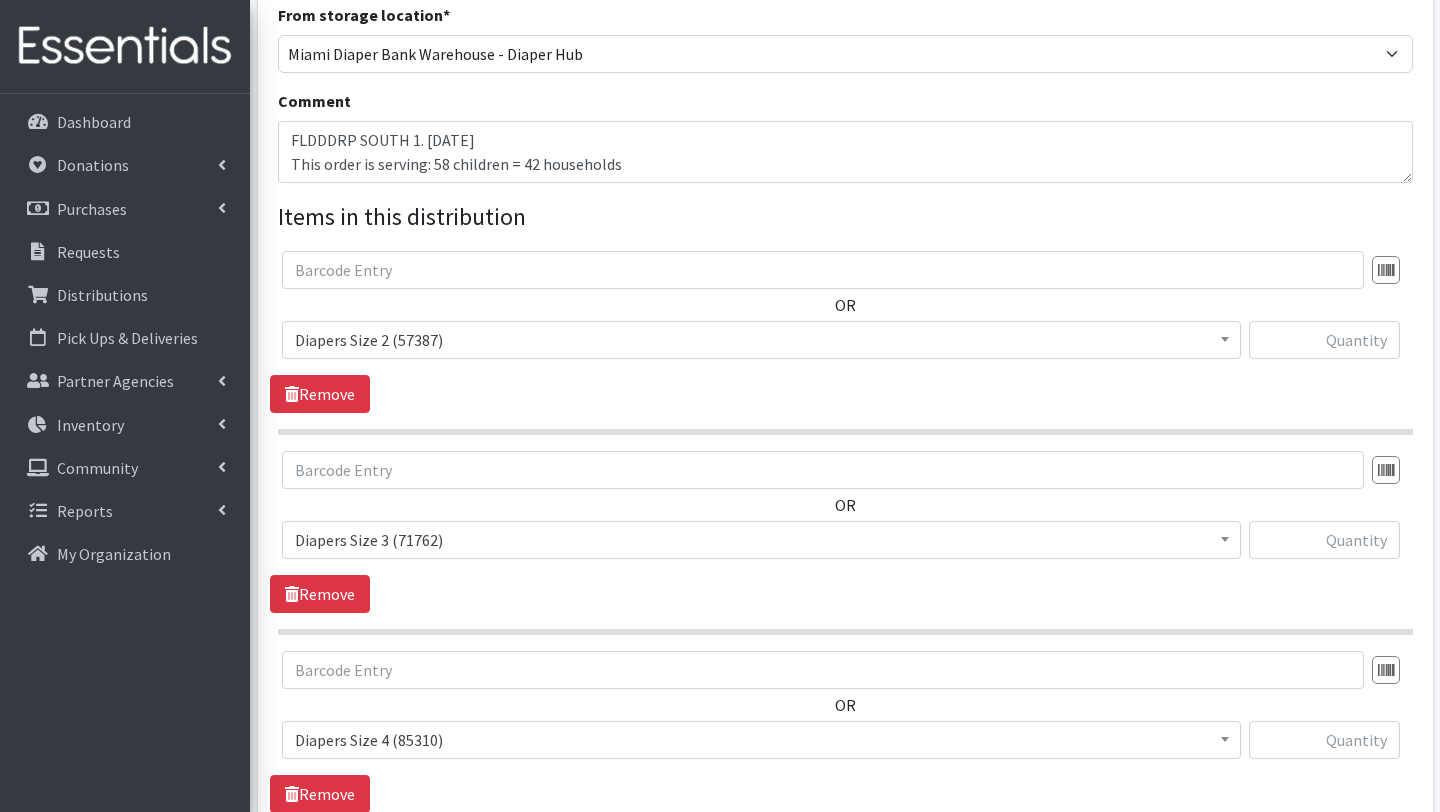 scroll, scrollTop: 562, scrollLeft: 0, axis: vertical 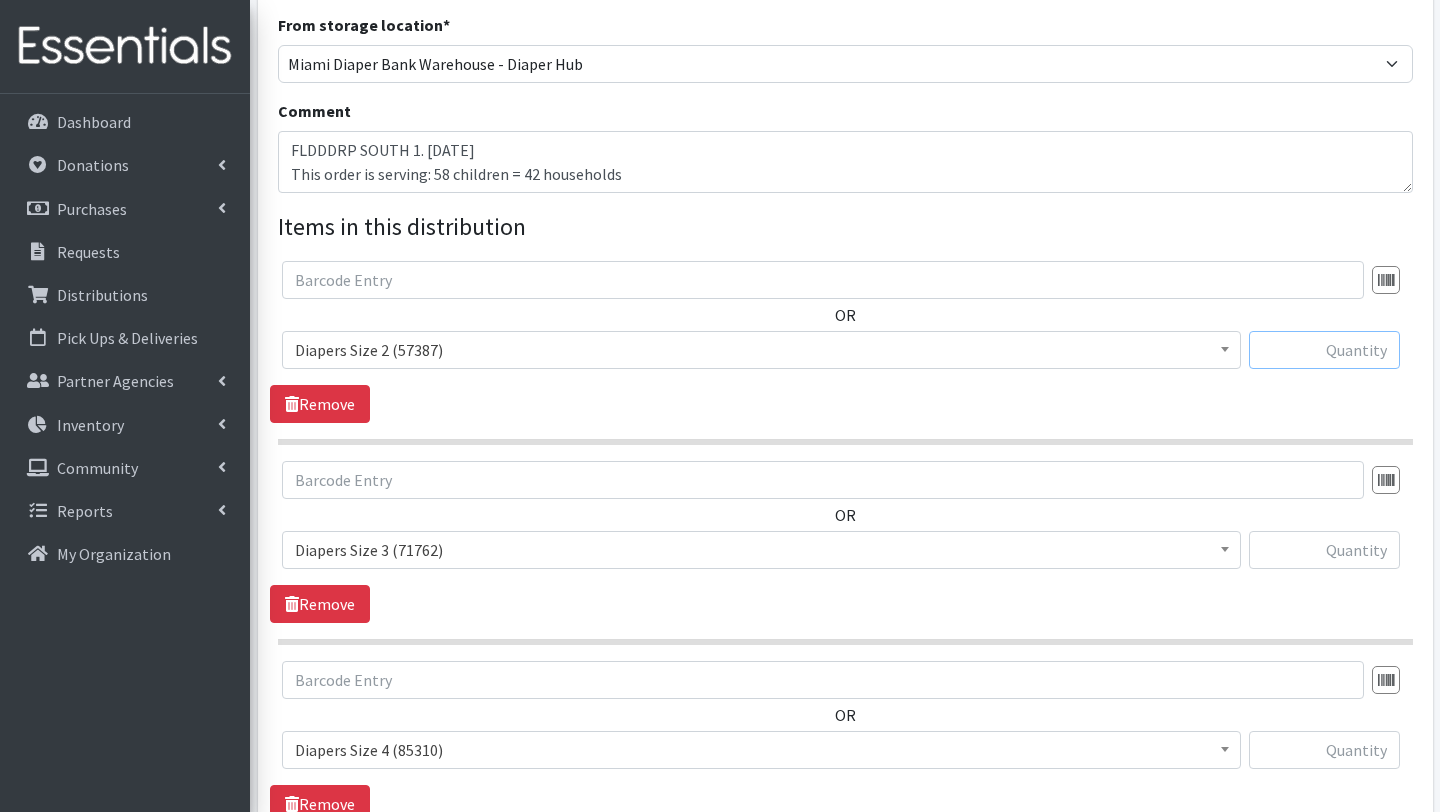 click at bounding box center (1324, 350) 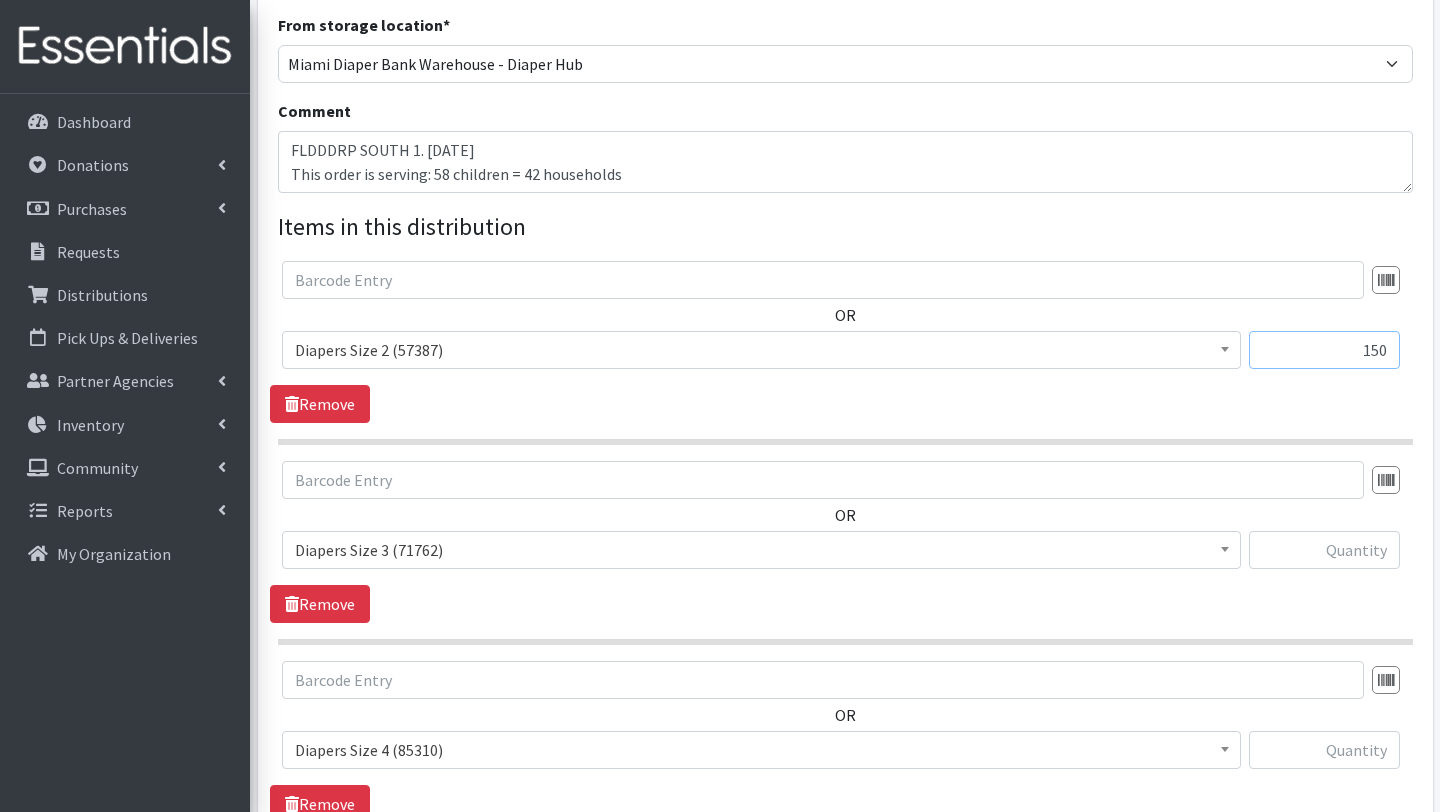 type on "150" 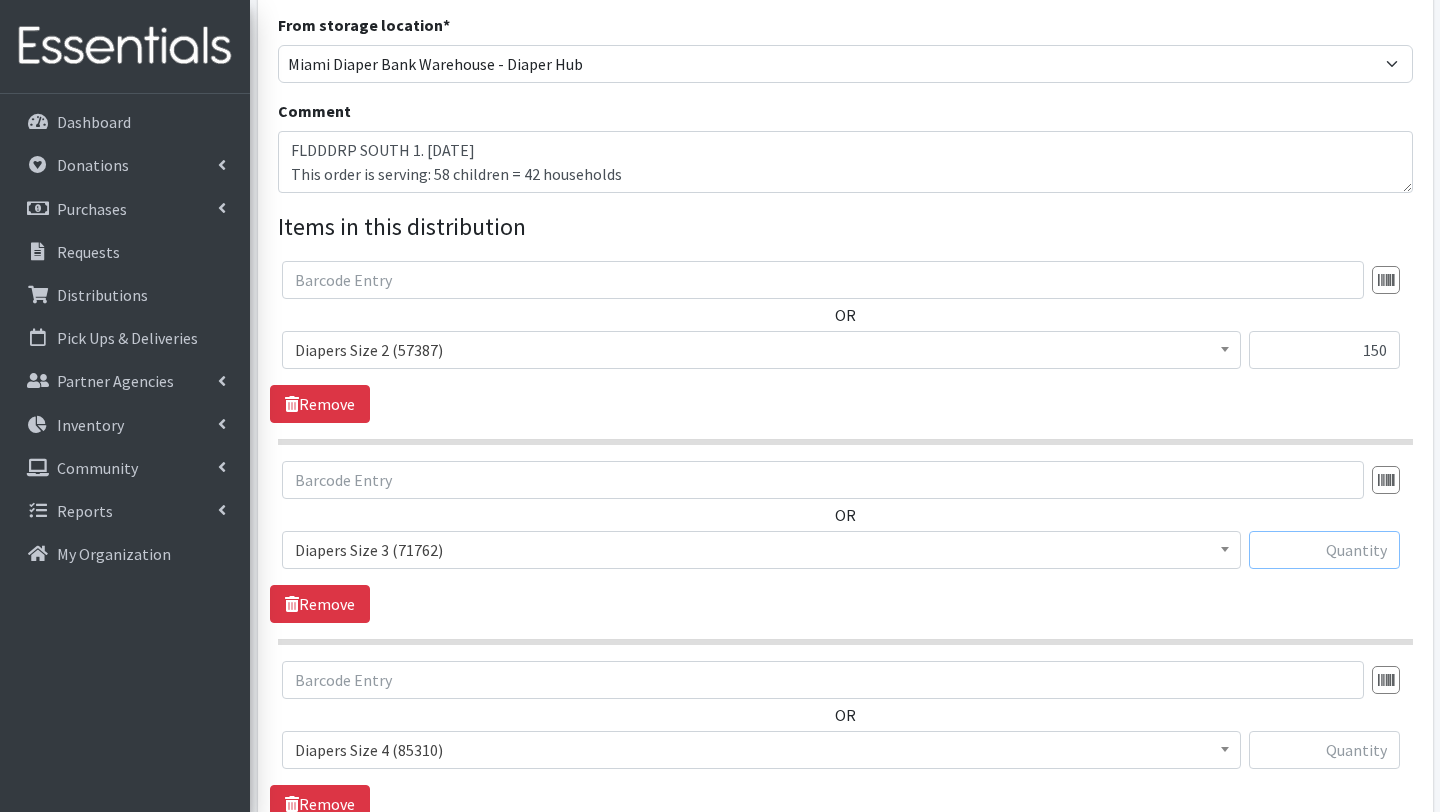 click at bounding box center [1324, 550] 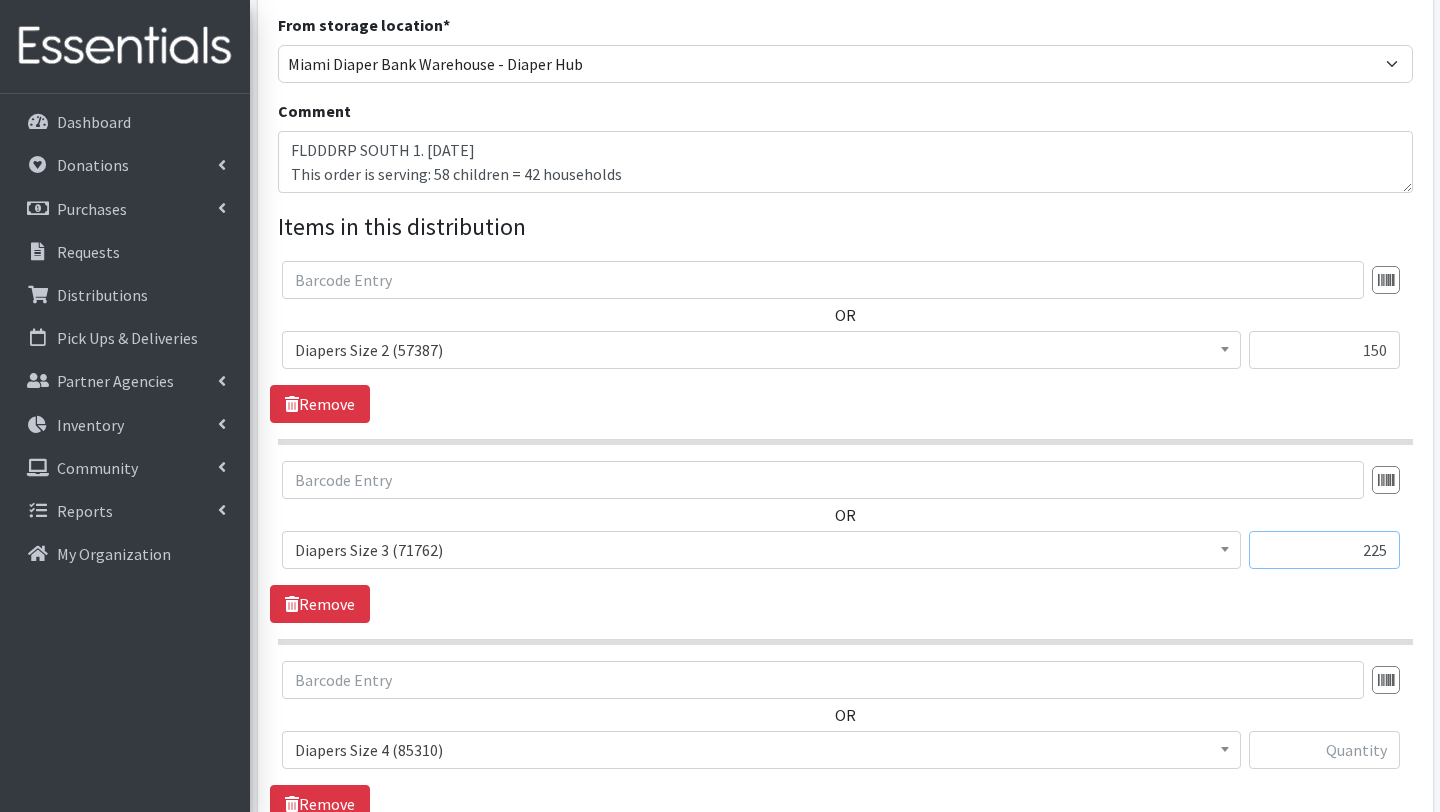 type on "225" 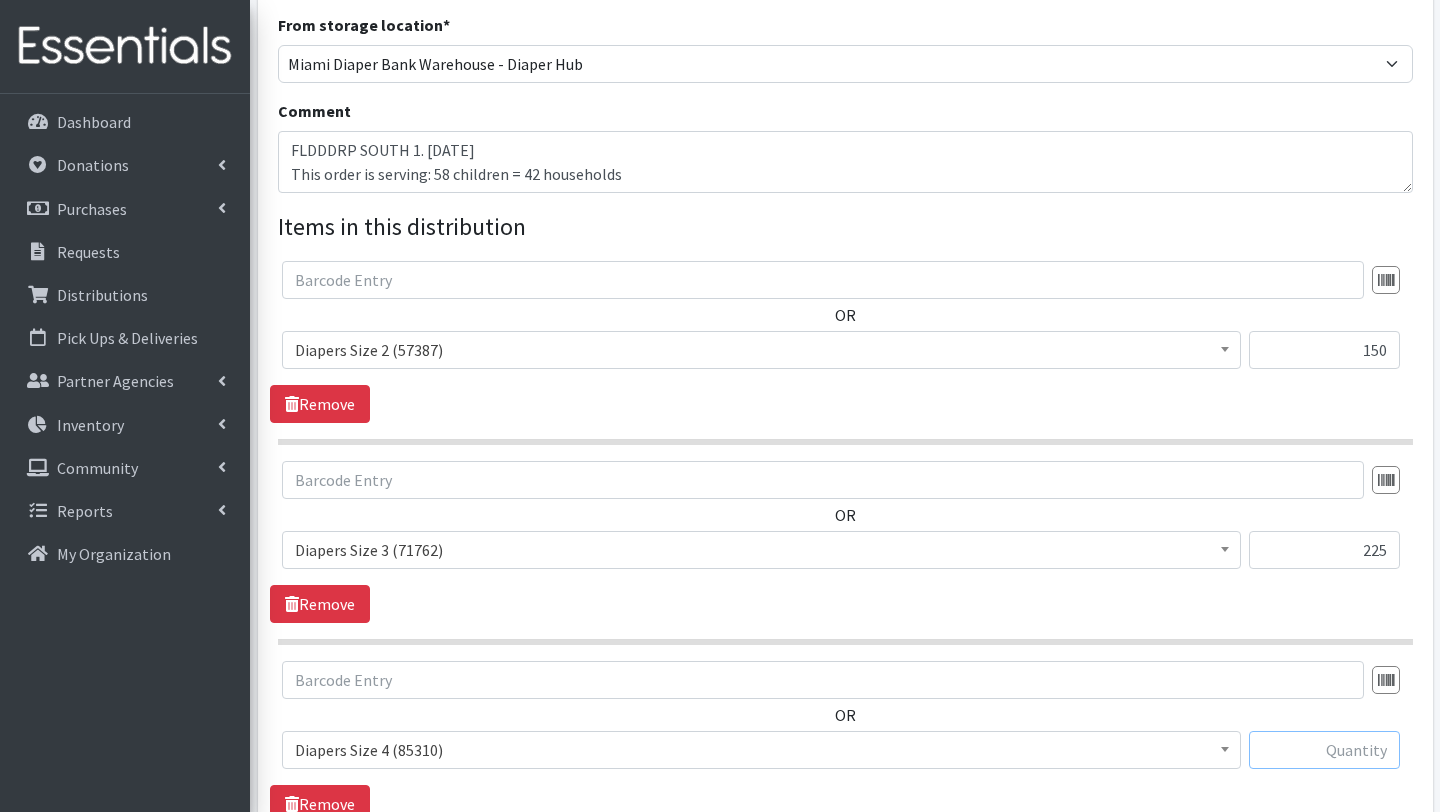 click at bounding box center [1324, 750] 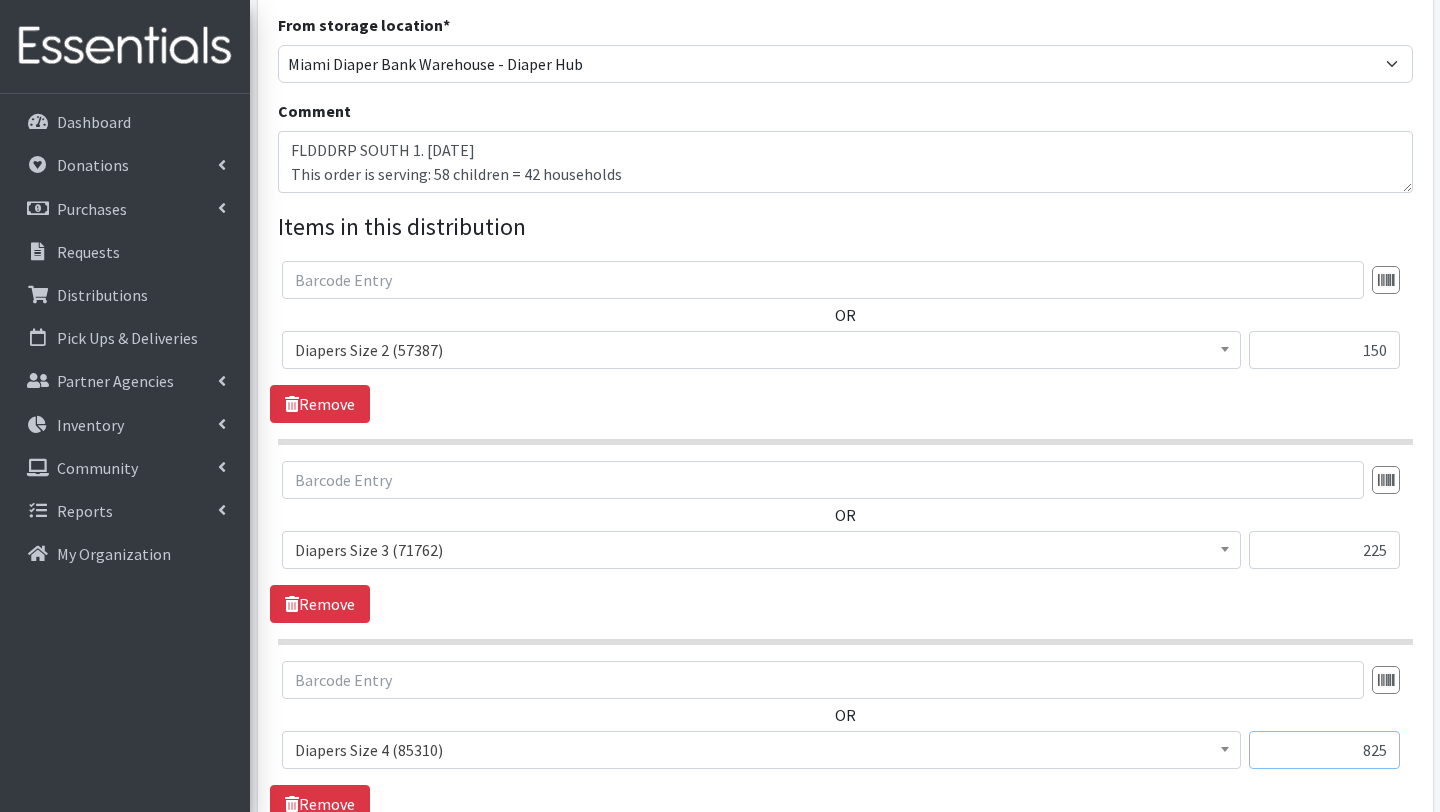 type on "825" 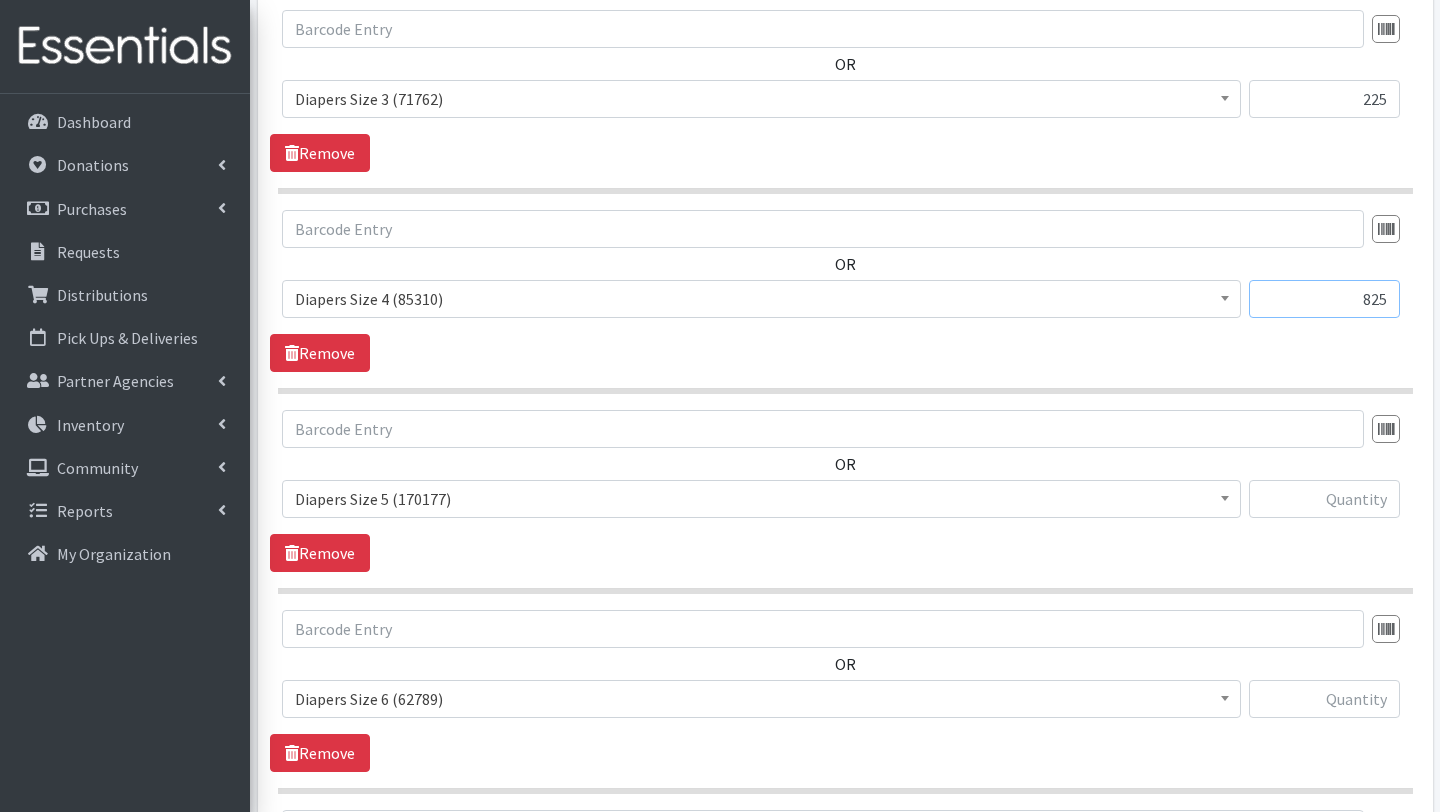 scroll, scrollTop: 1020, scrollLeft: 0, axis: vertical 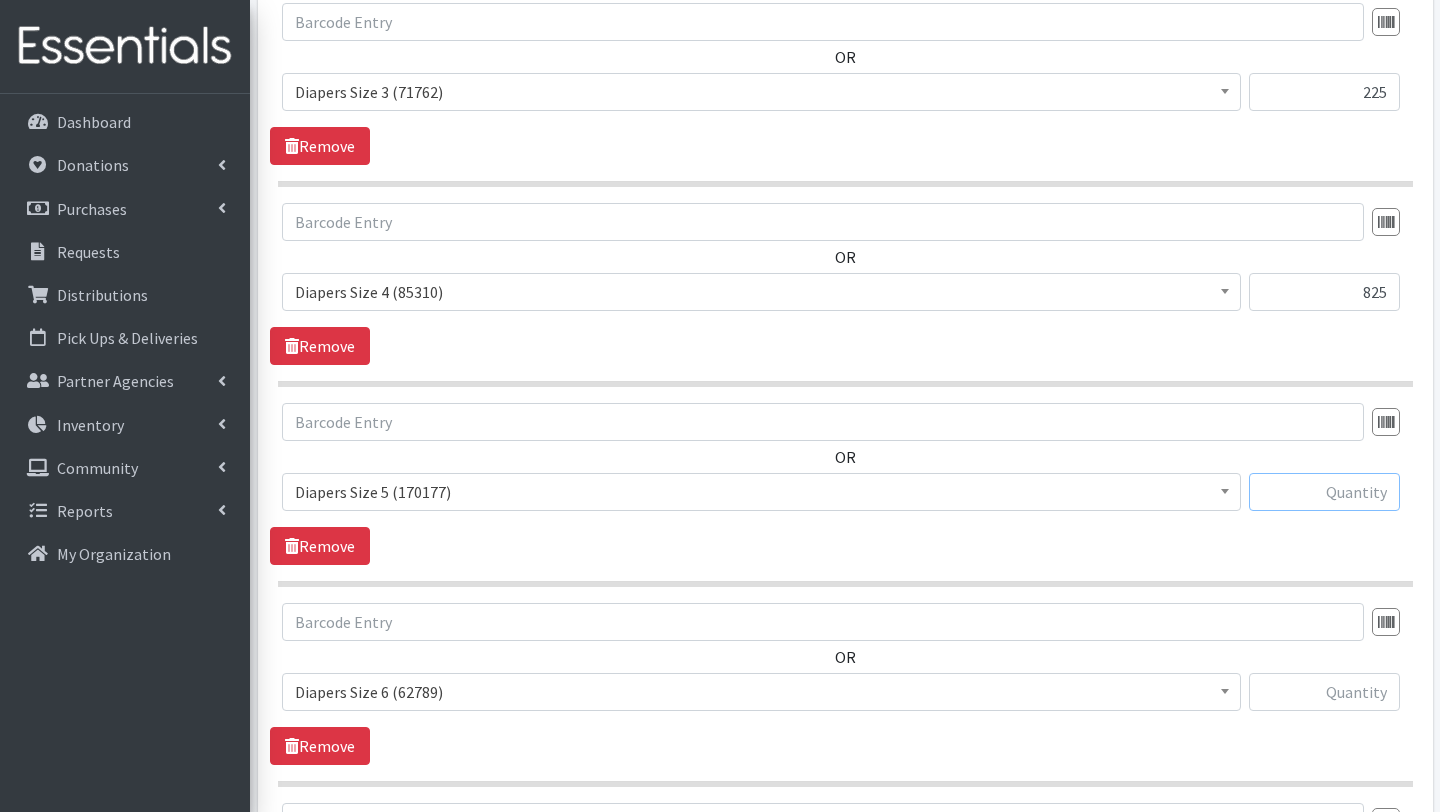 click at bounding box center (1324, 492) 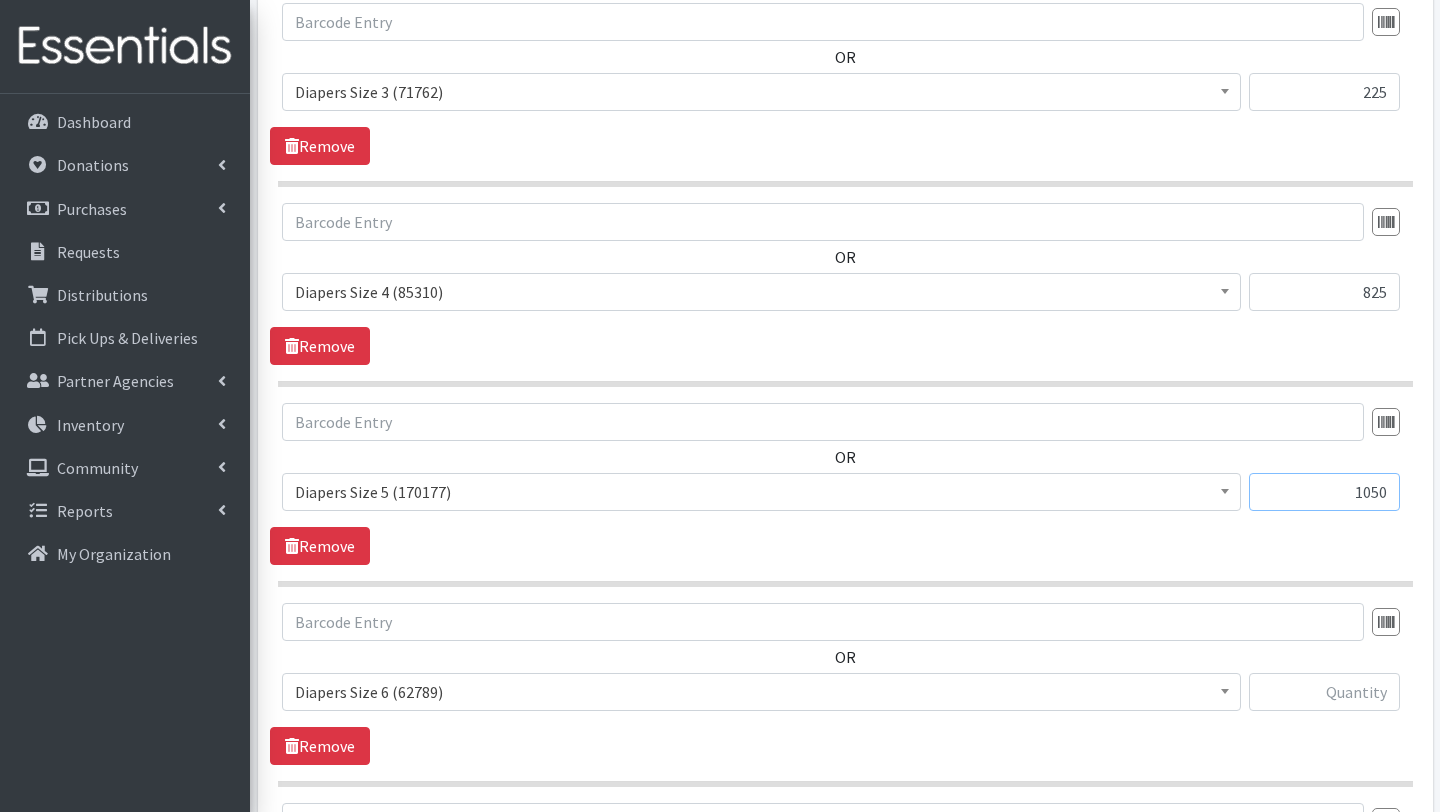 type on "1050" 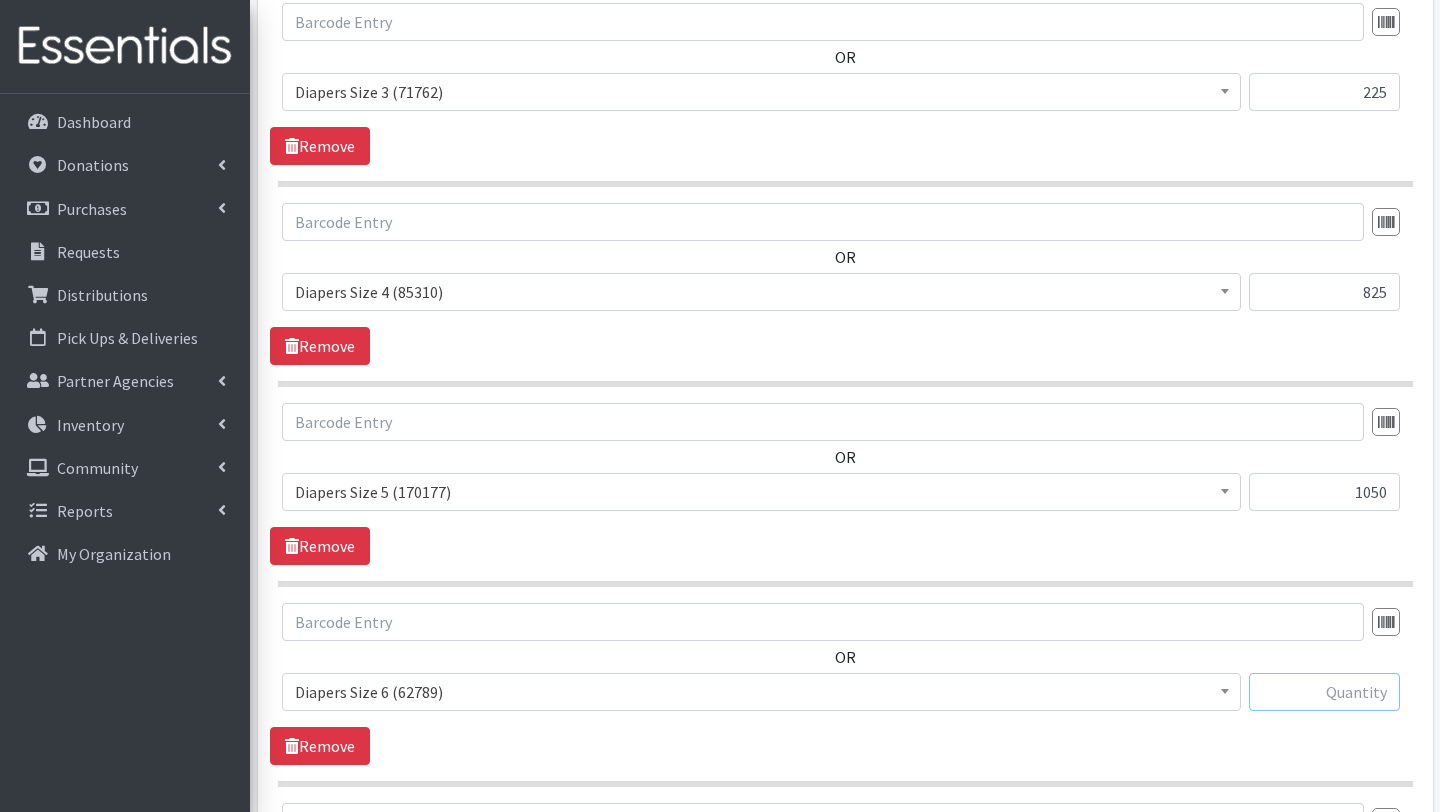click at bounding box center (1324, 692) 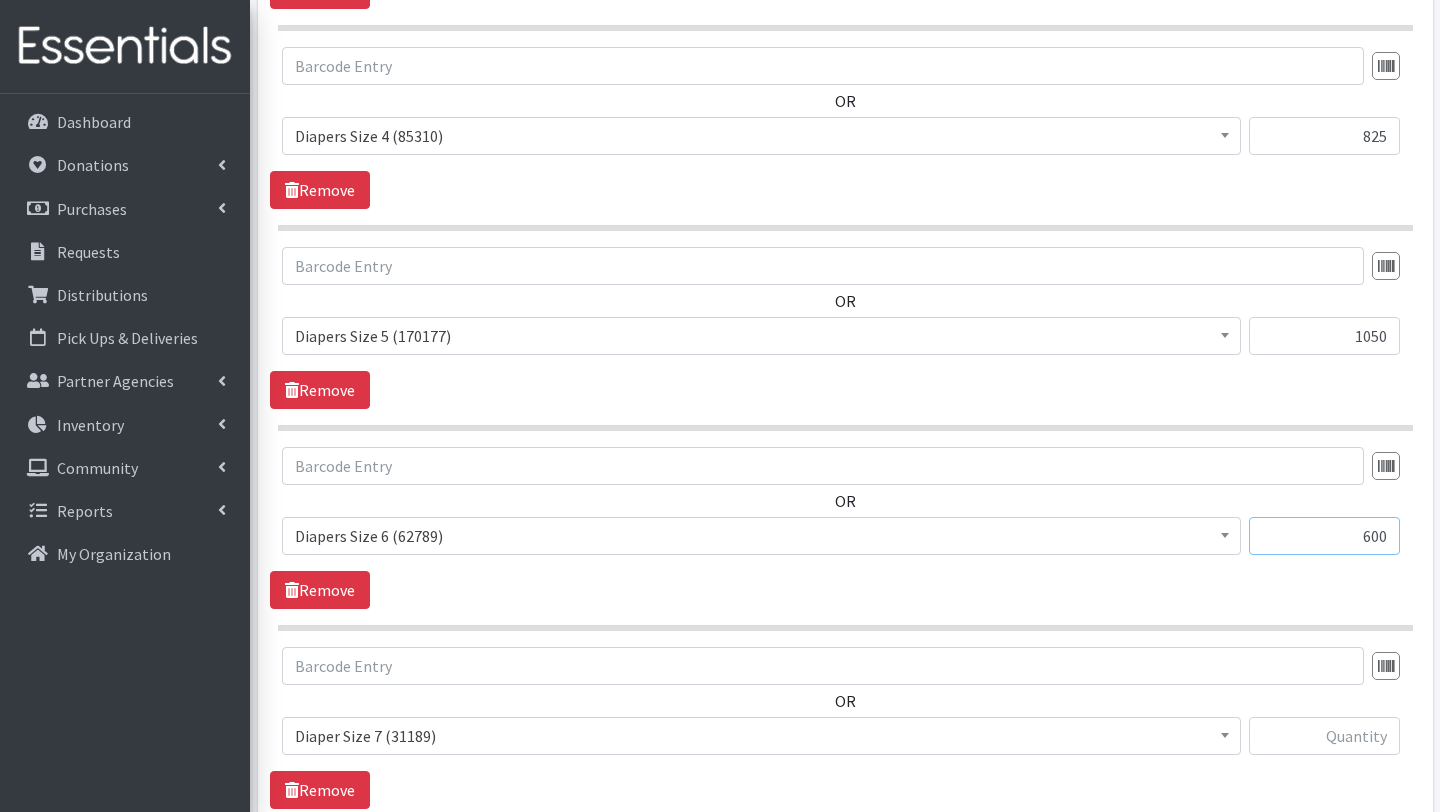 scroll, scrollTop: 1177, scrollLeft: 0, axis: vertical 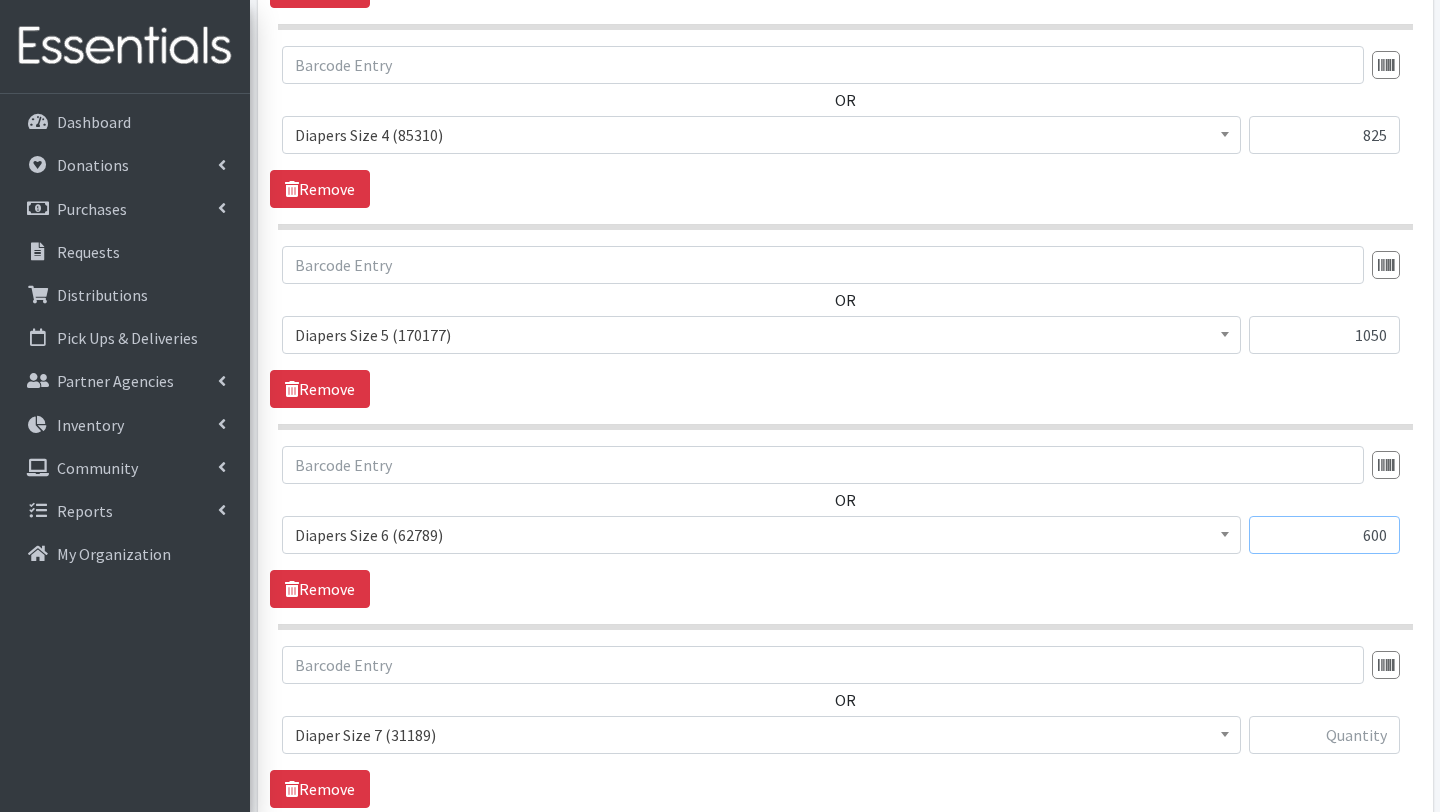 type on "600" 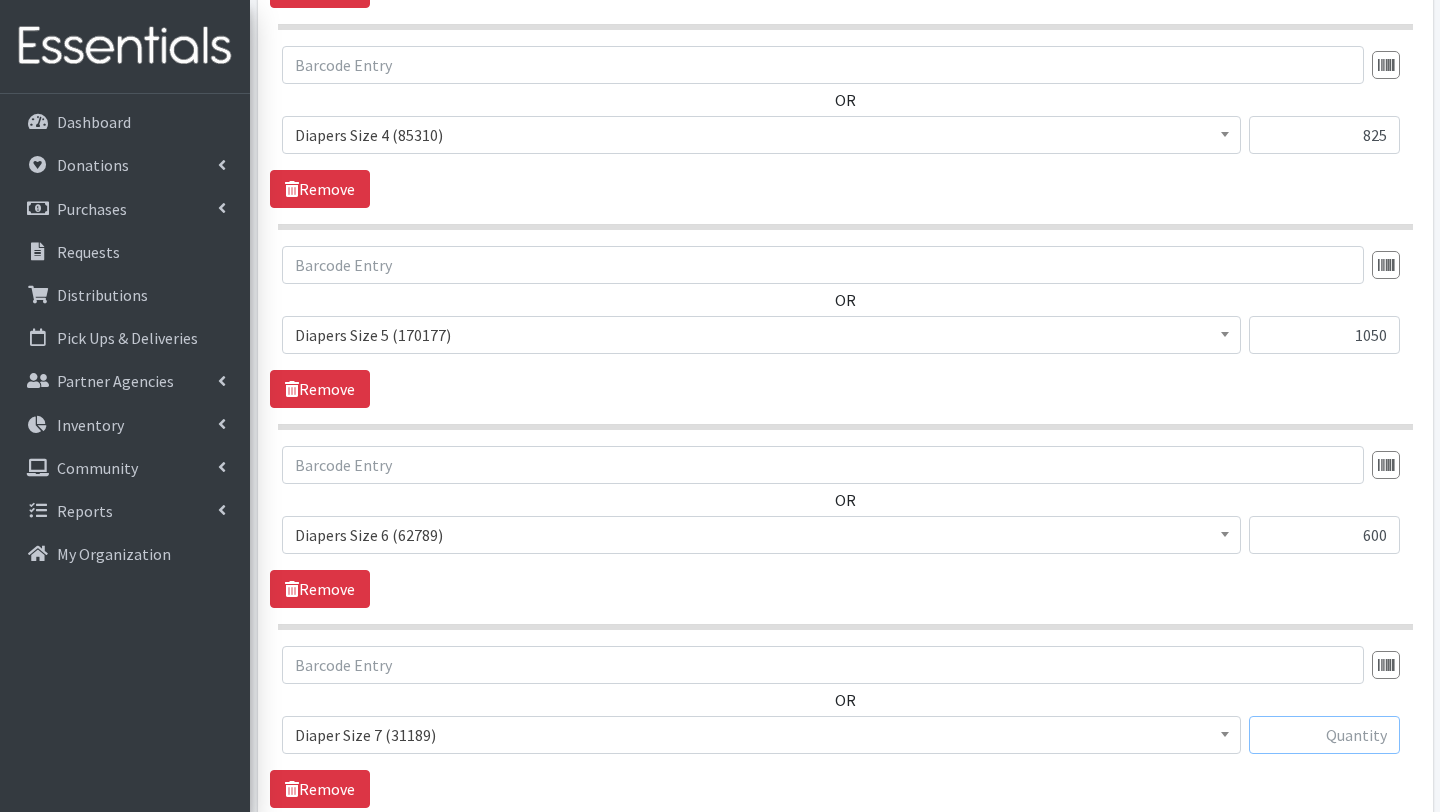 click at bounding box center (1324, 735) 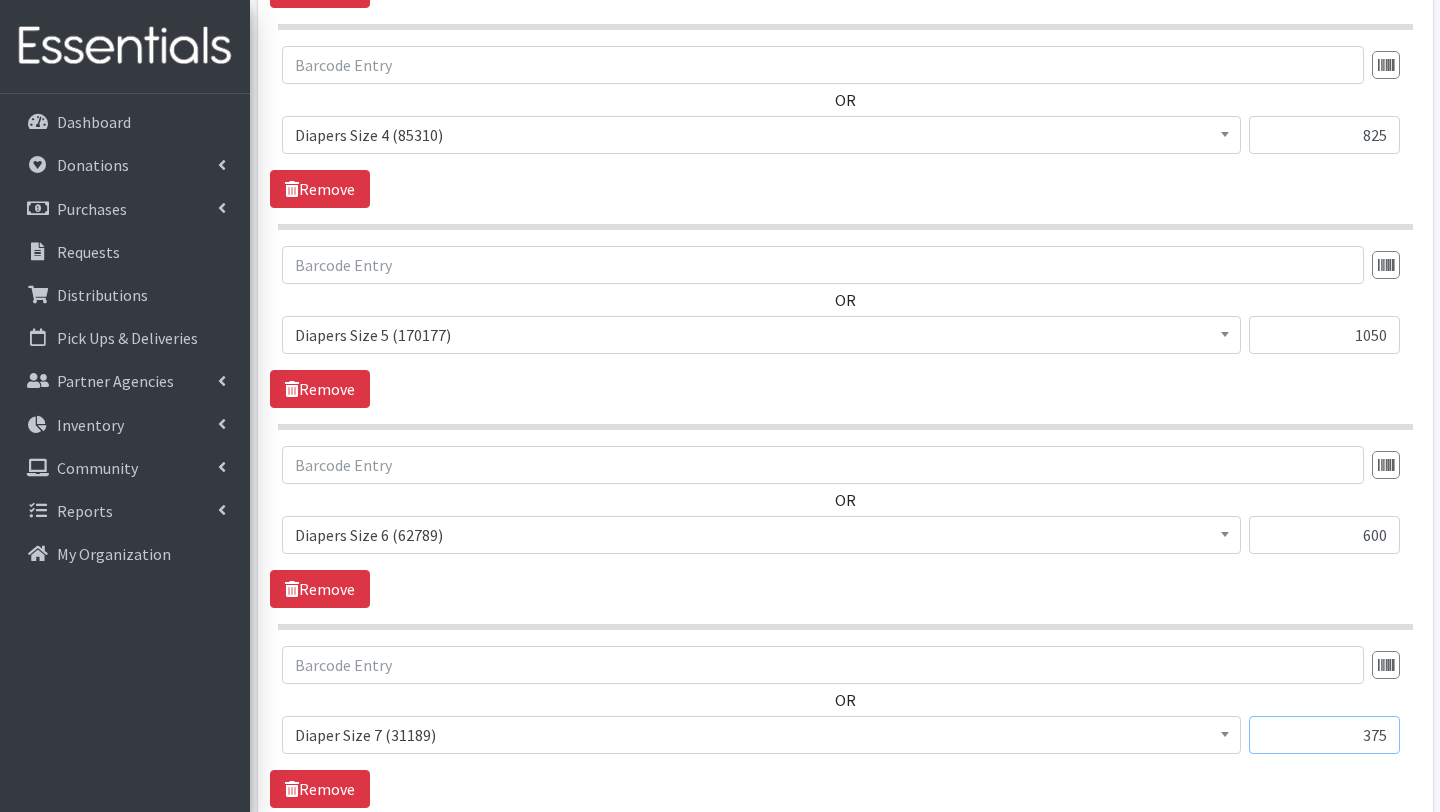 type on "375" 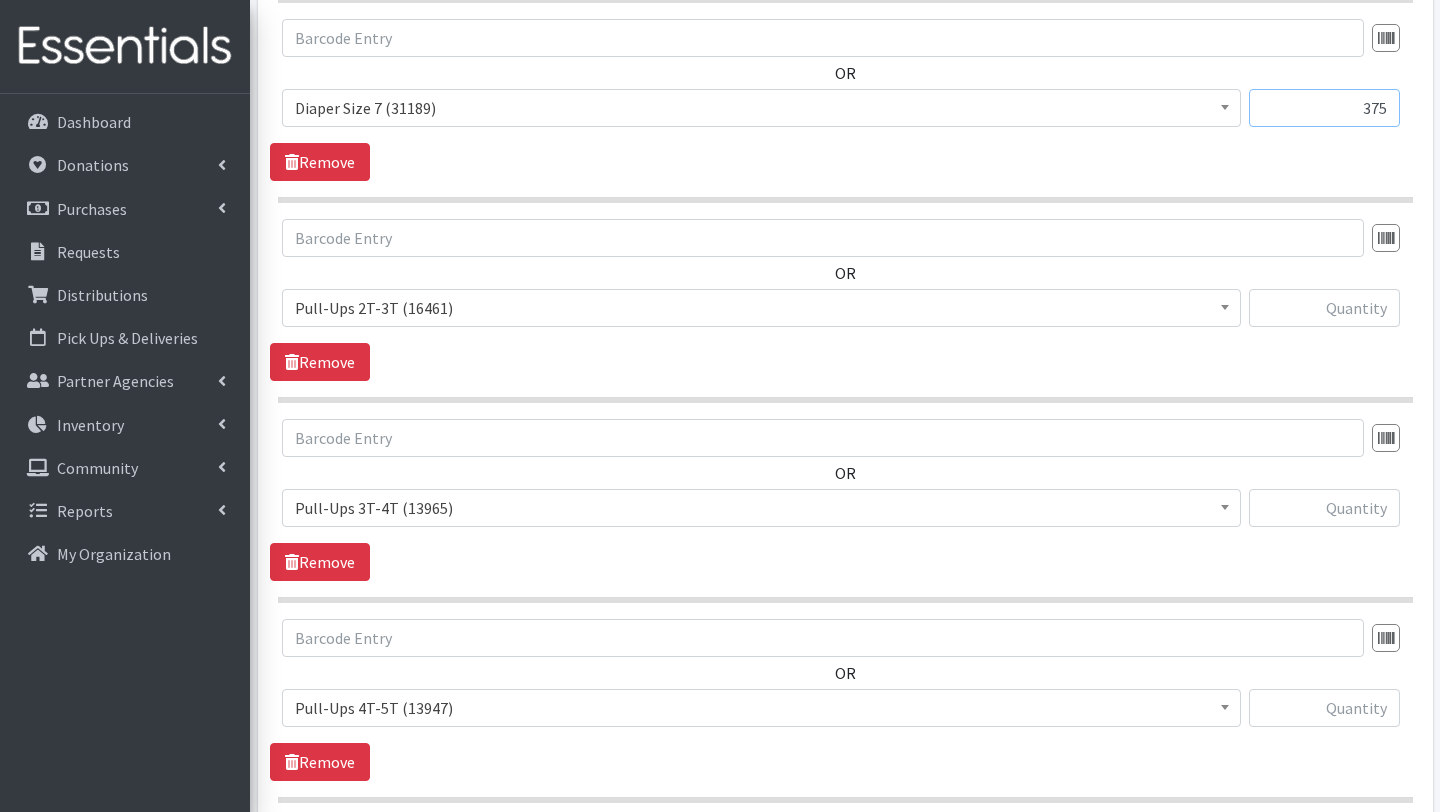 scroll, scrollTop: 1818, scrollLeft: 0, axis: vertical 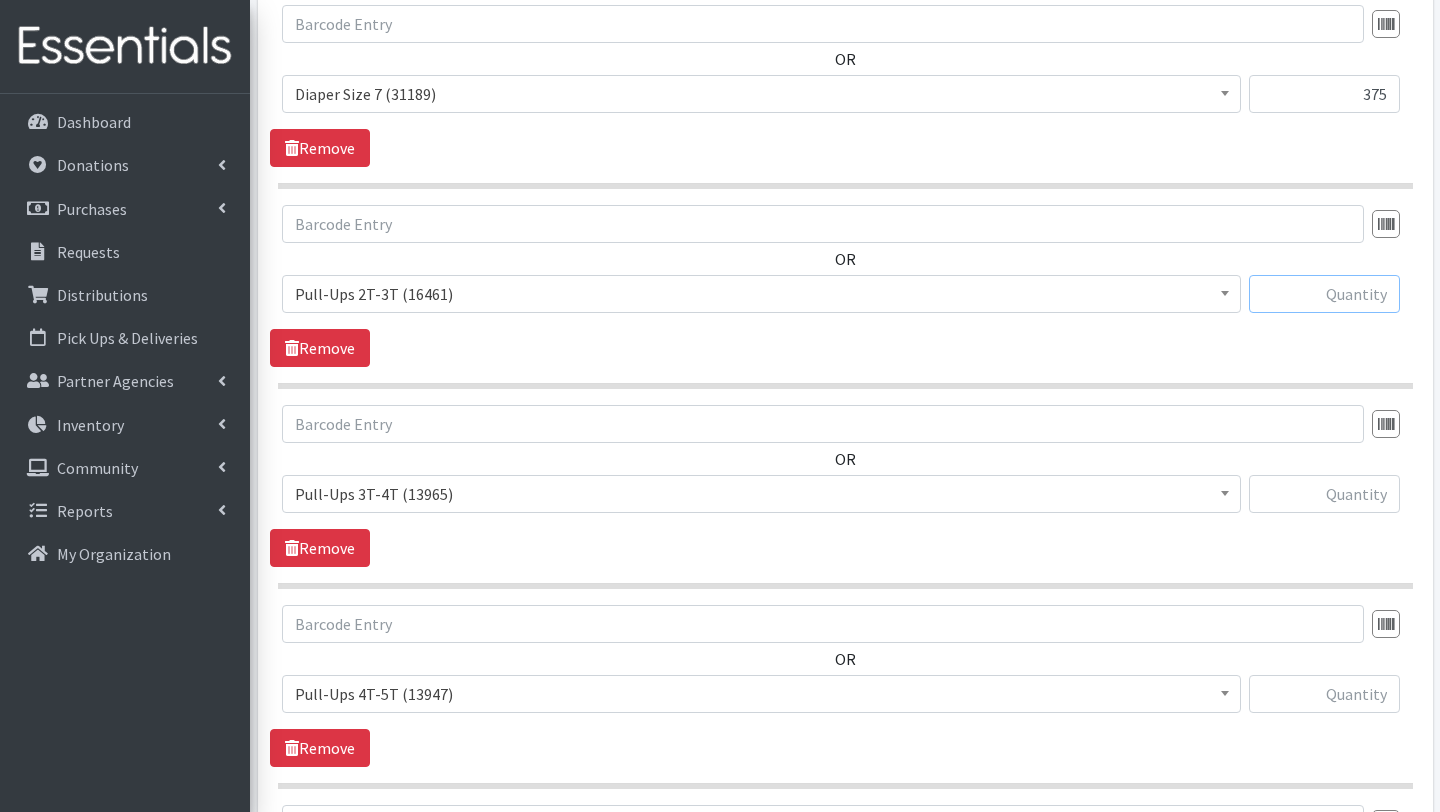 click at bounding box center [1324, 294] 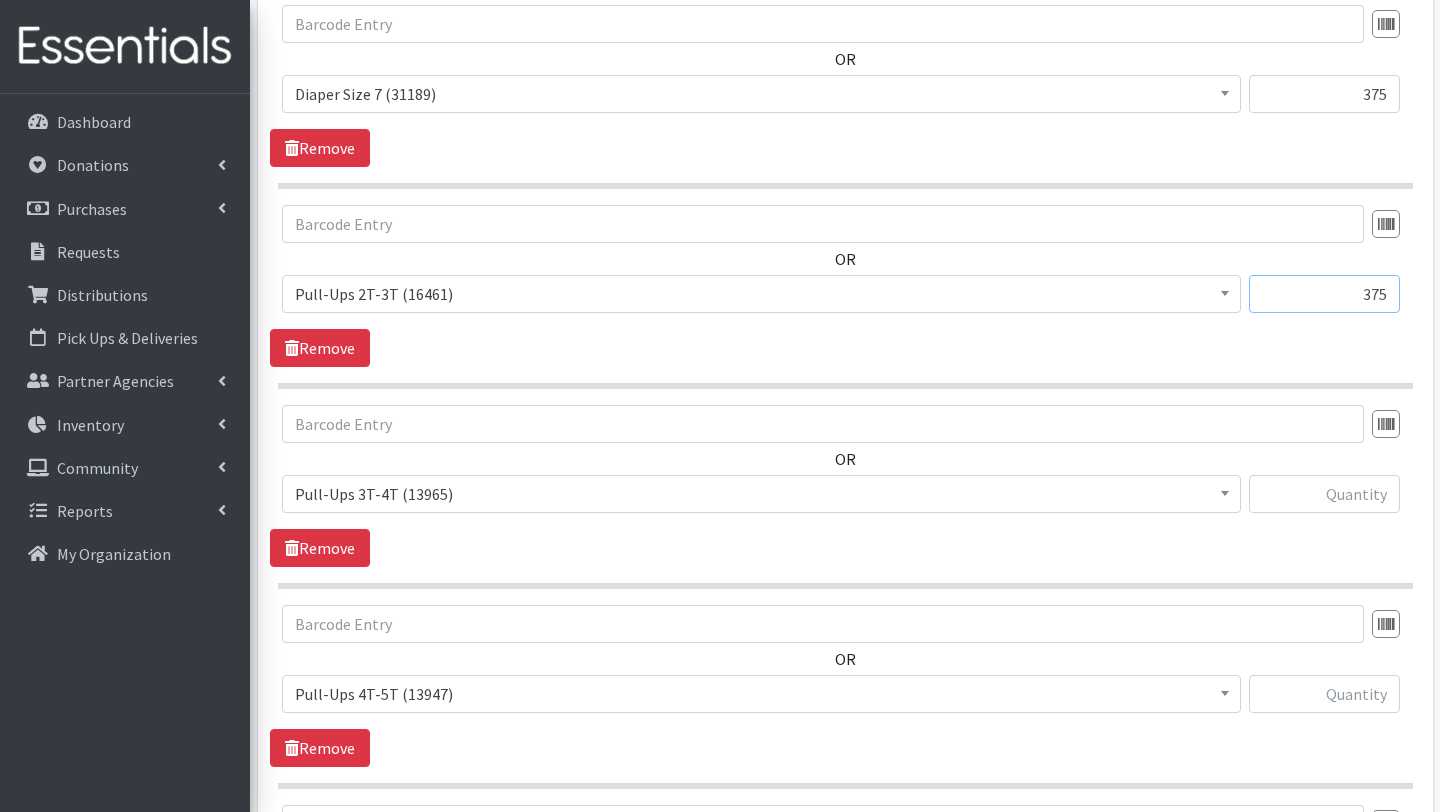 type on "375" 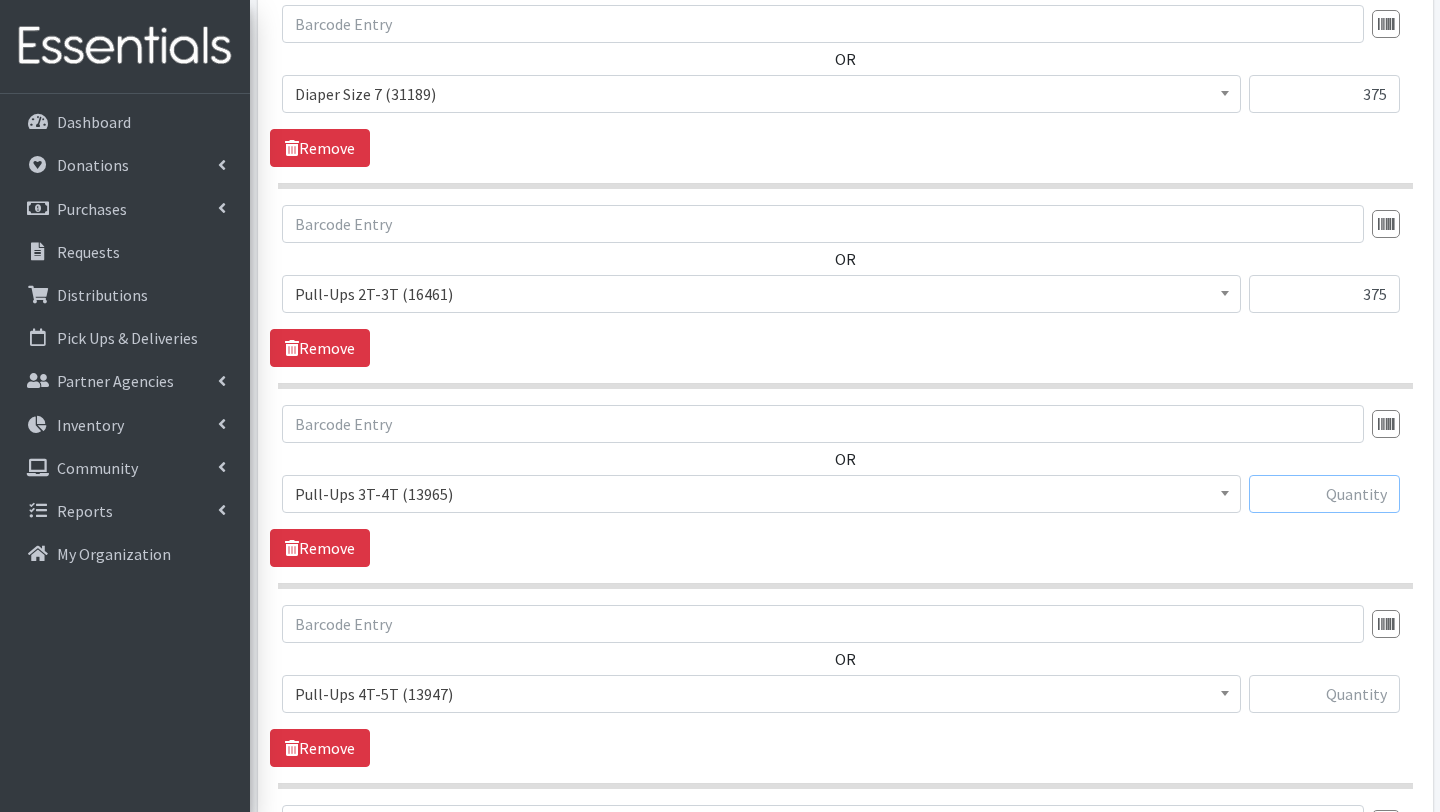 click at bounding box center [1324, 494] 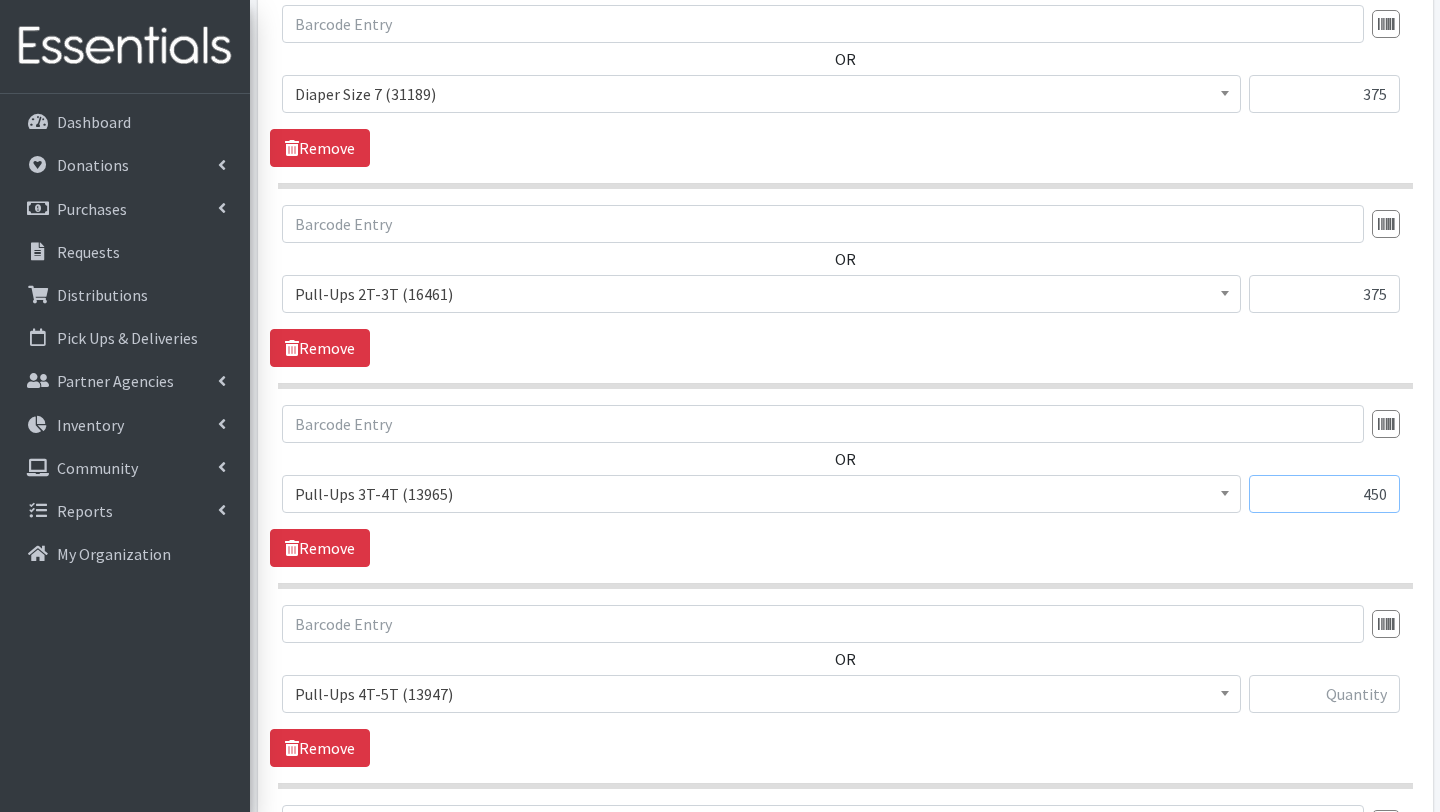 type on "450" 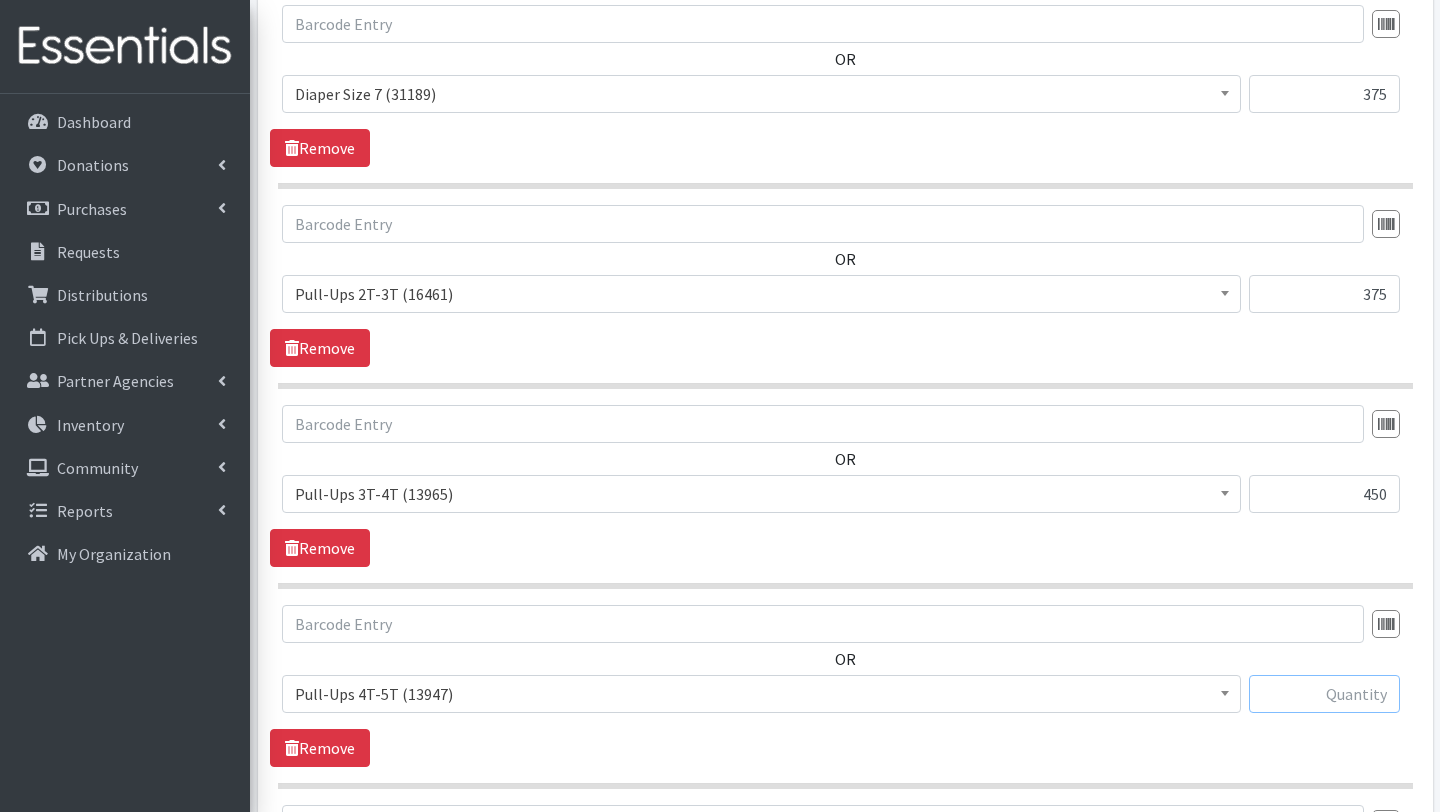 click at bounding box center [1324, 694] 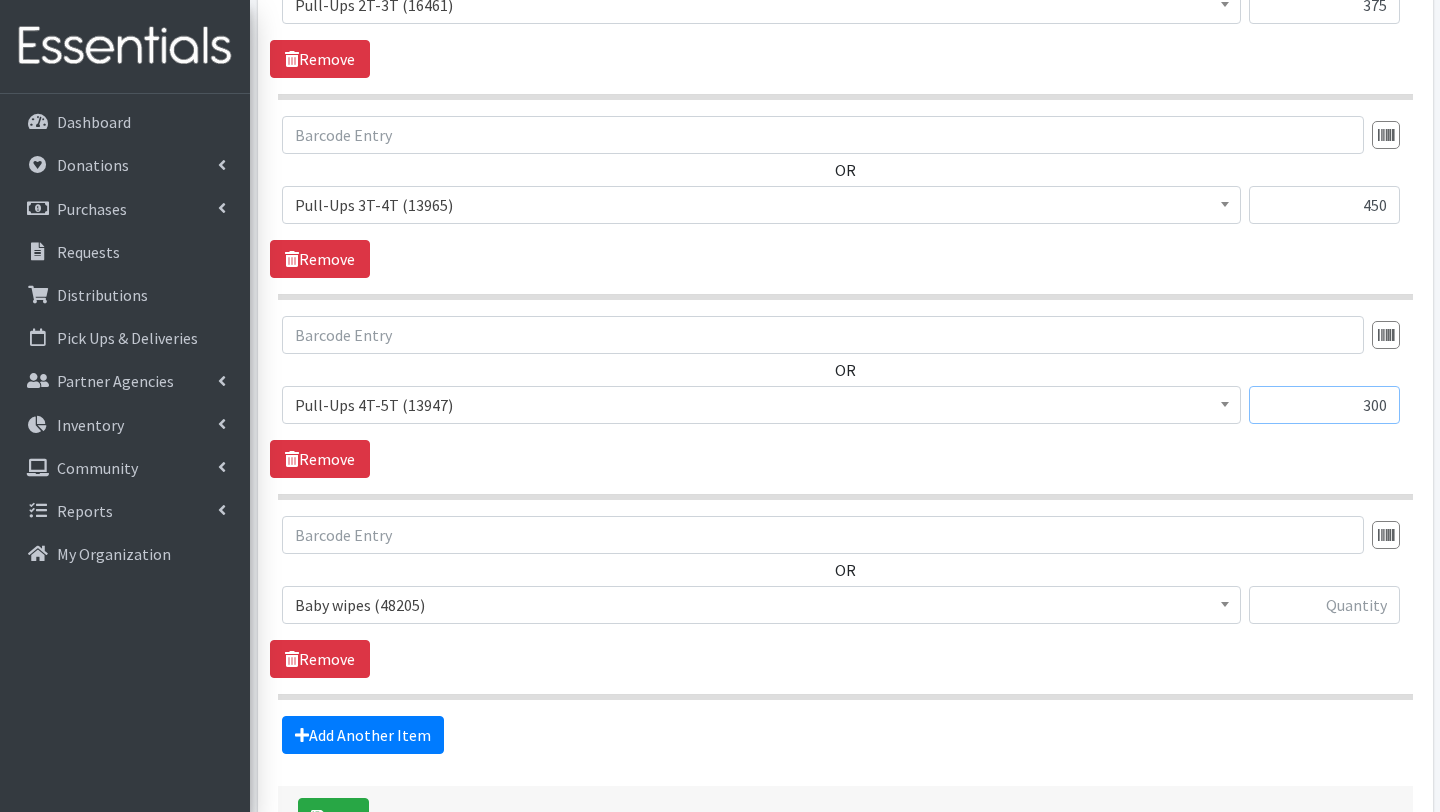 scroll, scrollTop: 2125, scrollLeft: 0, axis: vertical 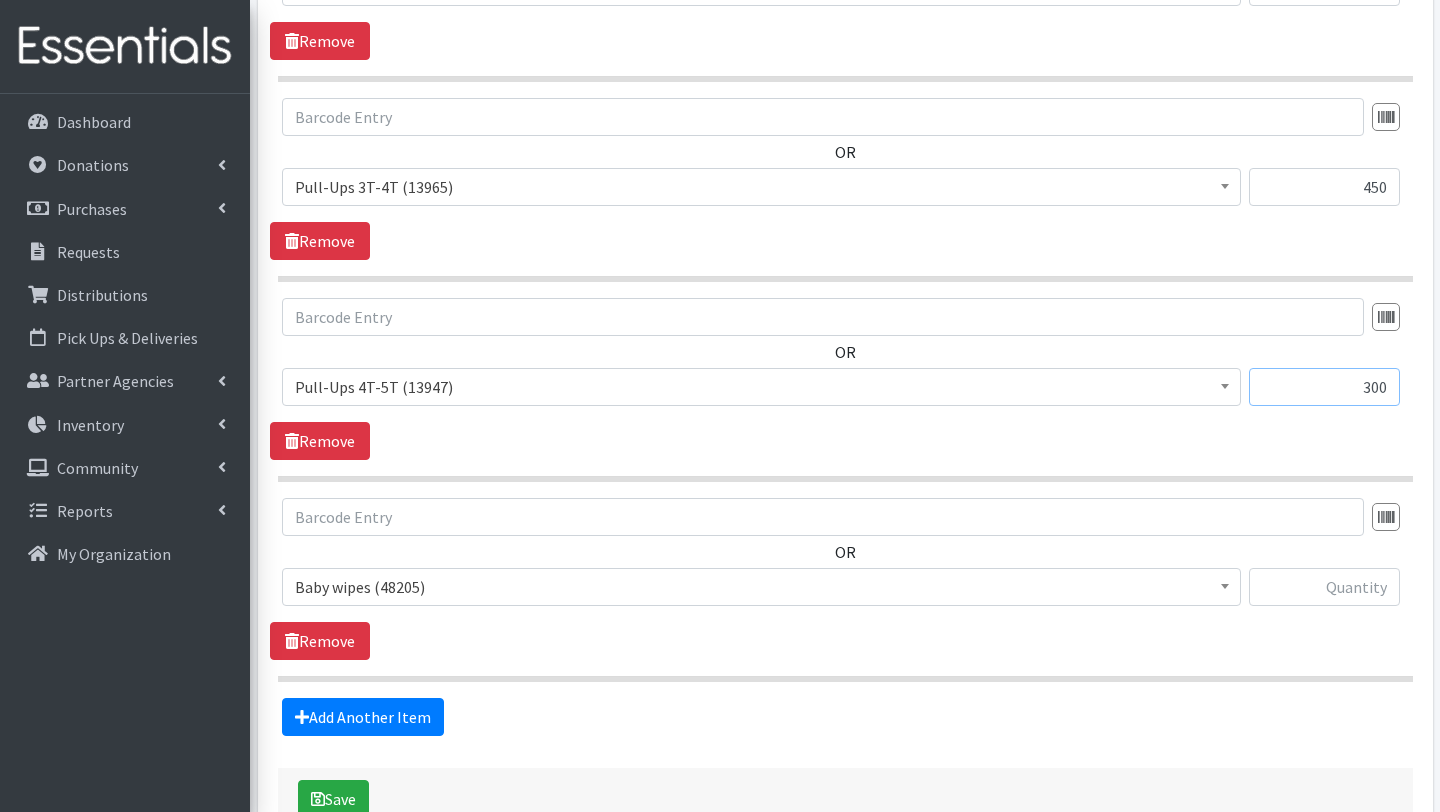 type on "300" 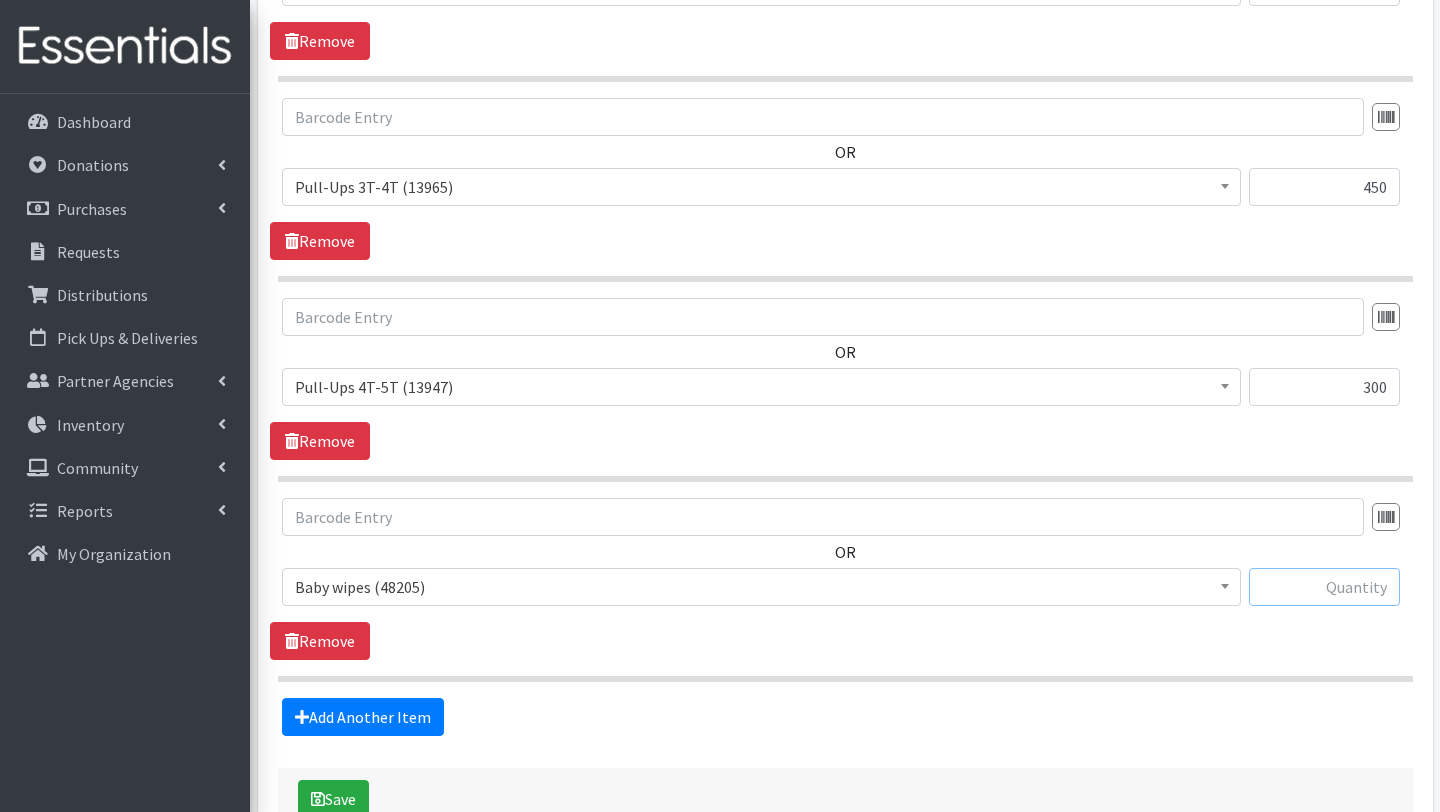 click at bounding box center (1324, 587) 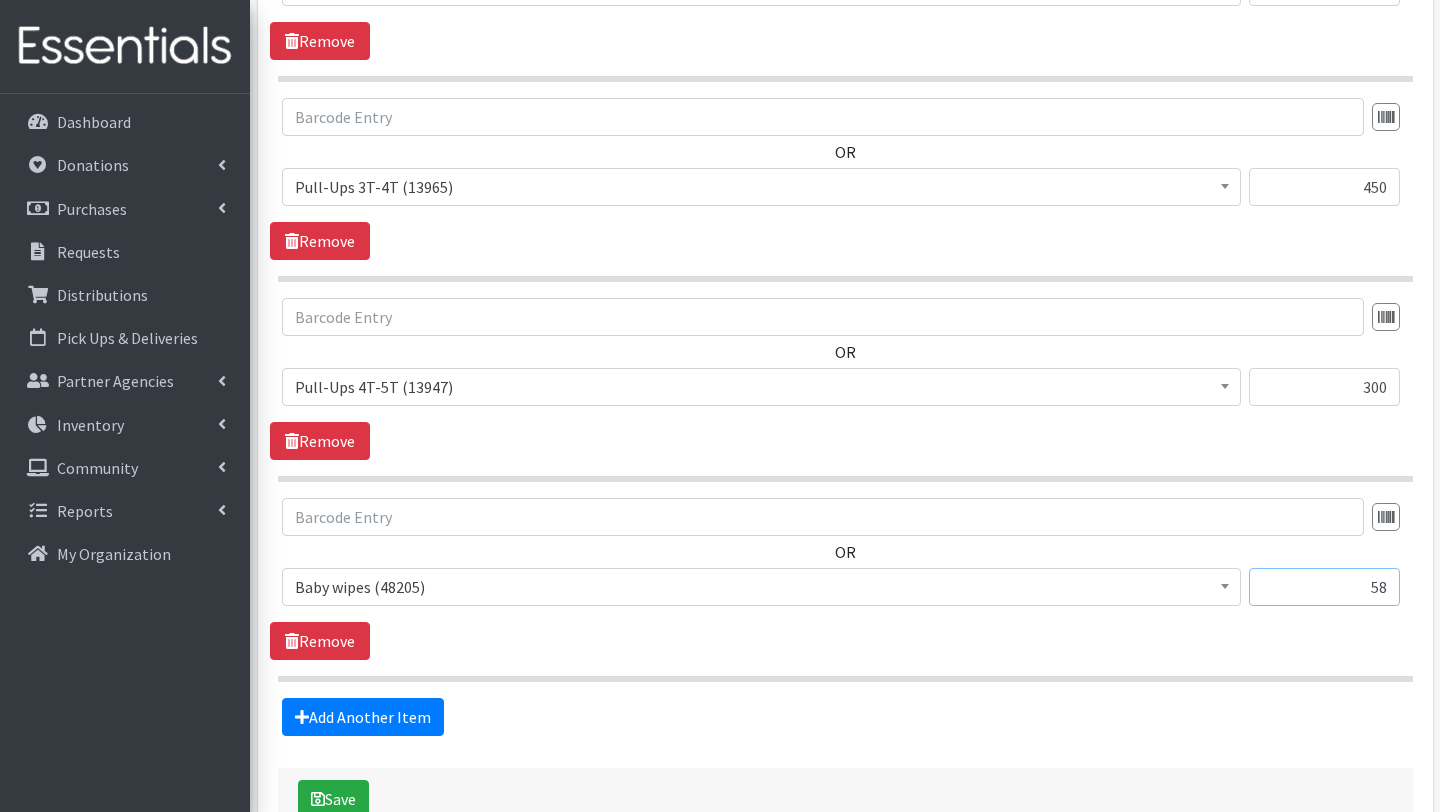 type on "58" 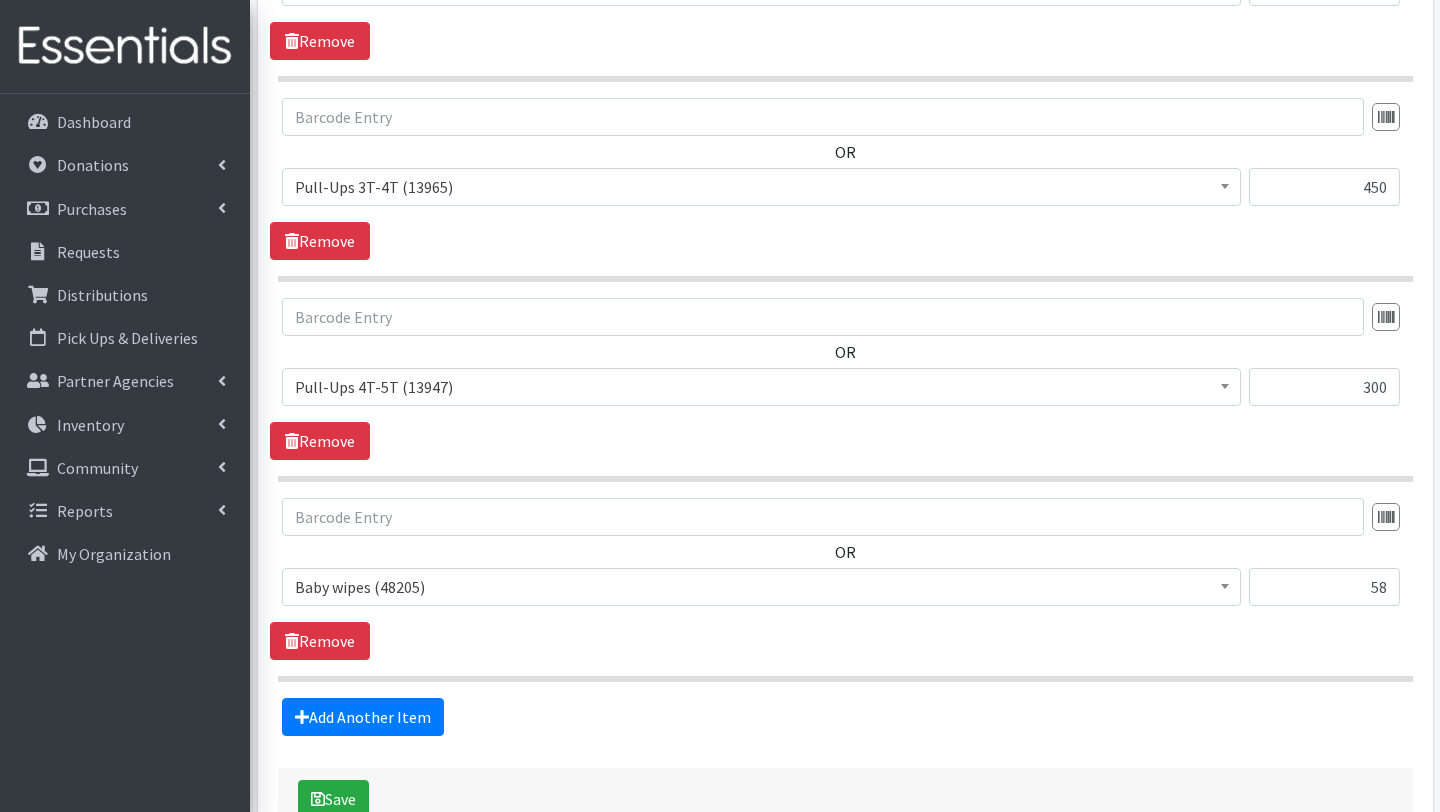 click on "Items in this distribution
OR
# - Total number of kids being served with this order: (0)
Adult Briefs (Large/X-Large) (1218)
Adult Briefs (Medium/Large) (3353)
Adult Briefs (Small/Medium) (312)
Adult Briefs (XXL) (24)
Adult Cloth Diapers (Small/Medium) (142)
Adult Incontinence Pads (150)
Adult Liners (633)
Baby wipes (48205)
Bed Pads (Cloth) (0)
Bed Pads (Disposable) (0)
Bibs (Adult & Child) (73)
Cloth Diapers (AIO's/Pocket) (0)
Cloth Diapers (Covers) (0)
Cloth Diapers (Plastic Cover Pants) (0)
Cloth Diapers (Prefolds & Fitted) (6)
Cloth Inserts (For Cloth Diapers) (0)
Cloth Potty Training Pants/Underwear (0)" at bounding box center [845, -309] 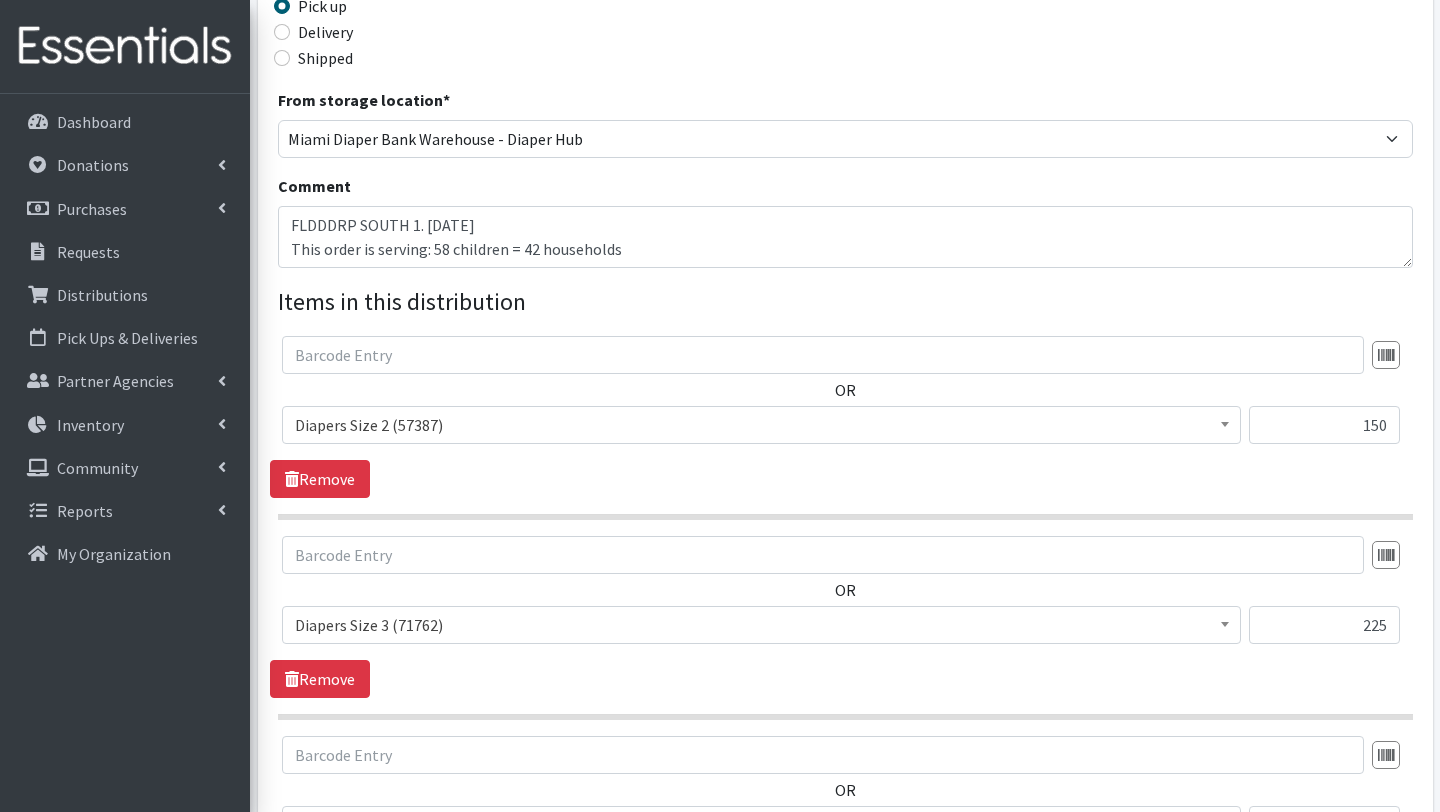 scroll, scrollTop: 486, scrollLeft: 0, axis: vertical 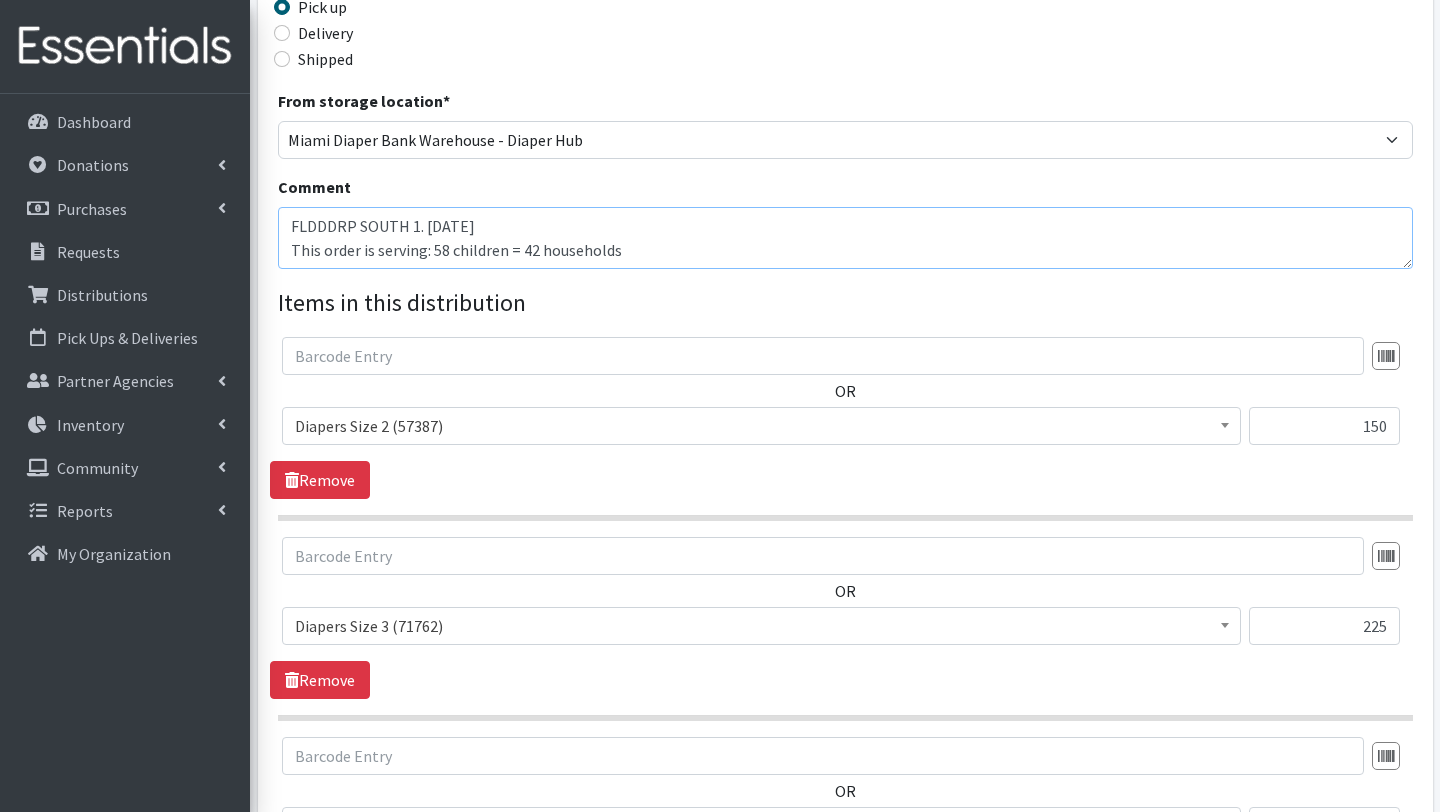 click on "FLDDDRP SOUTH 1. [DATE]
This order is serving: 58 children = 42 households" at bounding box center (845, 238) 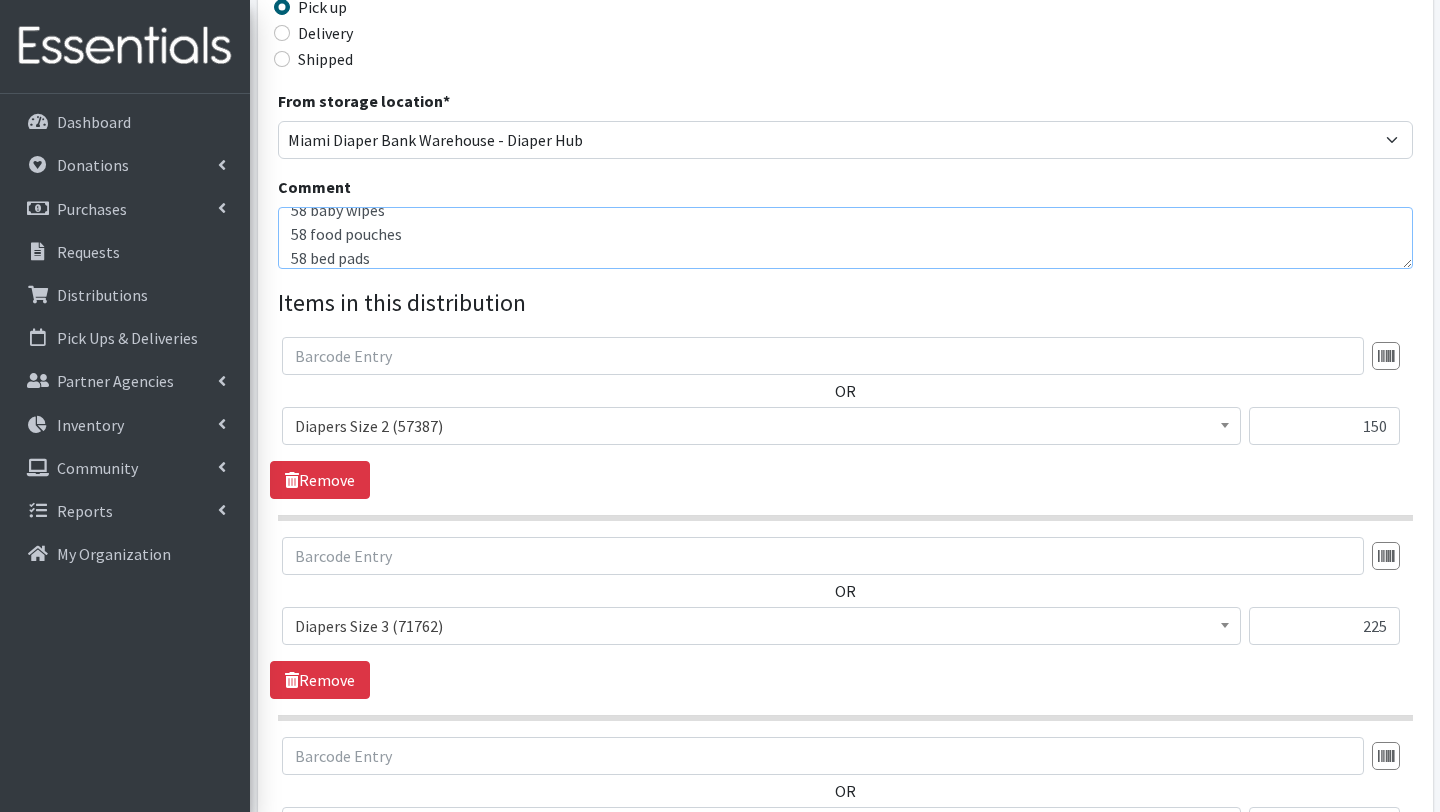 scroll, scrollTop: 112, scrollLeft: 0, axis: vertical 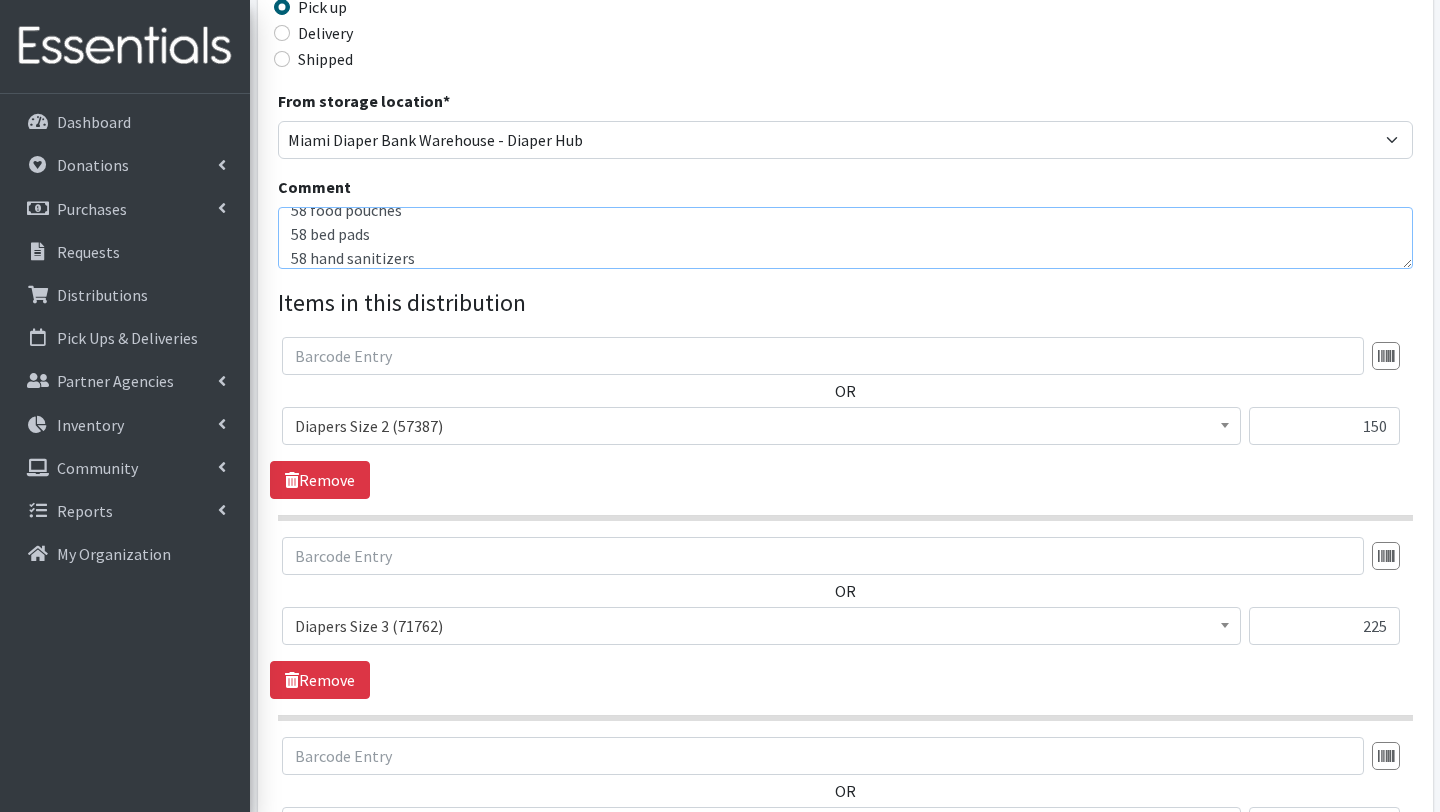 type on "FLDDDRP SOUTH 1. 08/06/2025
This order is serving: 58 children = 42 households
Other baby essentials served:
58 baby wipes
58 food pouches
58 bed pads
58 hand sanitizers" 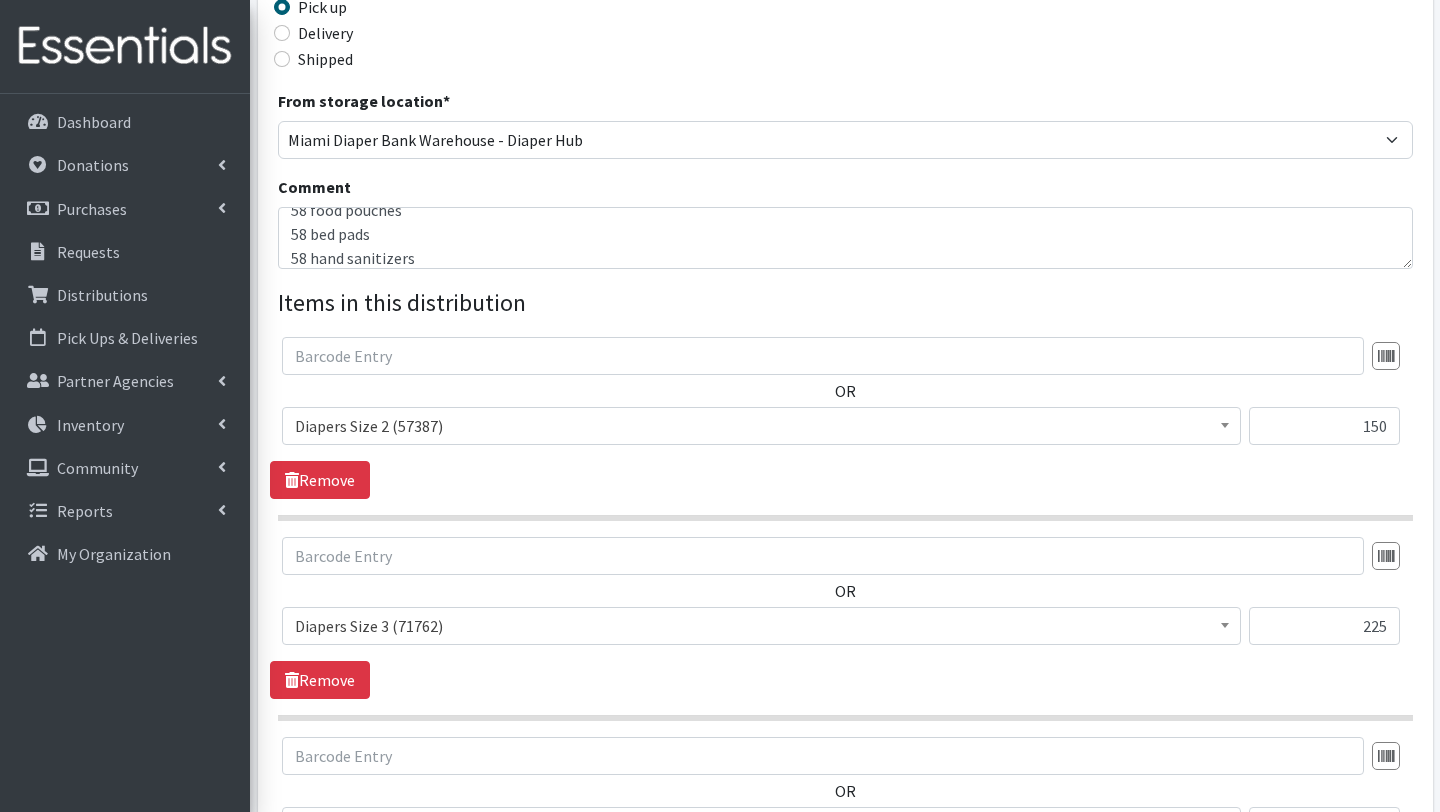 click on "Items in this distribution
OR
# - Total number of kids being served with this order: (0)
Adult Briefs (Large/X-Large) (1218)
Adult Briefs (Medium/Large) (3353)
Adult Briefs (Small/Medium) (312)
Adult Briefs (XXL) (24)
Adult Cloth Diapers (Small/Medium) (142)
Adult Incontinence Pads (150)
Adult Liners (633)
Baby wipes (48205)
Bed Pads (Cloth) (0)
Bed Pads (Disposable) (0)
Bibs (Adult & Child) (73)
Cloth Diapers (AIO's/Pocket) (0)
Cloth Diapers (Covers) (0)
Cloth Diapers (Plastic Cover Pants) (0)
Cloth Diapers (Prefolds & Fitted) (6)
Cloth Inserts (For Cloth Diapers) (0)
Cloth Potty Training Pants/Underwear (0)" at bounding box center (845, 1330) 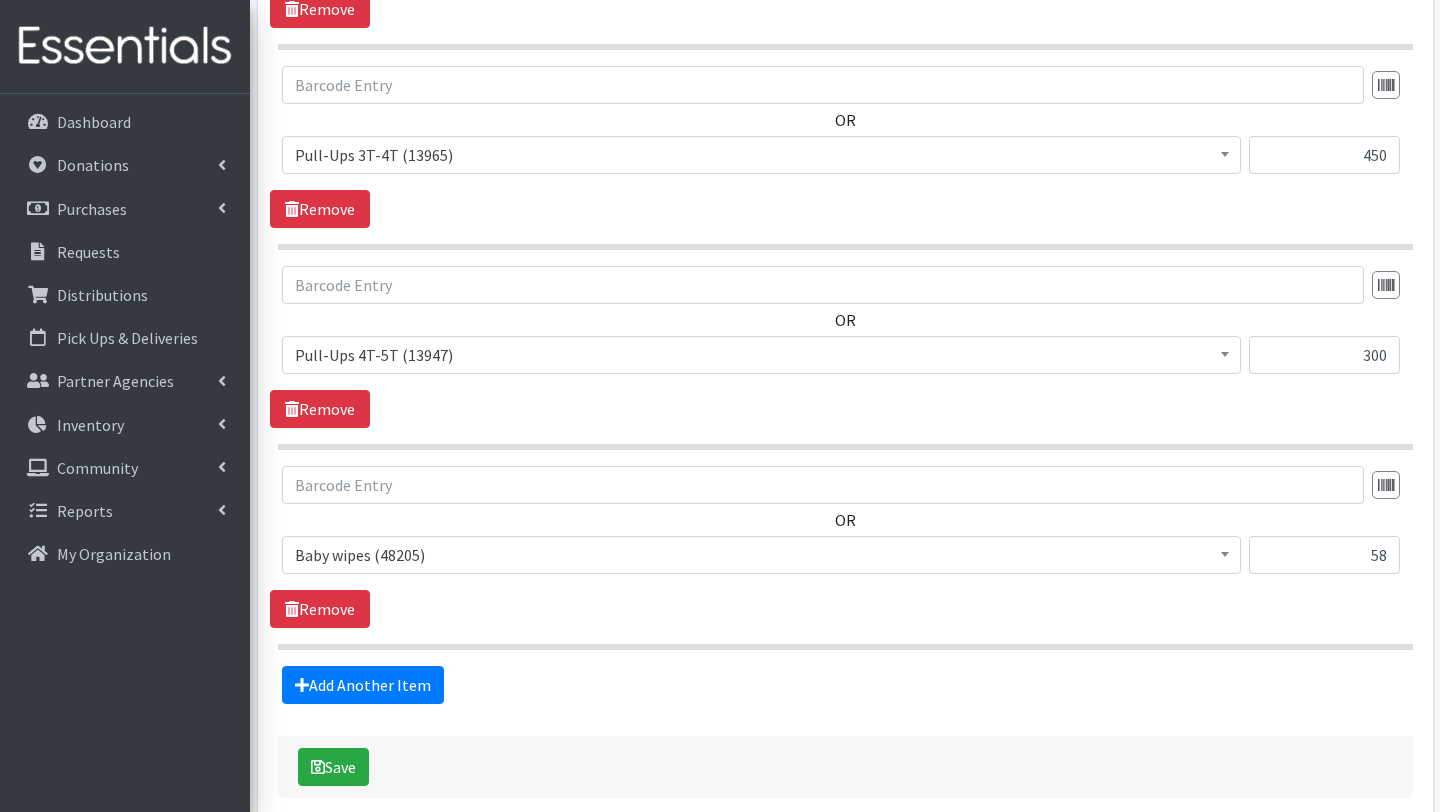 scroll, scrollTop: 2253, scrollLeft: 0, axis: vertical 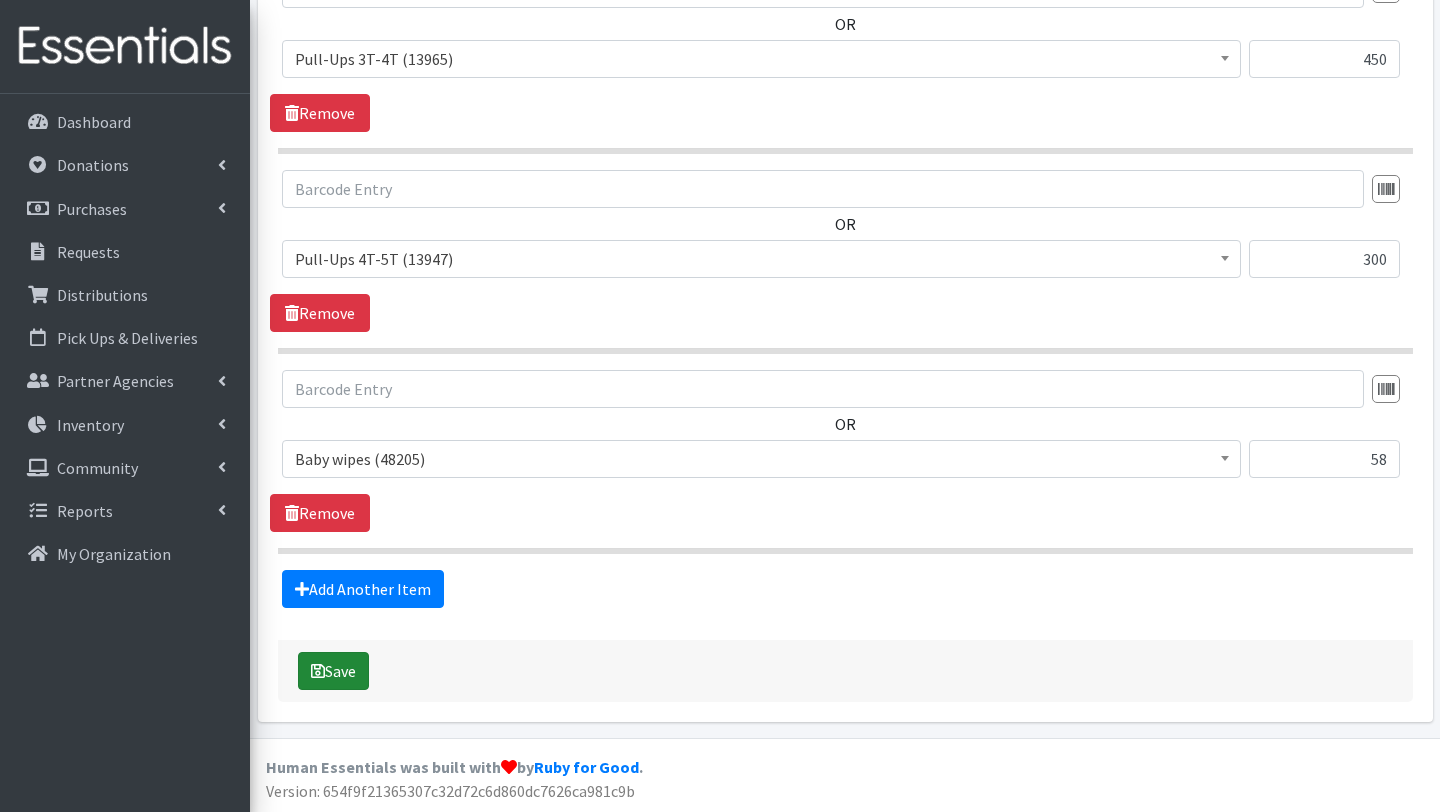 click on "Save" at bounding box center [333, 671] 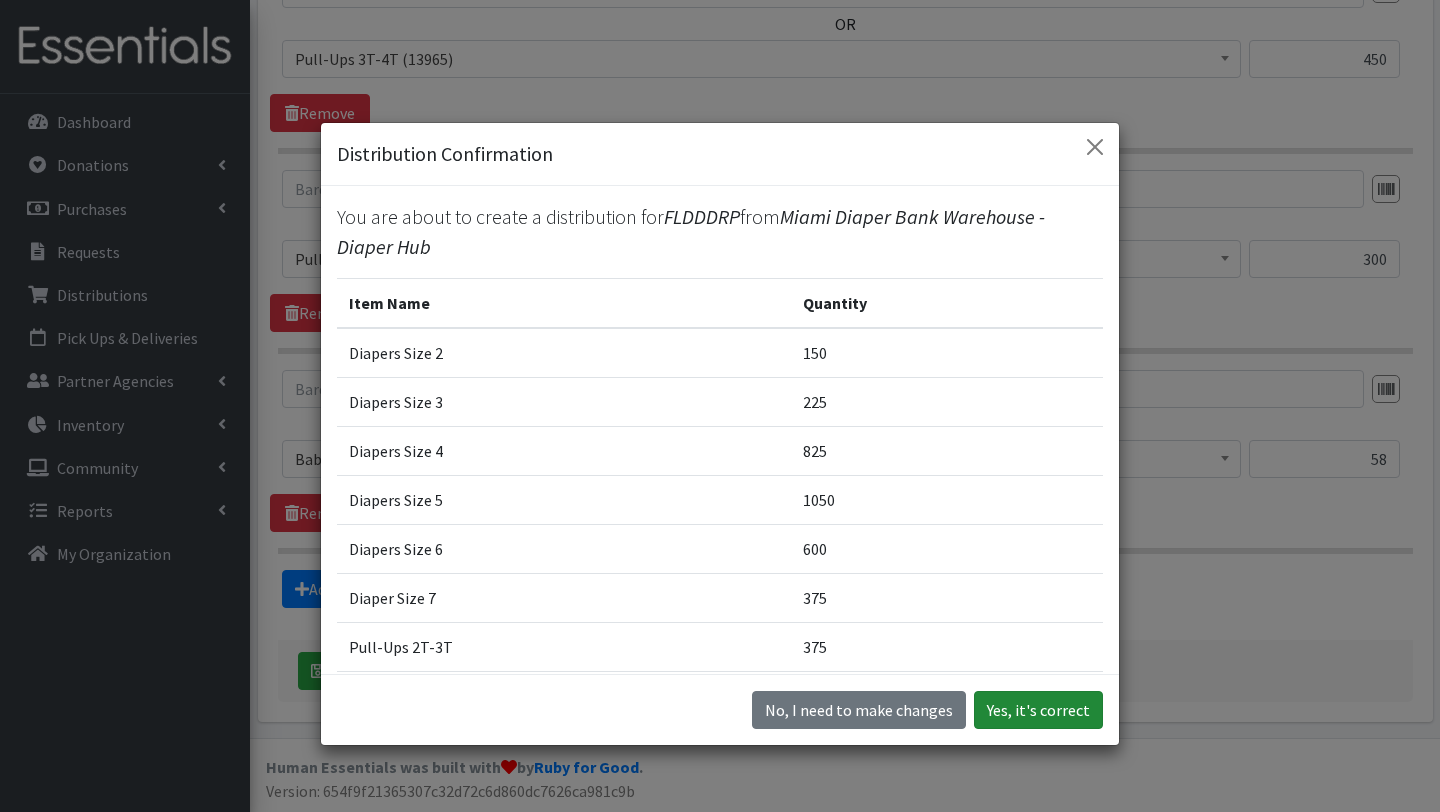 click on "Yes, it's correct" at bounding box center (1038, 710) 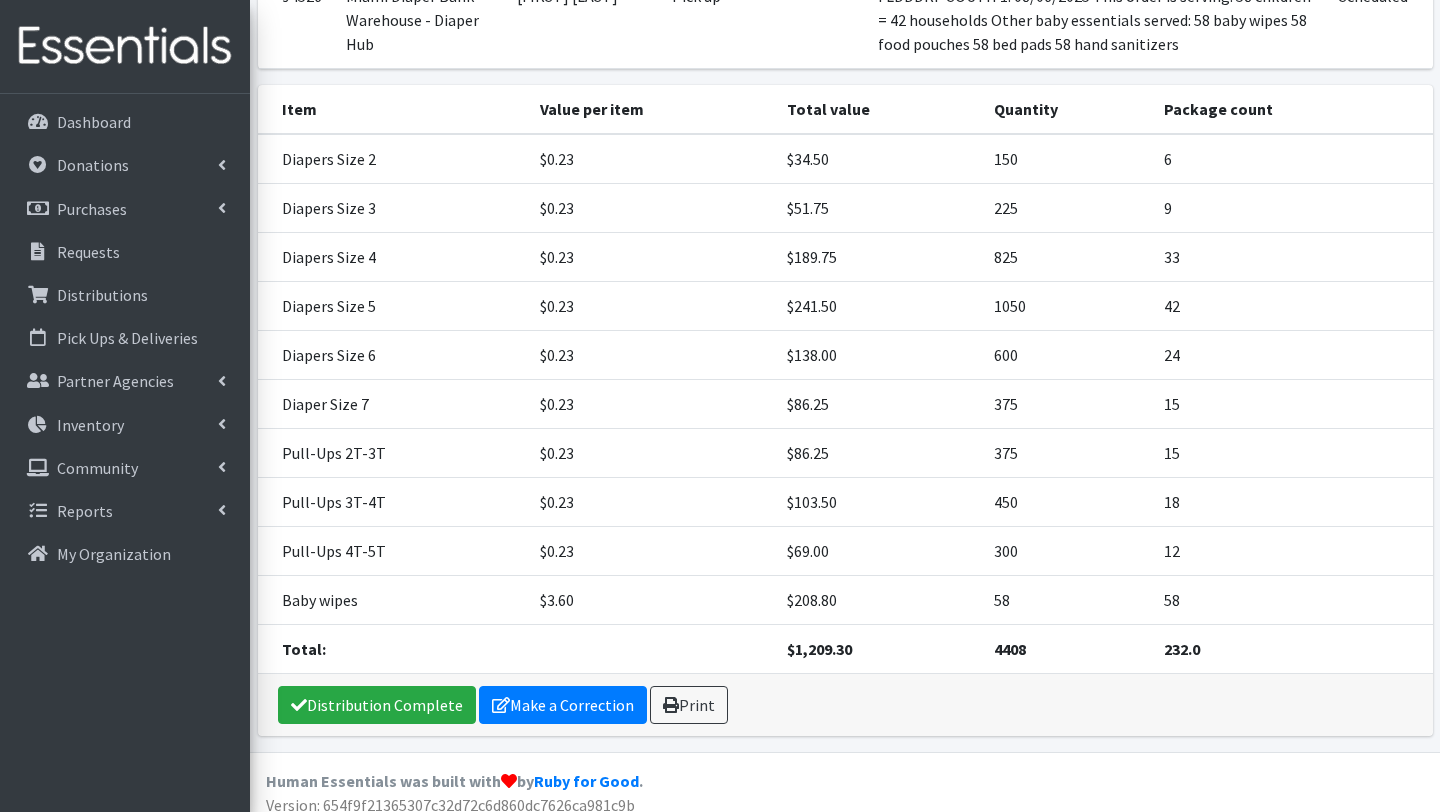 scroll, scrollTop: 413, scrollLeft: 0, axis: vertical 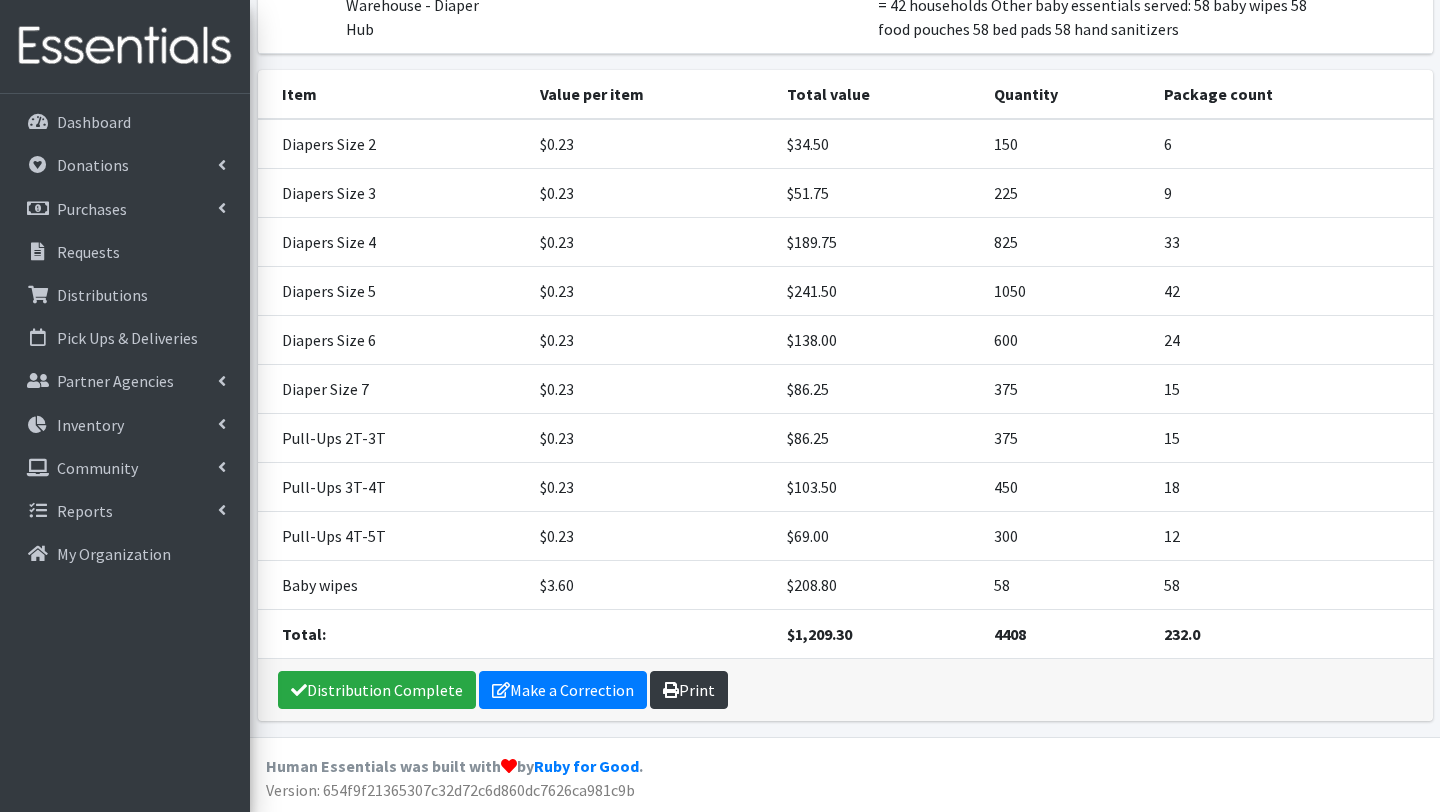 click on "Print" at bounding box center [689, 690] 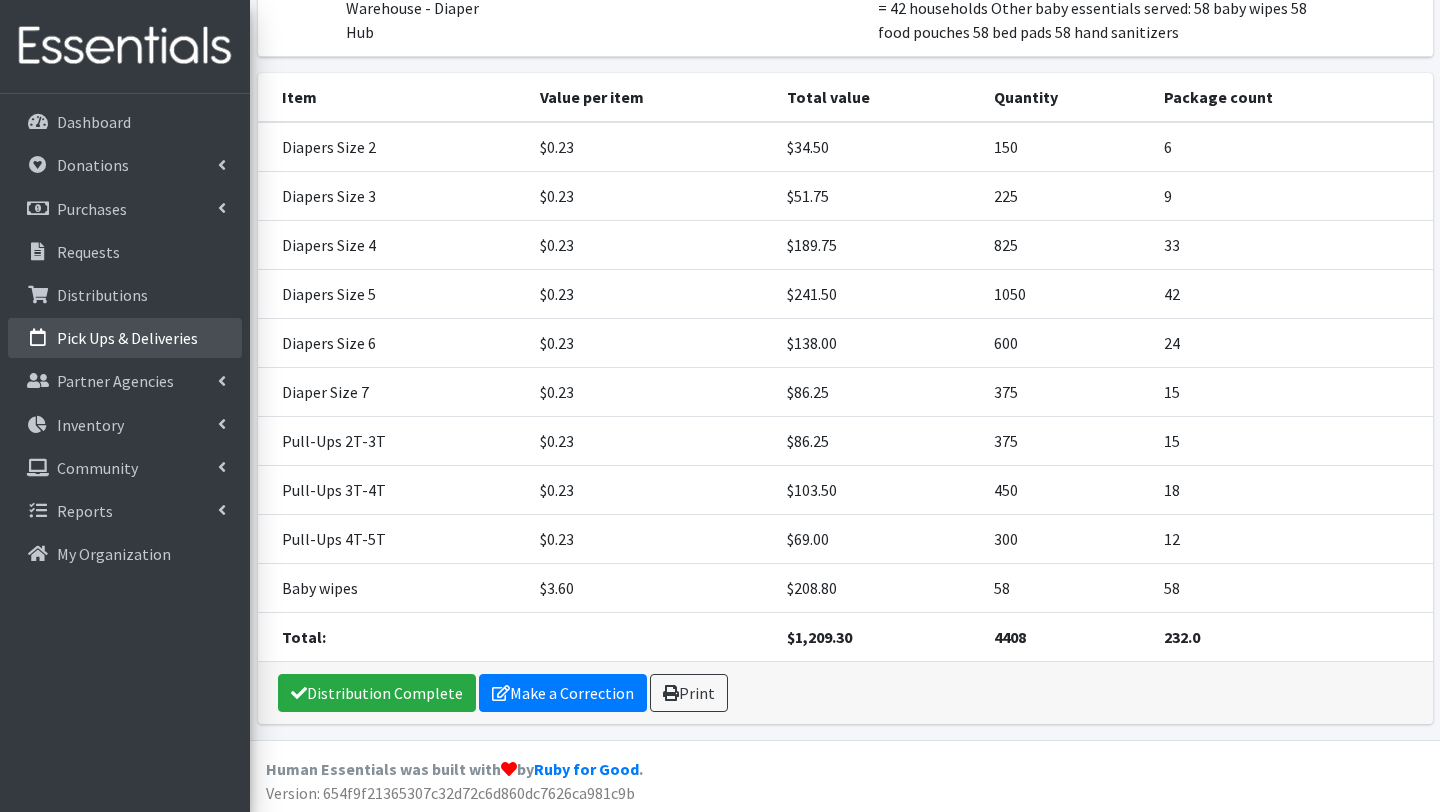 scroll, scrollTop: 281, scrollLeft: 0, axis: vertical 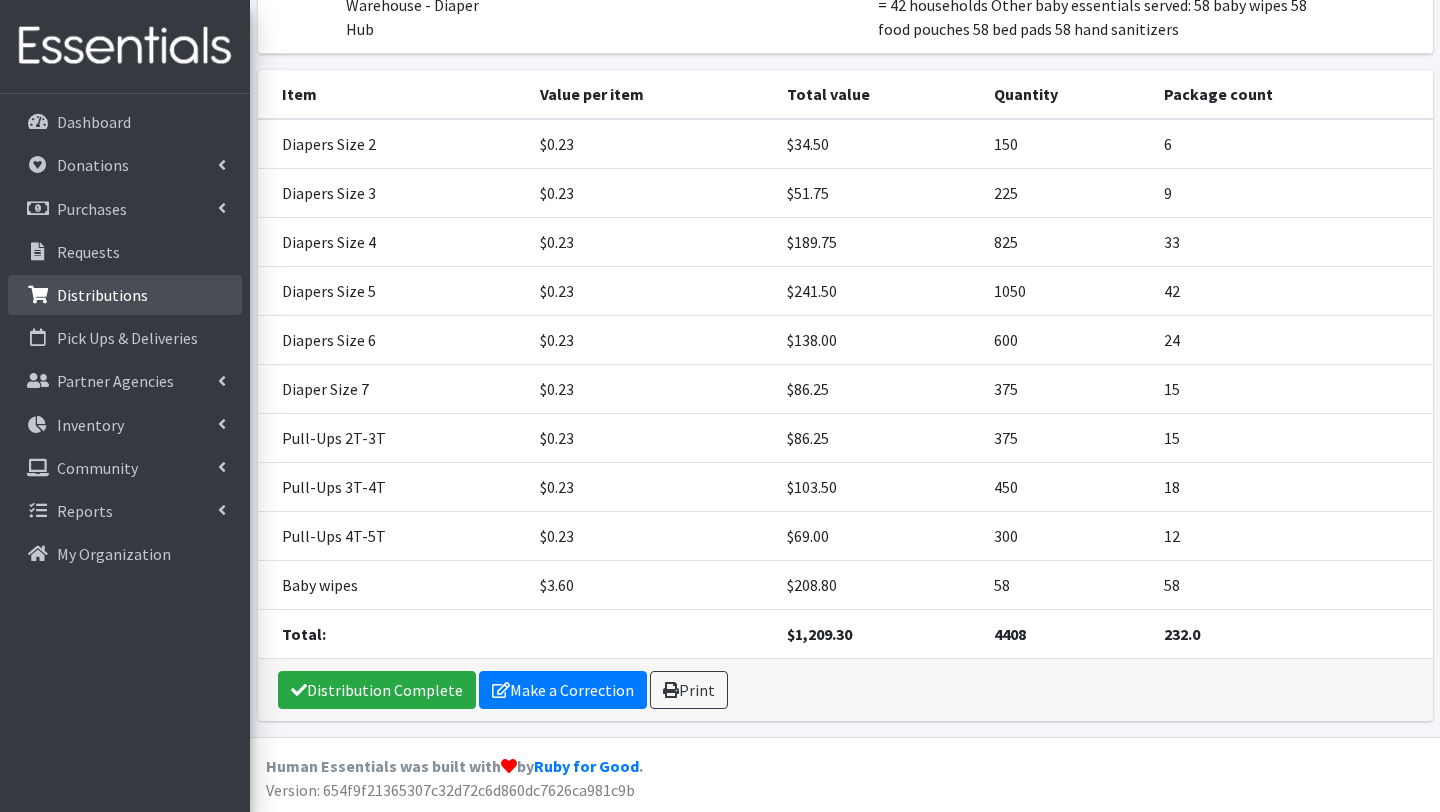 click on "Distributions" at bounding box center (102, 295) 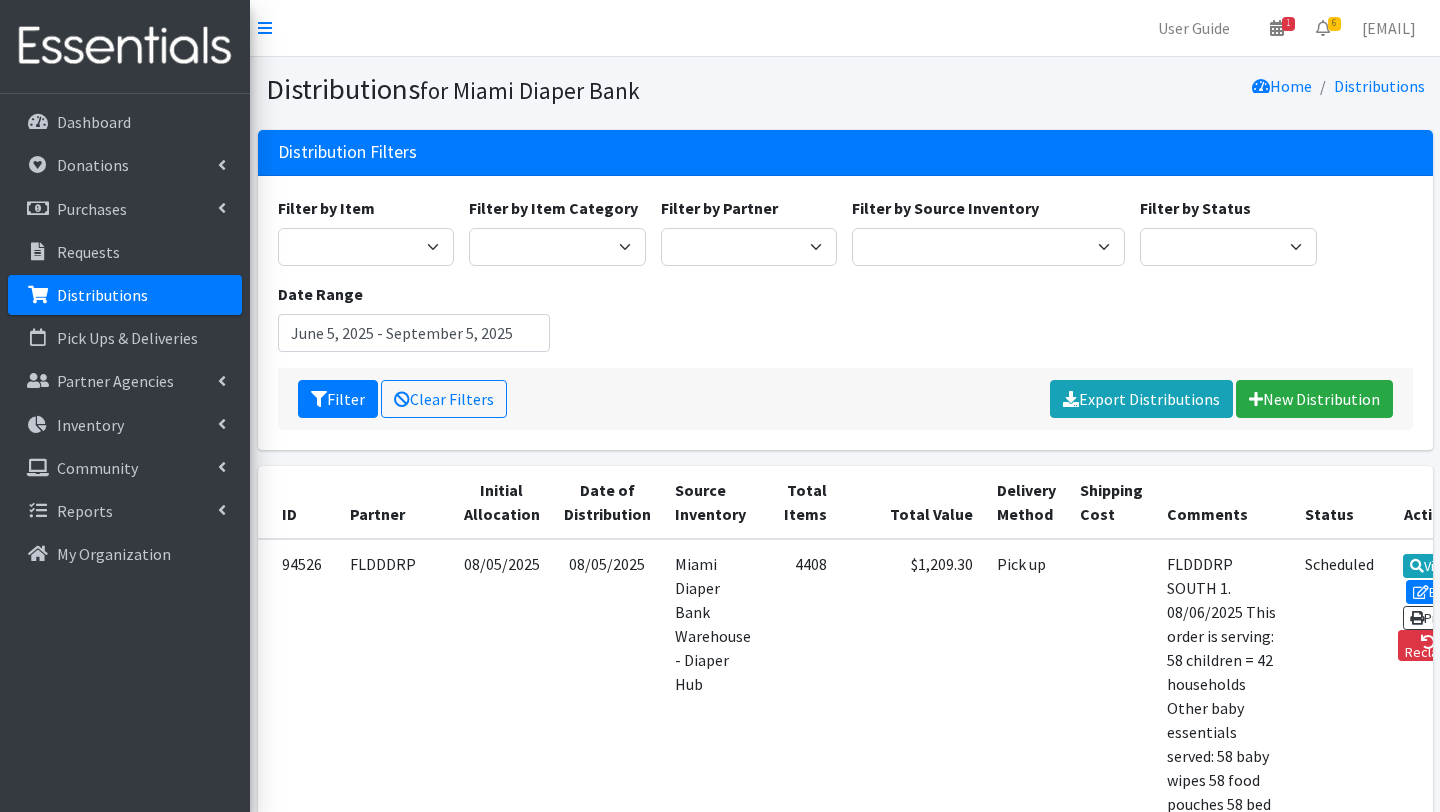 scroll, scrollTop: 0, scrollLeft: 0, axis: both 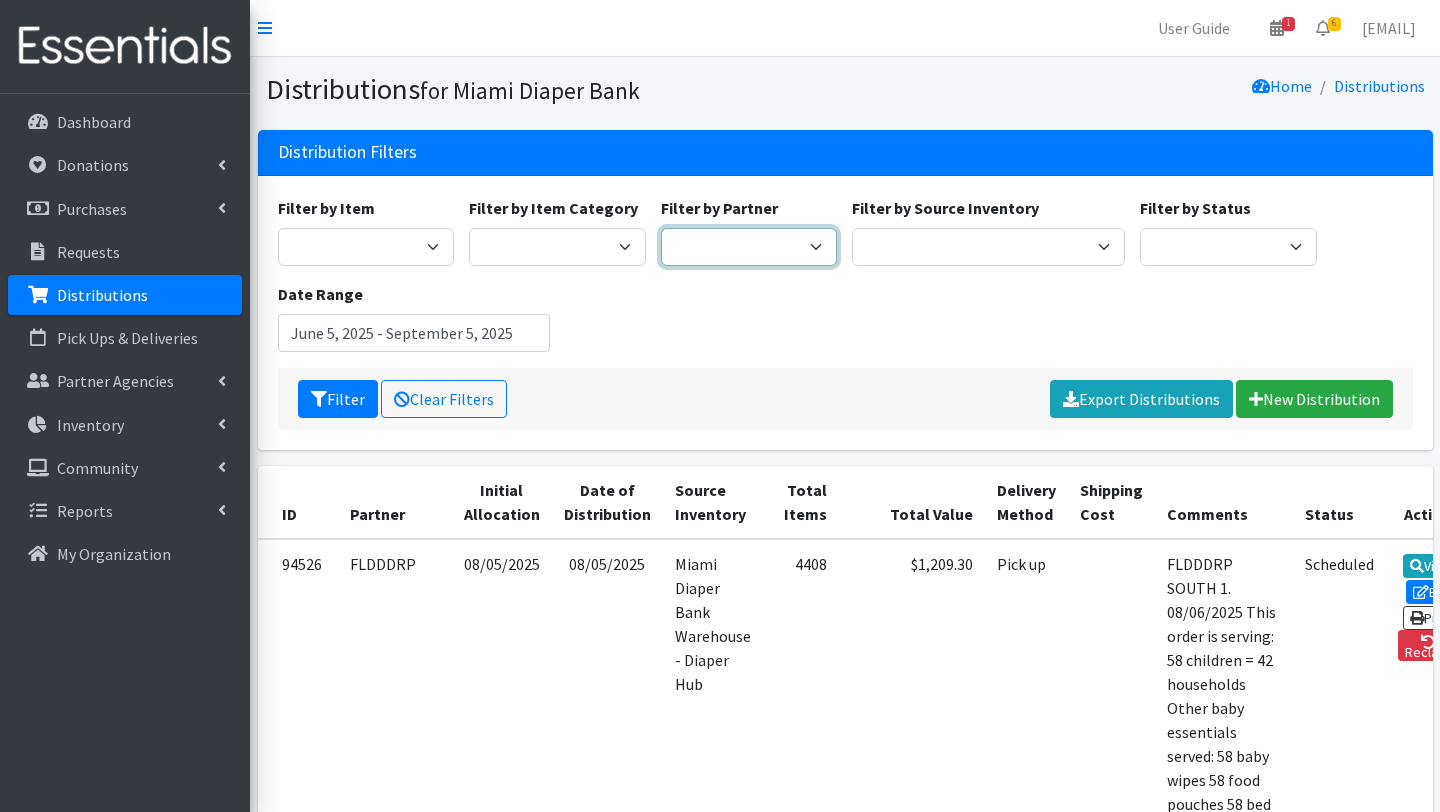 click on "A Safe Haven for Newborns
Belafonte TACOLCY Center
Boys Town South Florida
Bridge to Hope
Care Resource Community Health Centers Inc
Carrfour Supportive Housing - Del Prado Gardens
Children of Inmates
Children's Home Society of Florida
COPE North
CVAC Safe Space Shelters - Miami- Dade County CAHSD/VPID
Dorothy M. Wallace Cope Center (Cope South)
Empower U
Eve's Hope
Extended Hands Services
Families First of Palm Beach County
Family Resource Center of South Florida
FLDDDRP
Florida Keys Healthy Start Coalition
Golden Hogan Connections
Health Department of Palm Beach division - Delray Beach Health Center & Lantana Health Center & West Palm Beach Health Center
Healthy Start Coalition of Miami-Dade
His House Children Home
Hospitality Helping Hands
Hurricane Ian Relief
Jack & Jill Children's Center
Jewish Community Service - Kosher Food Bank
Kiwanis - Christmas in July
Kristi House-General Program
Lotus House
Madame Lily Inc
Menstrual Market, Inc" at bounding box center [749, 247] 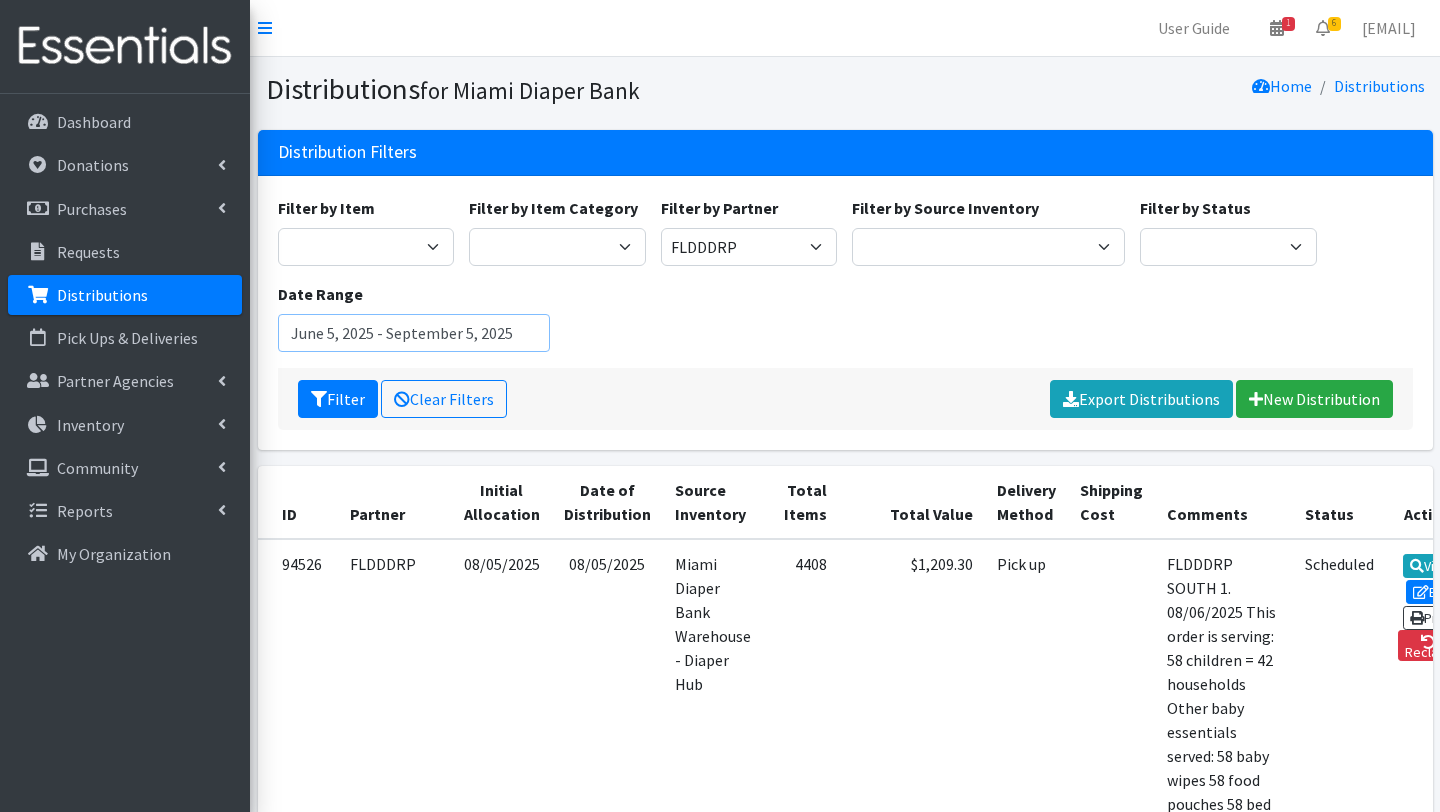 click on "June 5, 2025 - September 5, 2025" at bounding box center (414, 333) 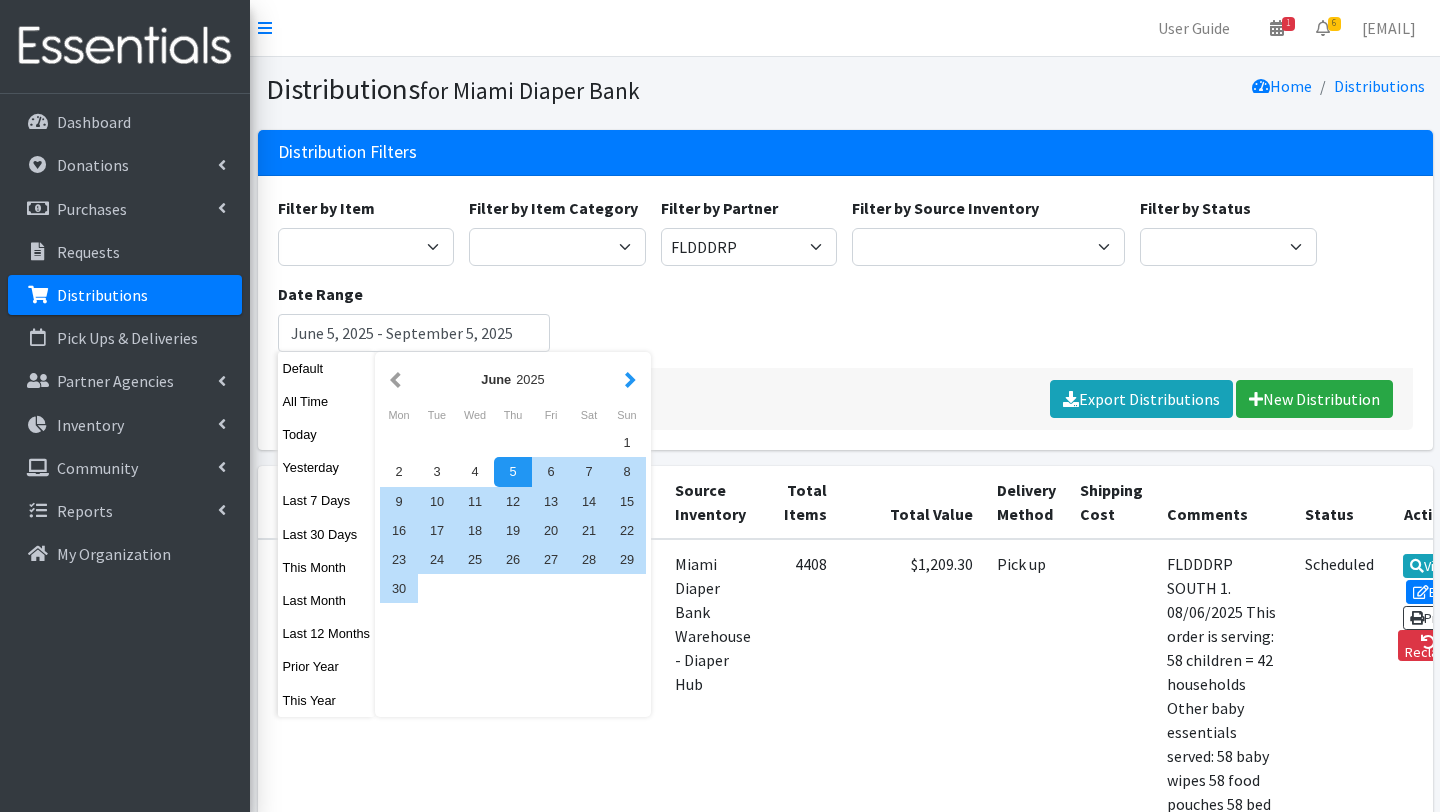 click at bounding box center [630, 379] 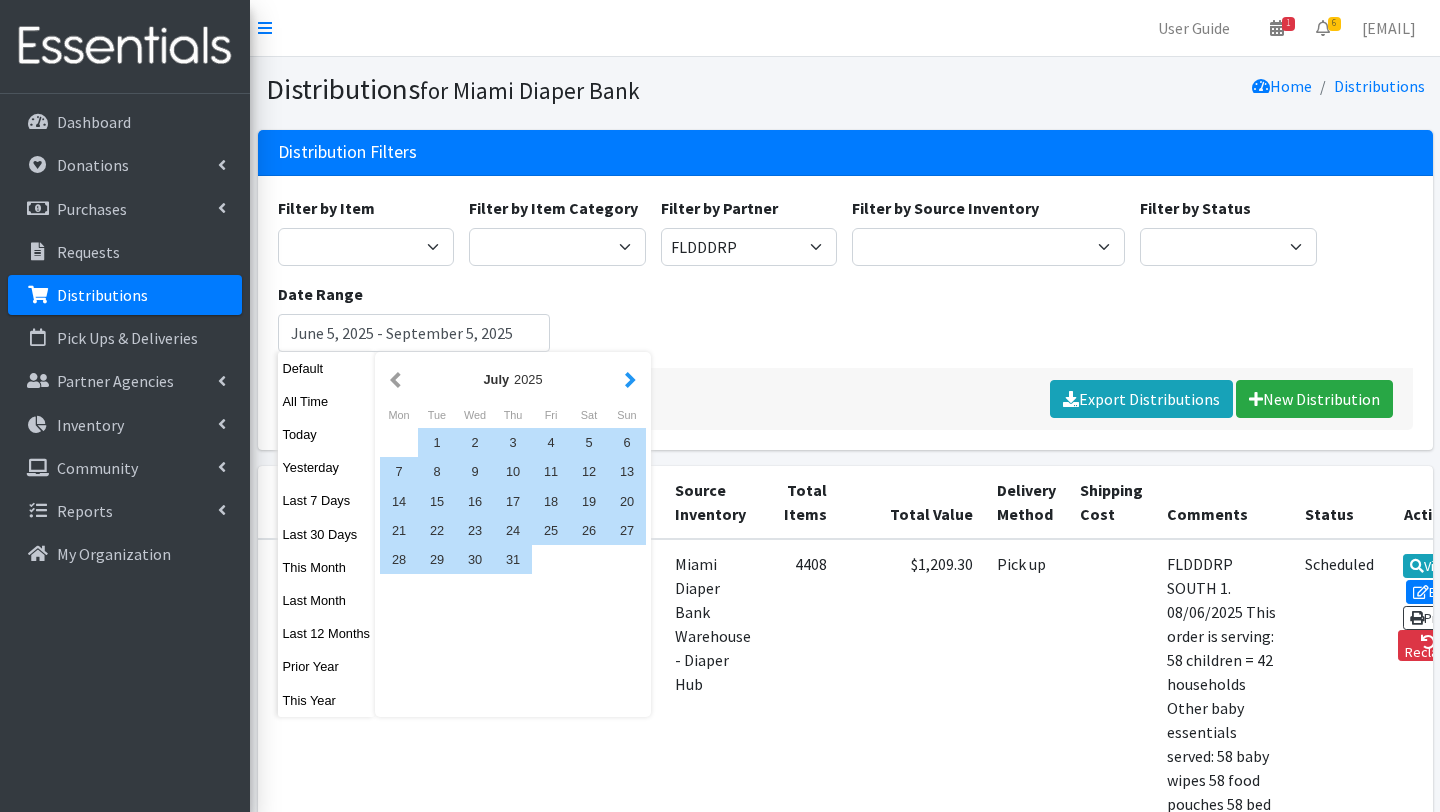 click at bounding box center [630, 379] 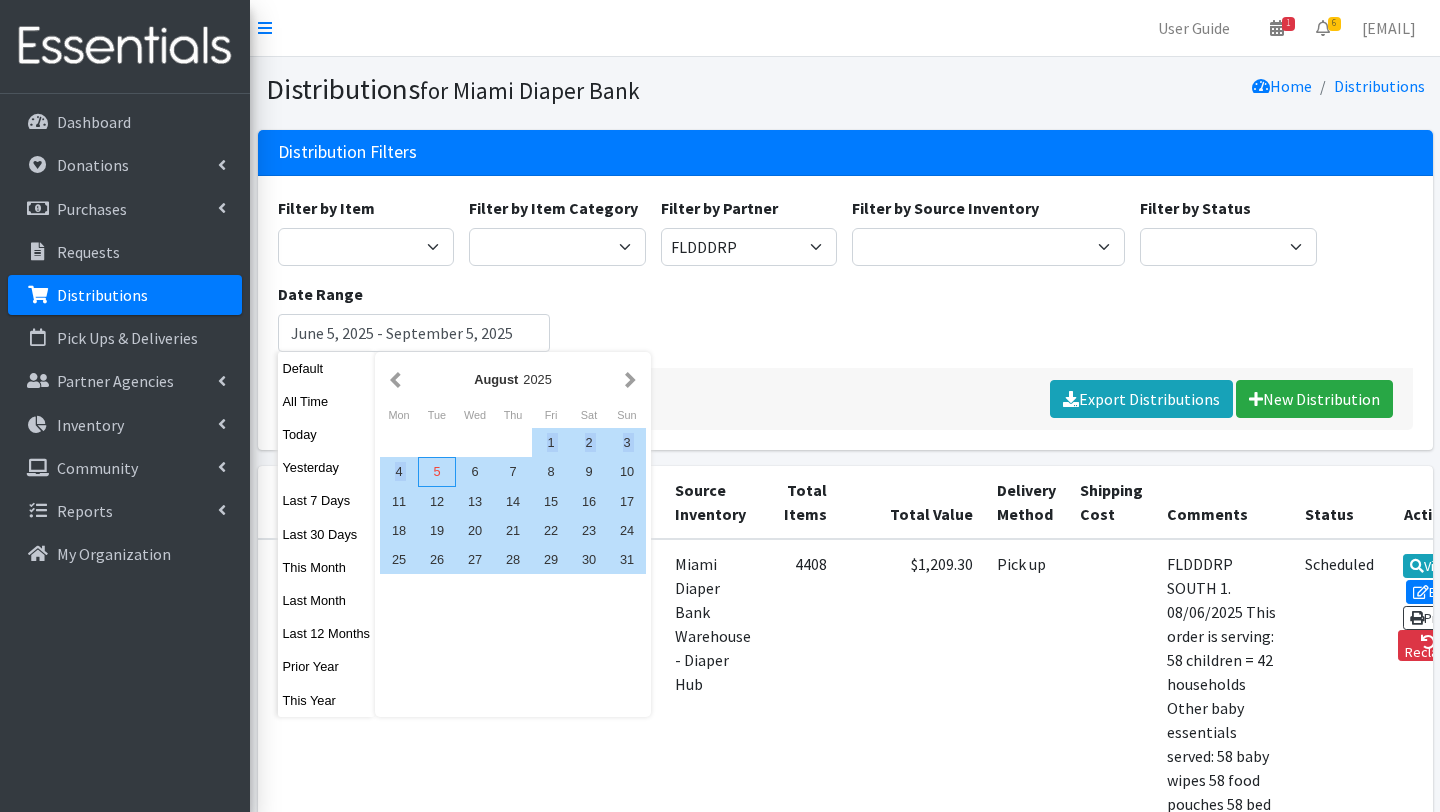 drag, startPoint x: 548, startPoint y: 444, endPoint x: 435, endPoint y: 478, distance: 118.004234 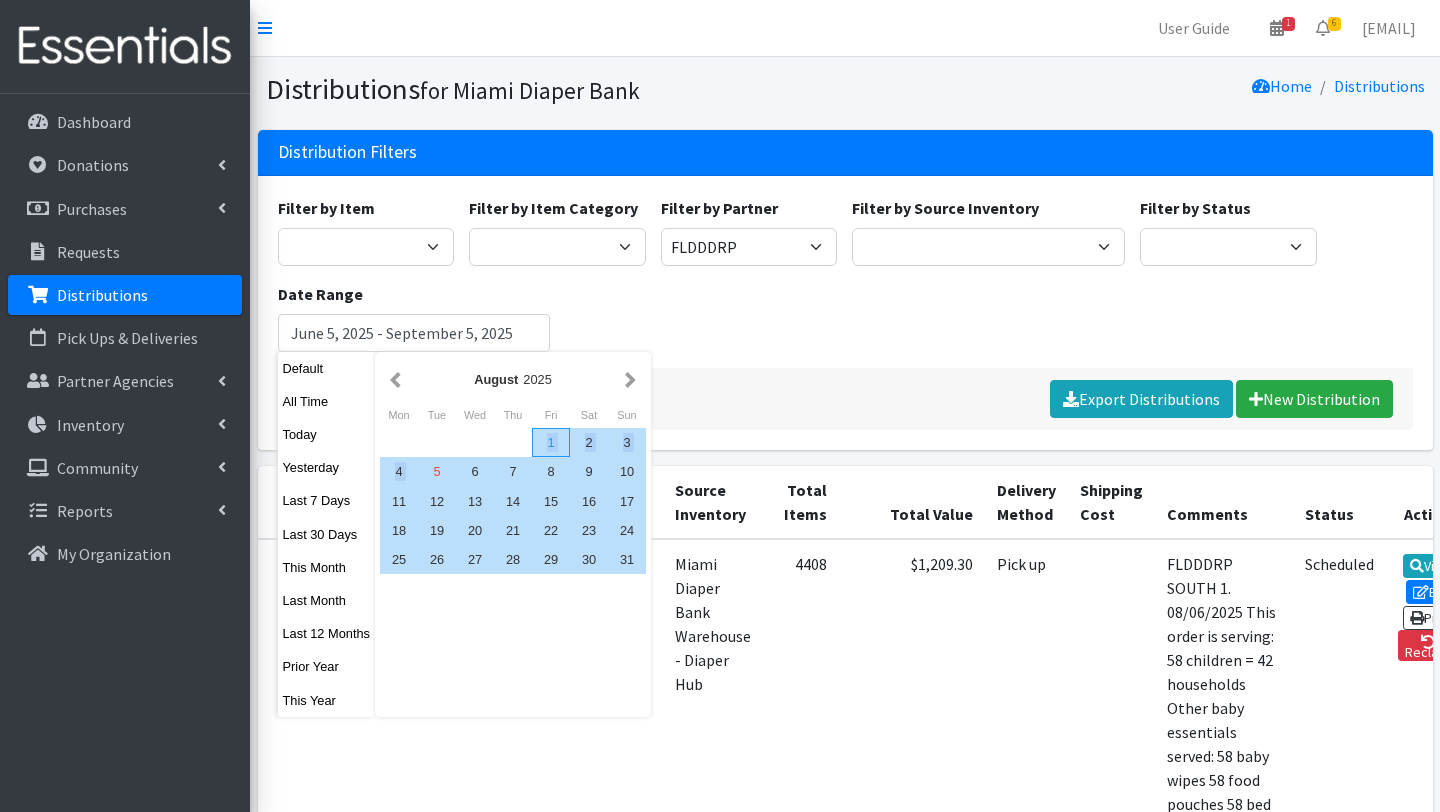 click on "1" at bounding box center [551, 442] 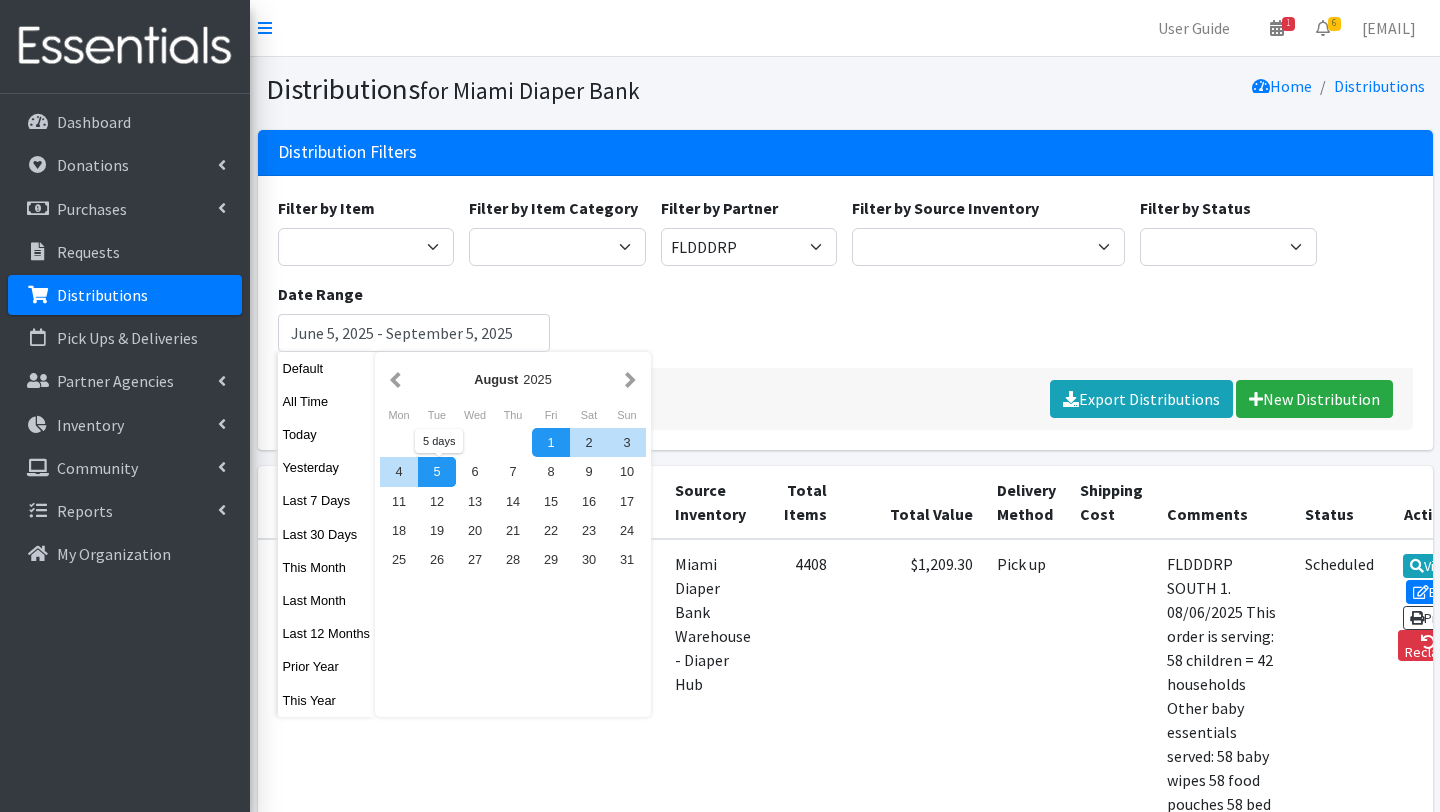 click on "5" at bounding box center (437, 471) 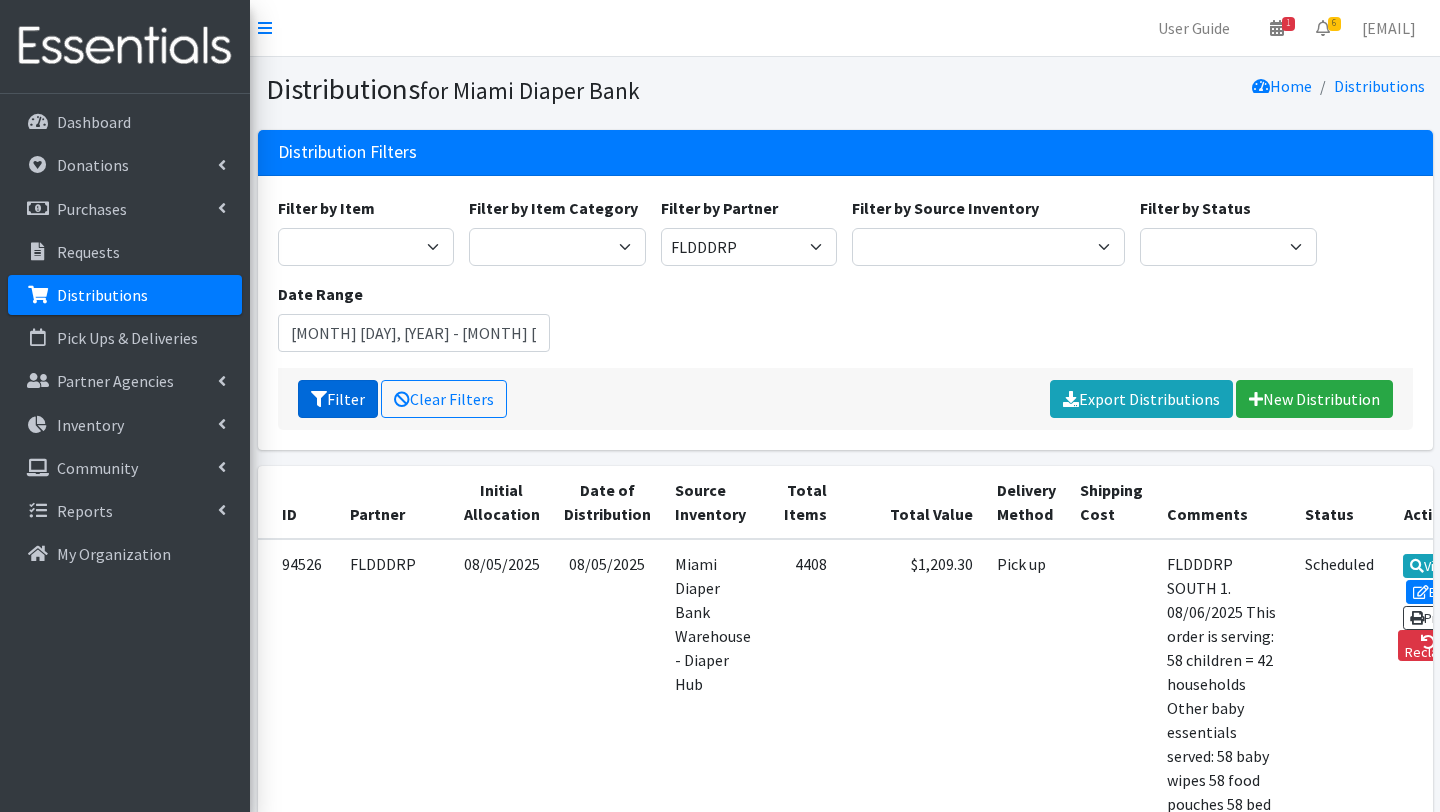 click on "Filter" at bounding box center (338, 399) 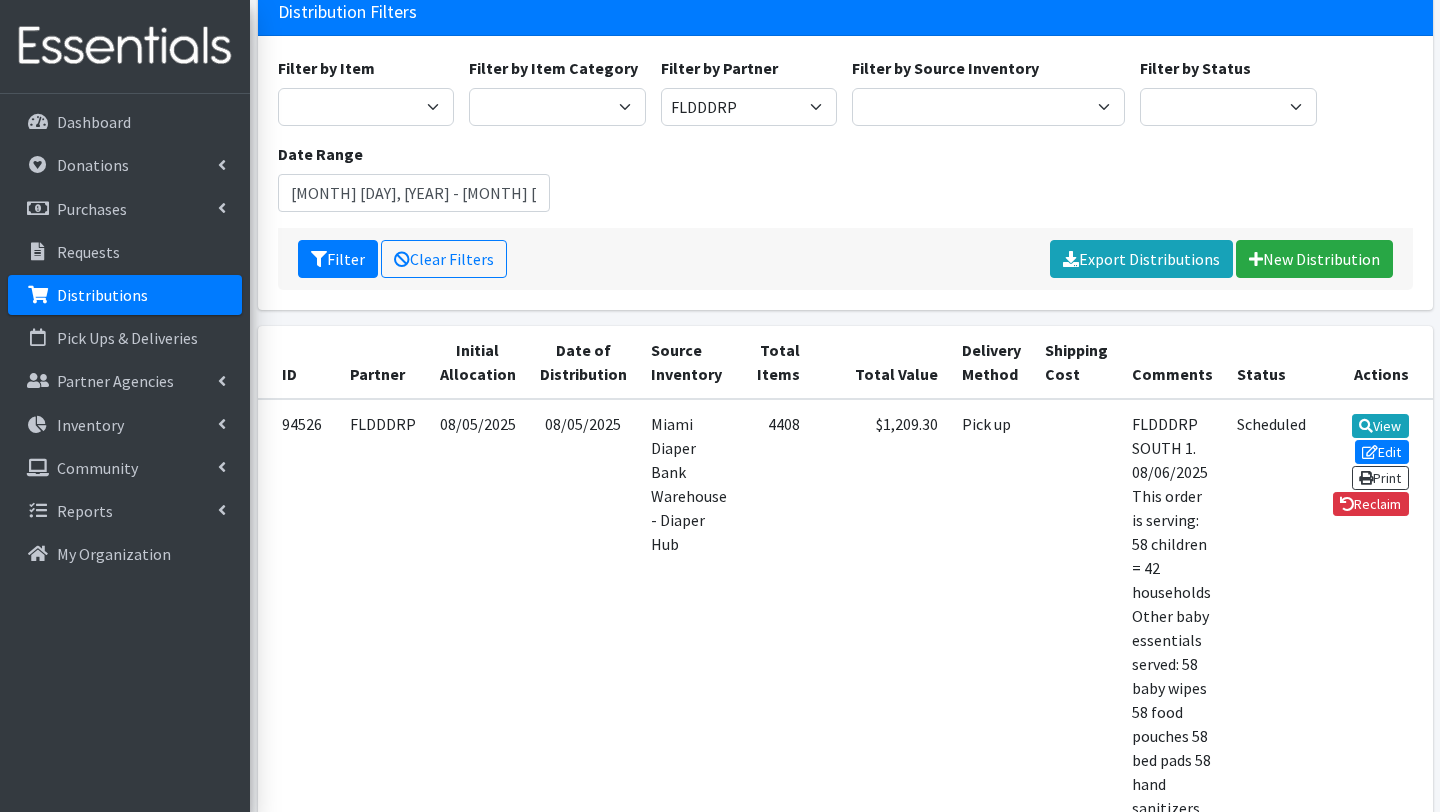 scroll, scrollTop: 123, scrollLeft: 0, axis: vertical 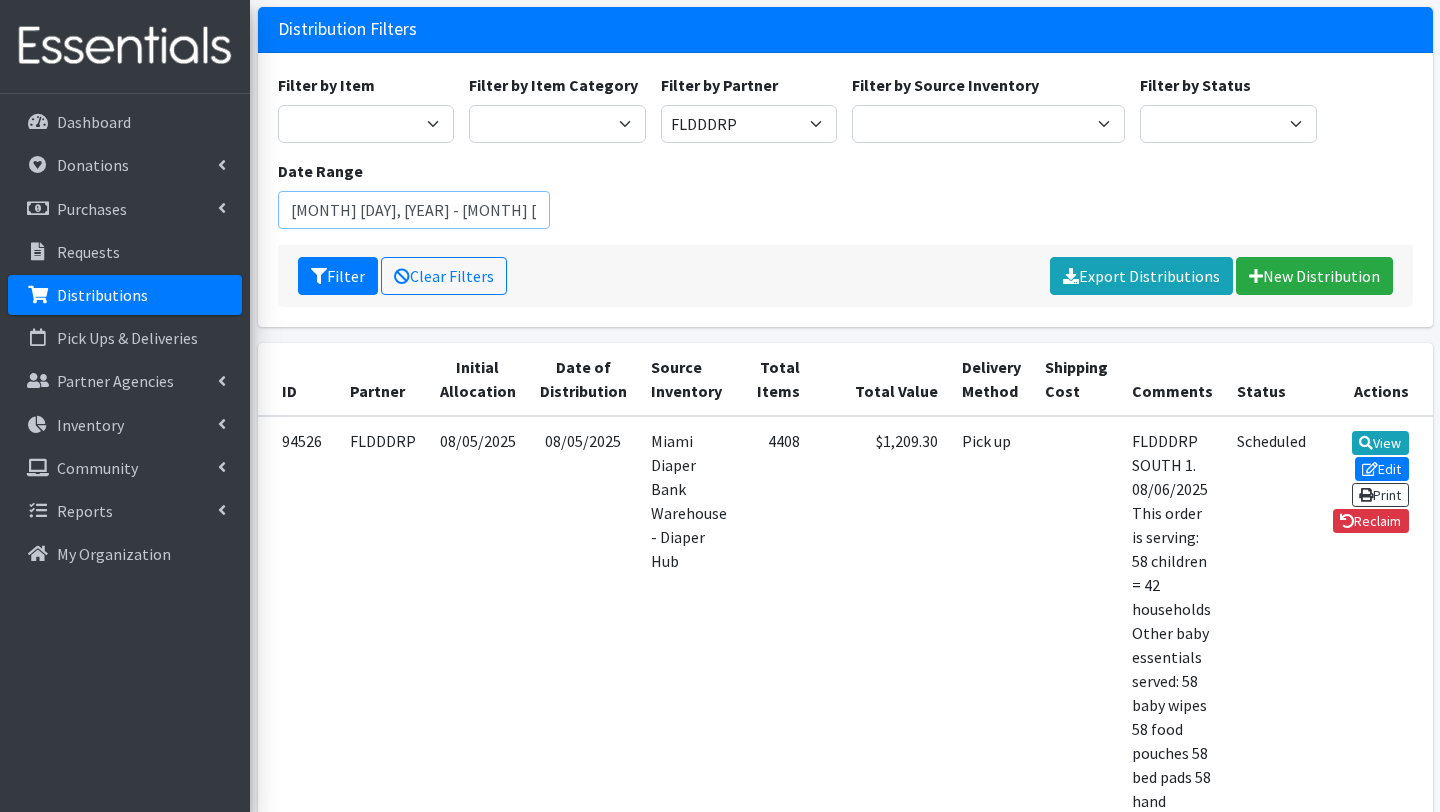 click on "[MONTH] [DAY], [YEAR] - [MONTH] [DAY], [YEAR]" at bounding box center (414, 210) 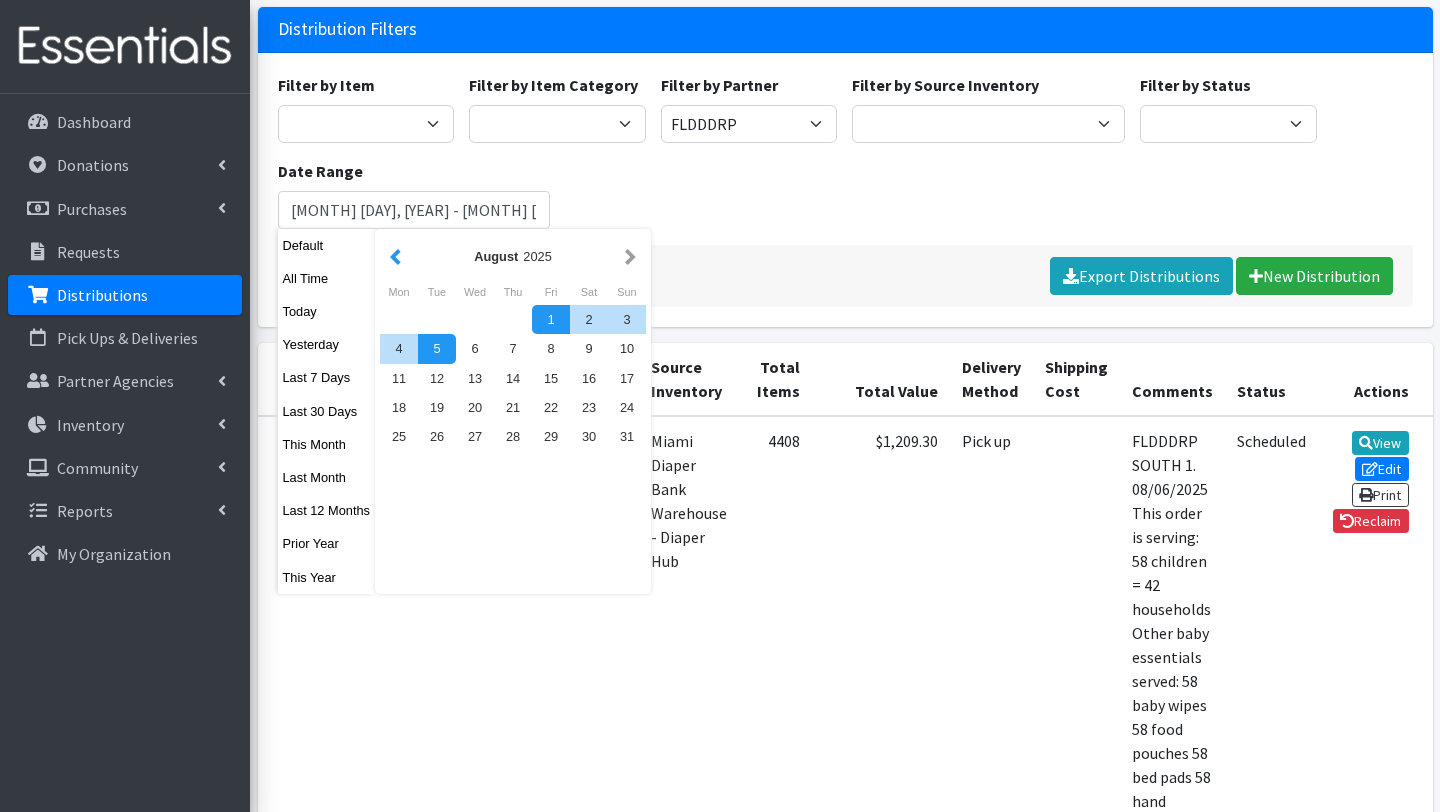 click at bounding box center (395, 256) 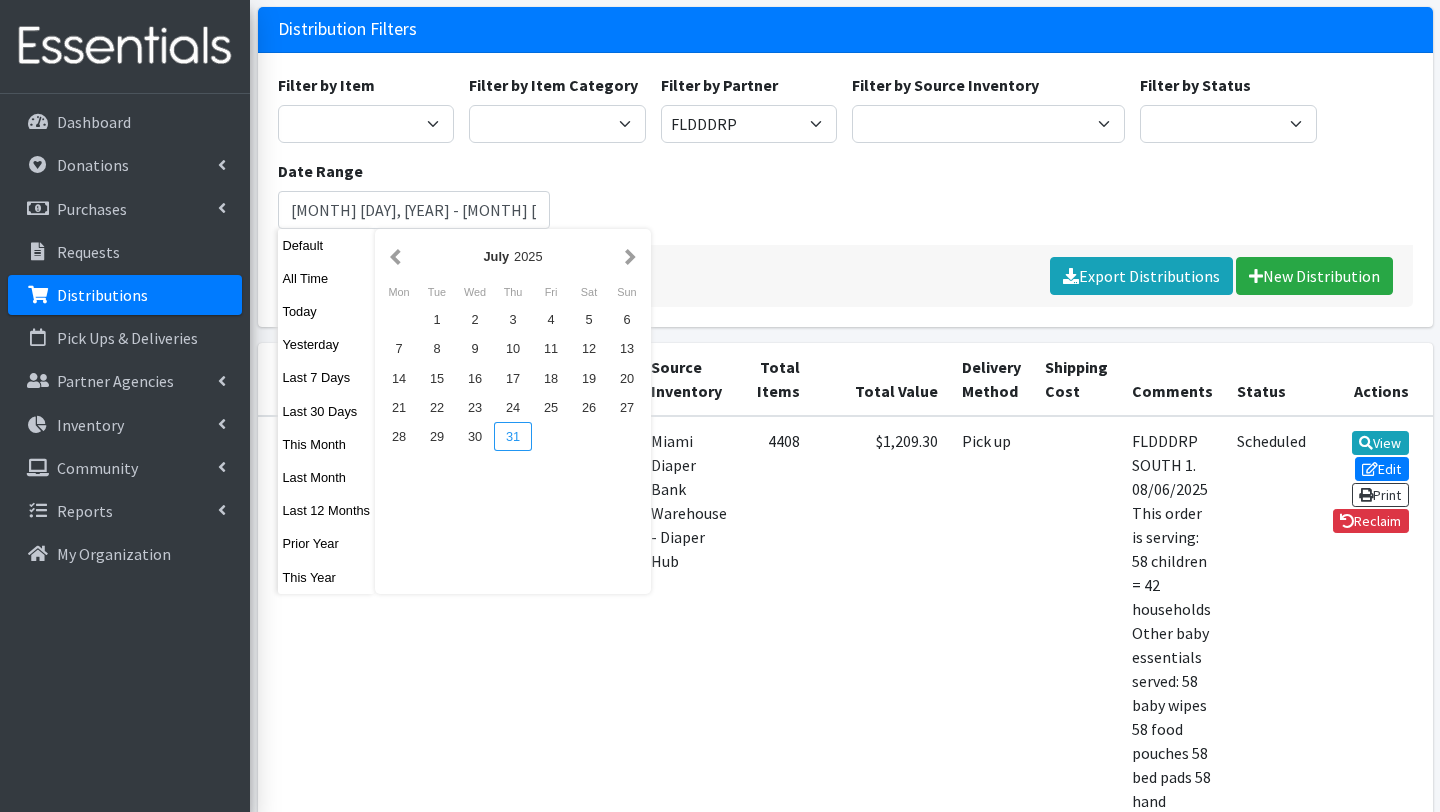click on "31" at bounding box center [513, 436] 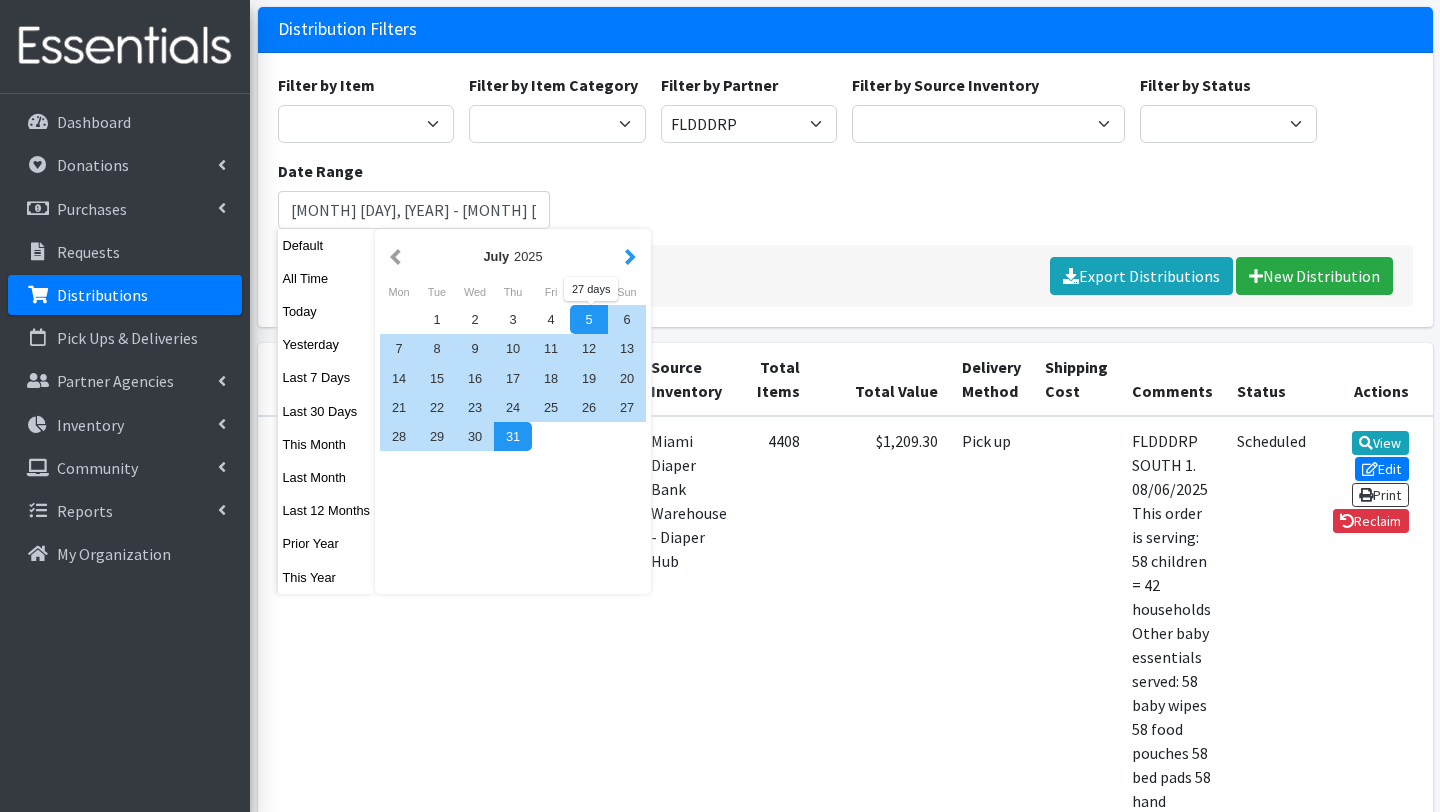 click at bounding box center (630, 256) 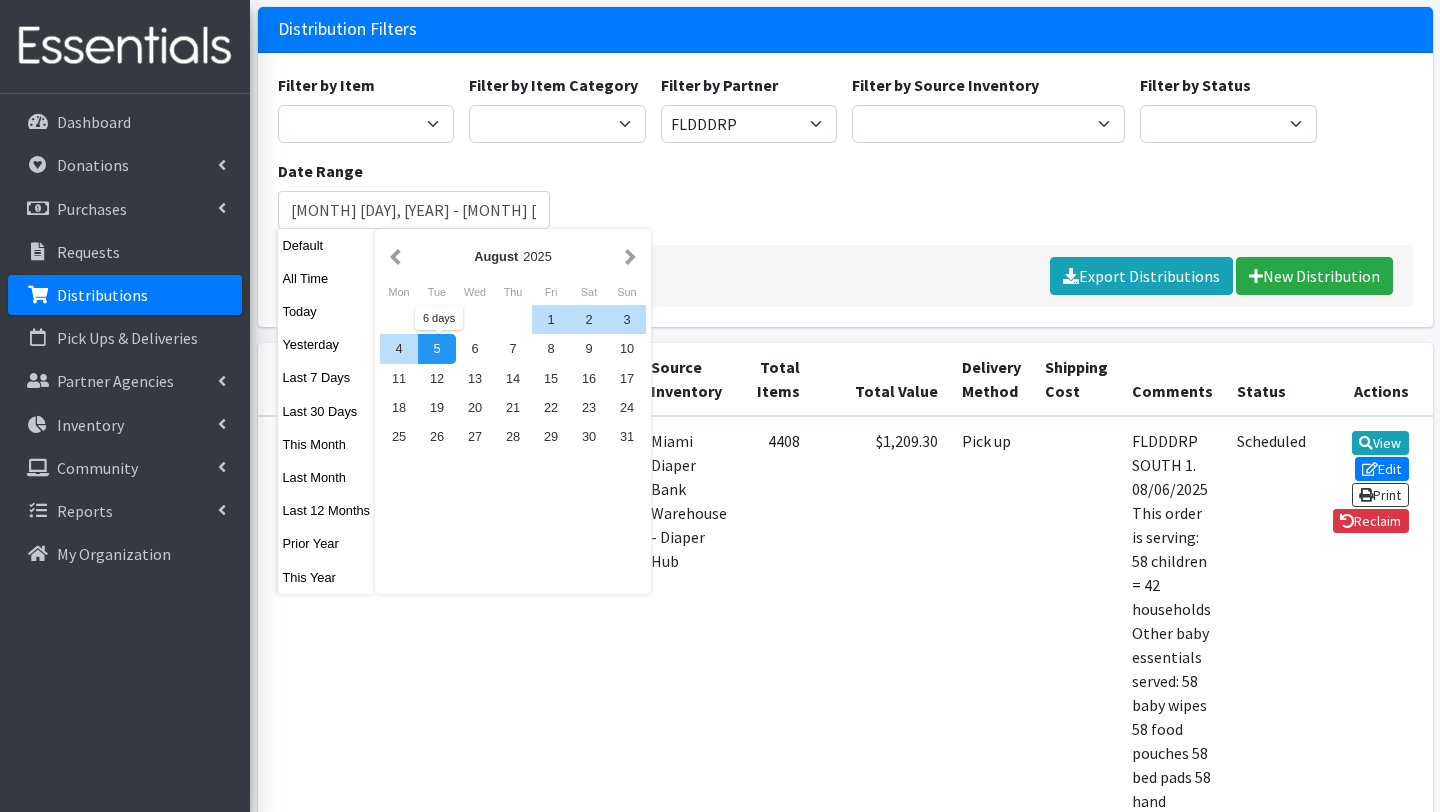 click on "5" at bounding box center (437, 348) 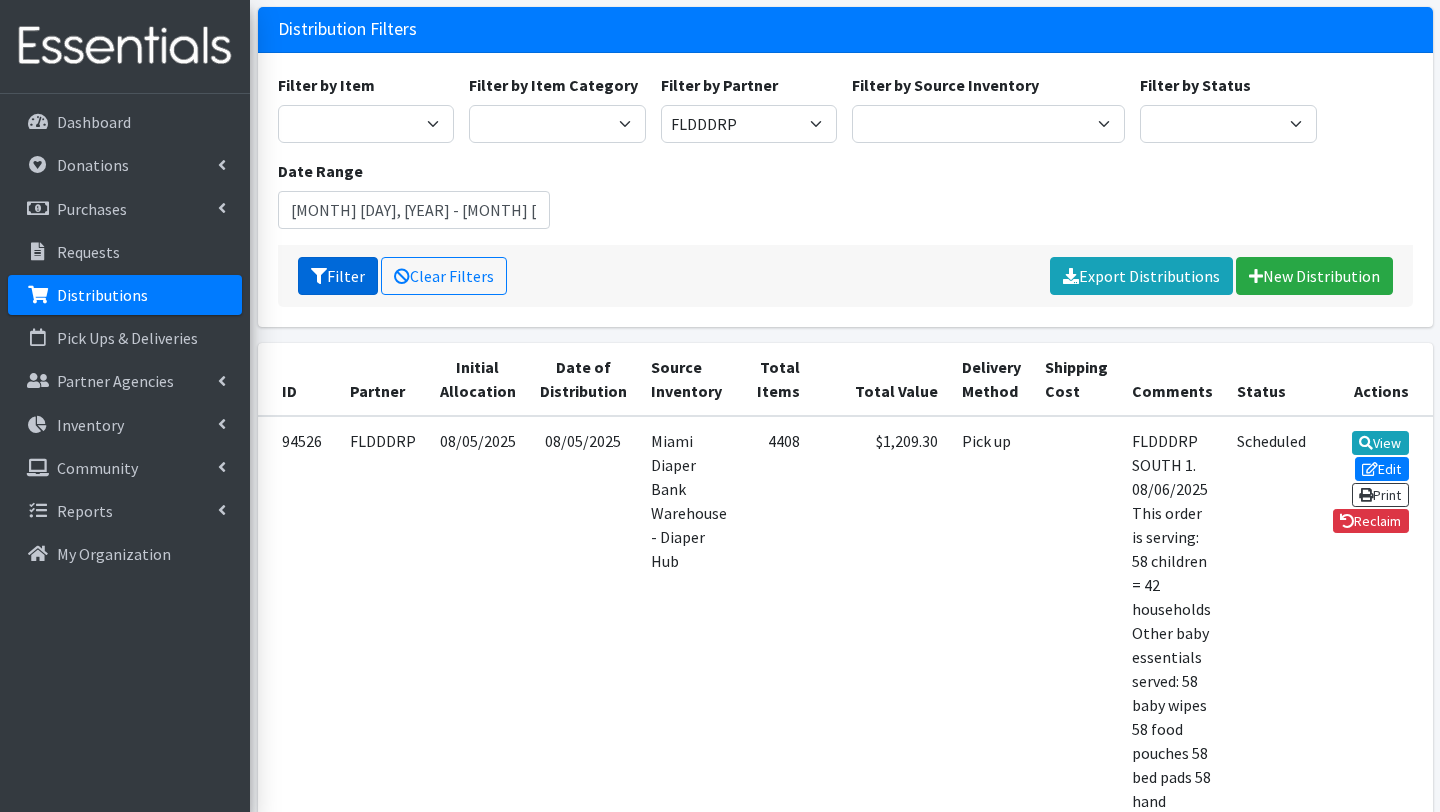 click on "Filter" at bounding box center (338, 276) 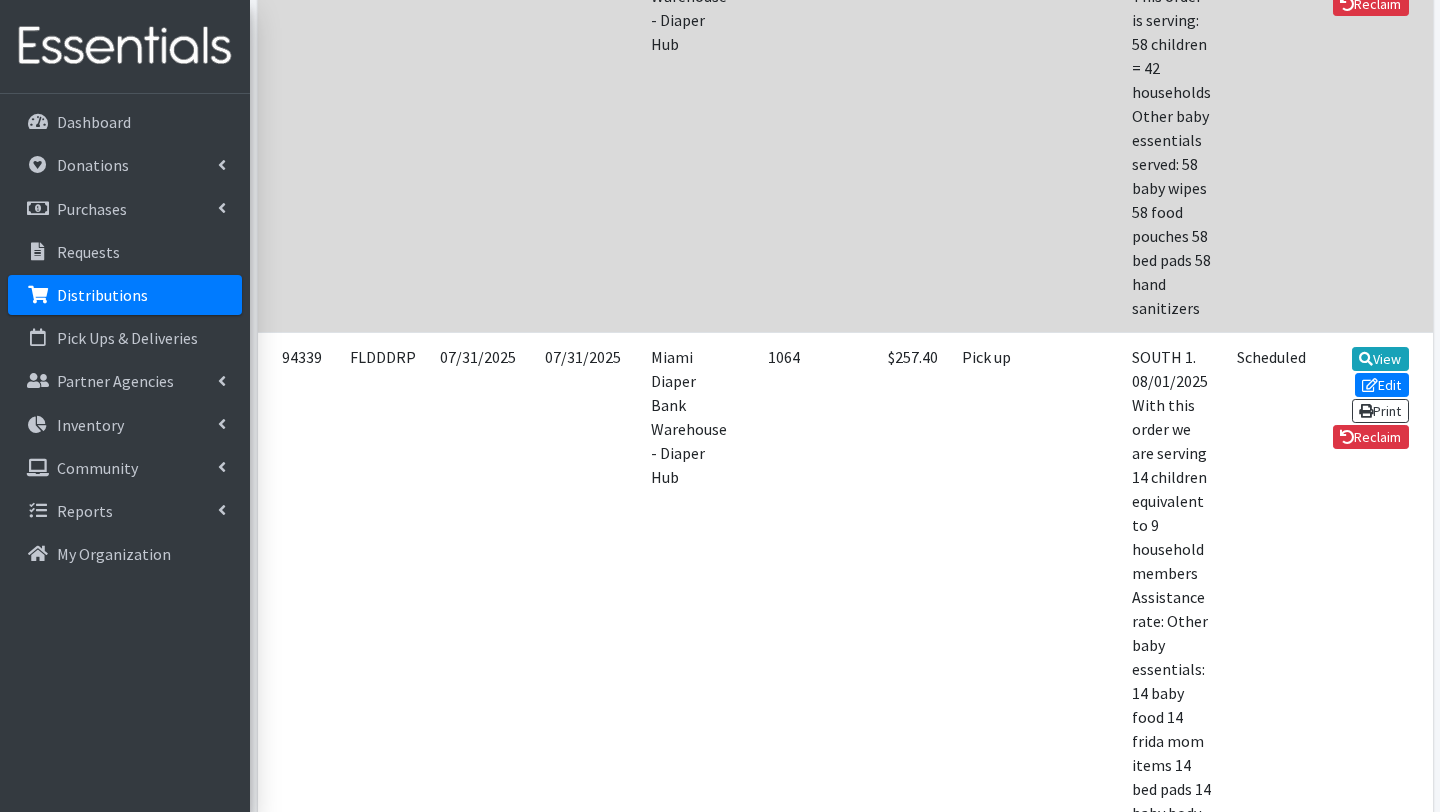 scroll, scrollTop: 658, scrollLeft: 0, axis: vertical 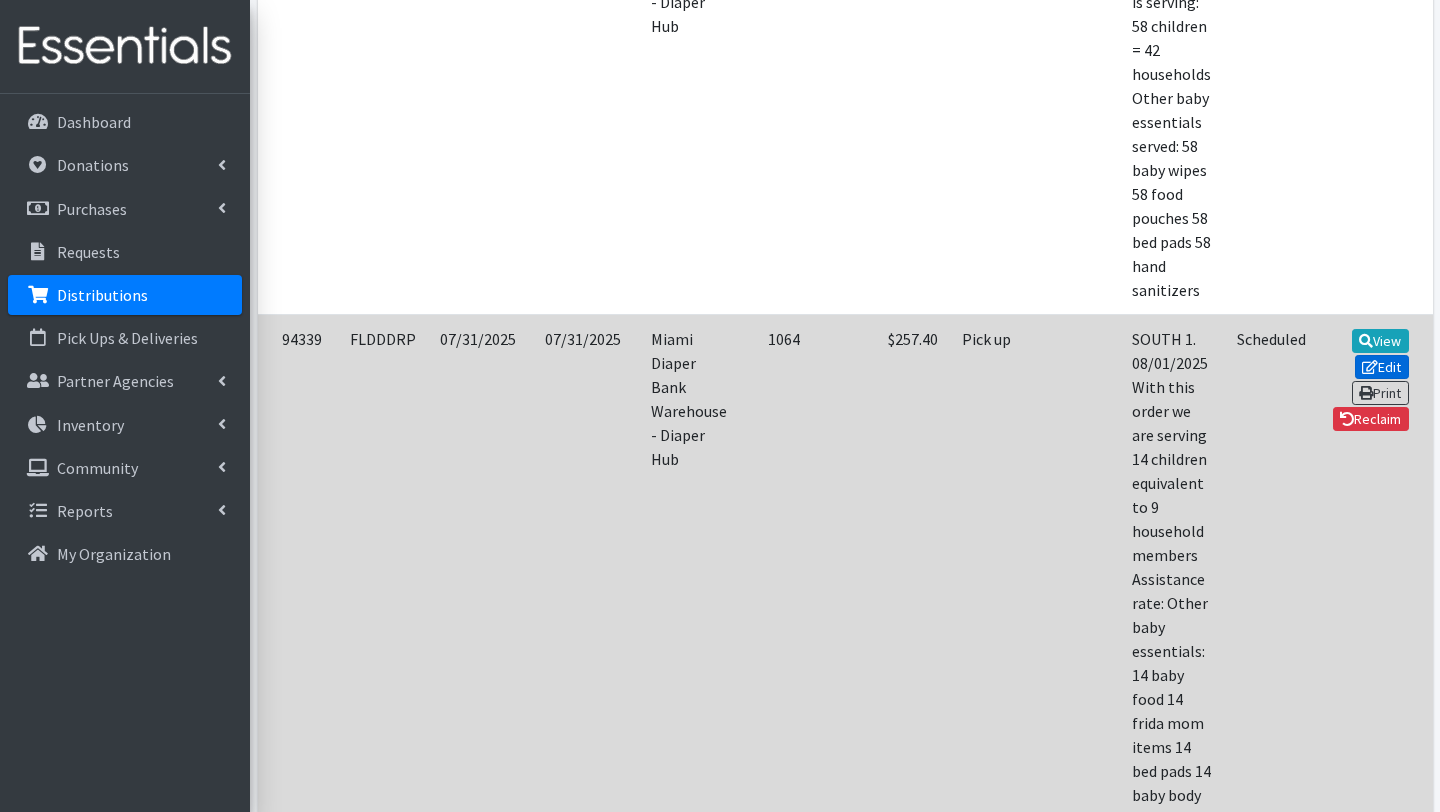 click on "Edit" at bounding box center [1382, 367] 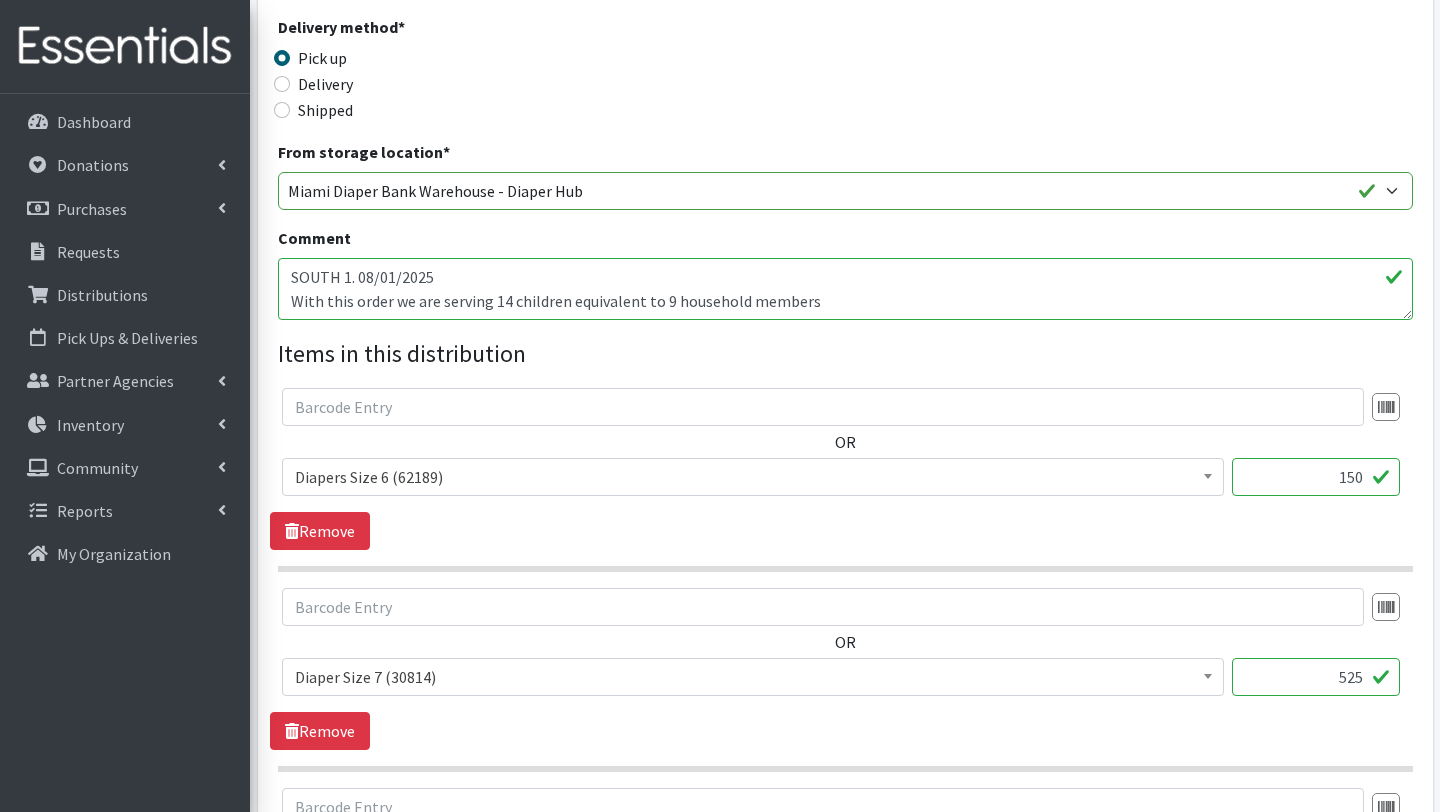 scroll, scrollTop: 524, scrollLeft: 0, axis: vertical 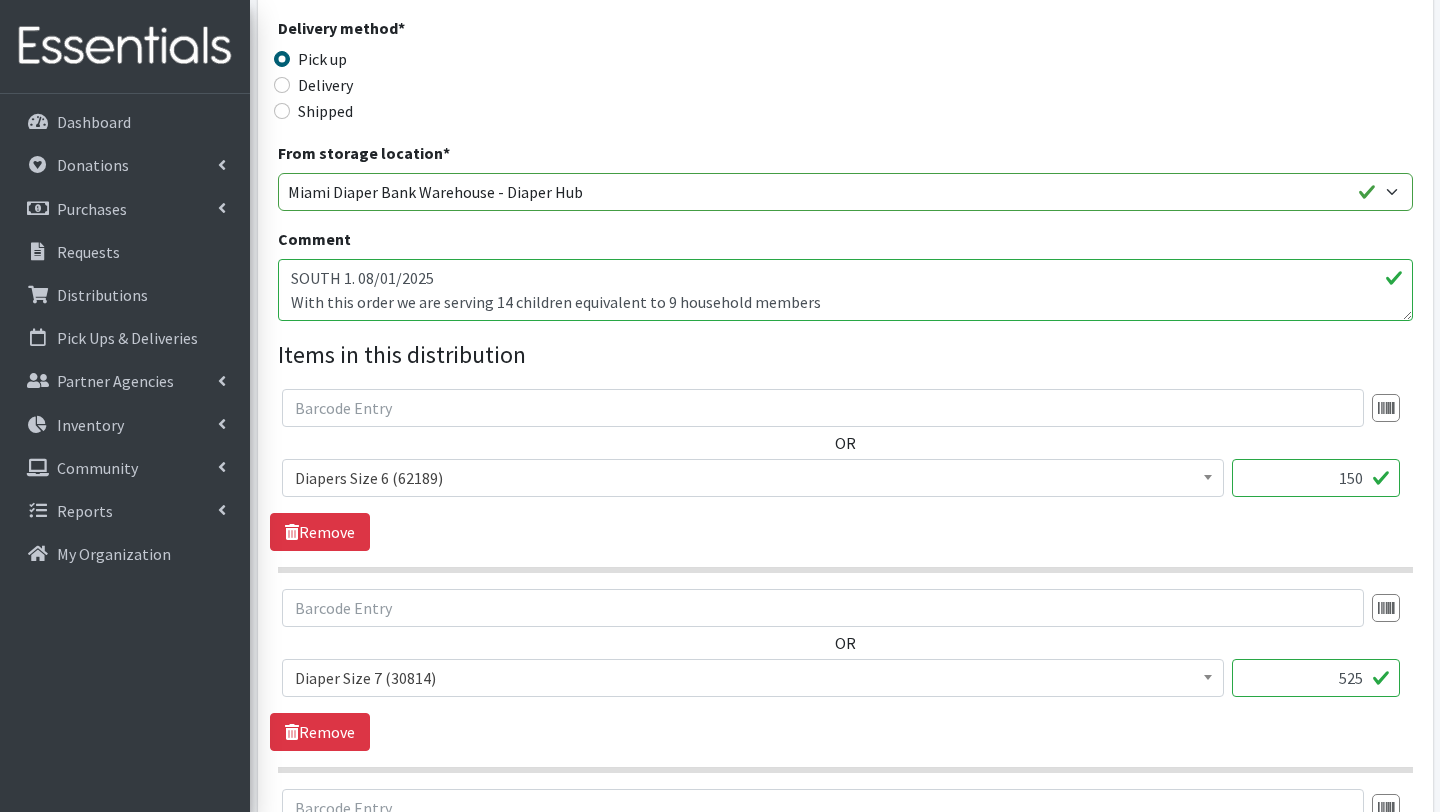 click on "SOUTH 1. 08/01/2025
With this order we are serving 14 children equivalent to 9 household members
Assistance rate:
Other baby essentials:
14 baby food
14 frida mom items
14 bed pads
14 baby body wash" at bounding box center (845, 290) 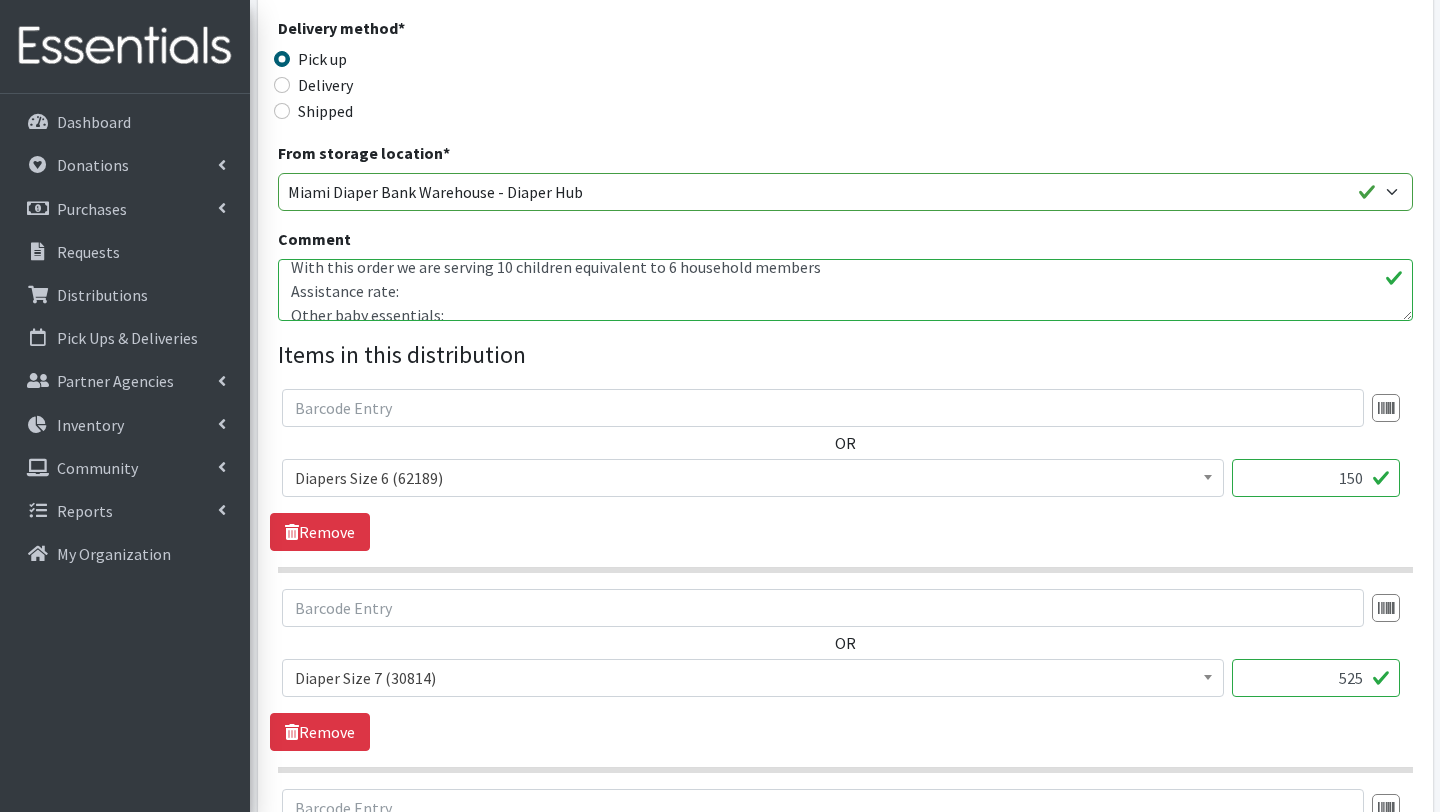 scroll, scrollTop: 37, scrollLeft: 0, axis: vertical 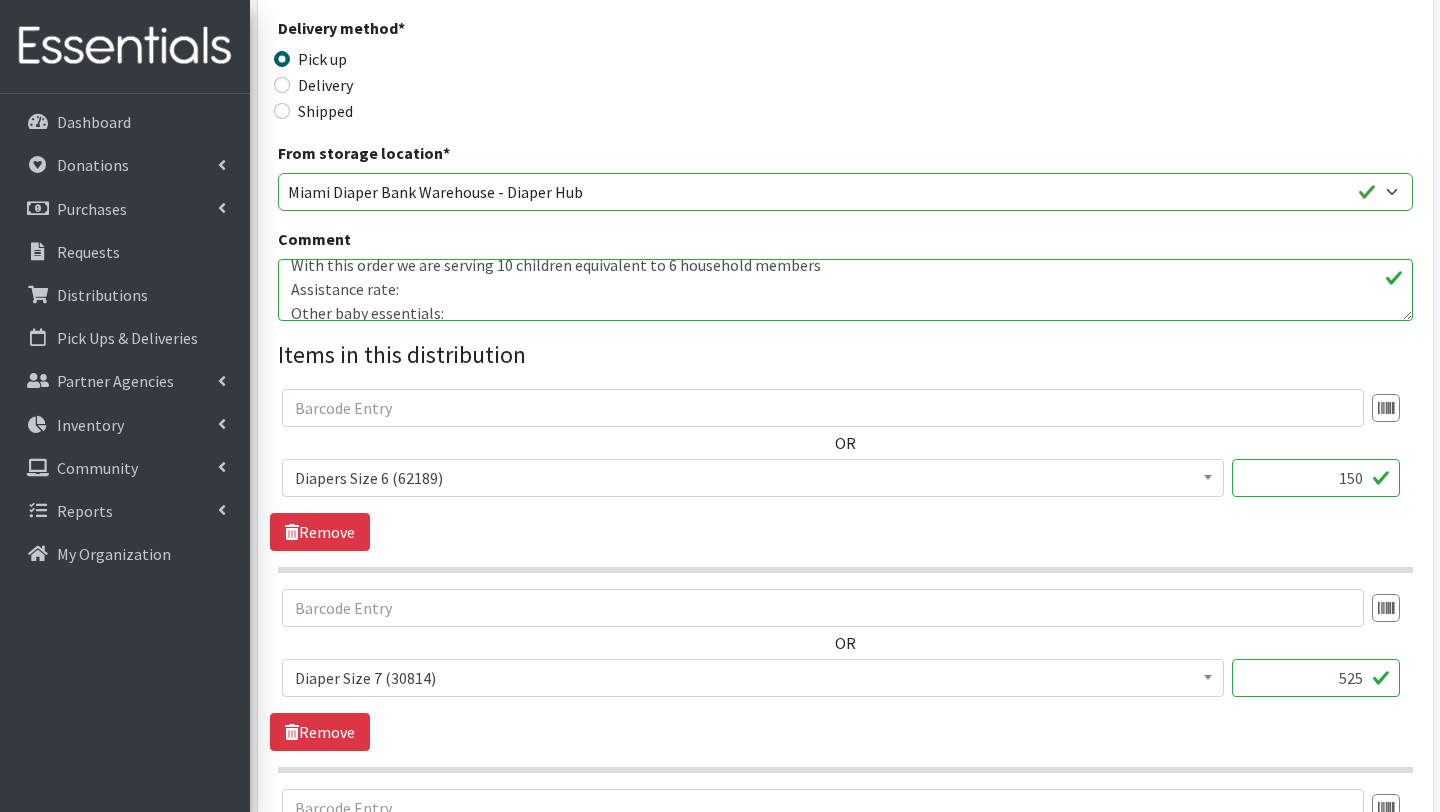 click on "SOUTH 1. 08/01/2025
With this order we are serving 14 children equivalent to 9 household members
Assistance rate:
Other baby essentials:
14 baby food
14 frida mom items
14 bed pads
14 baby body wash" at bounding box center [845, 290] 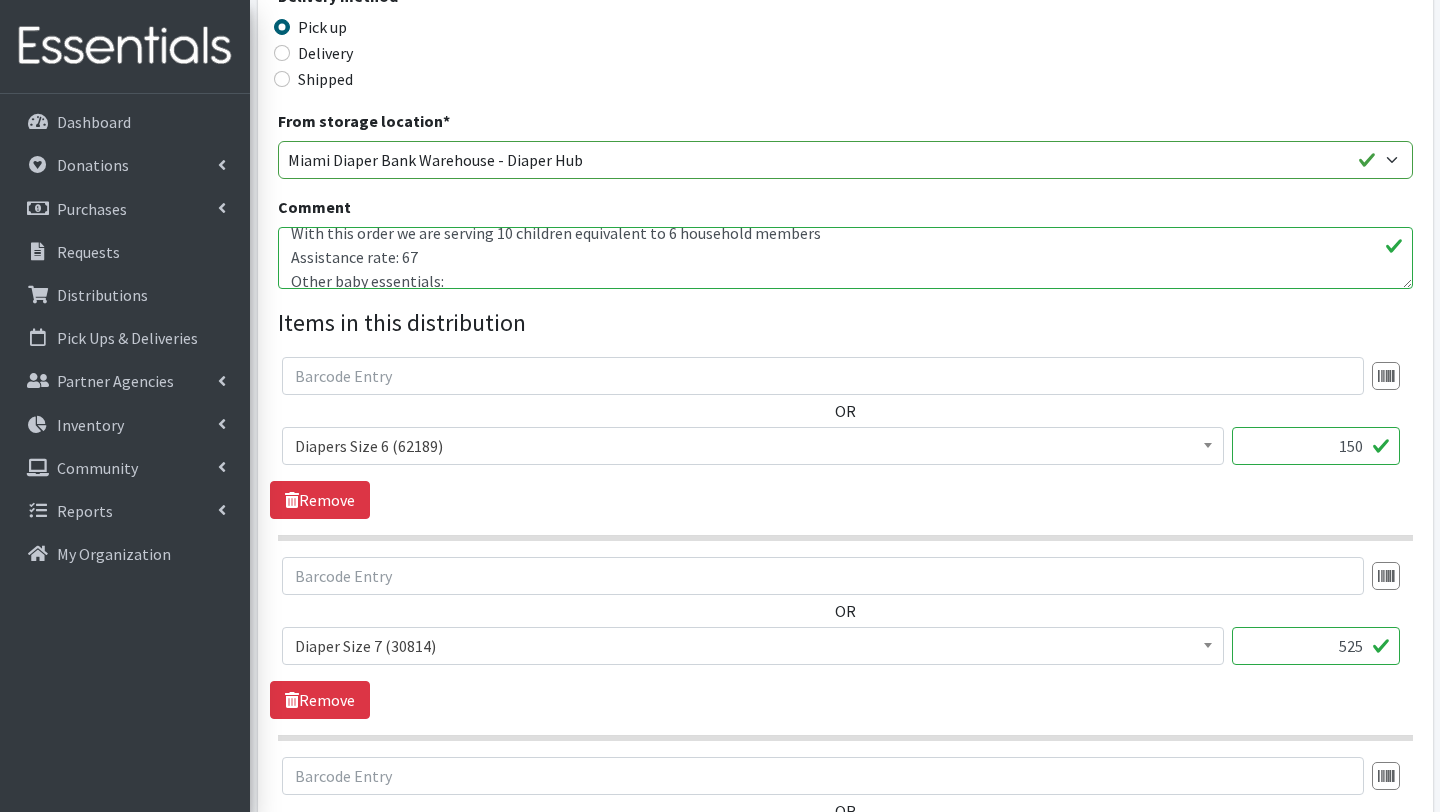 scroll, scrollTop: 559, scrollLeft: 0, axis: vertical 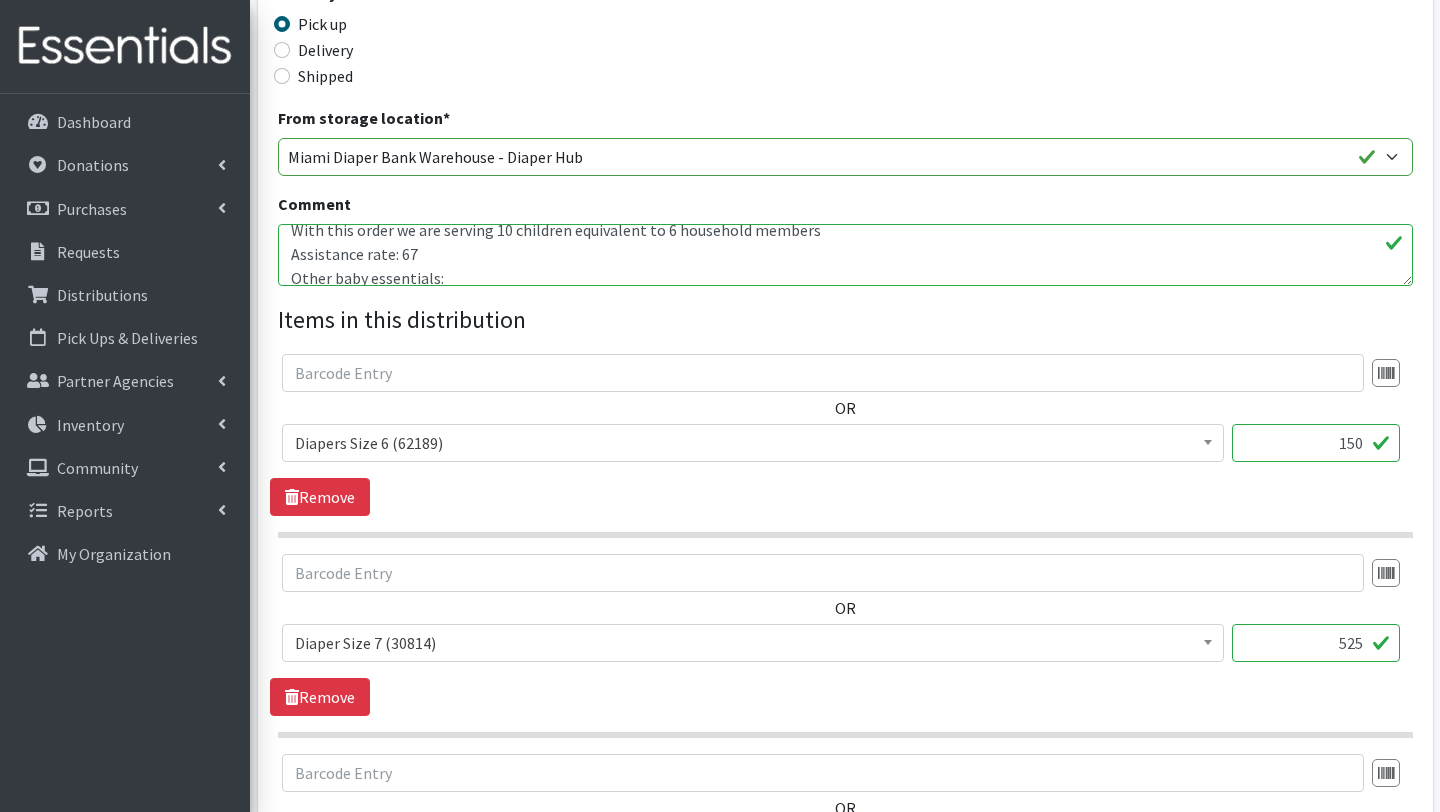 click on "SOUTH 1. 08/01/2025
With this order we are serving 14 children equivalent to 9 household members
Assistance rate:
Other baby essentials:
14 baby food
14 frida mom items
14 bed pads
14 baby body wash" at bounding box center (845, 255) 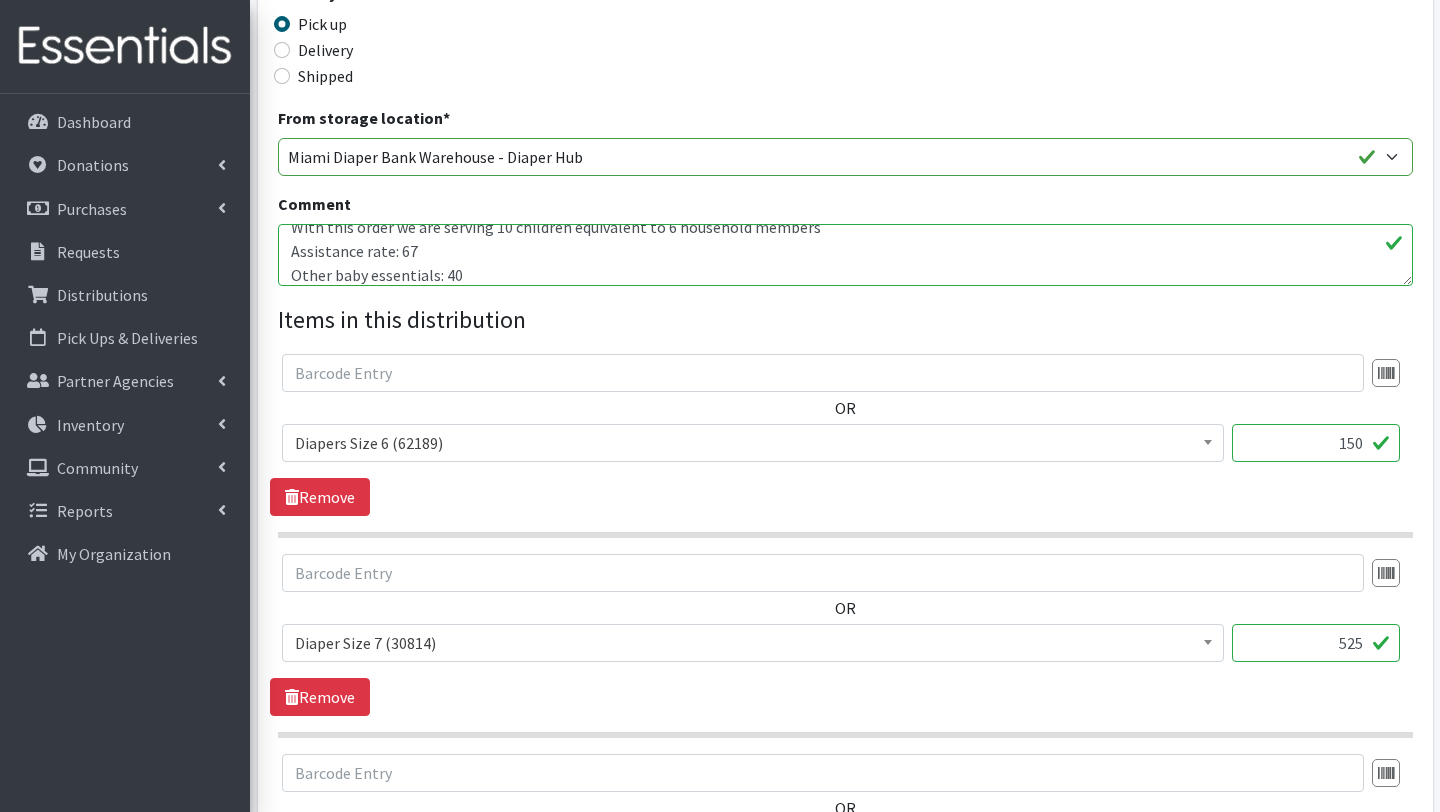 scroll, scrollTop: 84, scrollLeft: 0, axis: vertical 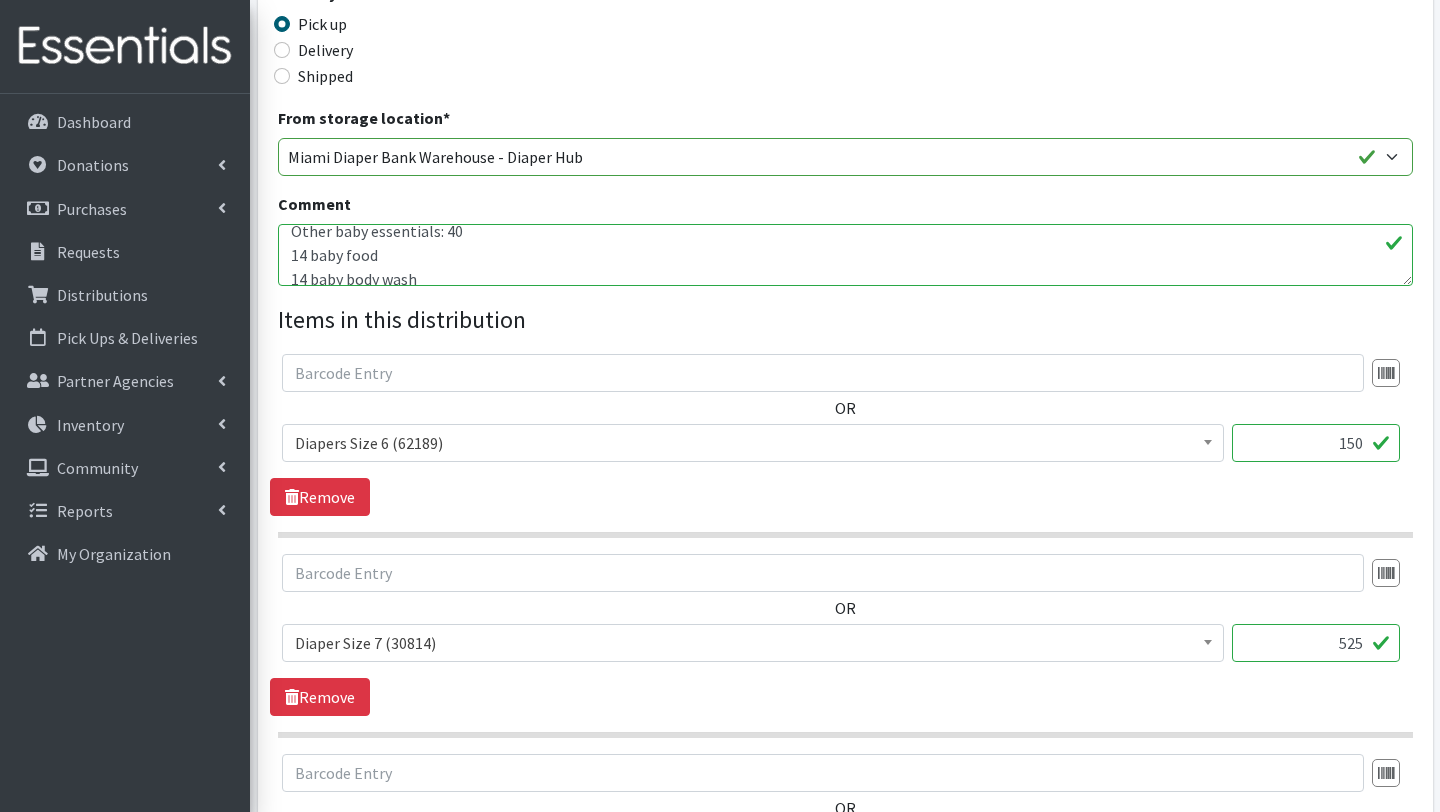 click on "SOUTH 1. 08/01/2025
With this order we are serving 14 children equivalent to 9 household members
Assistance rate:
Other baby essentials:
14 baby food
14 frida mom items
14 bed pads
14 baby body wash" at bounding box center [845, 255] 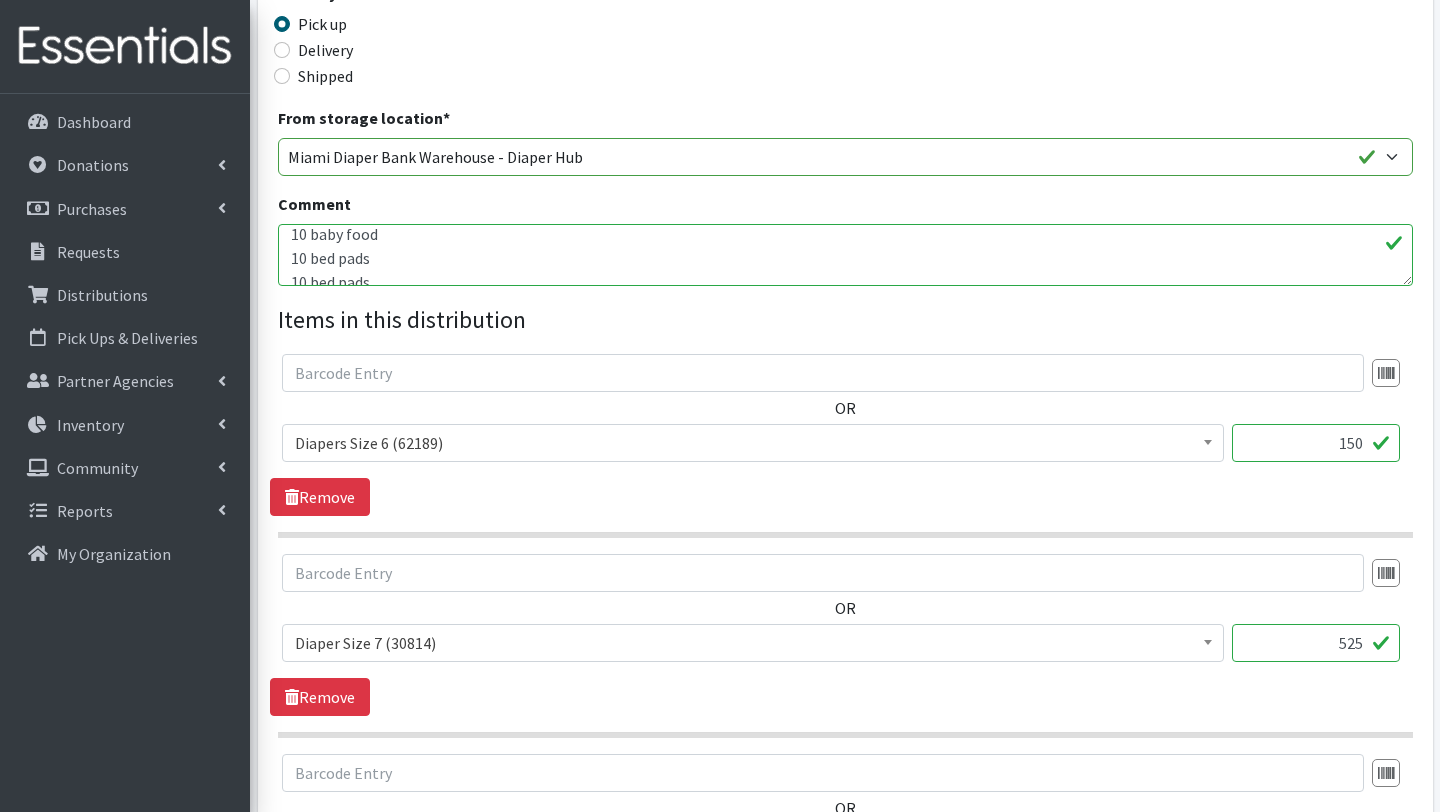 scroll, scrollTop: 144, scrollLeft: 0, axis: vertical 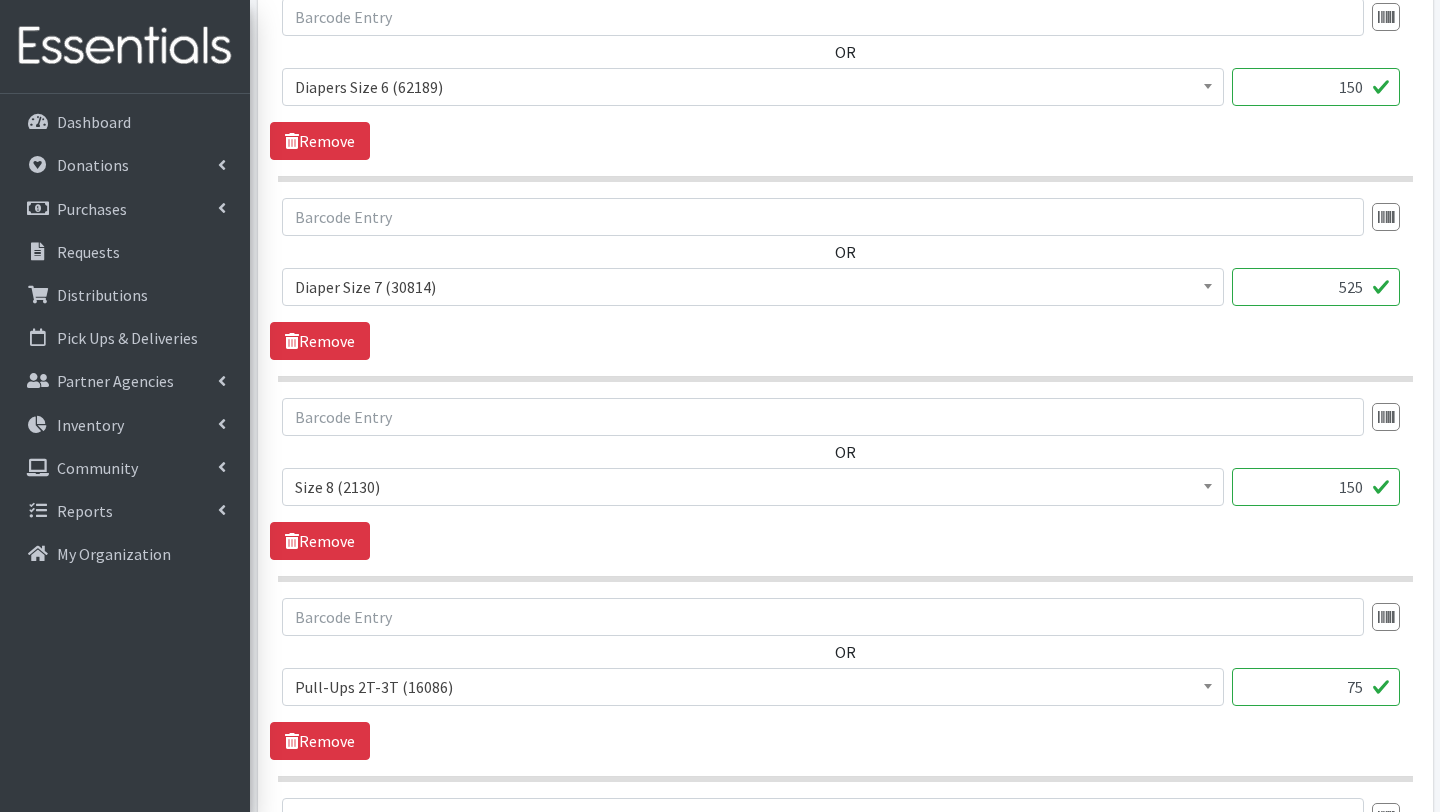 type on "SOUTH 1. 08/01/2025
With this order we are serving 10 children equivalent to 6 household members
Assistance rate: 67
Other baby essentials: 40
10 baby food
10 bed pads
10 bed pads
10 baby body wash" 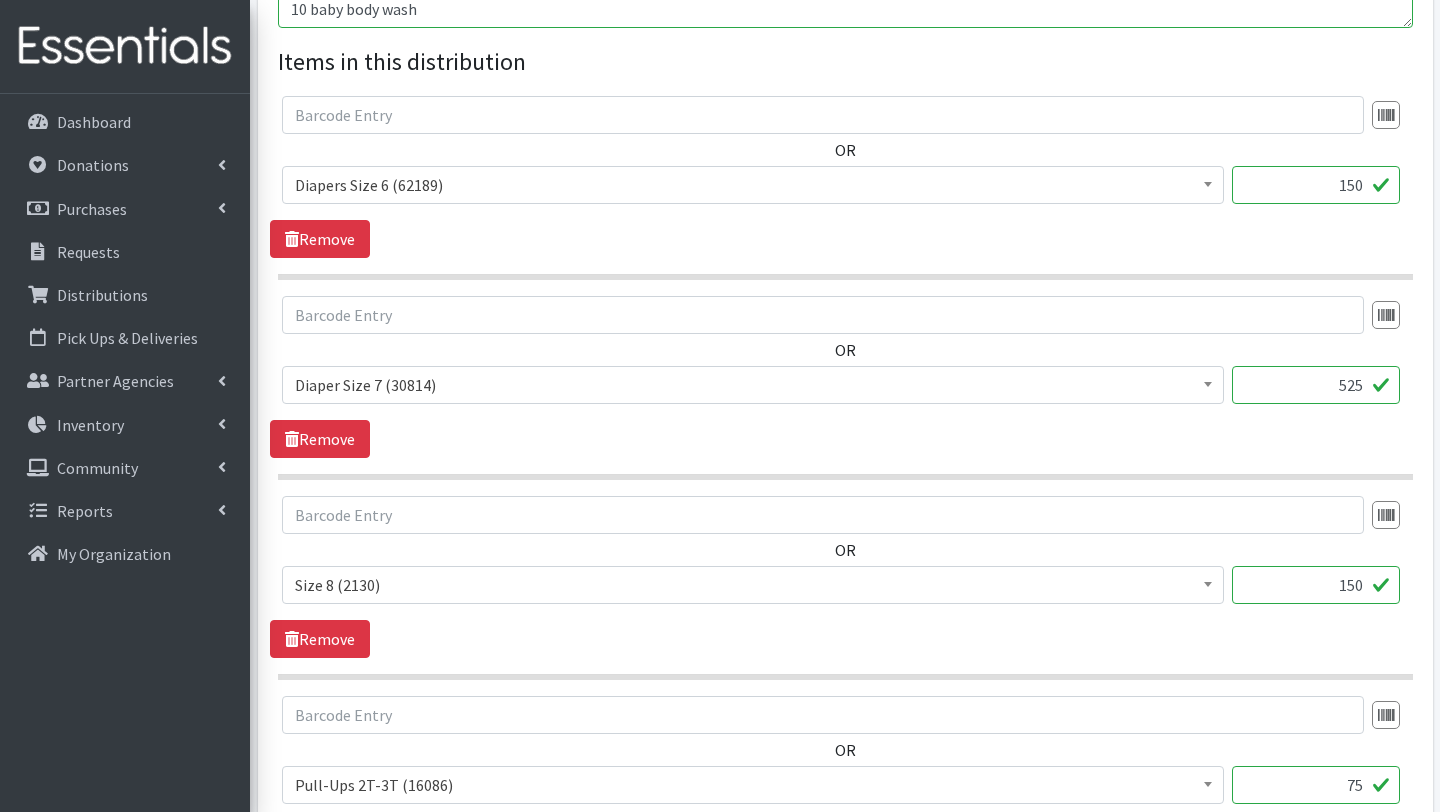 scroll, scrollTop: 820, scrollLeft: 0, axis: vertical 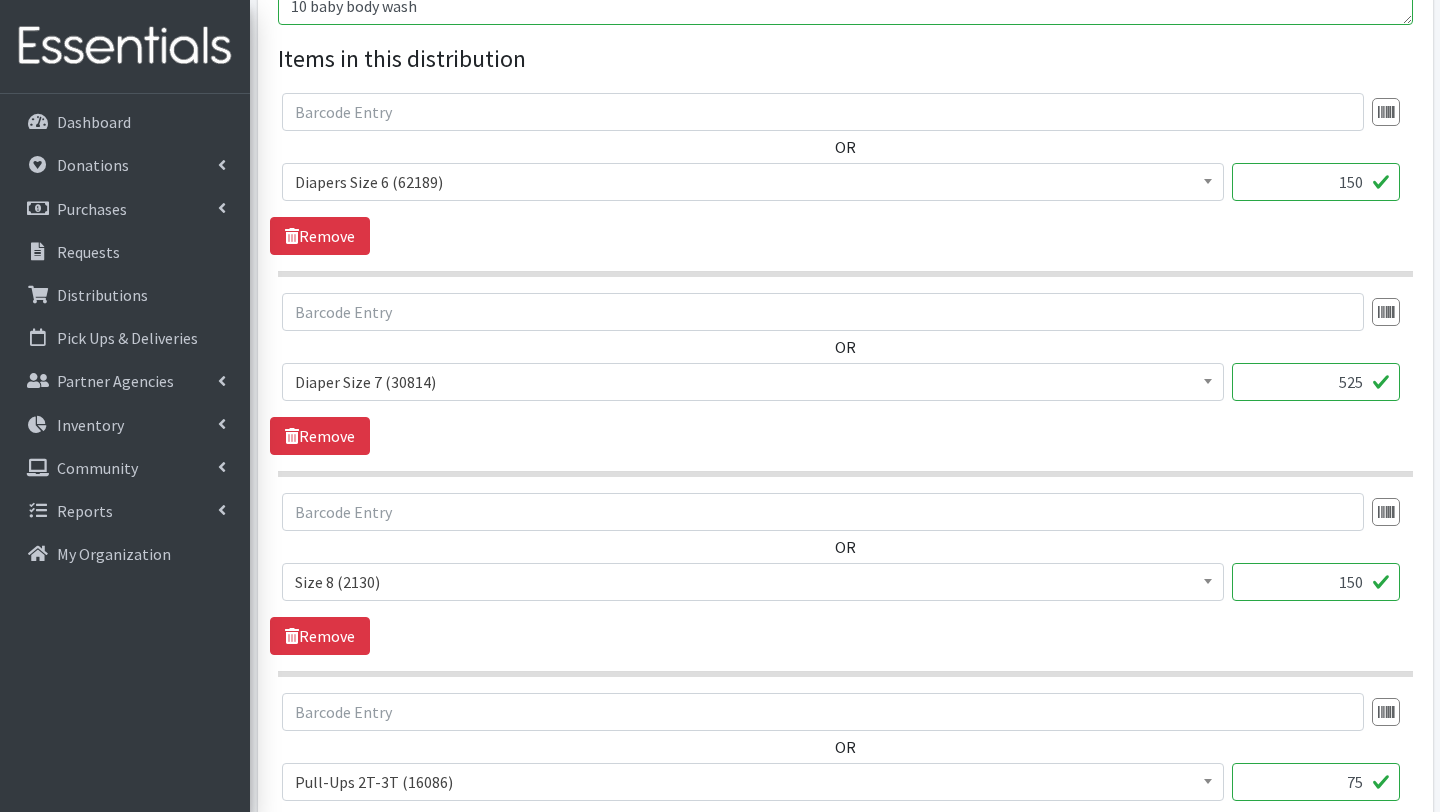 type on "1" 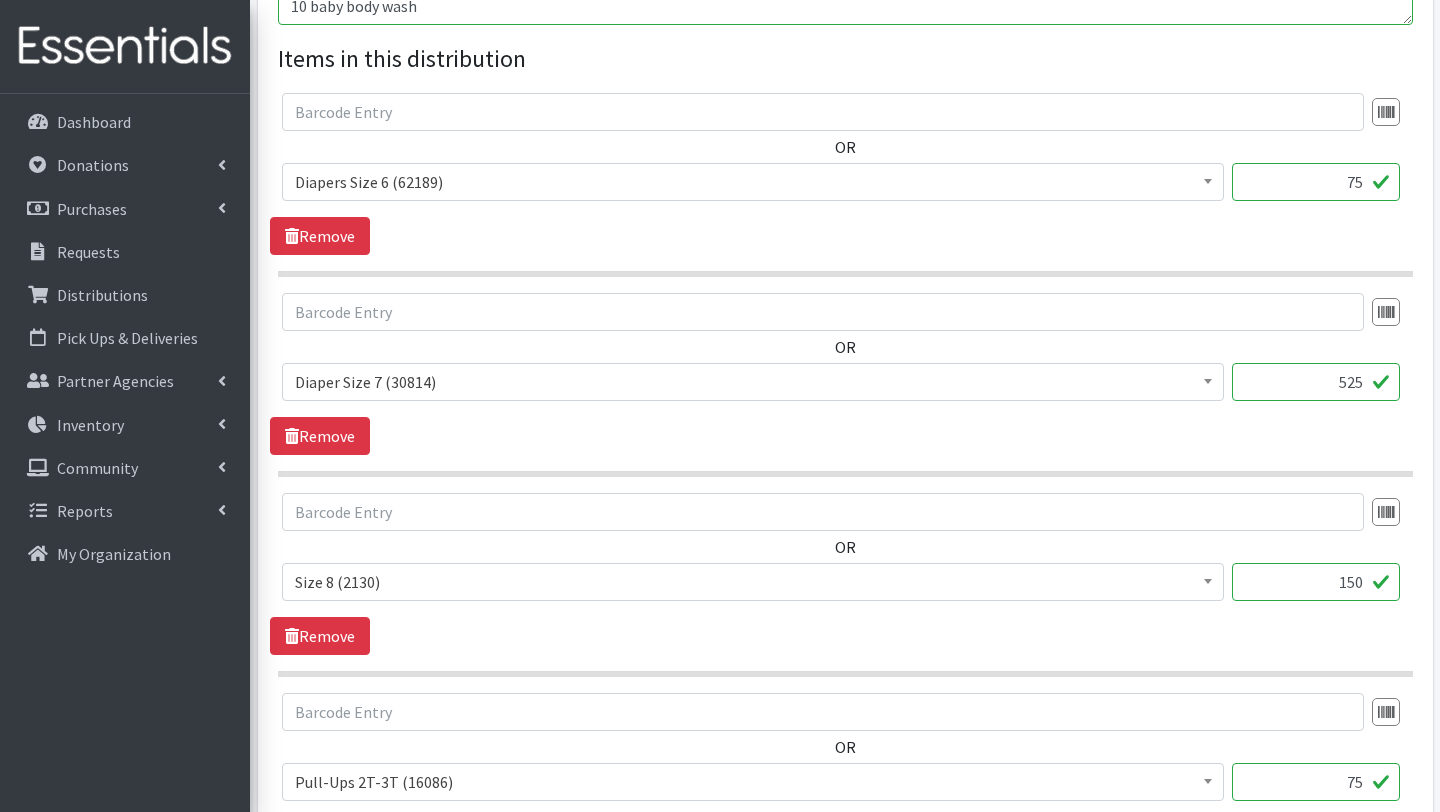 type on "75" 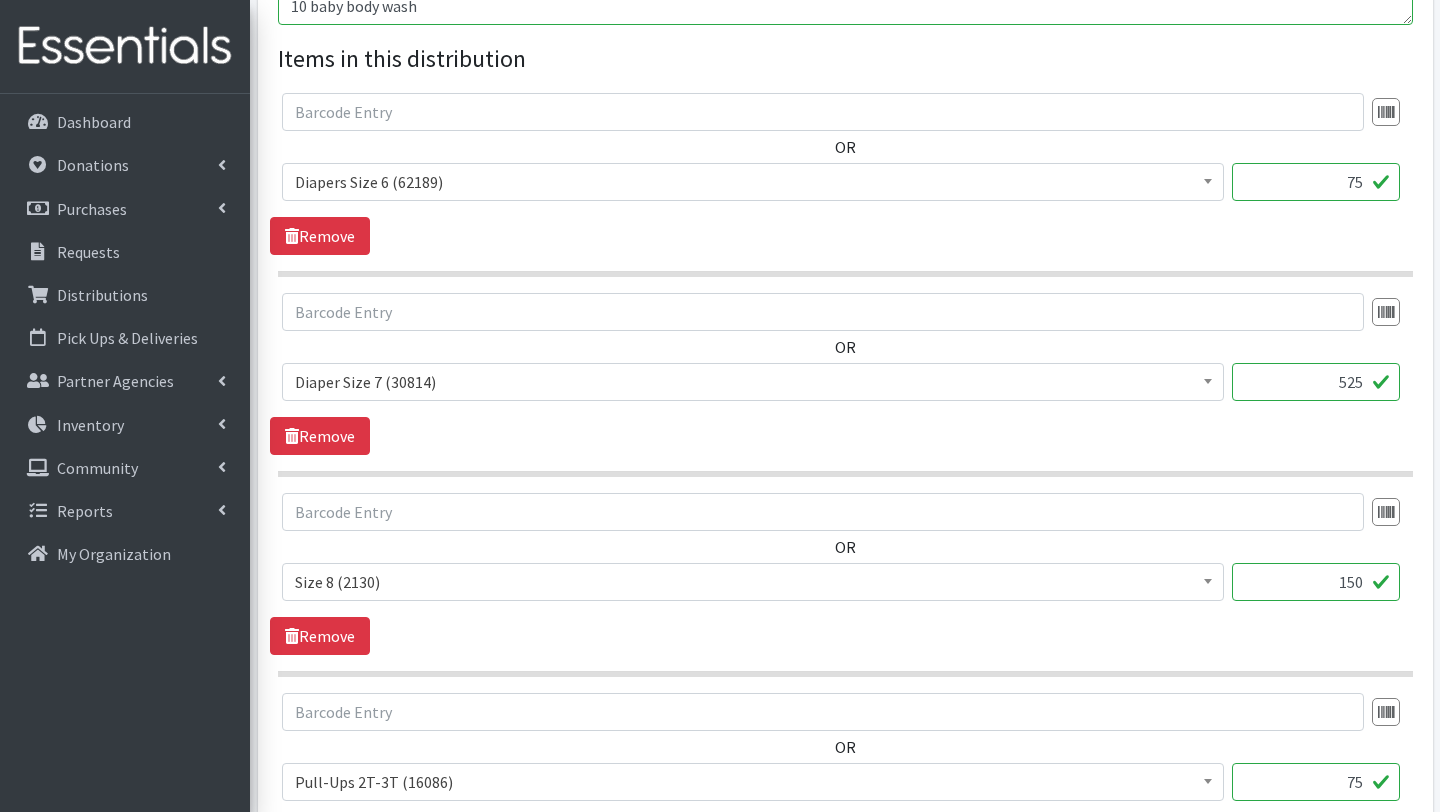 click on "525" at bounding box center (1316, 382) 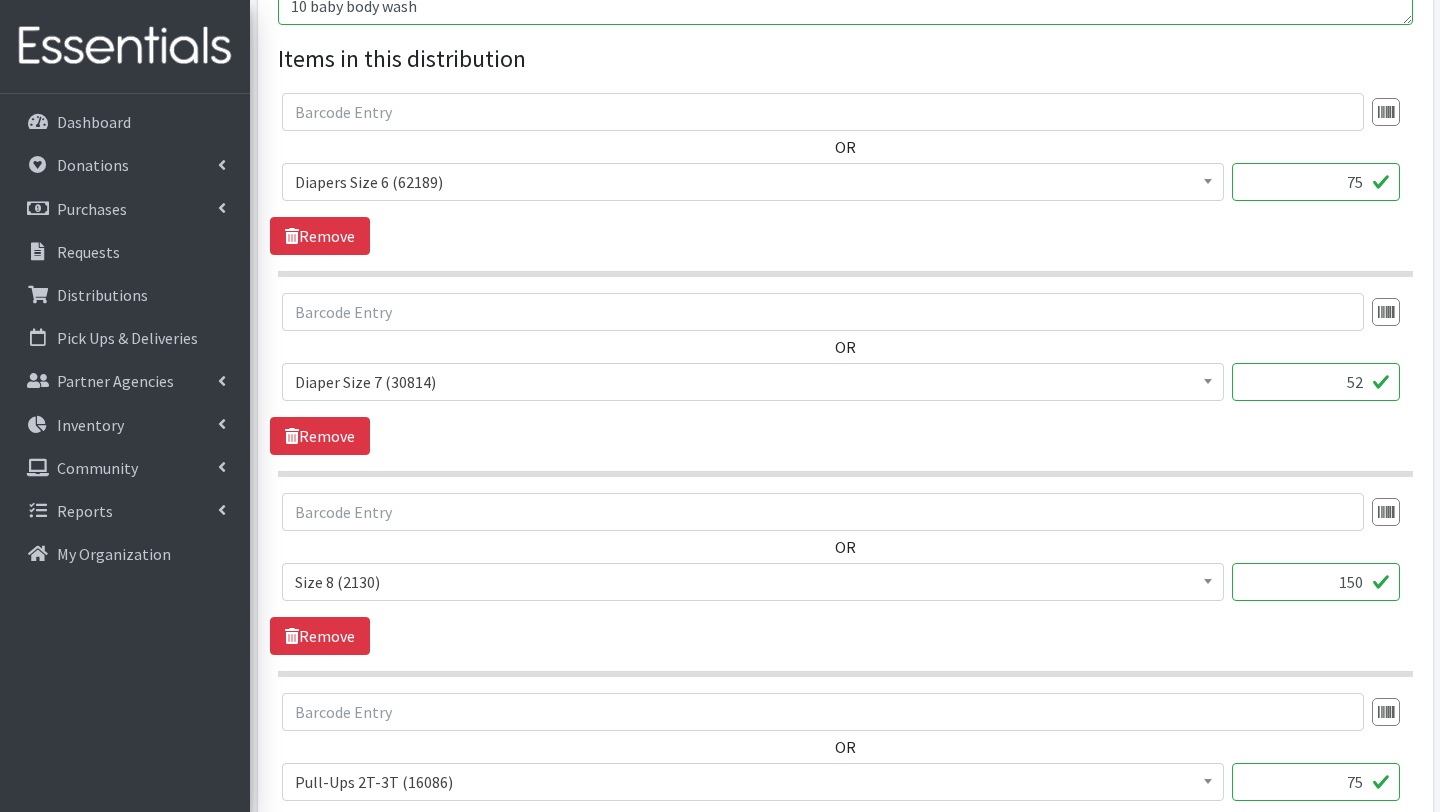 type on "5" 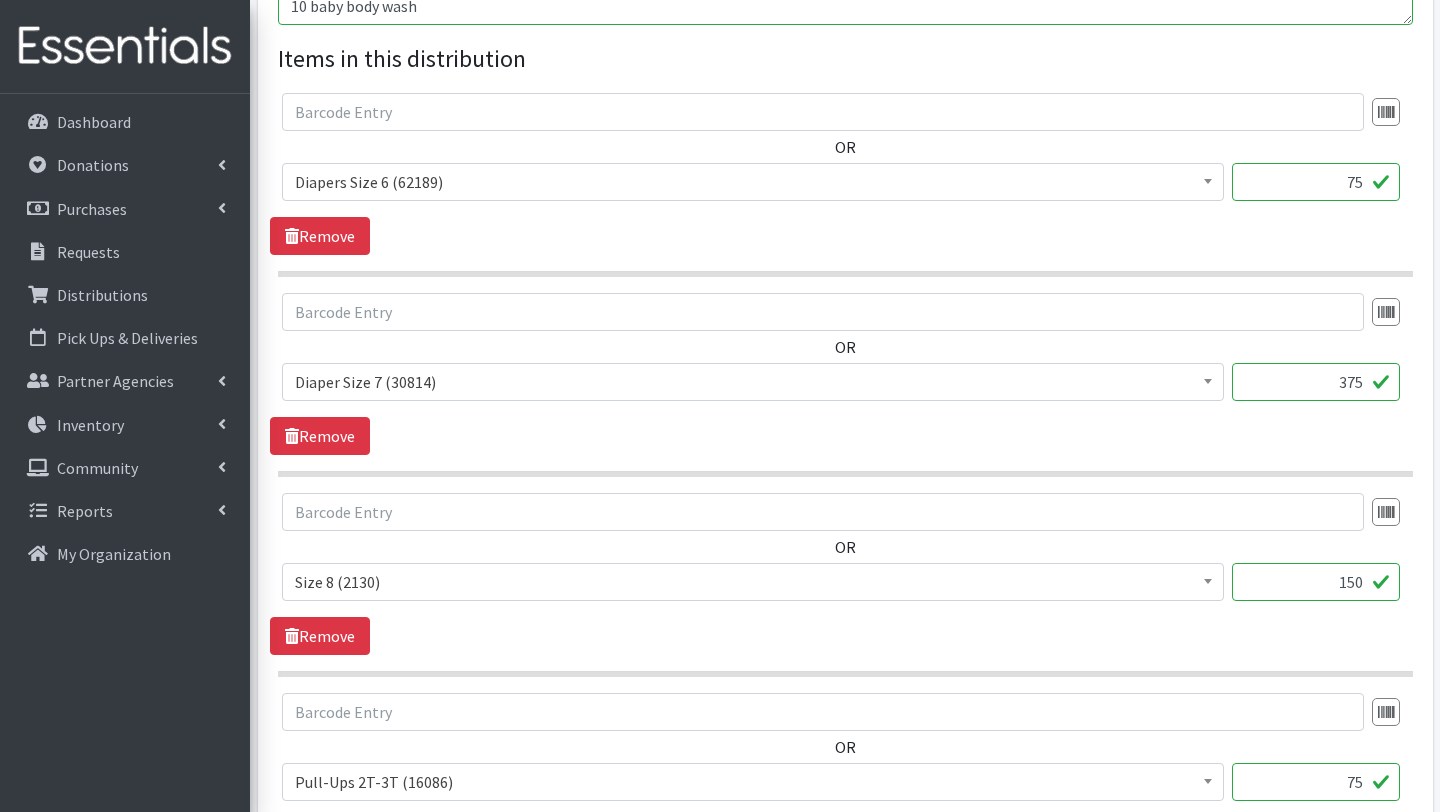 type on "375" 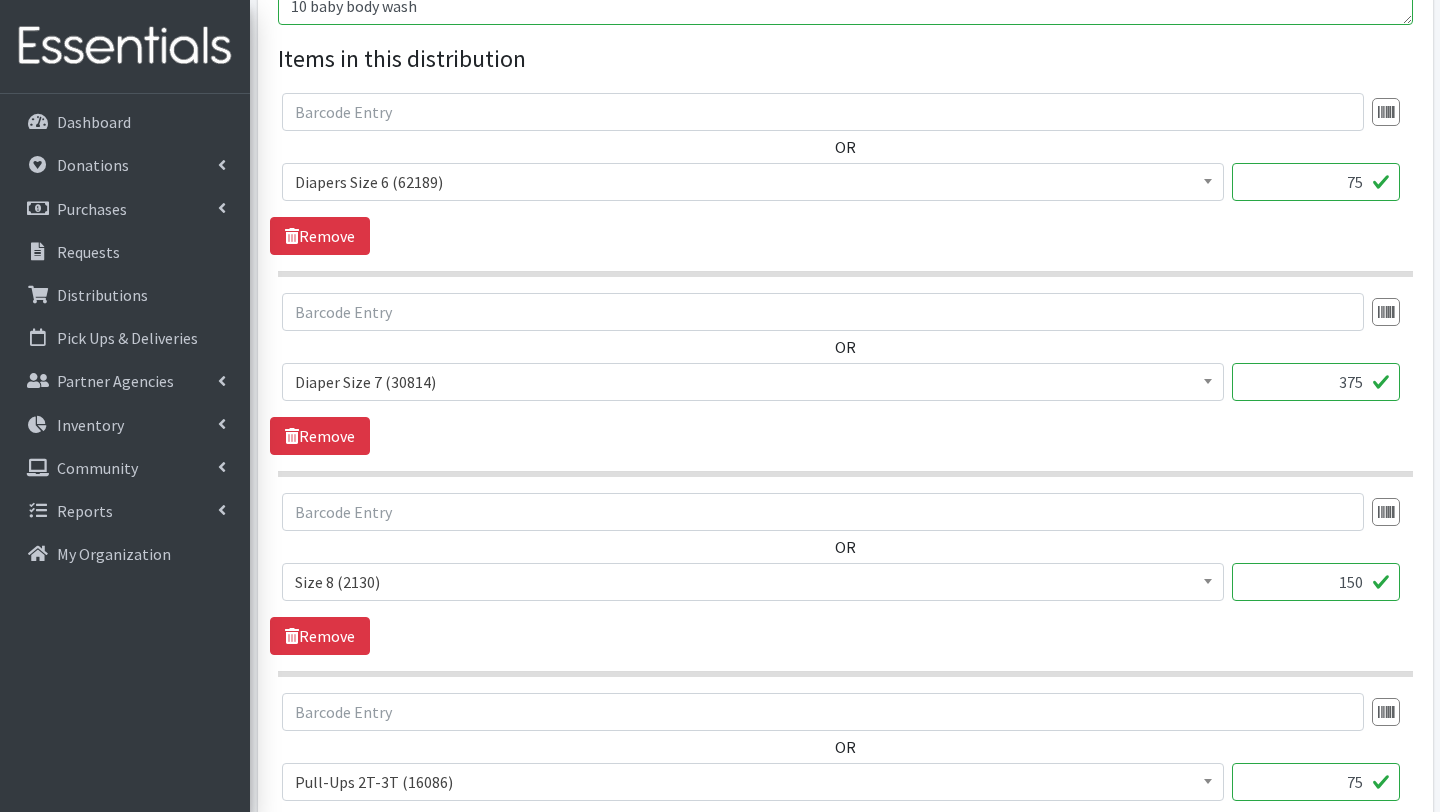 click on "150" at bounding box center [1316, 582] 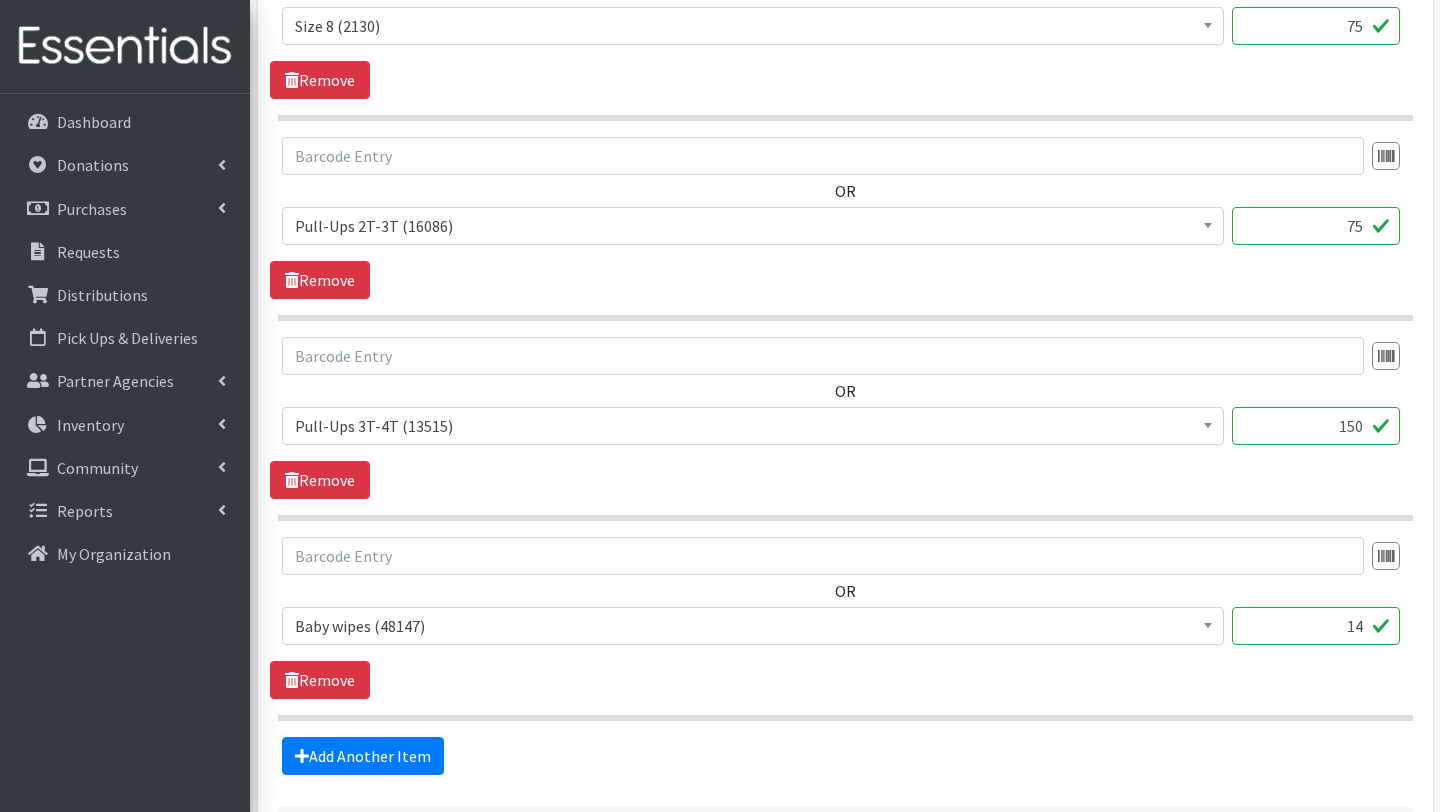 scroll, scrollTop: 1379, scrollLeft: 0, axis: vertical 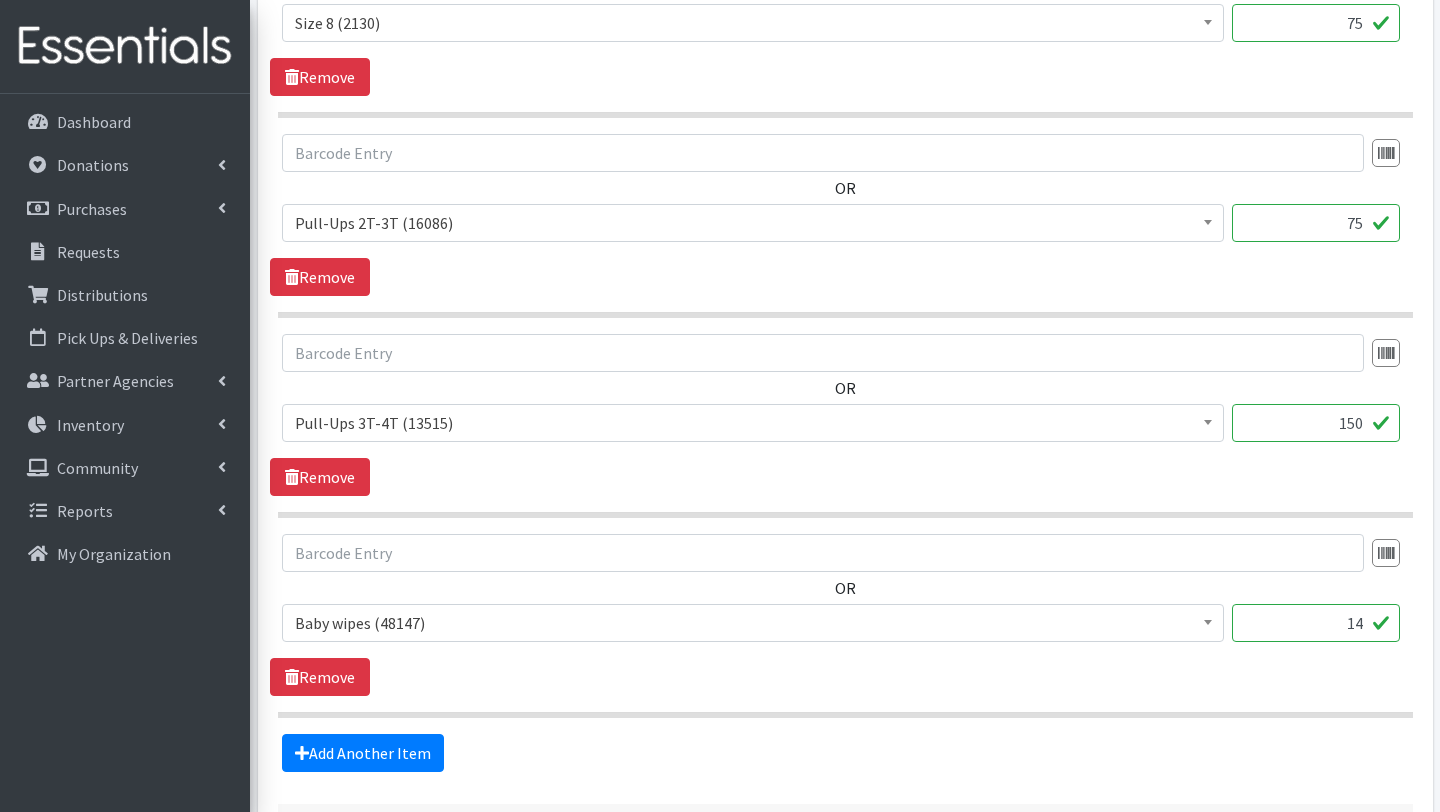 type on "75" 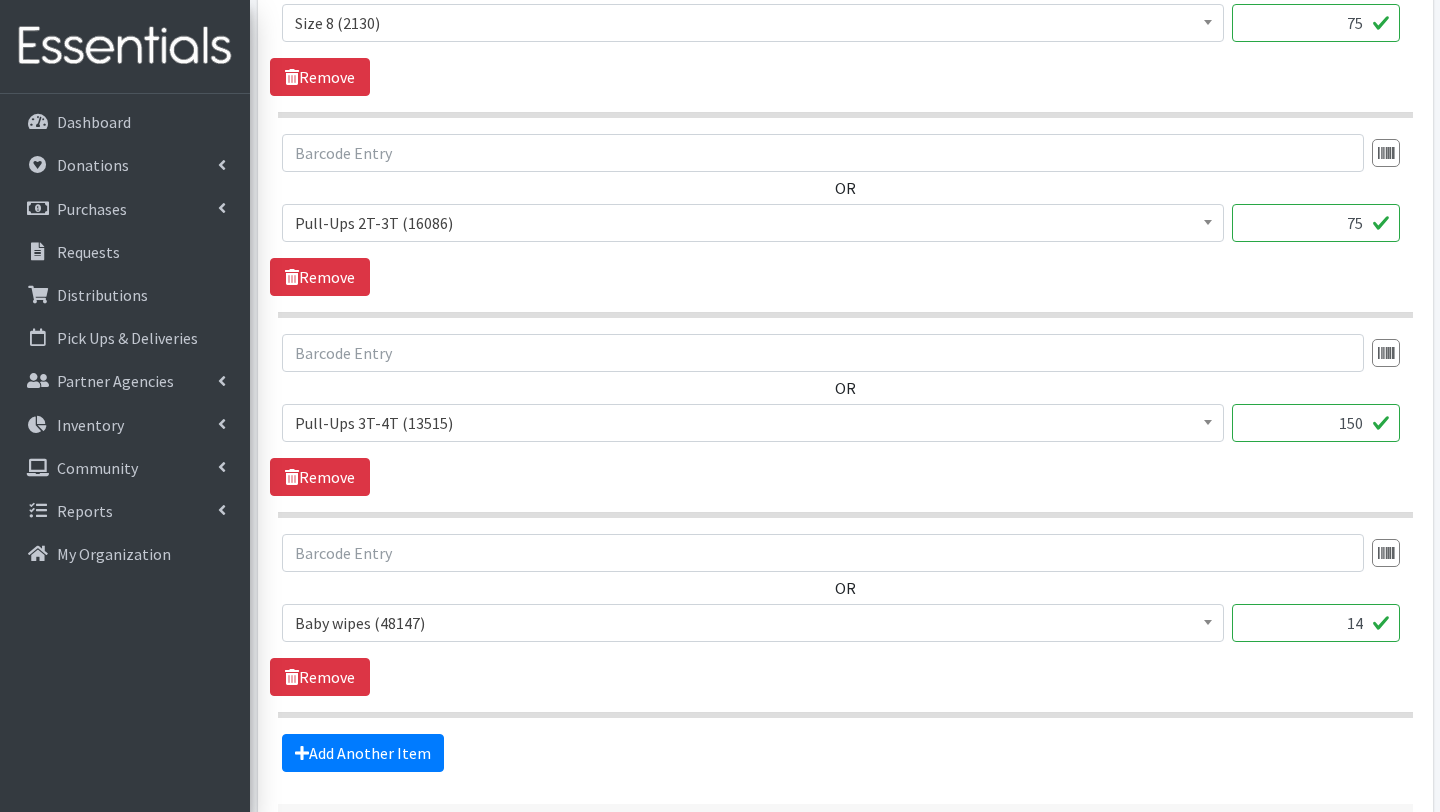 click on "14" at bounding box center (1316, 623) 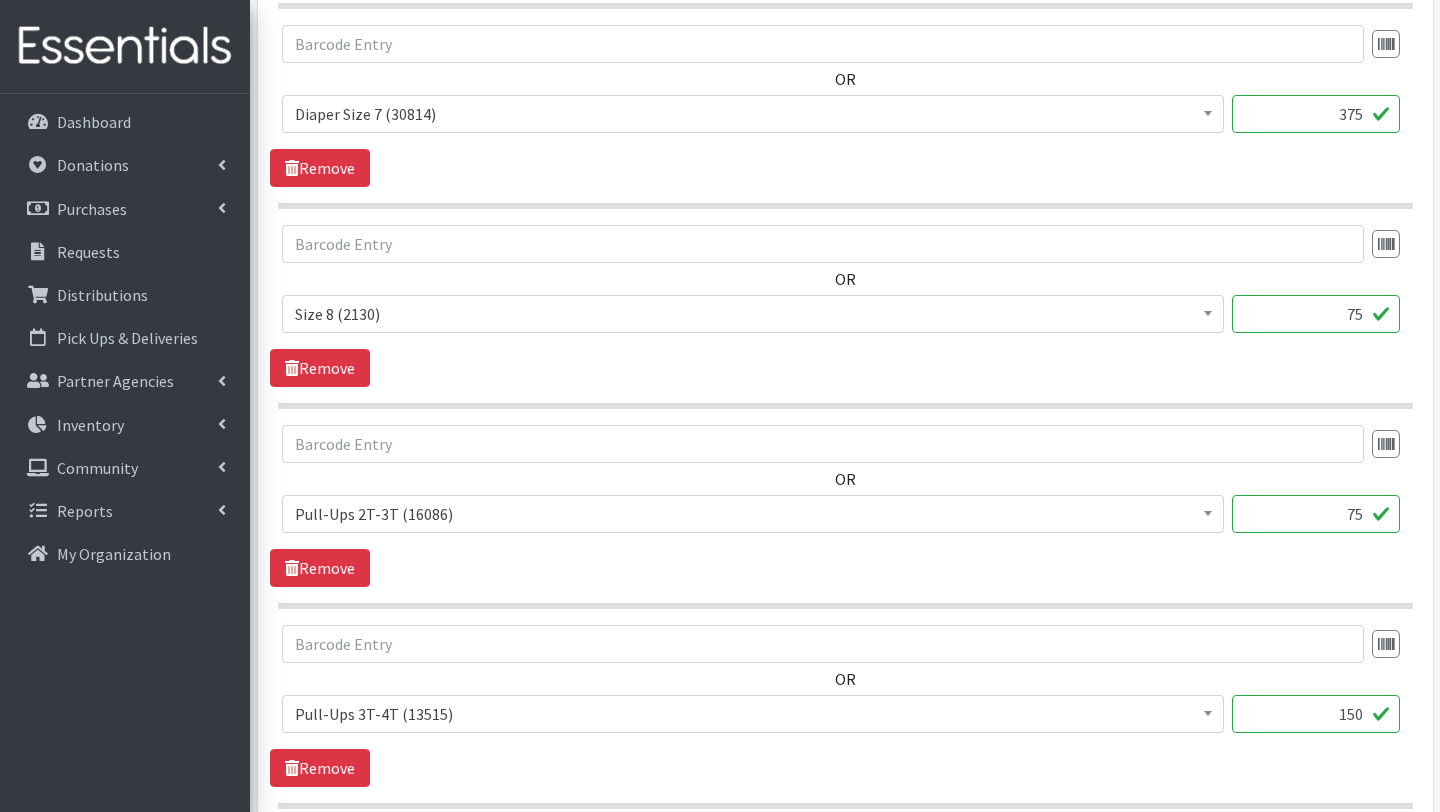 scroll, scrollTop: 1080, scrollLeft: 0, axis: vertical 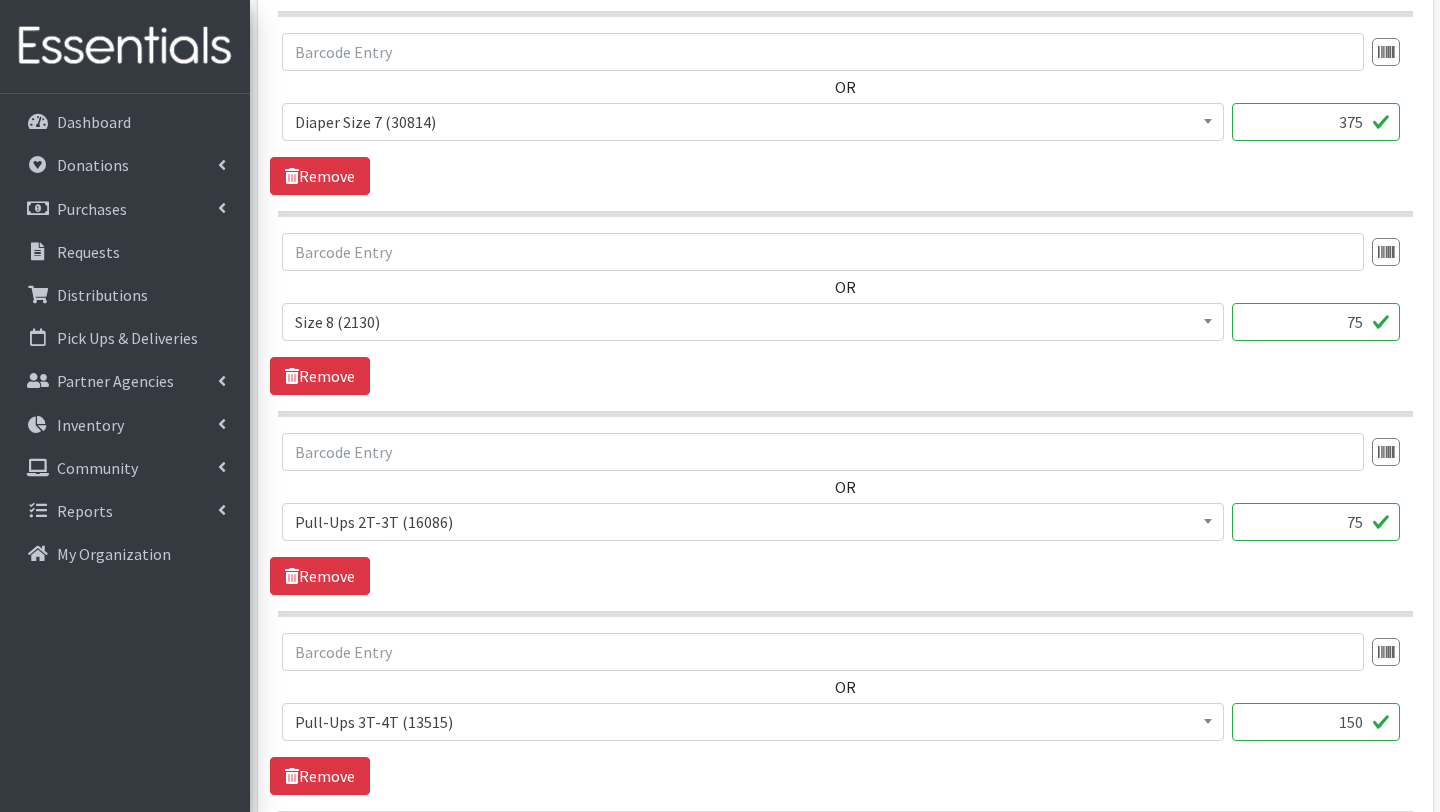 type on "10" 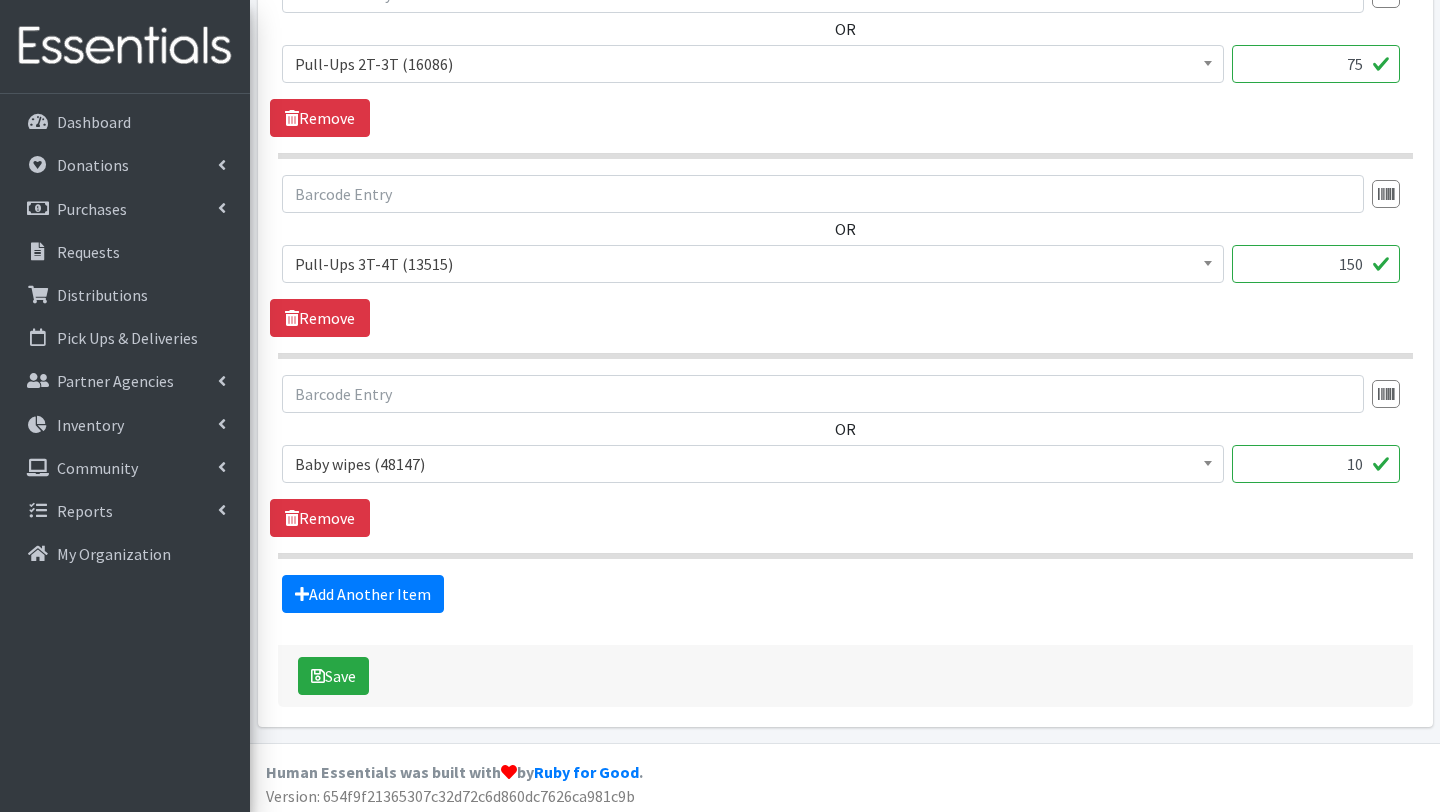 scroll, scrollTop: 1543, scrollLeft: 0, axis: vertical 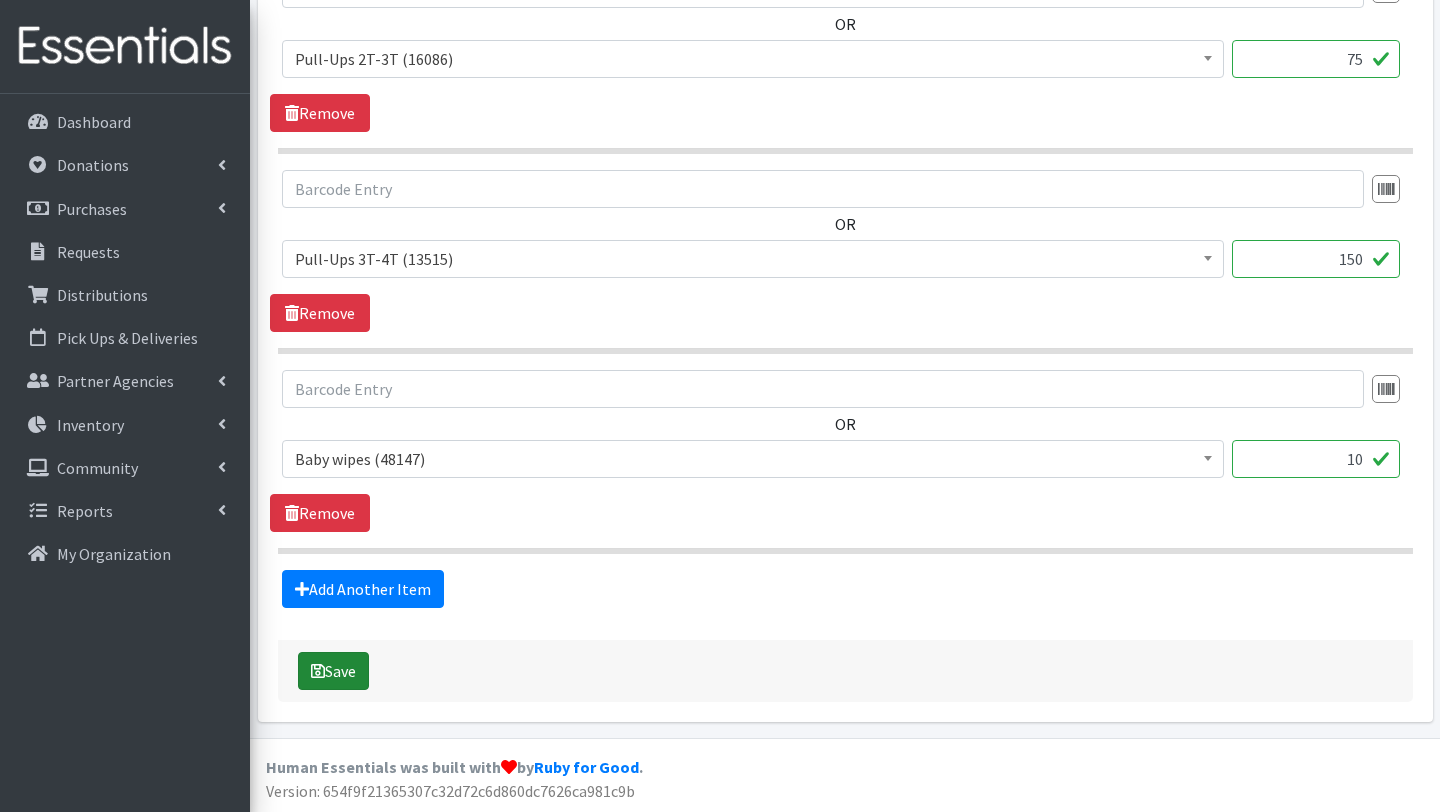click on "Save" at bounding box center (333, 671) 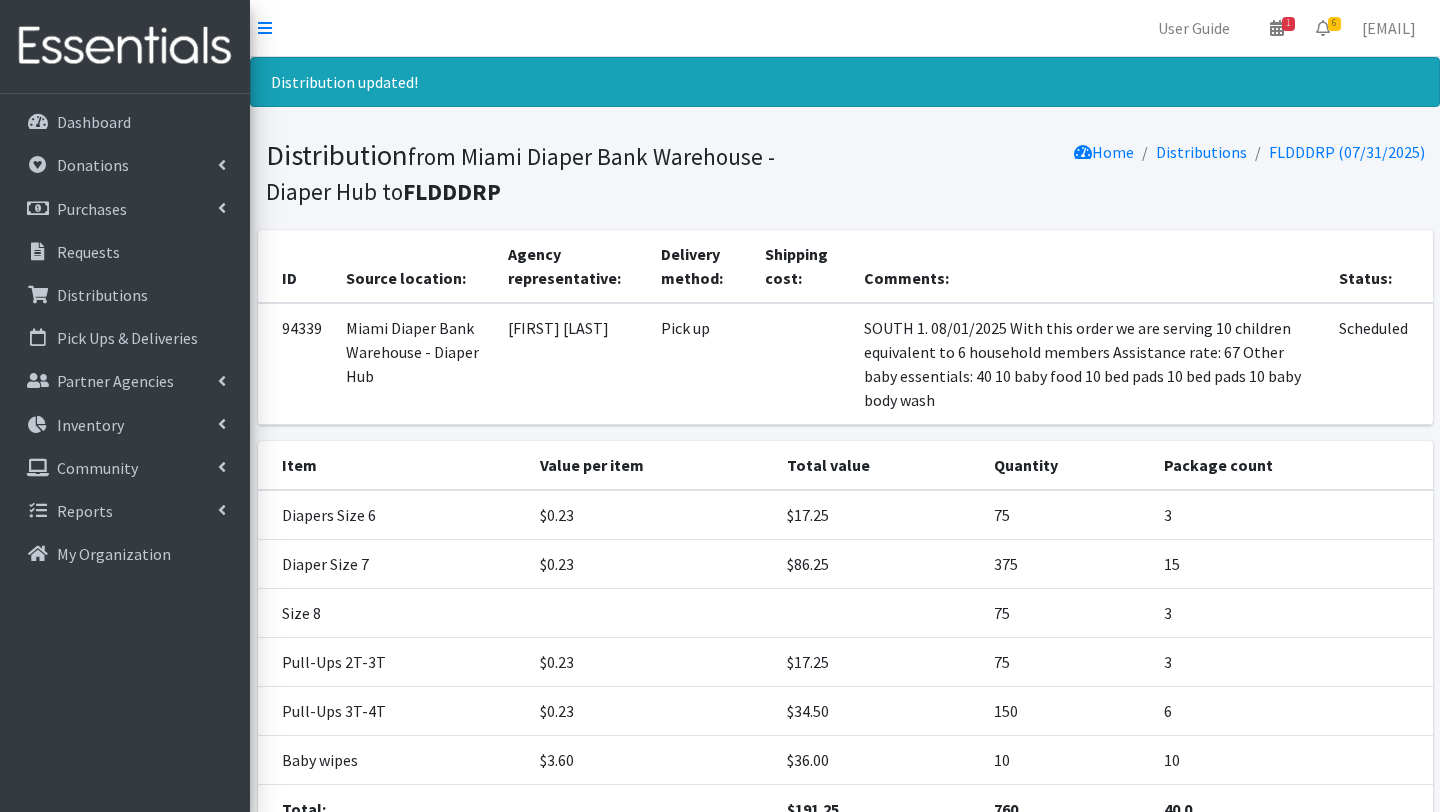 scroll, scrollTop: 175, scrollLeft: 0, axis: vertical 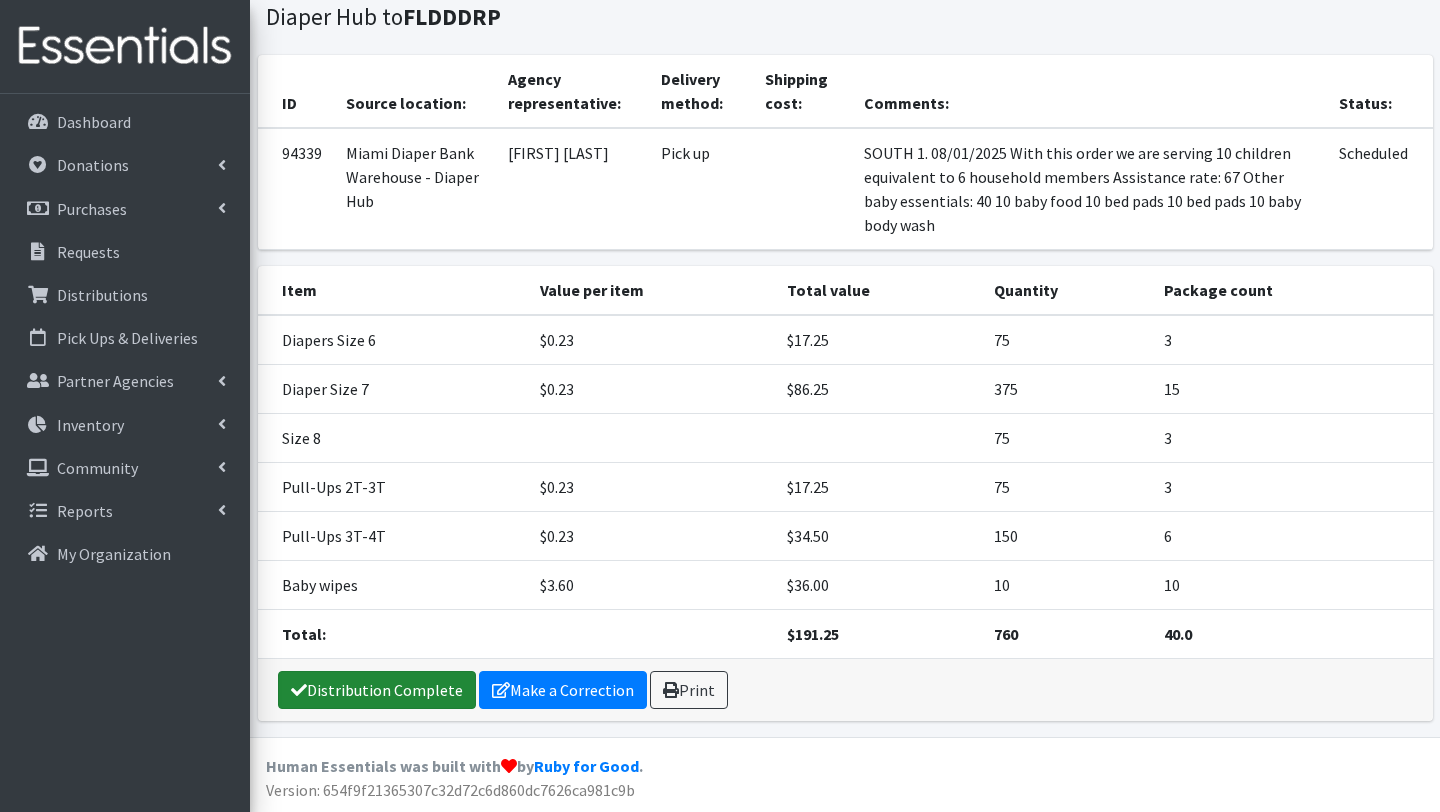 click on "Distribution Complete" at bounding box center [377, 690] 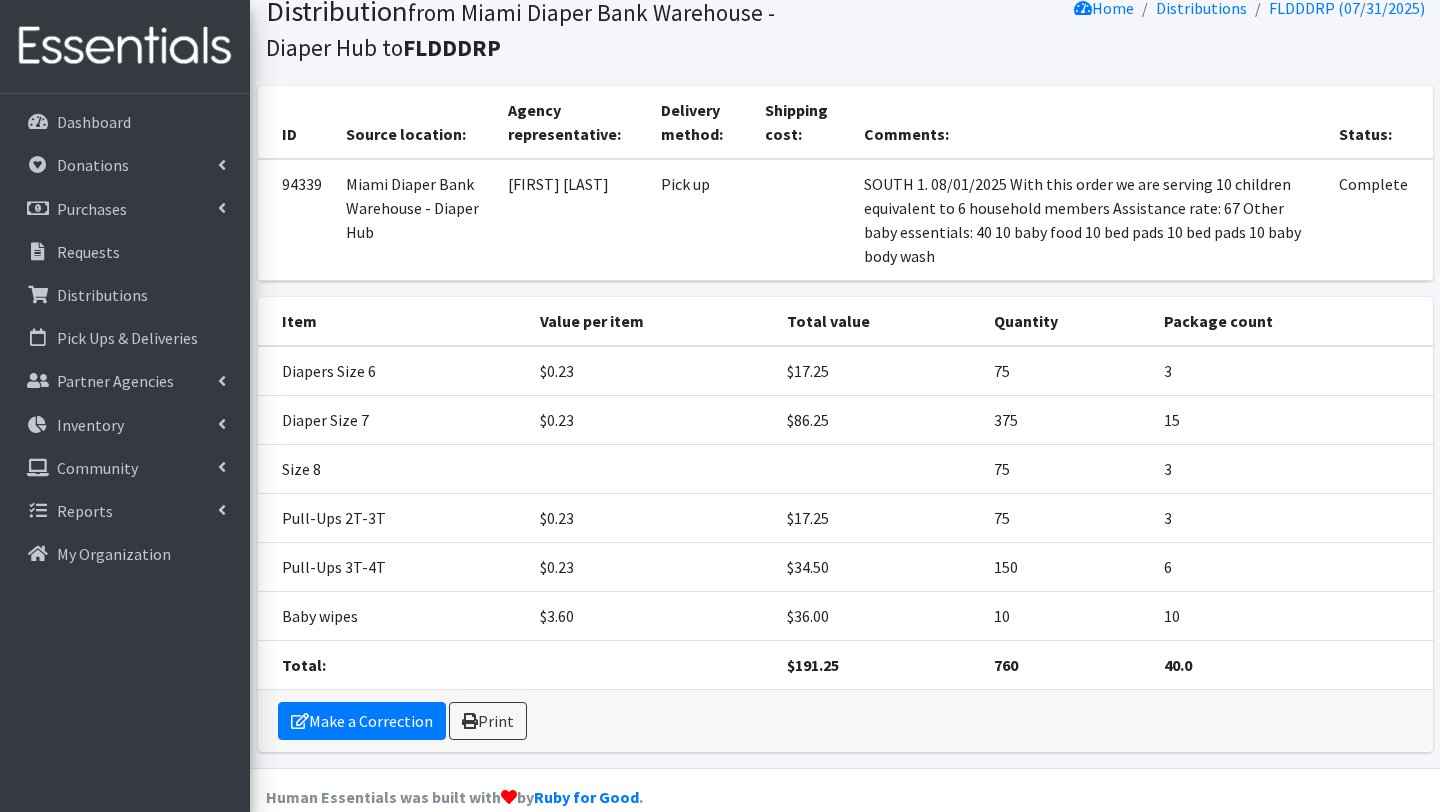 scroll, scrollTop: 175, scrollLeft: 0, axis: vertical 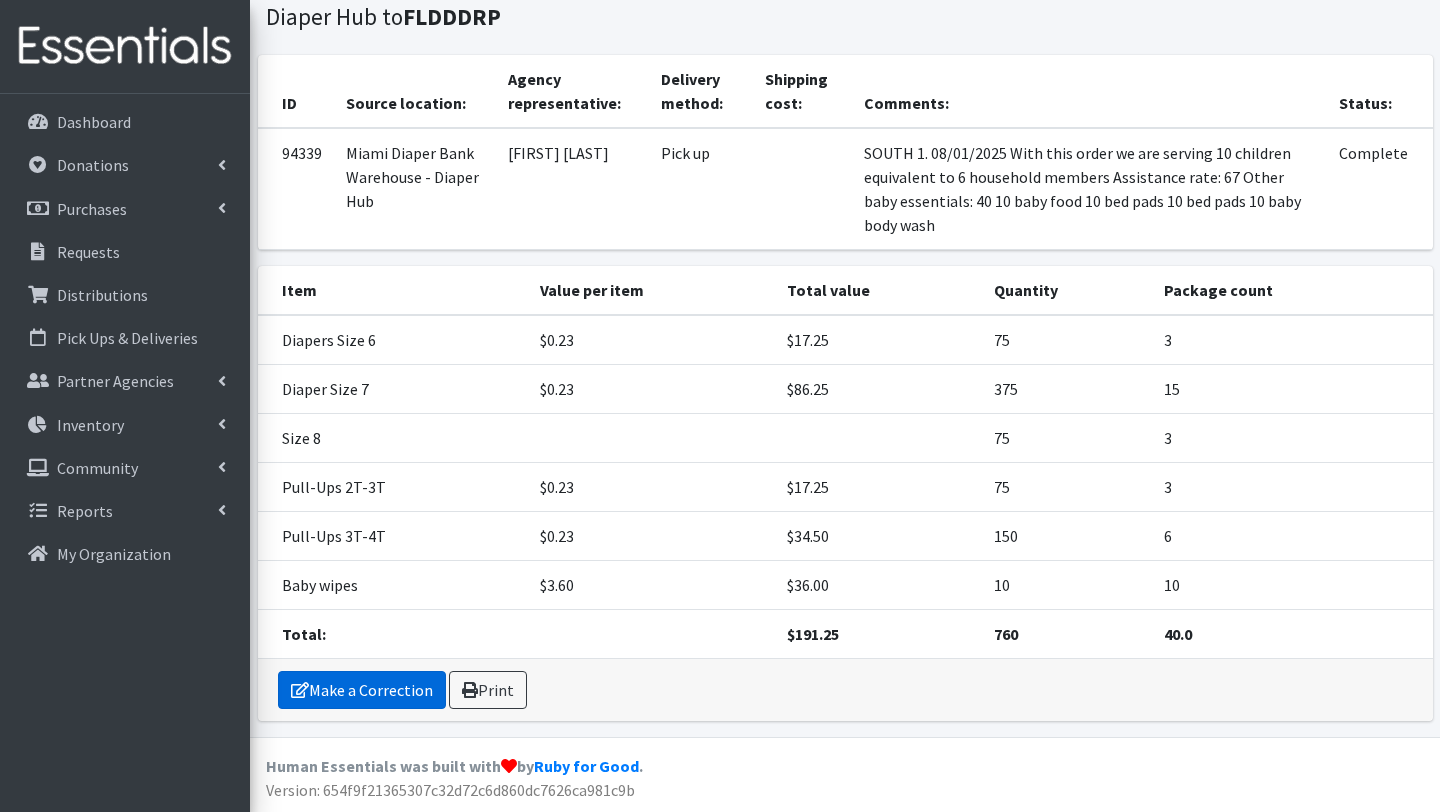 click on "Make a Correction" at bounding box center (362, 690) 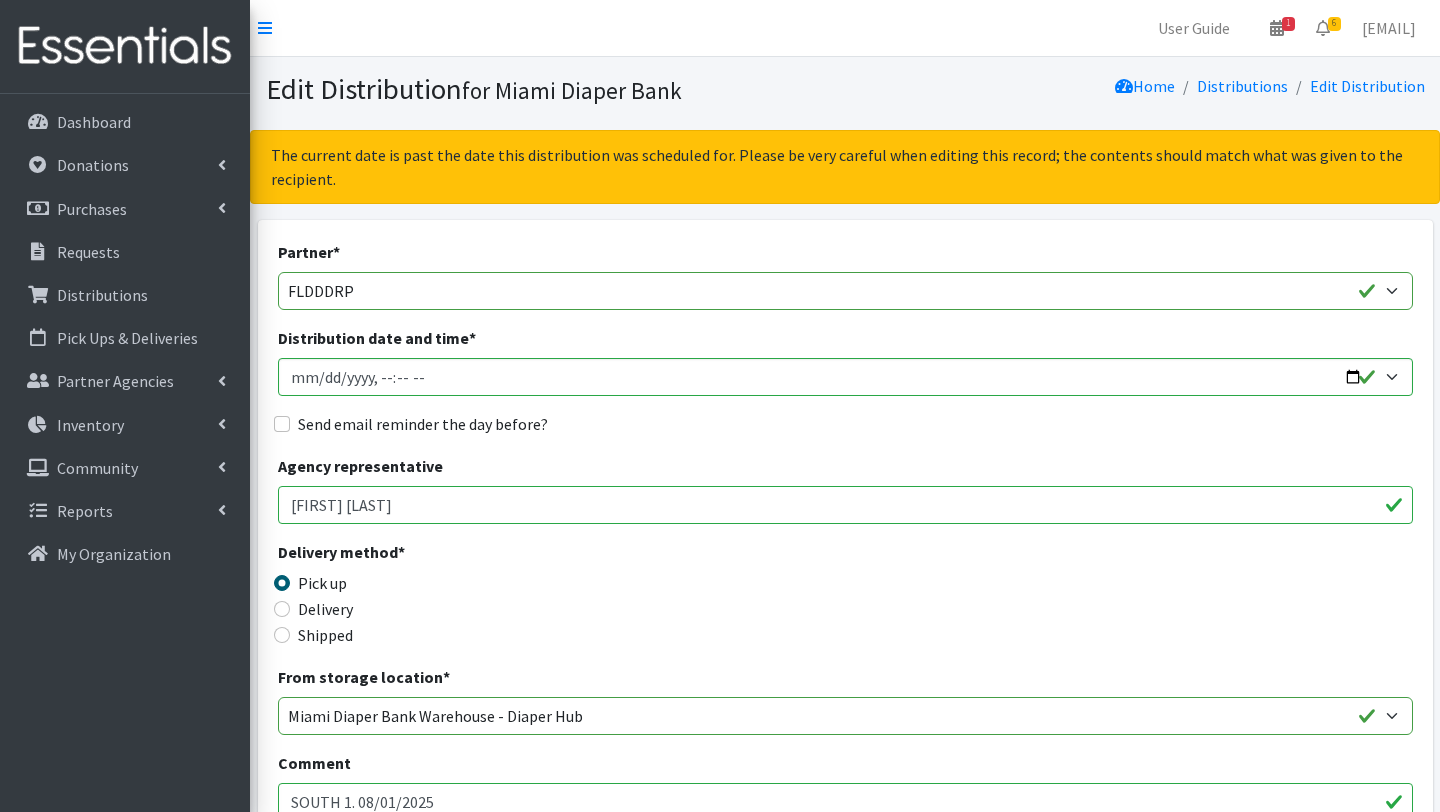 scroll, scrollTop: 0, scrollLeft: 0, axis: both 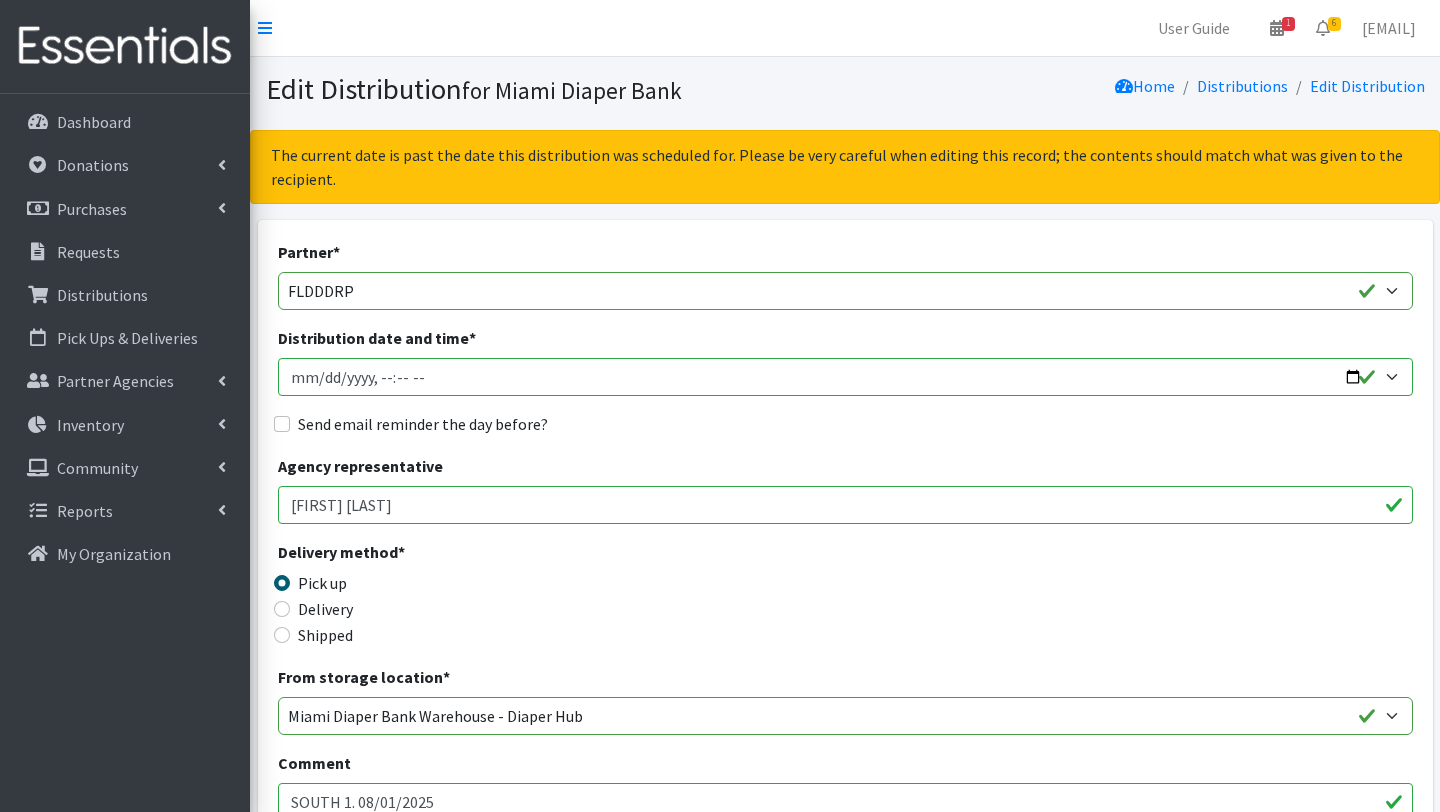 click on "Distribution date and time  *" at bounding box center [845, 377] 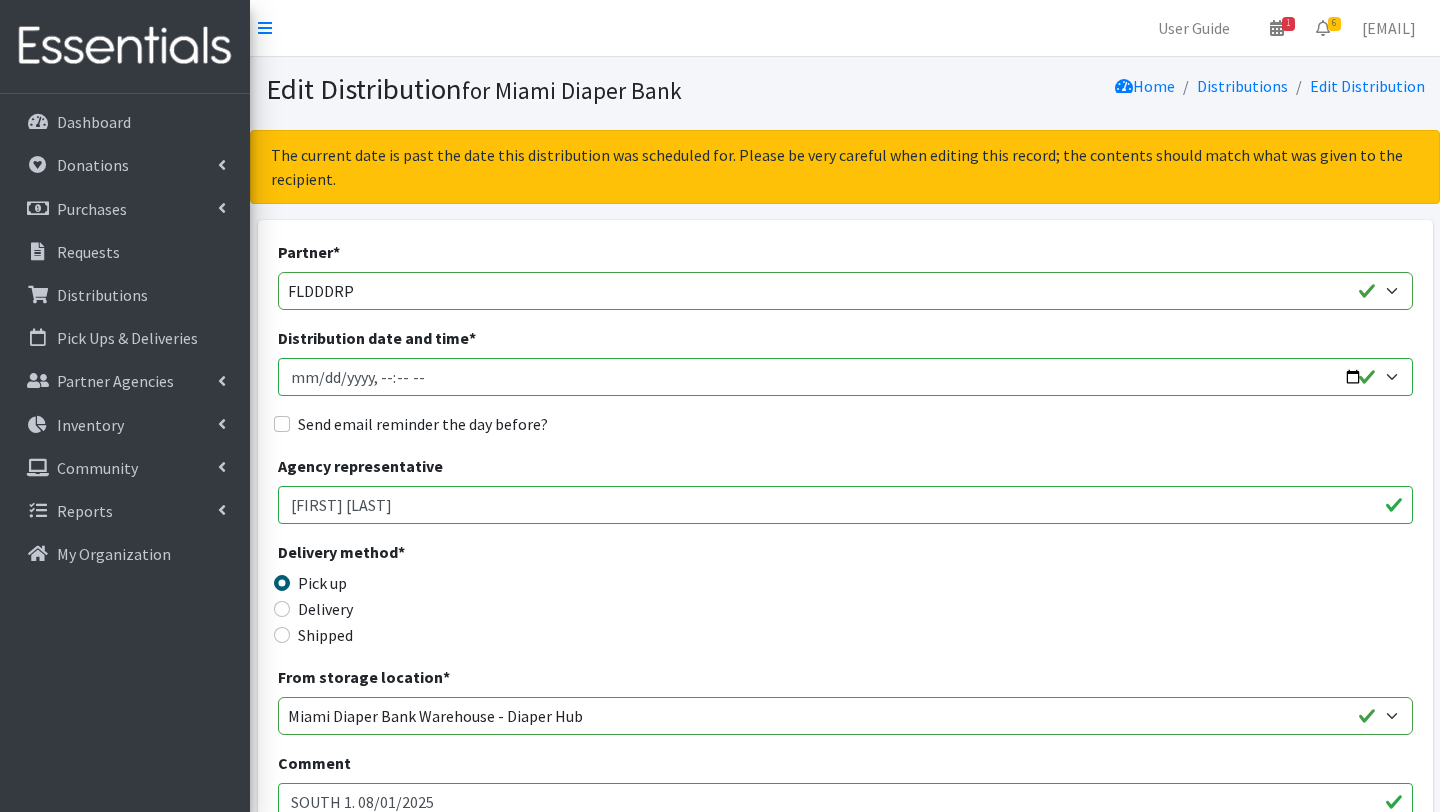 click on "Distribution date and time  *" at bounding box center (845, 377) 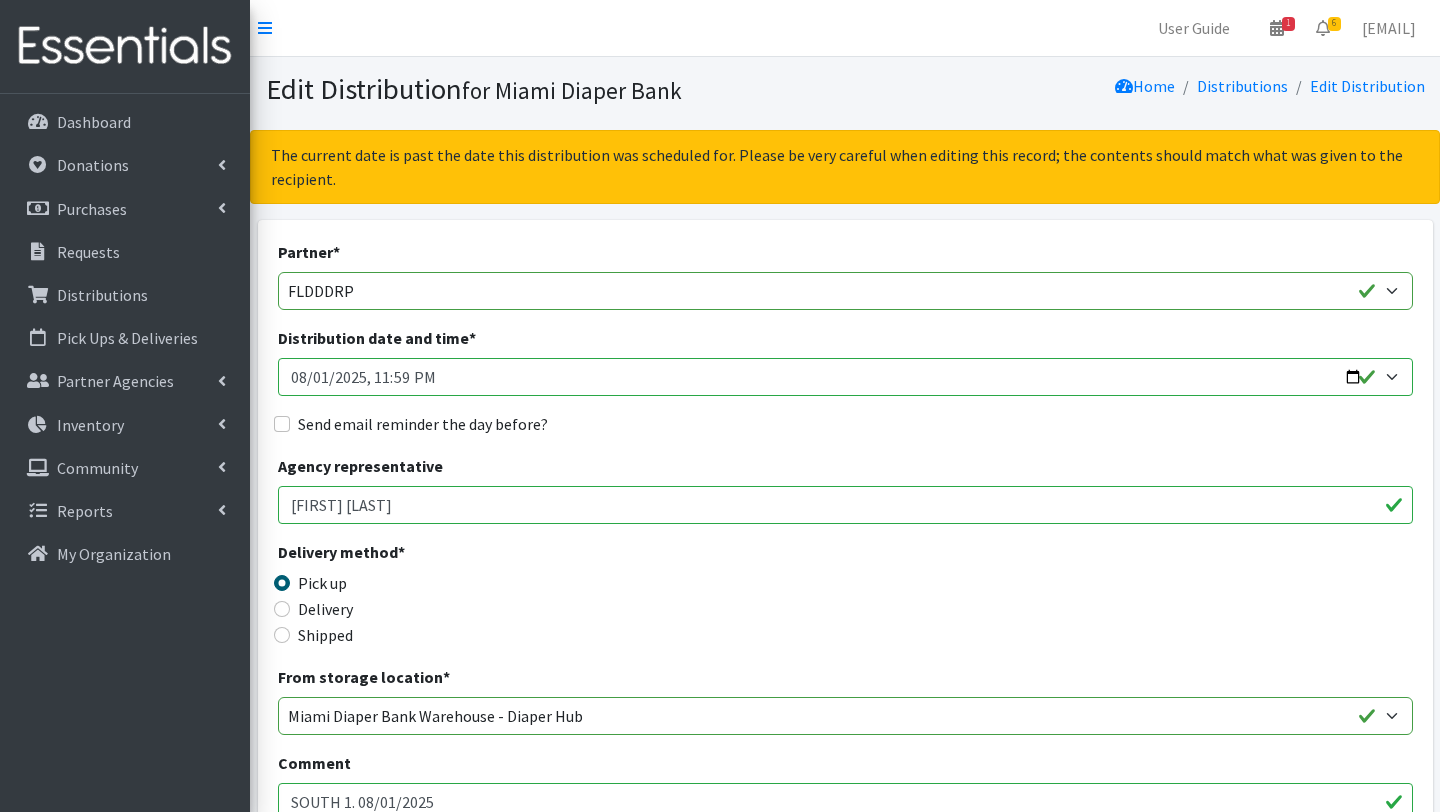 type on "2025-08-01T23:59" 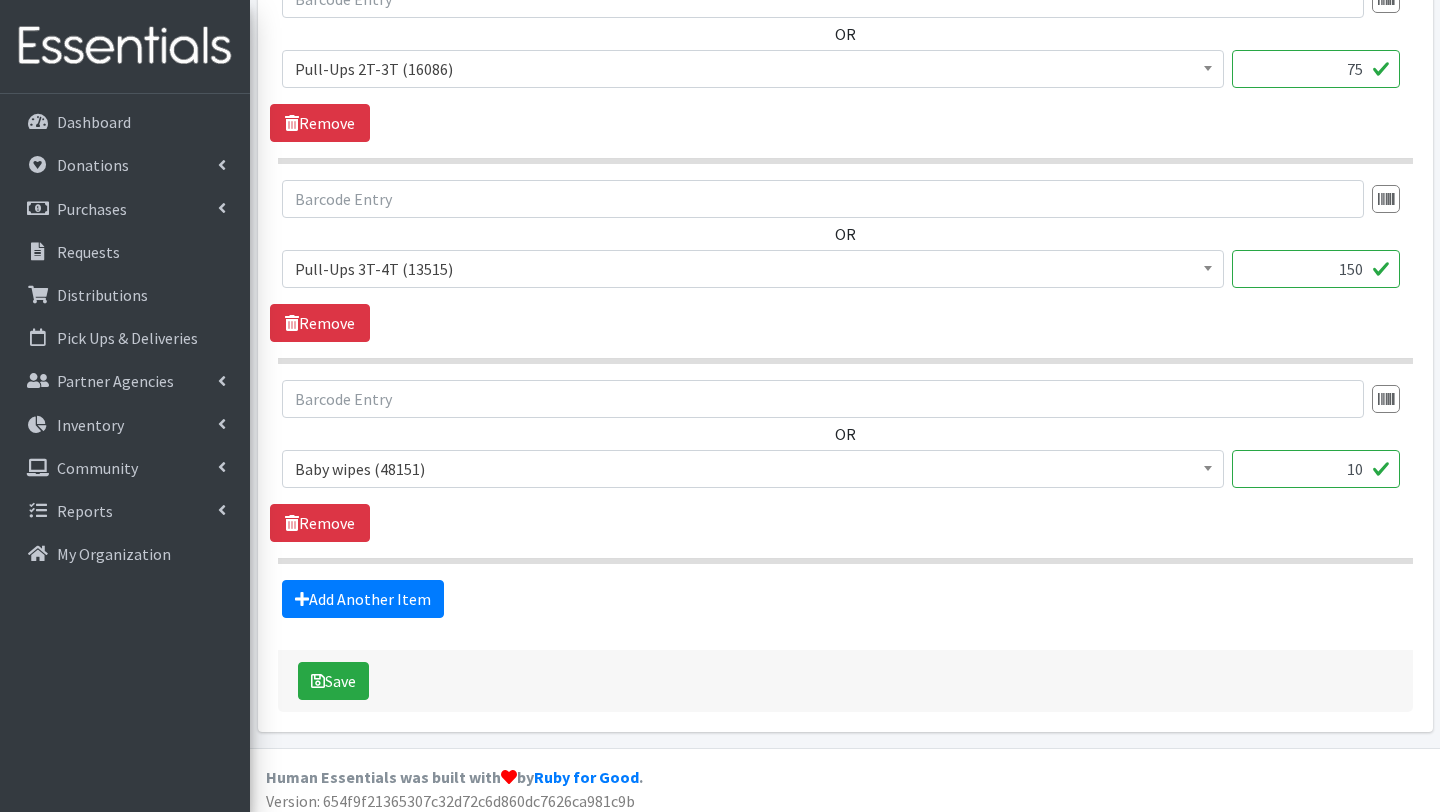 scroll, scrollTop: 1543, scrollLeft: 0, axis: vertical 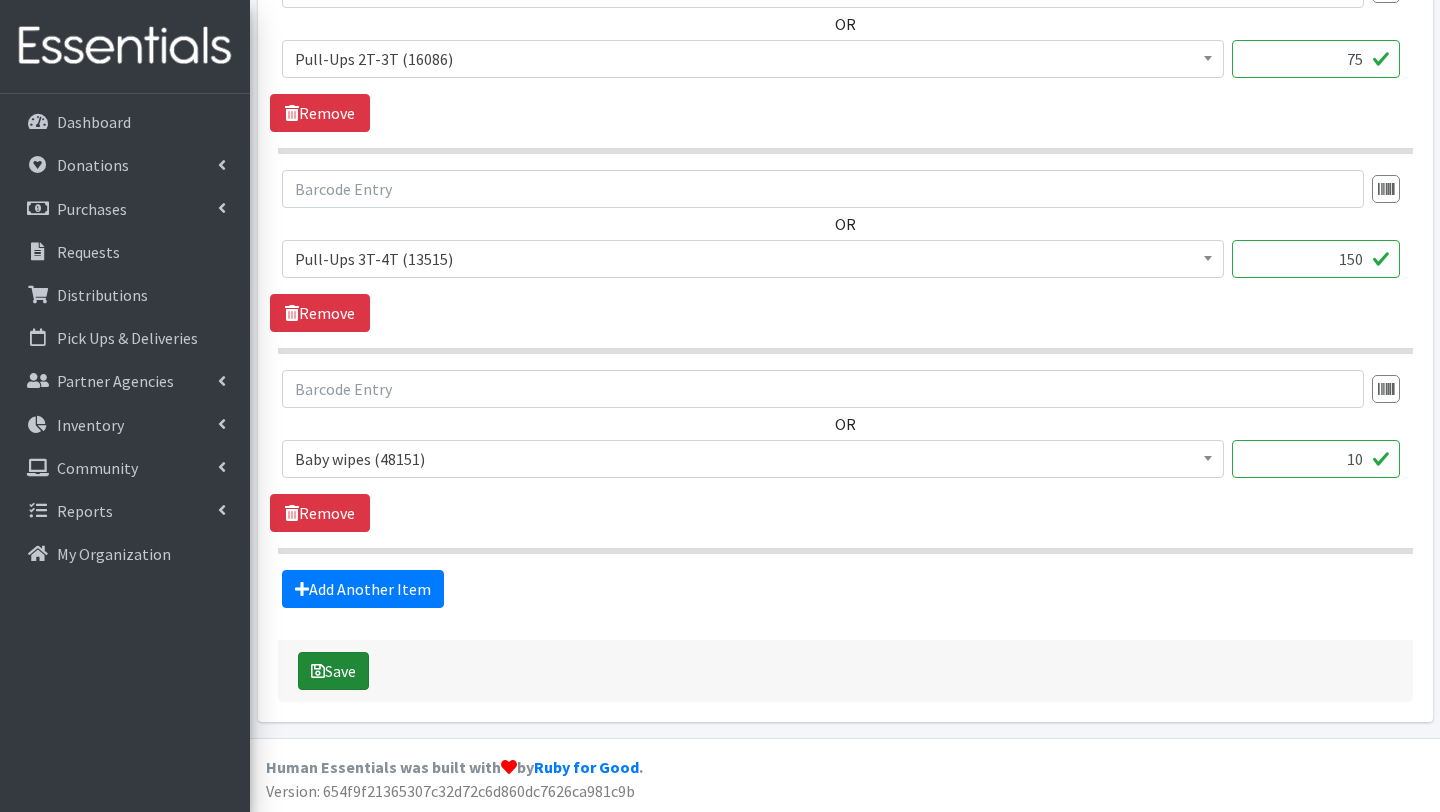 click on "Save" at bounding box center [333, 671] 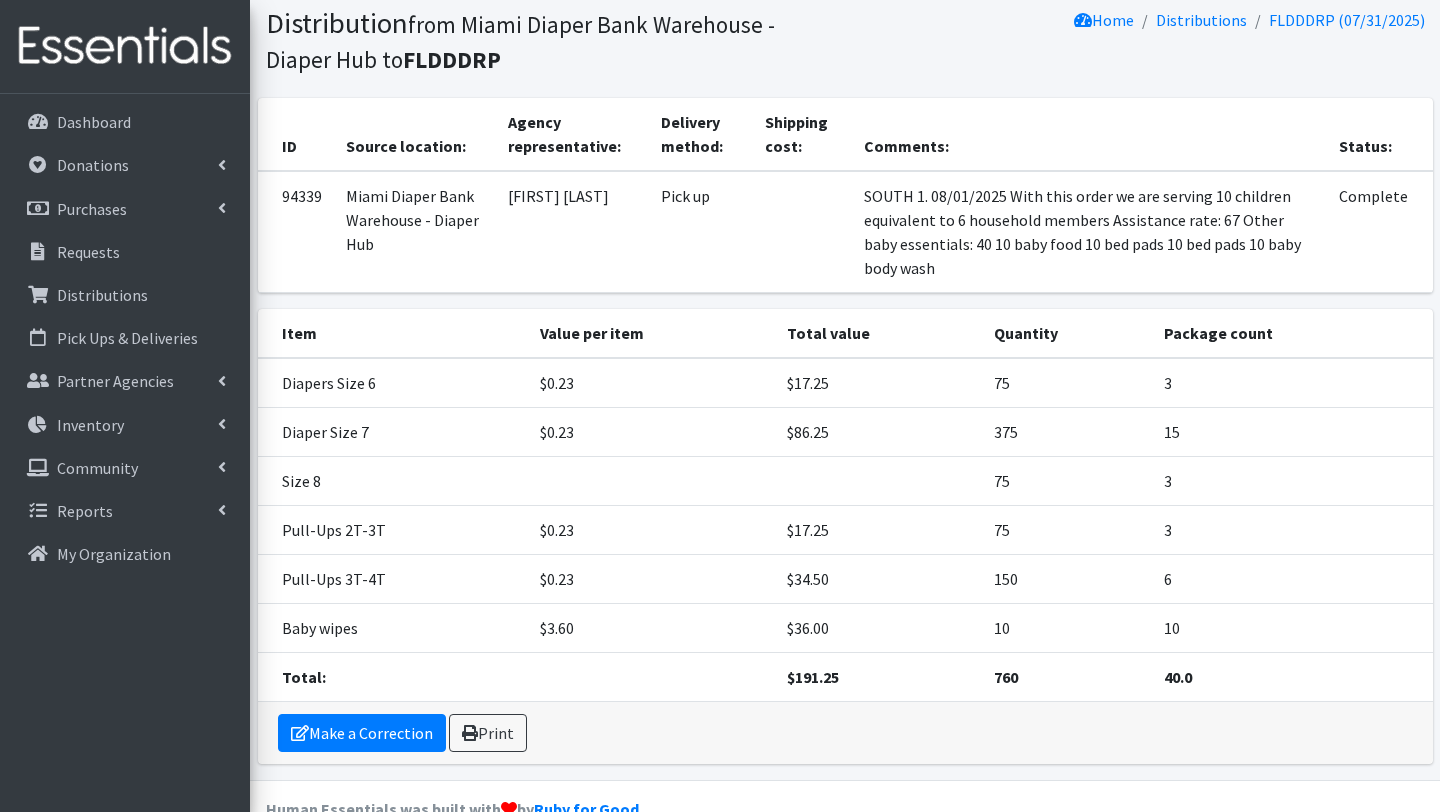 scroll, scrollTop: 175, scrollLeft: 0, axis: vertical 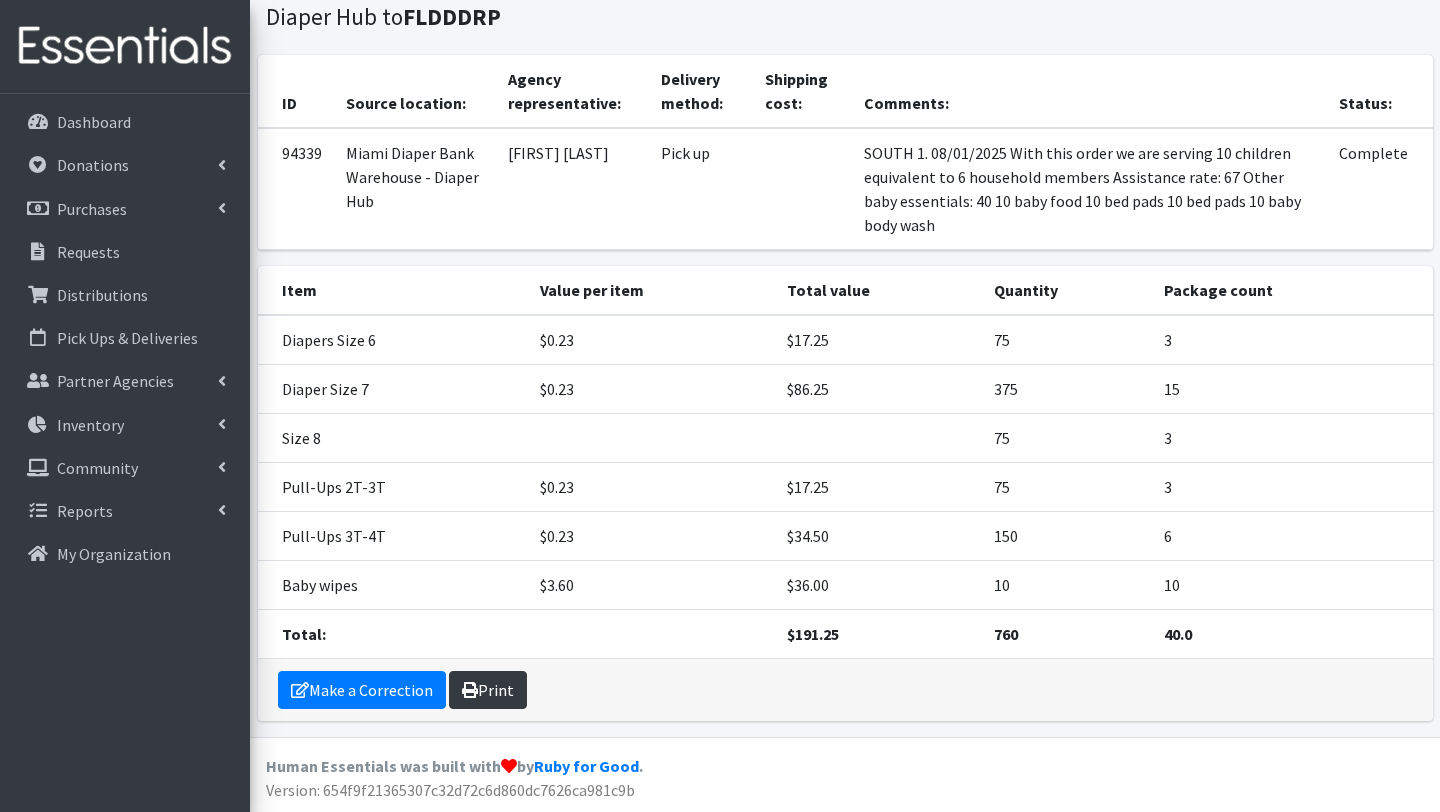 click on "Print" at bounding box center [488, 690] 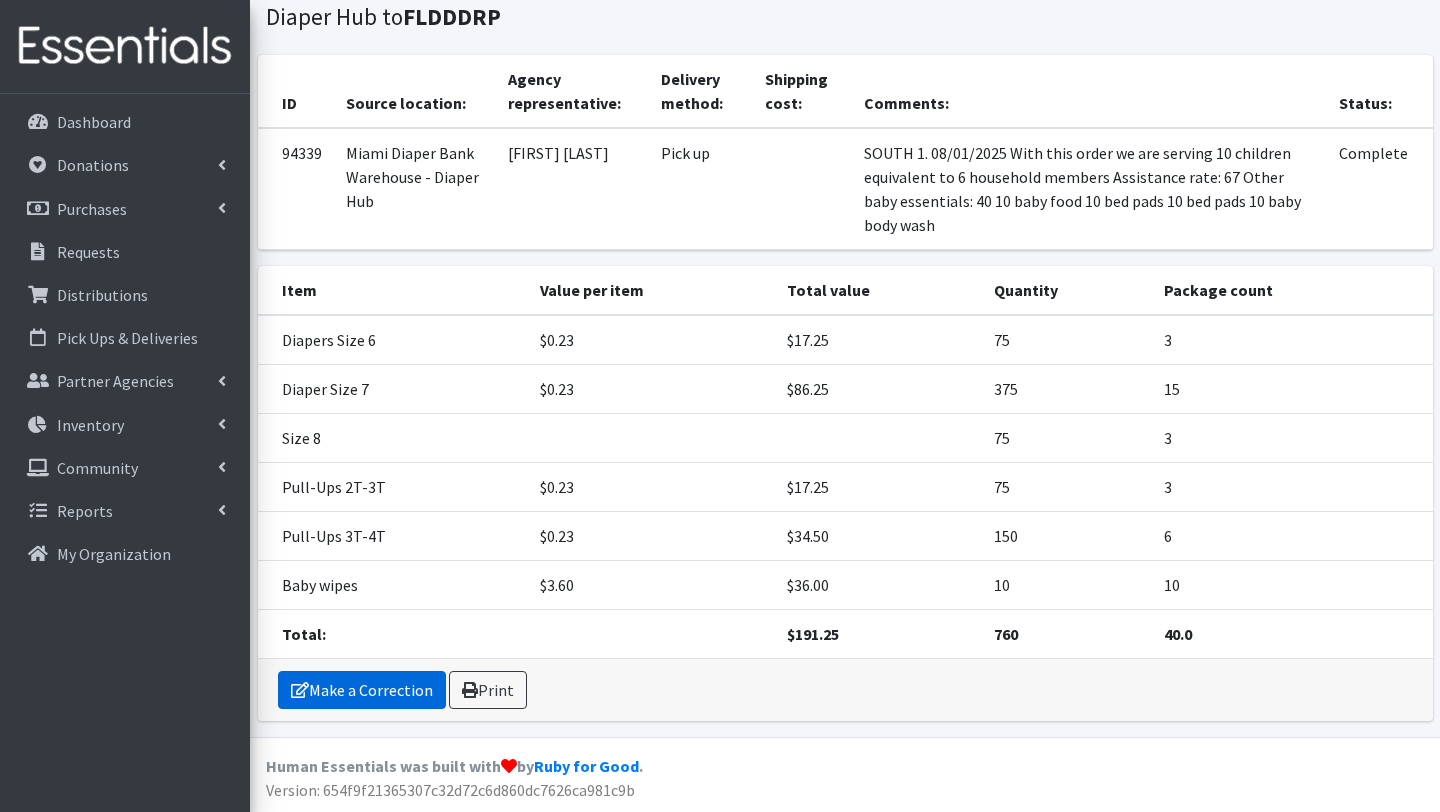 click on "Make a Correction" at bounding box center (362, 690) 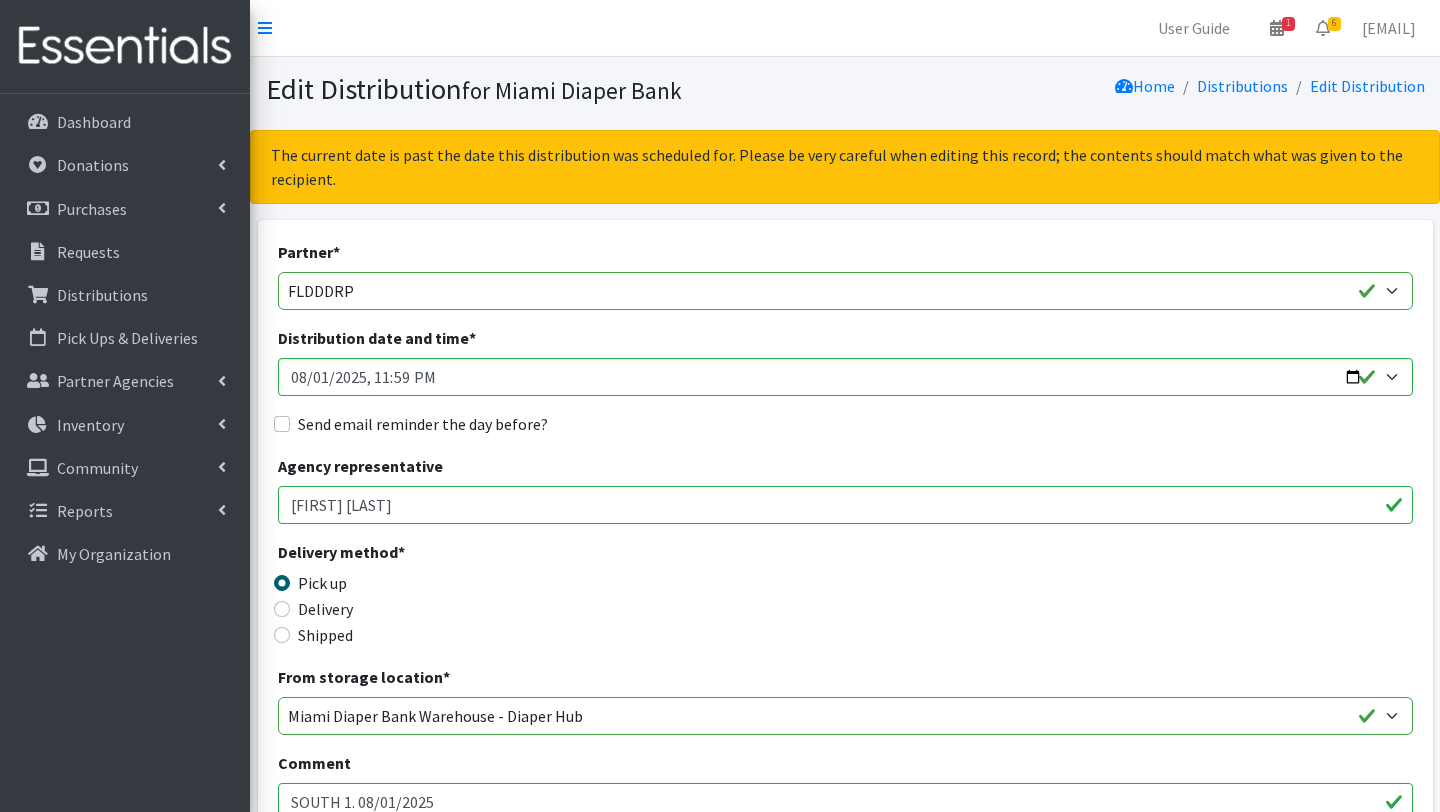 scroll, scrollTop: 0, scrollLeft: 0, axis: both 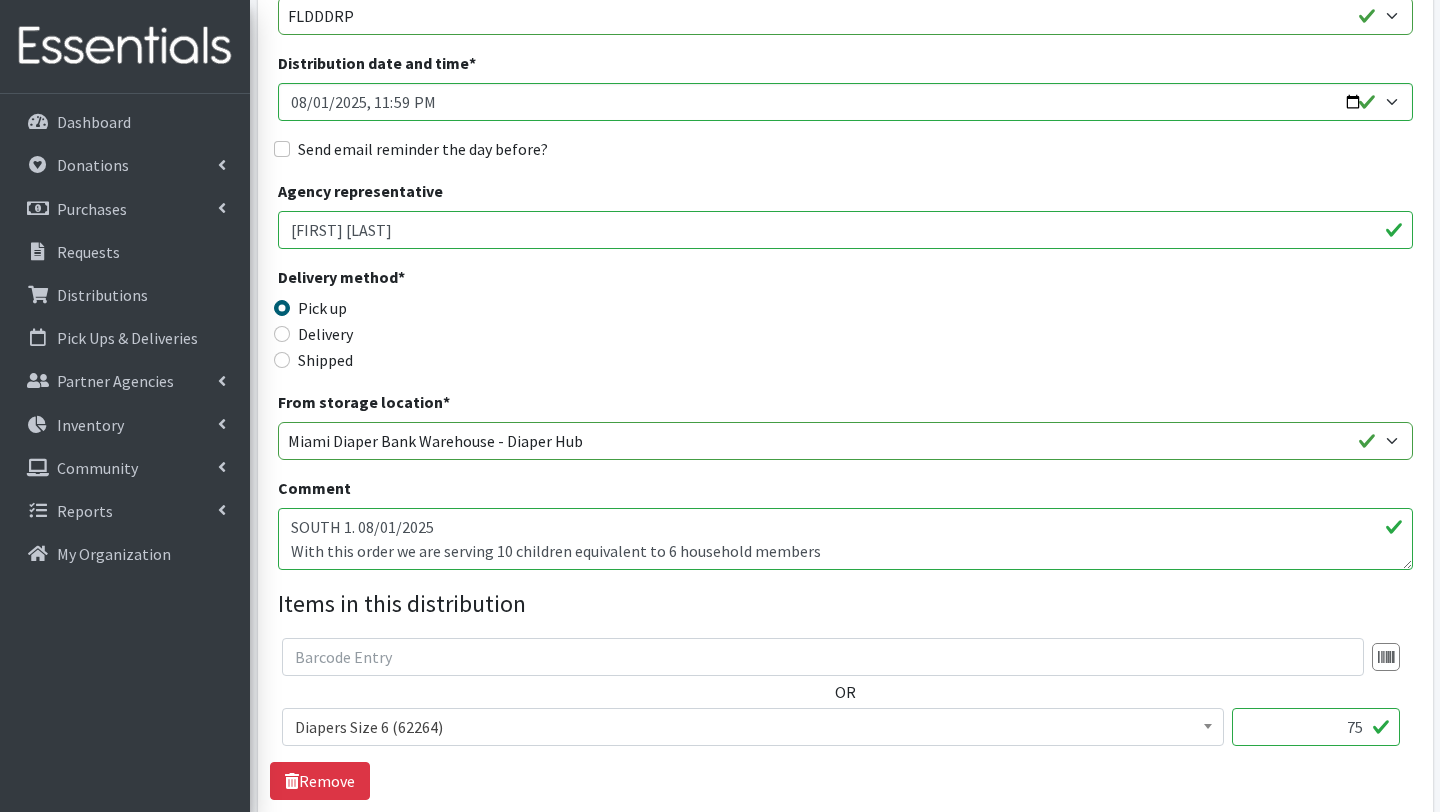 click on "SOUTH 1. 08/01/2025
With this order we are serving 10 children equivalent to 6 household members
Assistance rate: 67
Other baby essentials: 40
10 baby food
10 bed pads
10 bed pads
10 baby body wash" at bounding box center [845, 539] 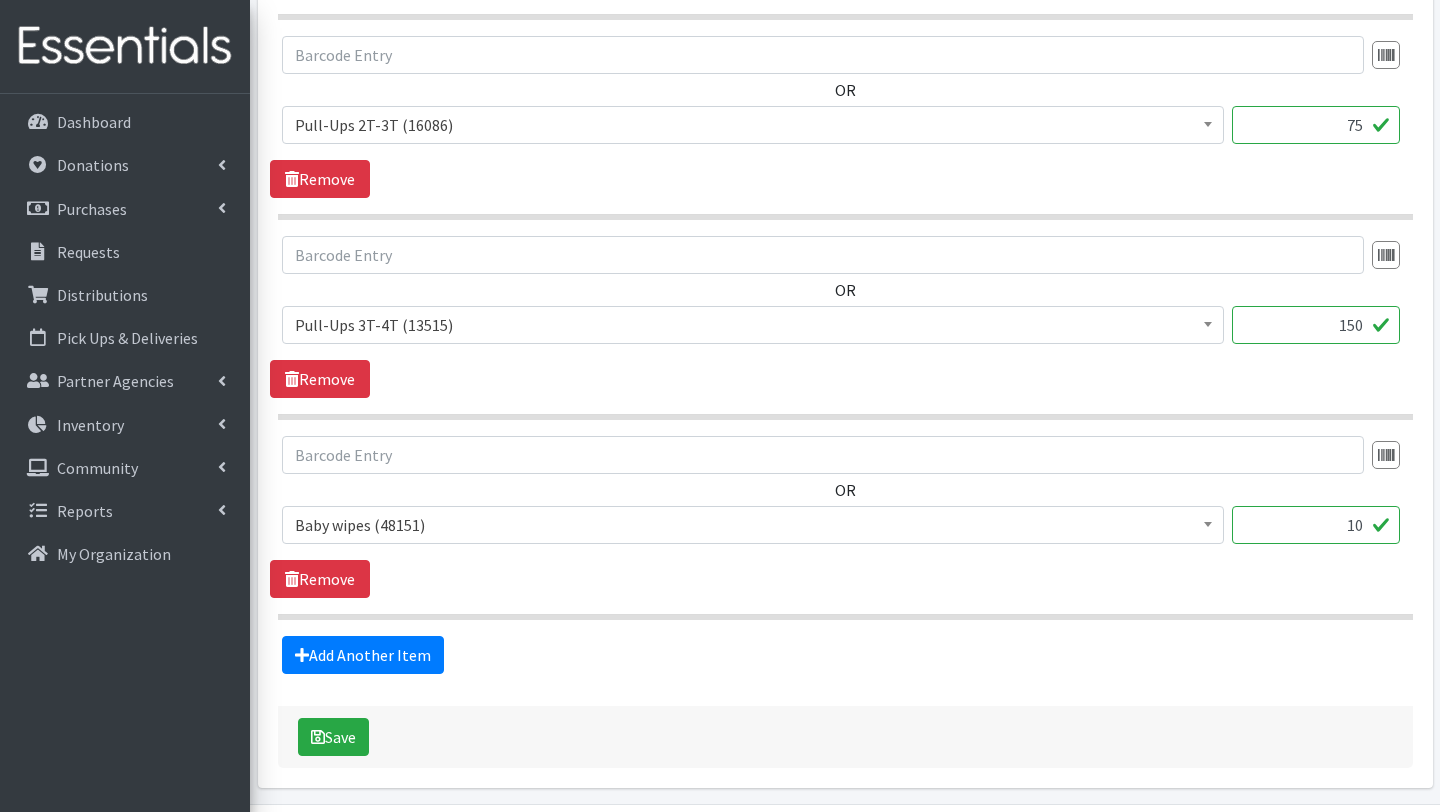 scroll, scrollTop: 1515, scrollLeft: 0, axis: vertical 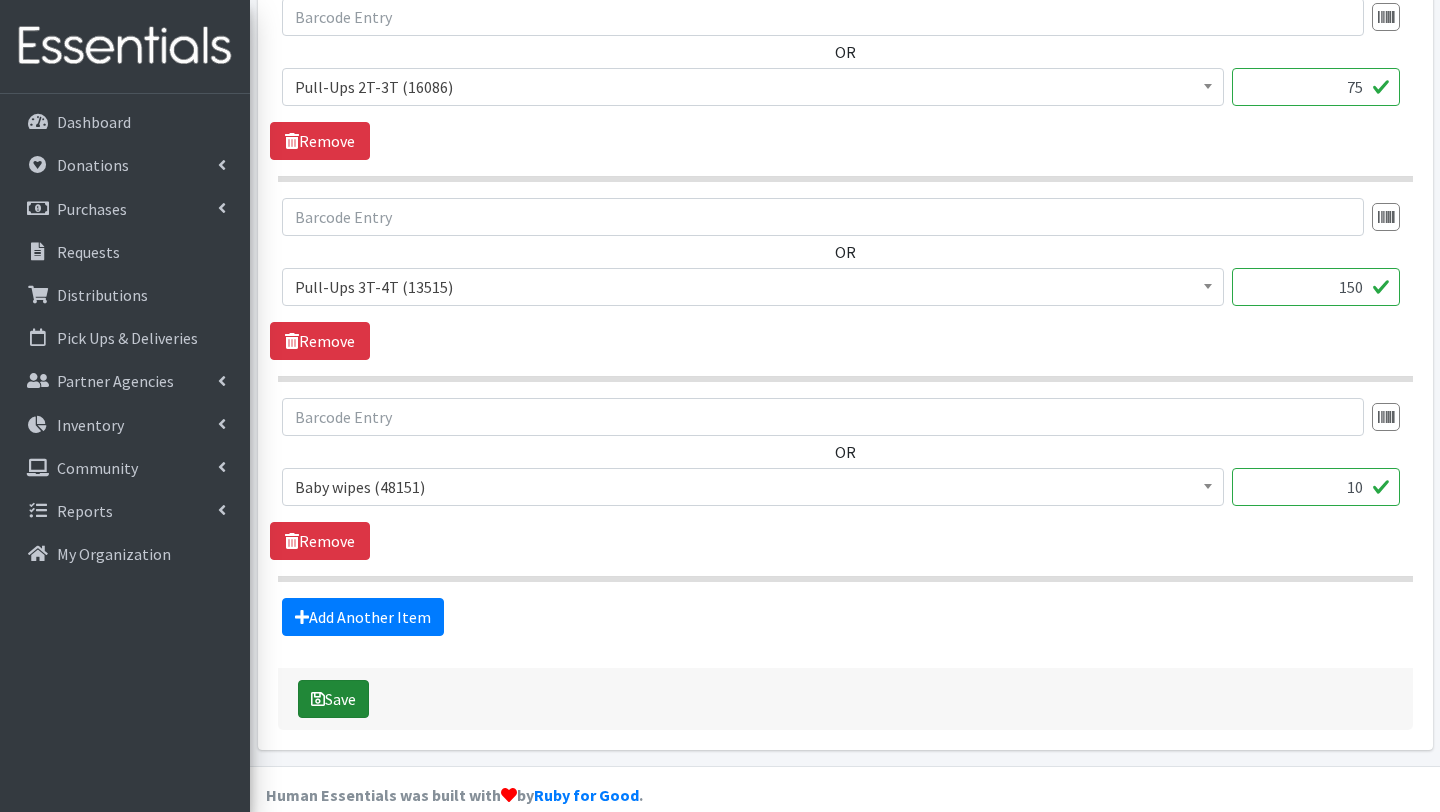 type on "SOUTH 2. 08/01/2025
With this order we are serving 10 children equivalent to 6 household members
Assistance rate: 67
Other baby essentials: 40
10 baby food
10 bed pads
10 bed pads
10 baby body wash" 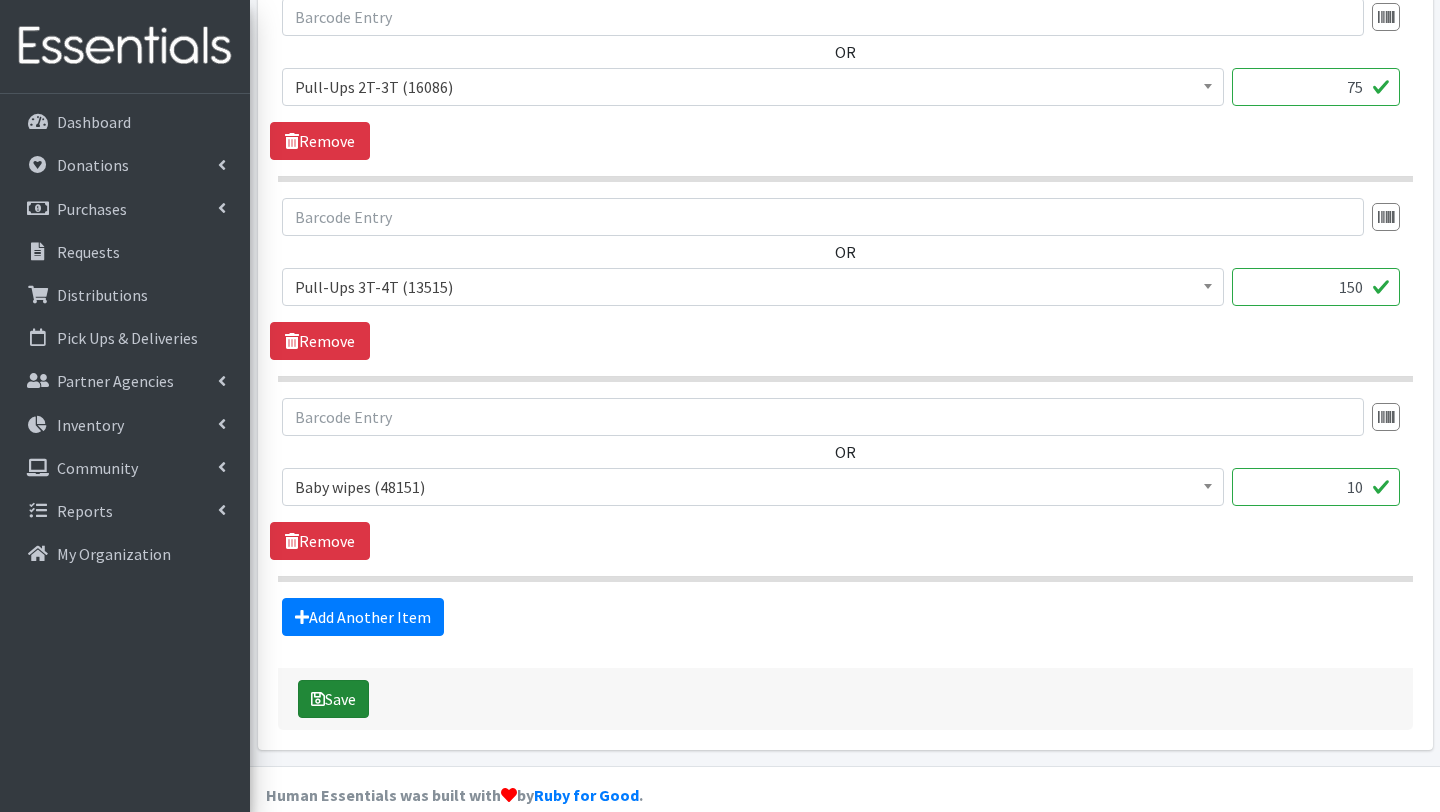 click on "Save" at bounding box center [333, 699] 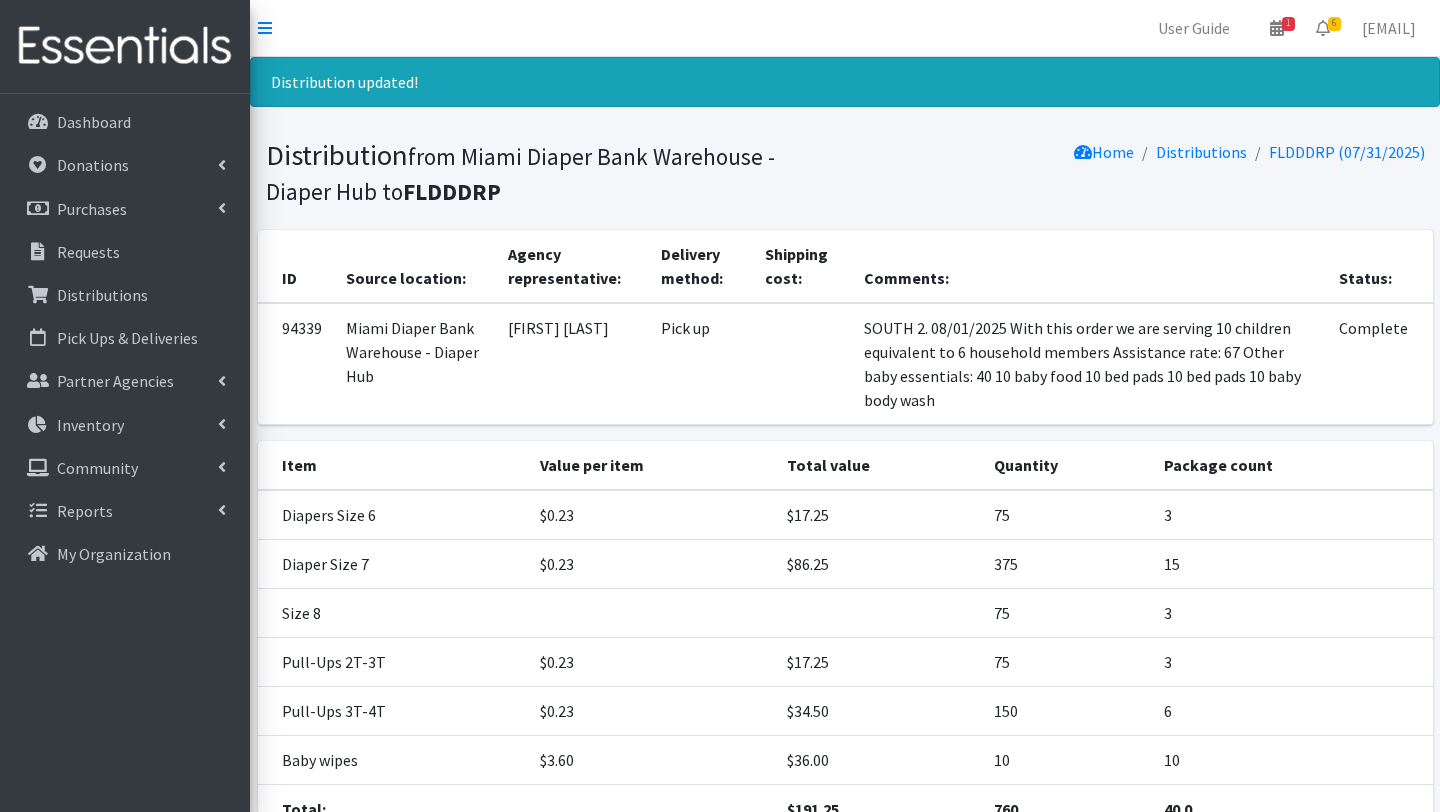 scroll, scrollTop: 175, scrollLeft: 0, axis: vertical 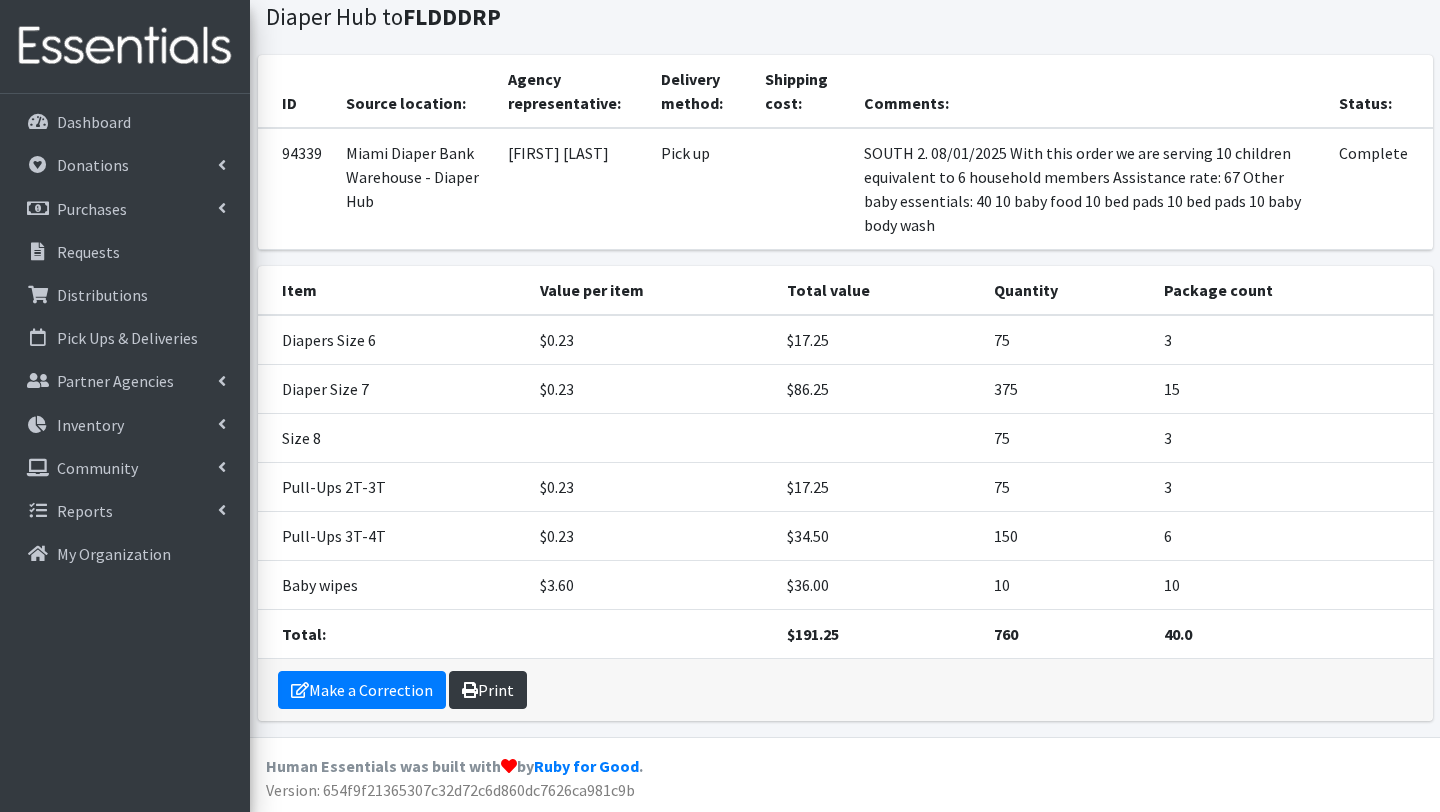 click on "Print" at bounding box center [488, 690] 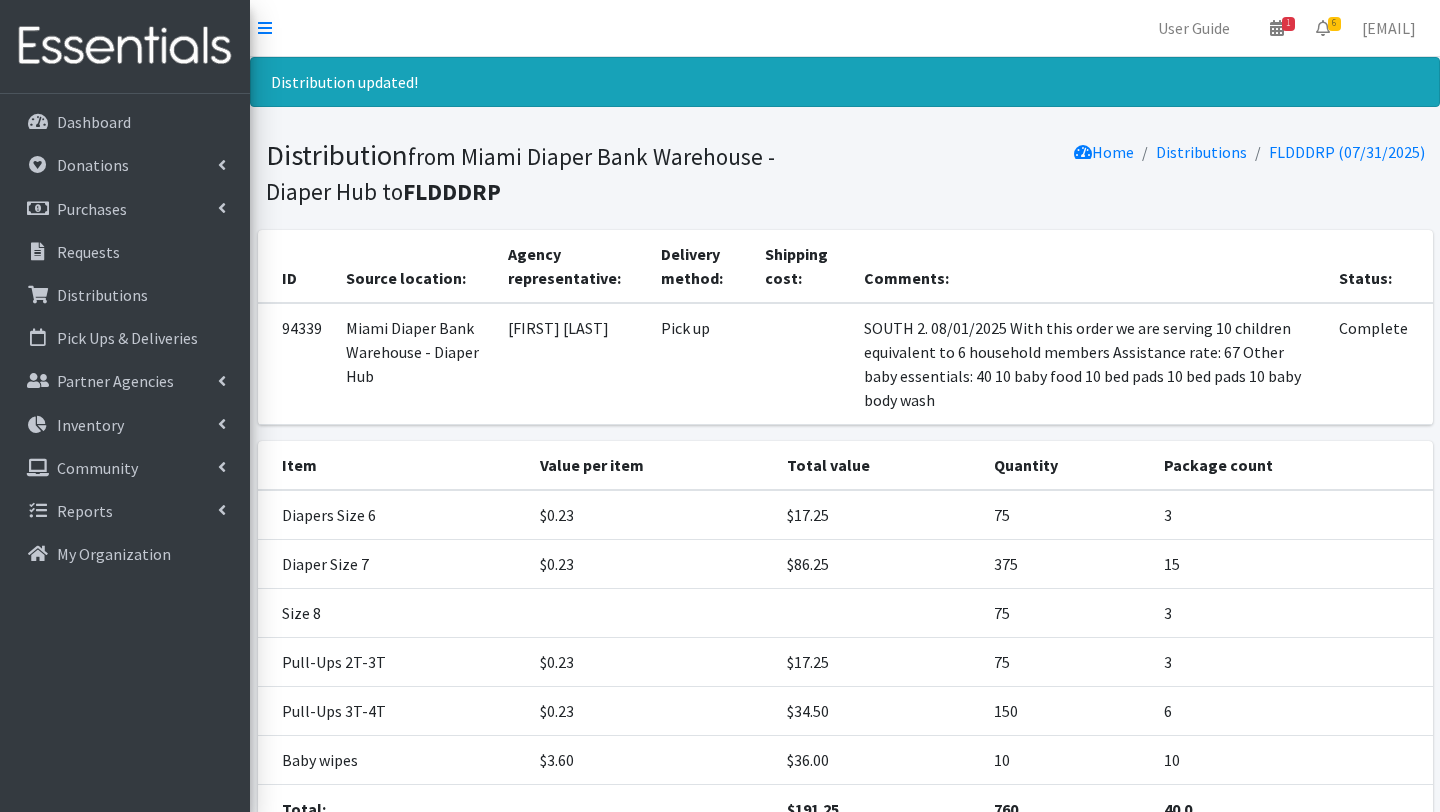 scroll, scrollTop: 175, scrollLeft: 0, axis: vertical 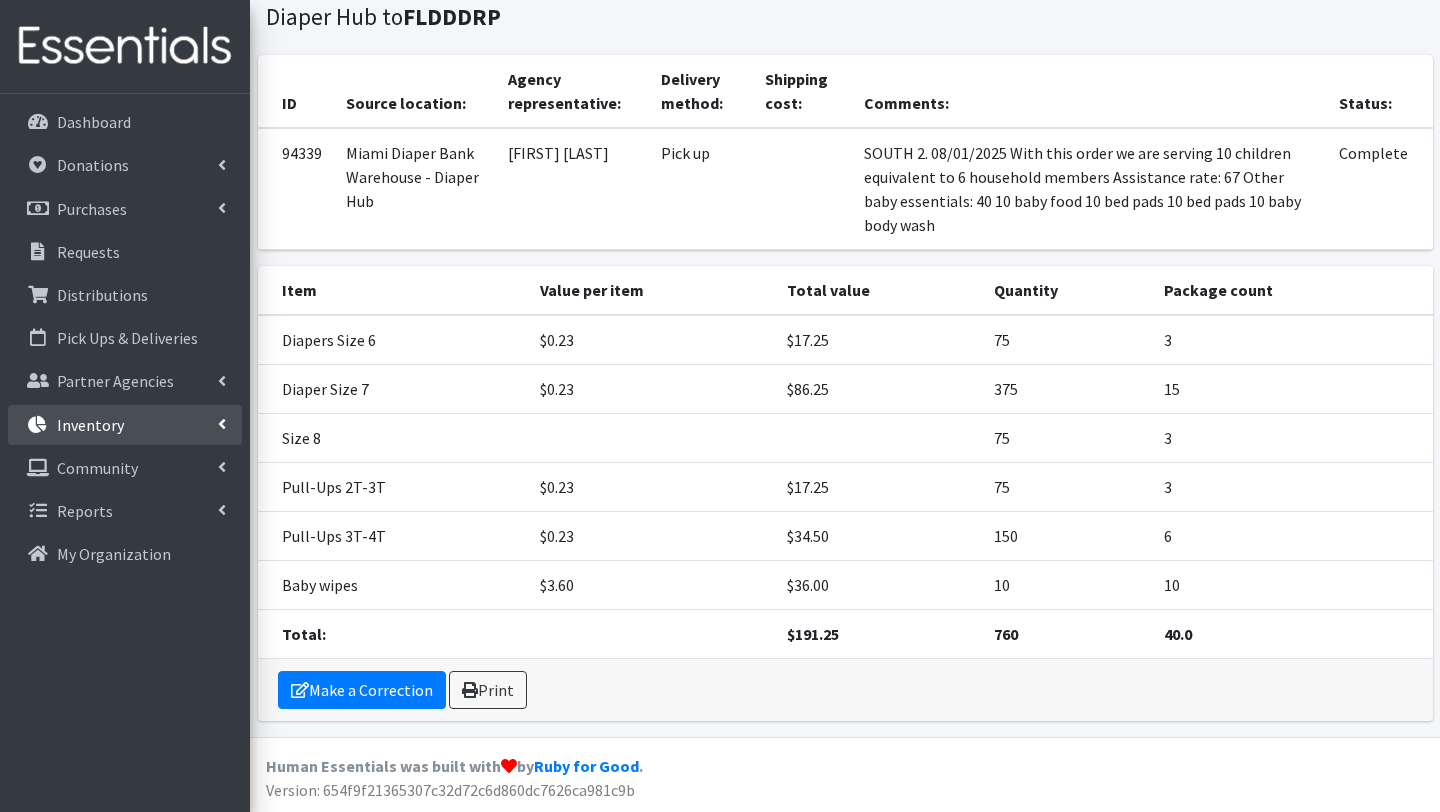 click on "Inventory" at bounding box center [90, 425] 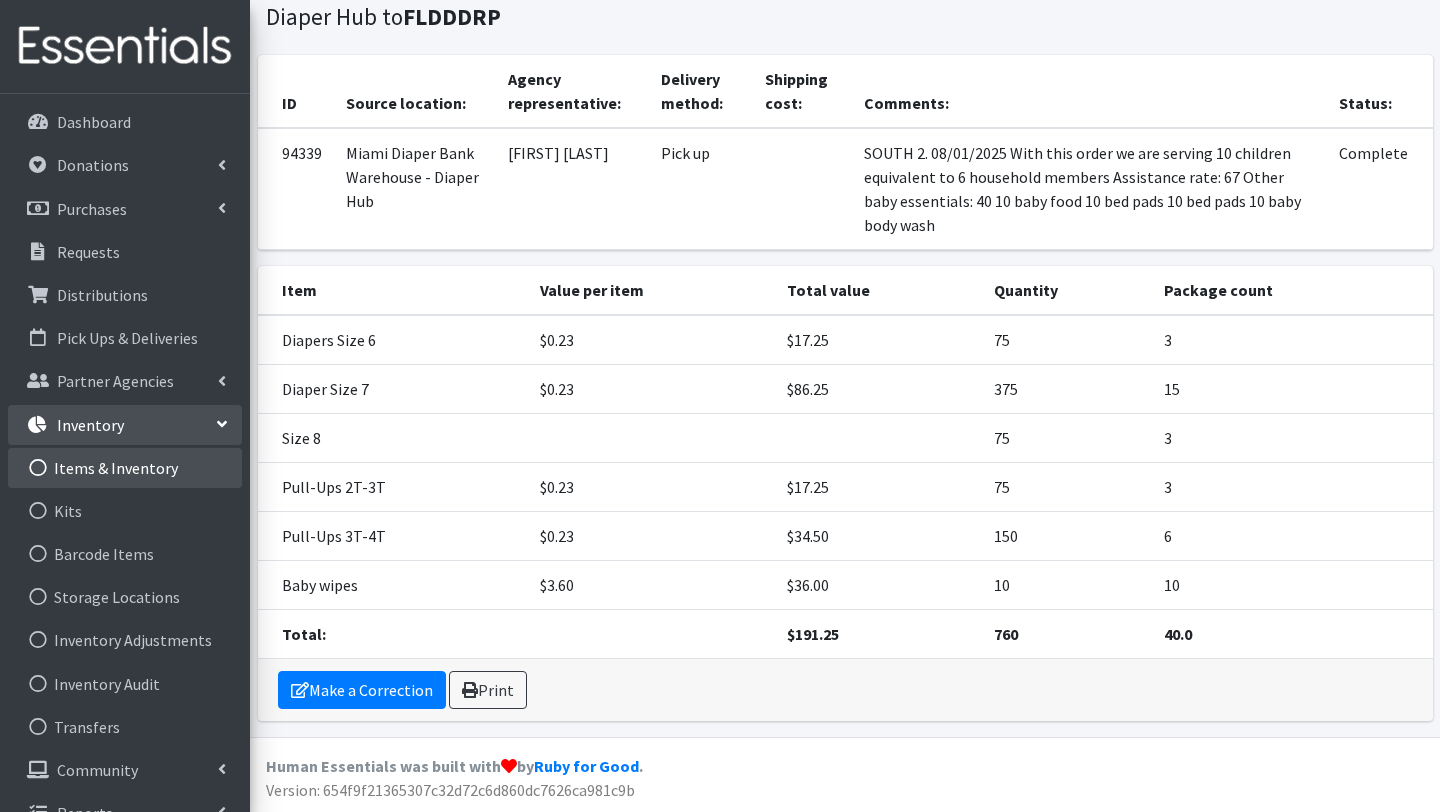 click on "Items & Inventory" at bounding box center [125, 468] 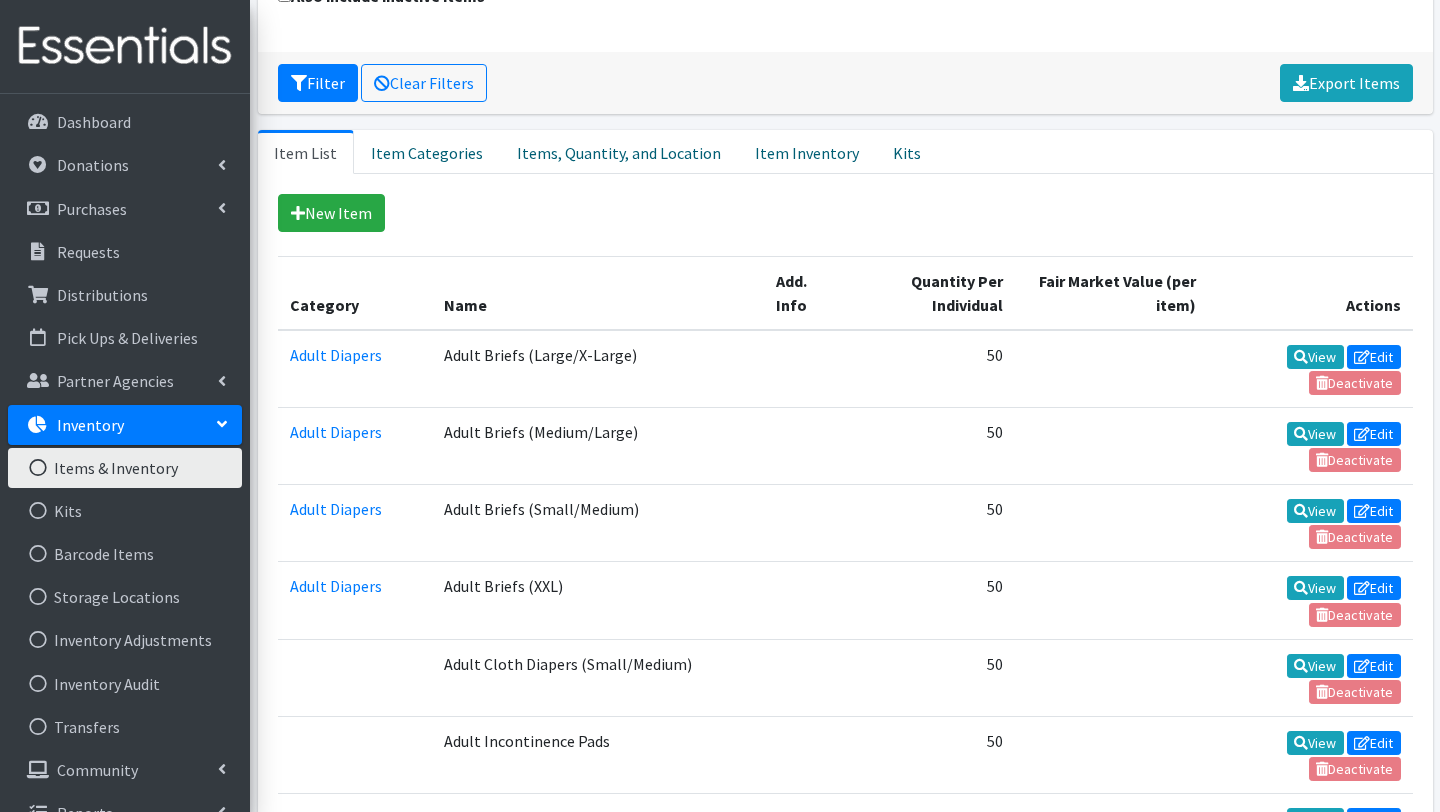 scroll, scrollTop: 294, scrollLeft: 0, axis: vertical 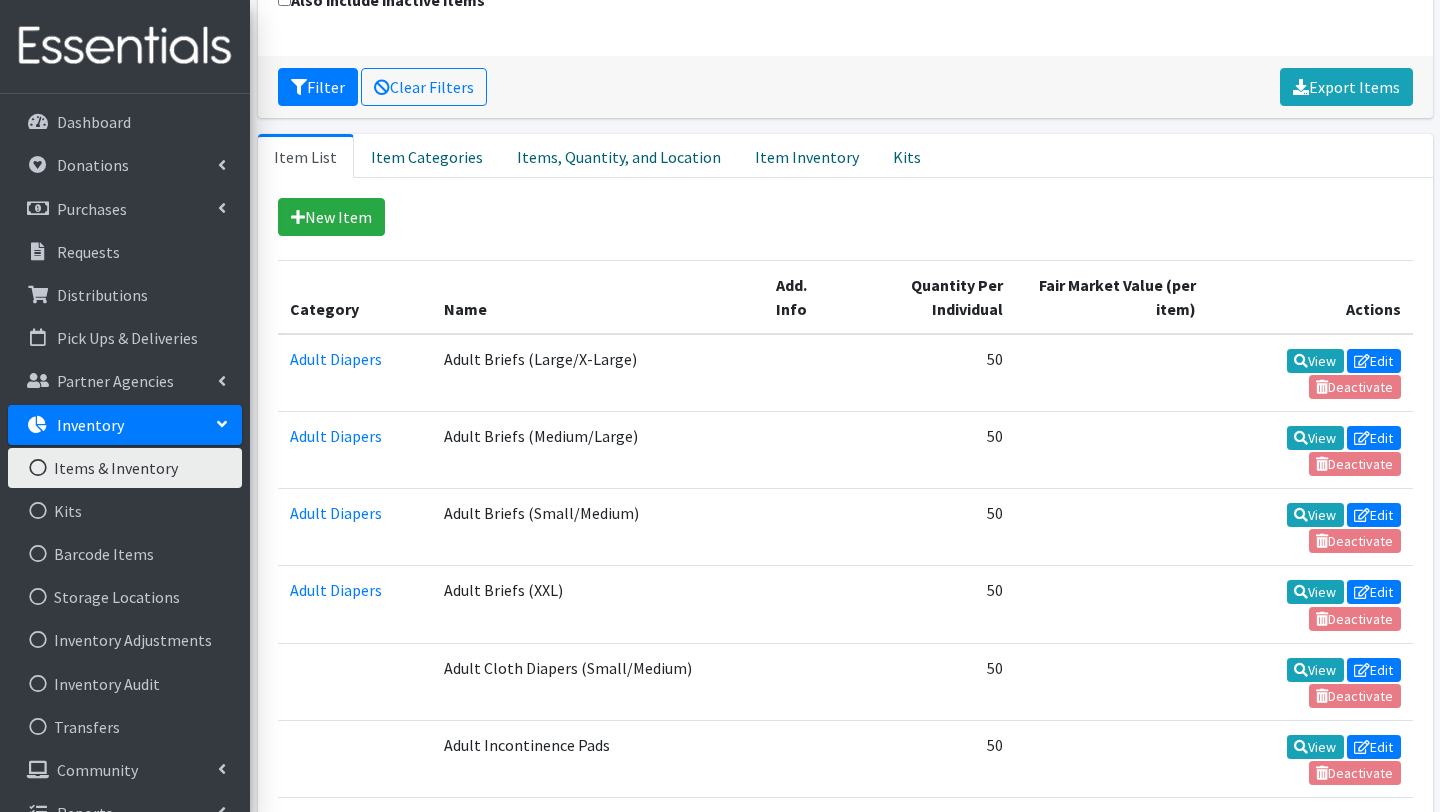 click on "View
Edit
Deactivate" at bounding box center [1310, 373] 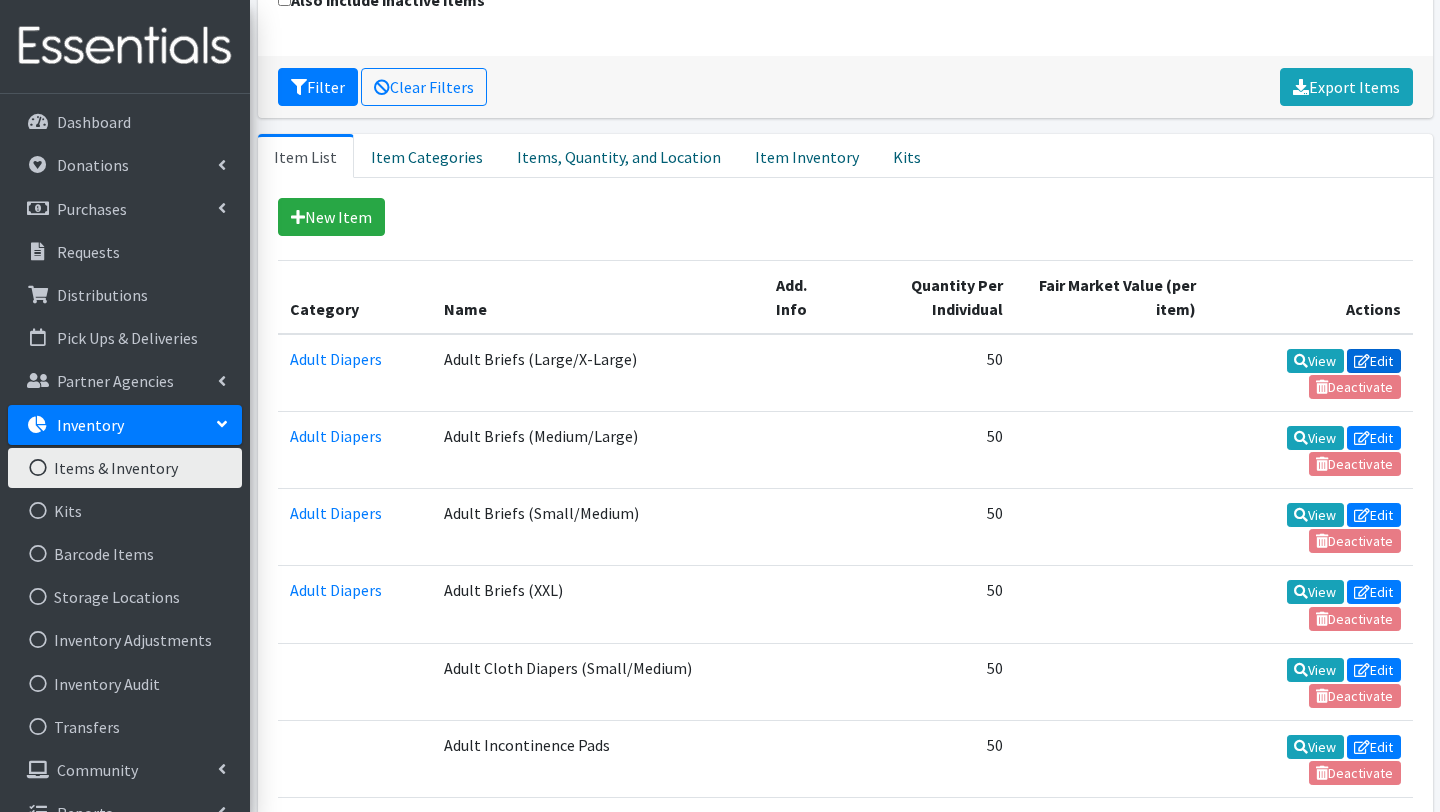 click on "Edit" at bounding box center (1374, 361) 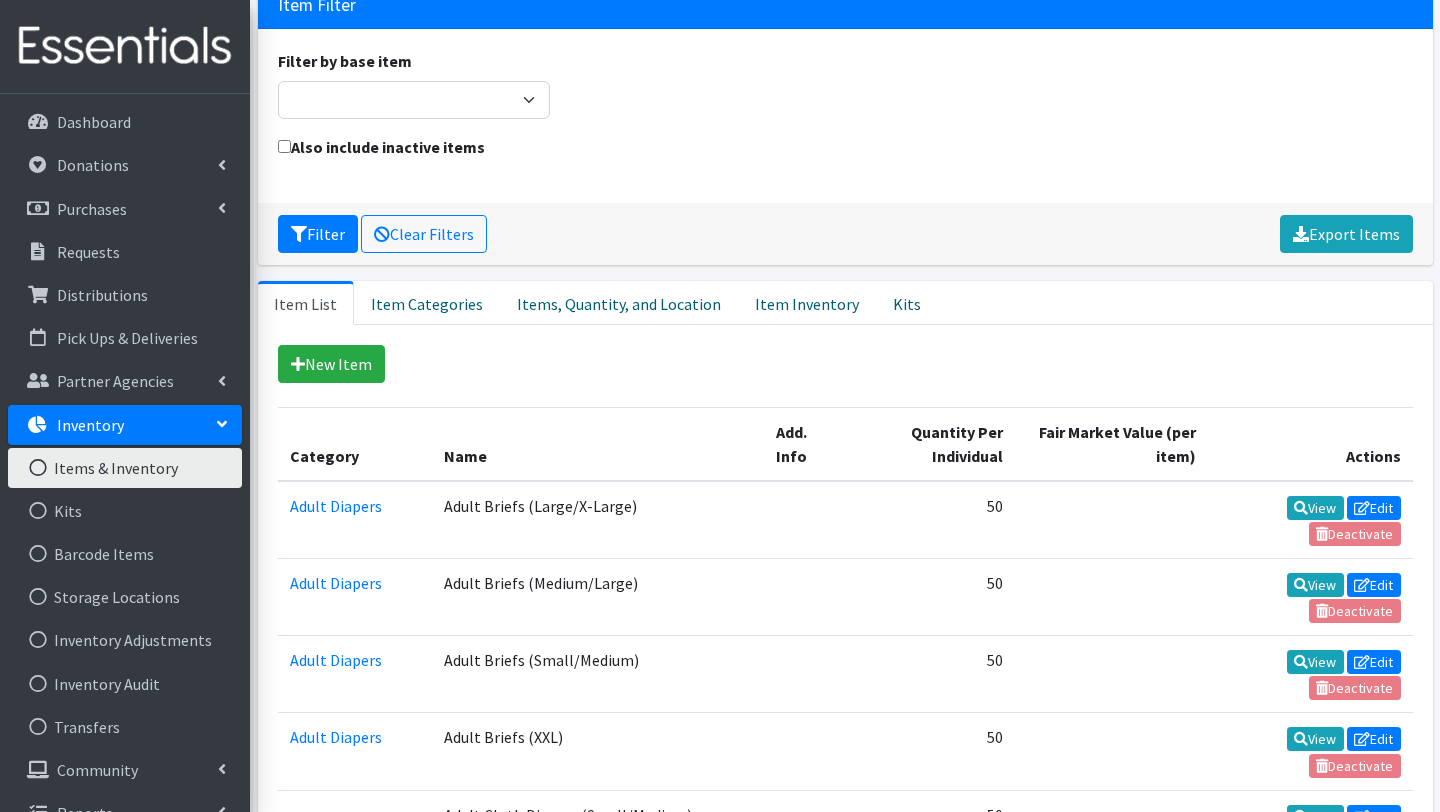 scroll, scrollTop: 148, scrollLeft: 0, axis: vertical 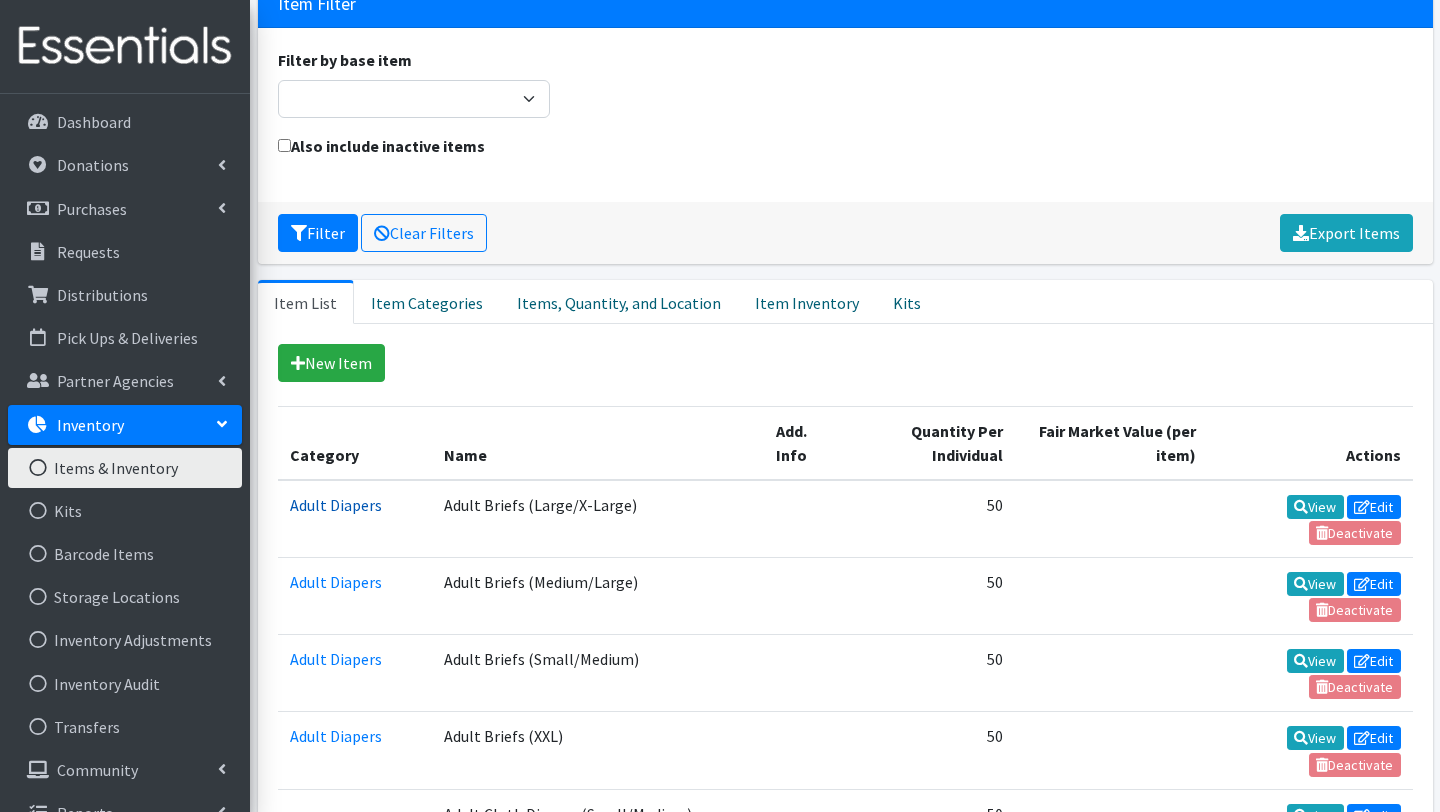 click on "Adult Diapers" at bounding box center (336, 505) 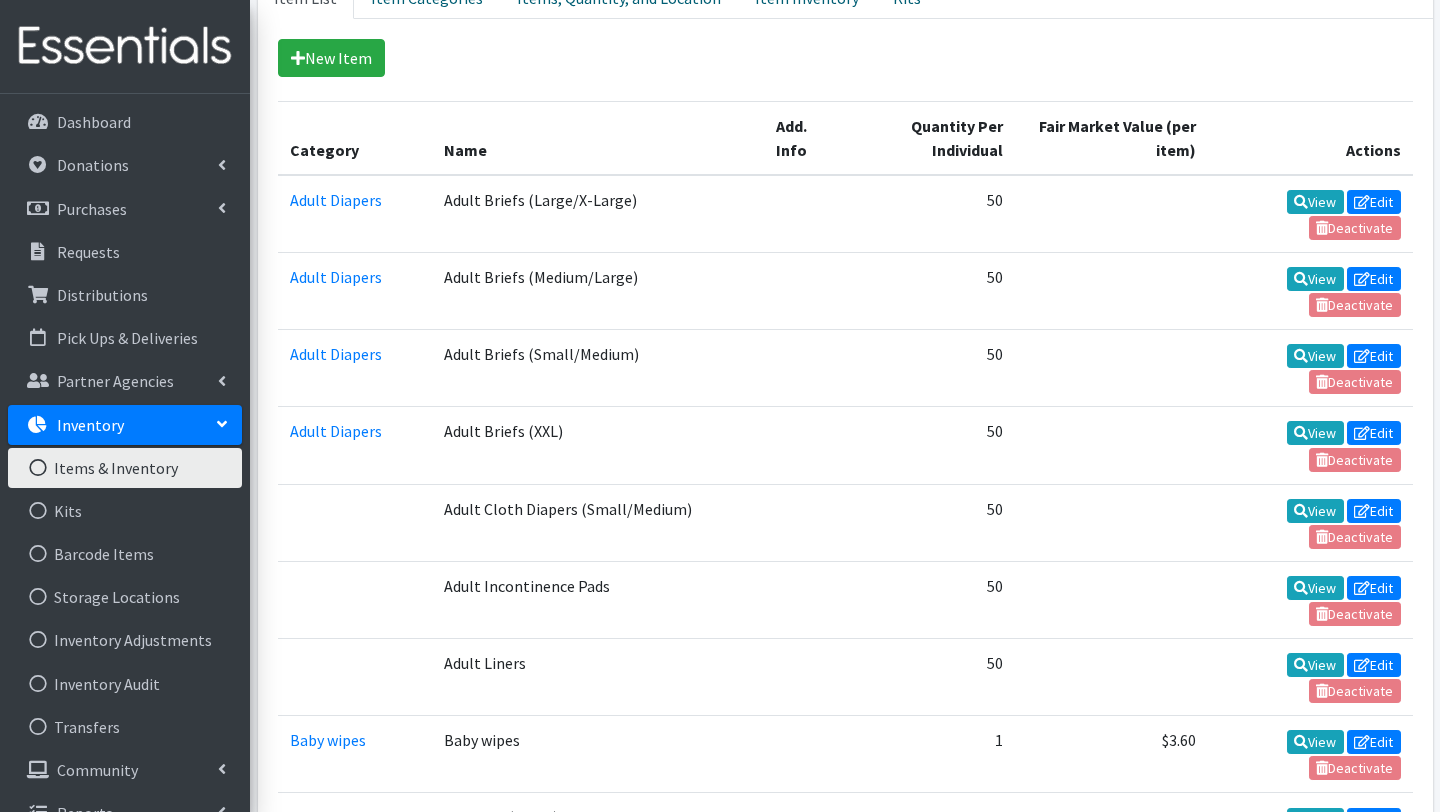 scroll, scrollTop: 462, scrollLeft: 0, axis: vertical 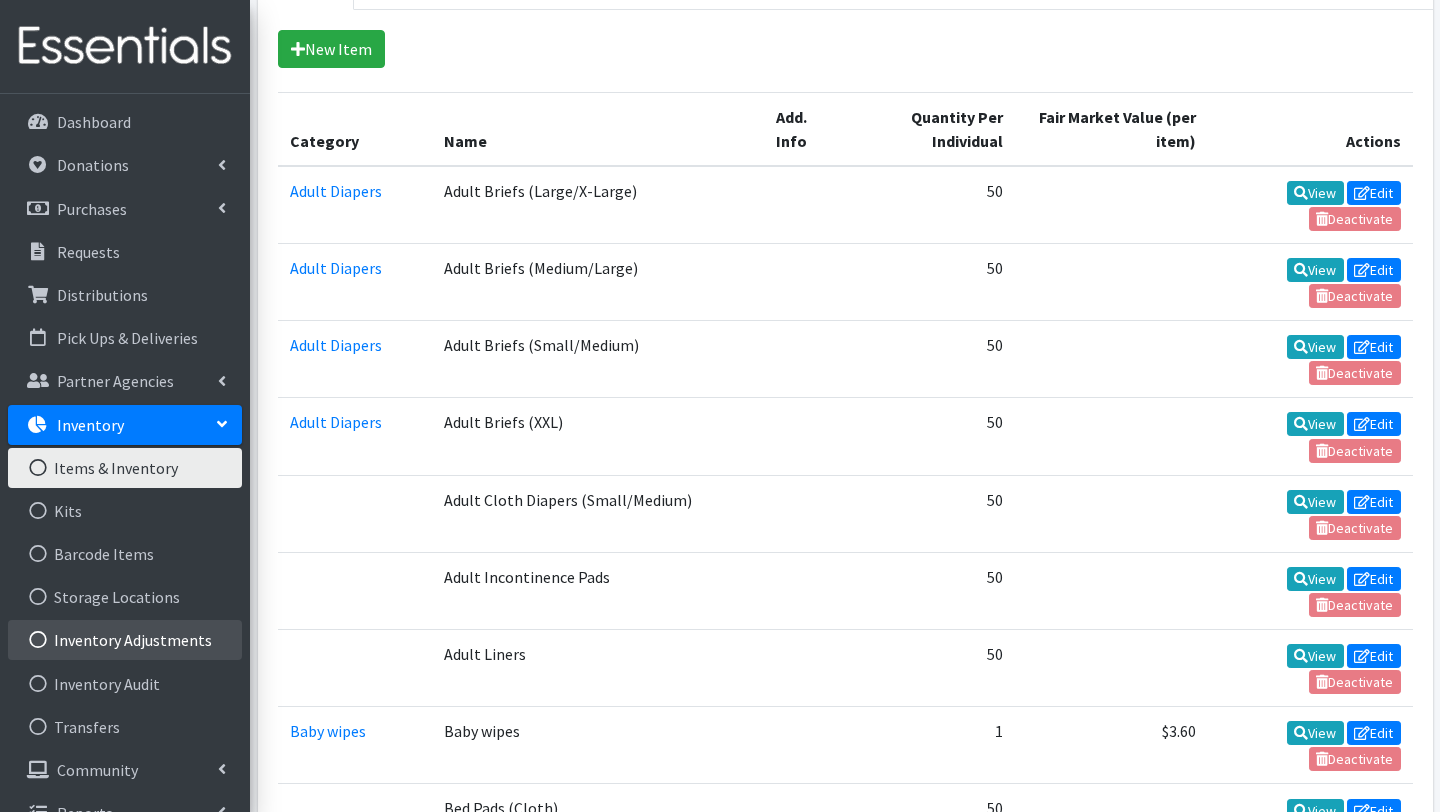 click on "Inventory Adjustments" at bounding box center [125, 640] 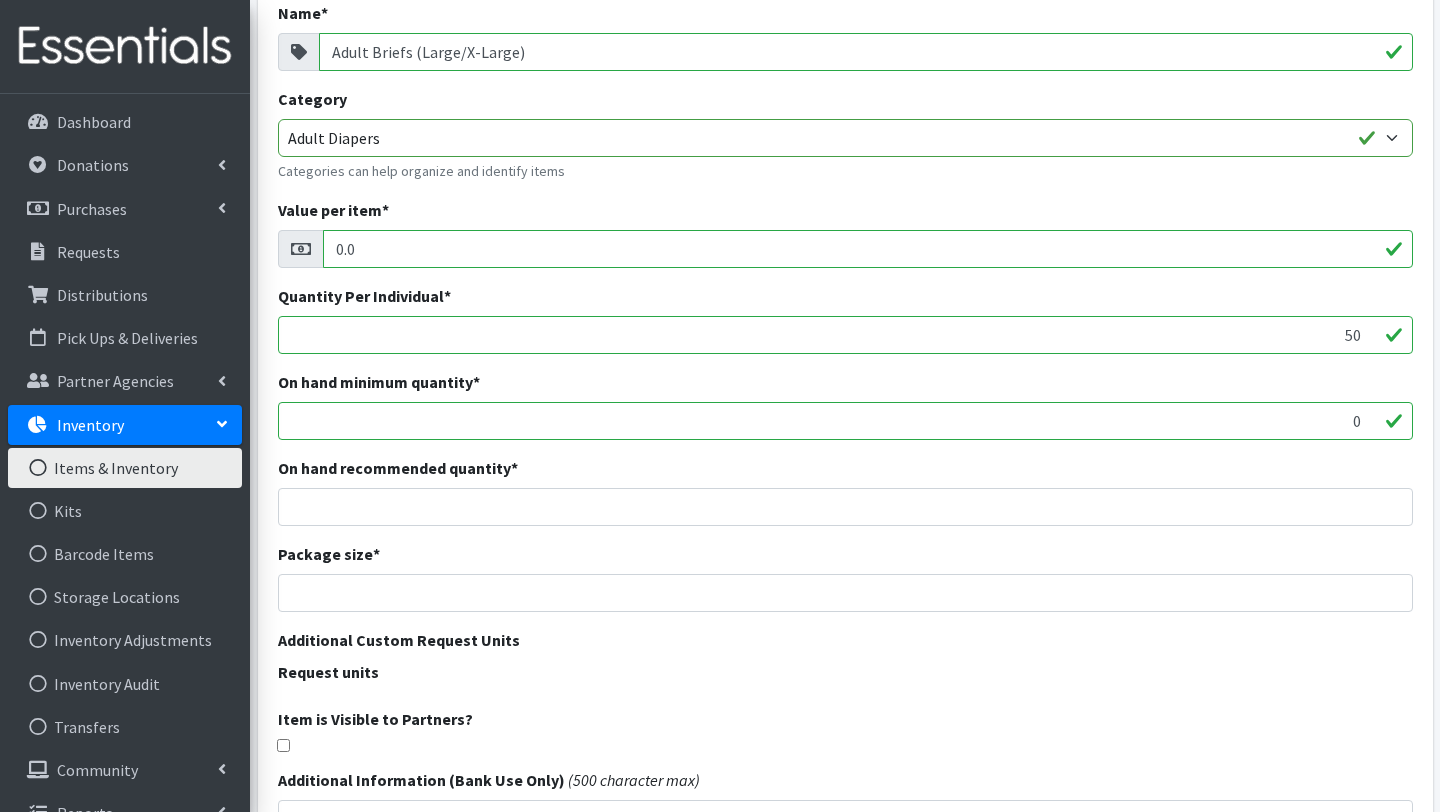 scroll, scrollTop: 233, scrollLeft: 0, axis: vertical 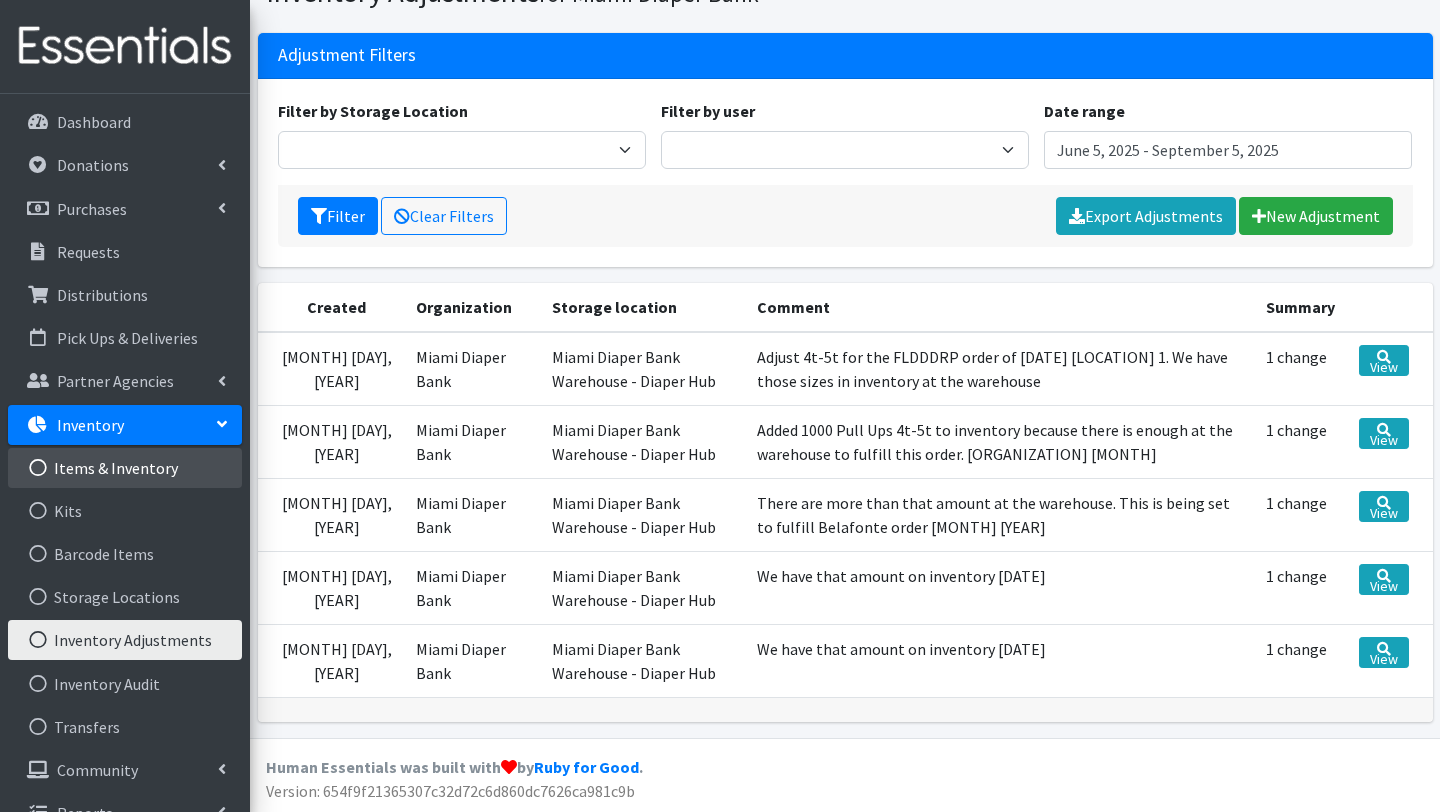 click on "Items & Inventory" at bounding box center (125, 468) 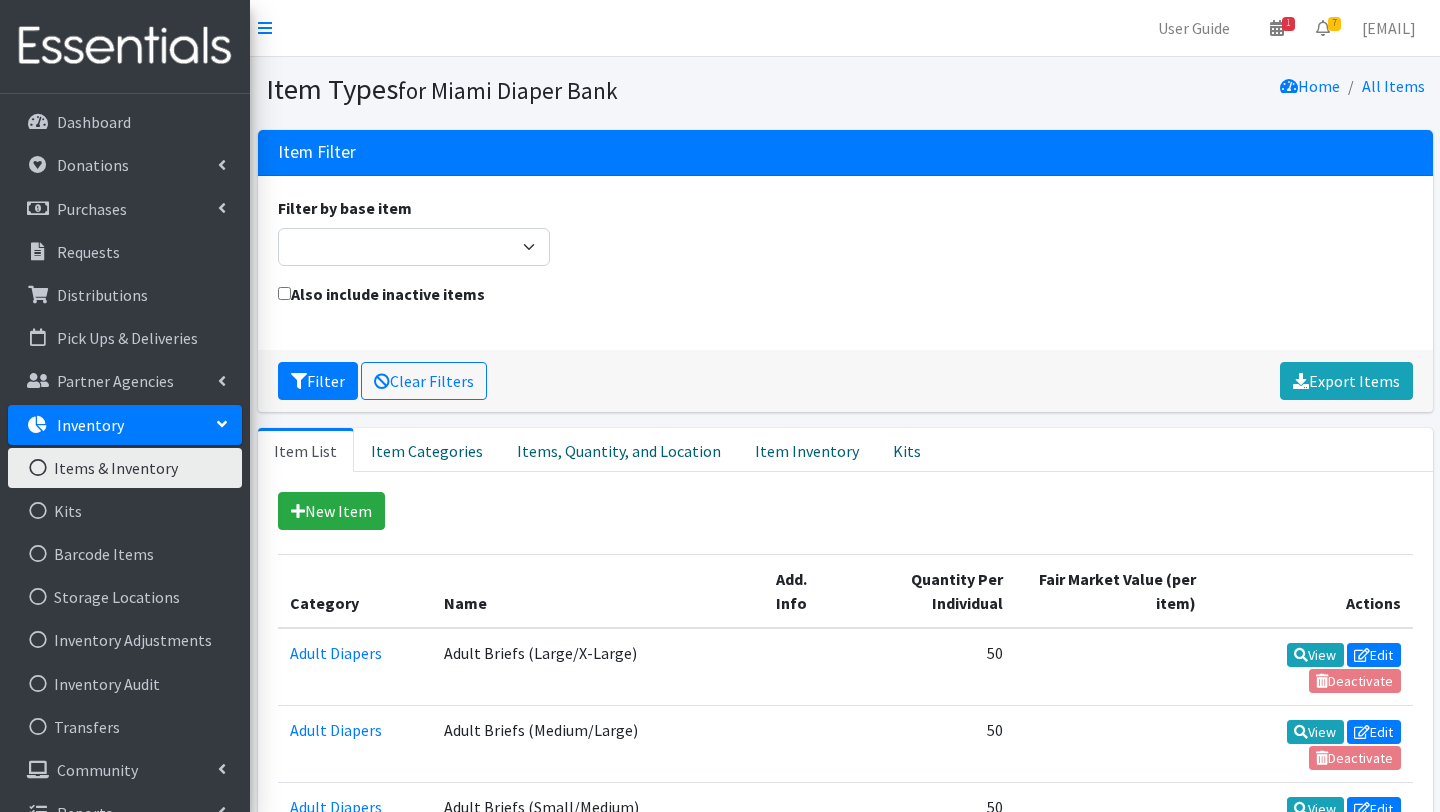 scroll, scrollTop: 0, scrollLeft: 0, axis: both 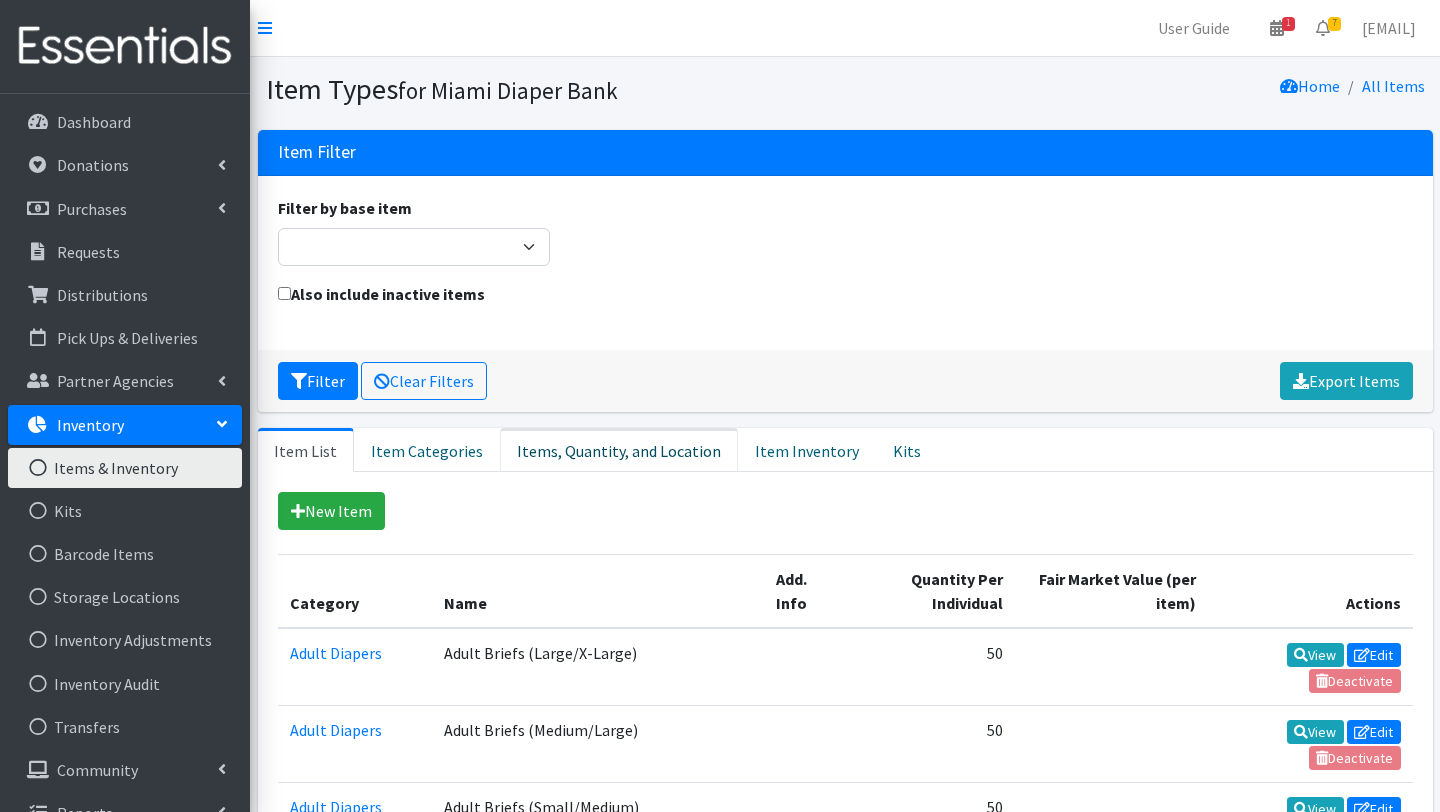 click on "Items,
Quantity, and Location" at bounding box center (619, 450) 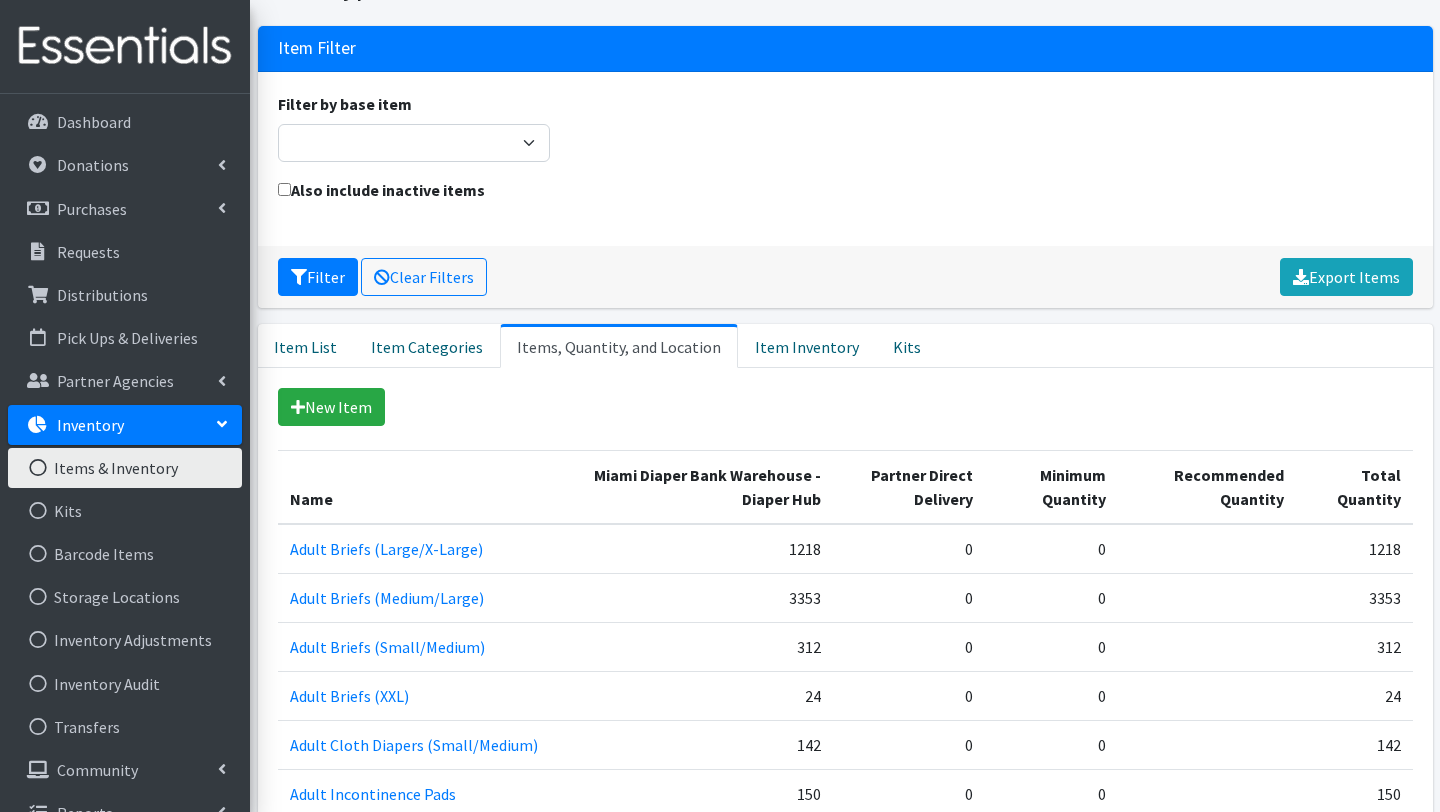 scroll, scrollTop: 102, scrollLeft: 0, axis: vertical 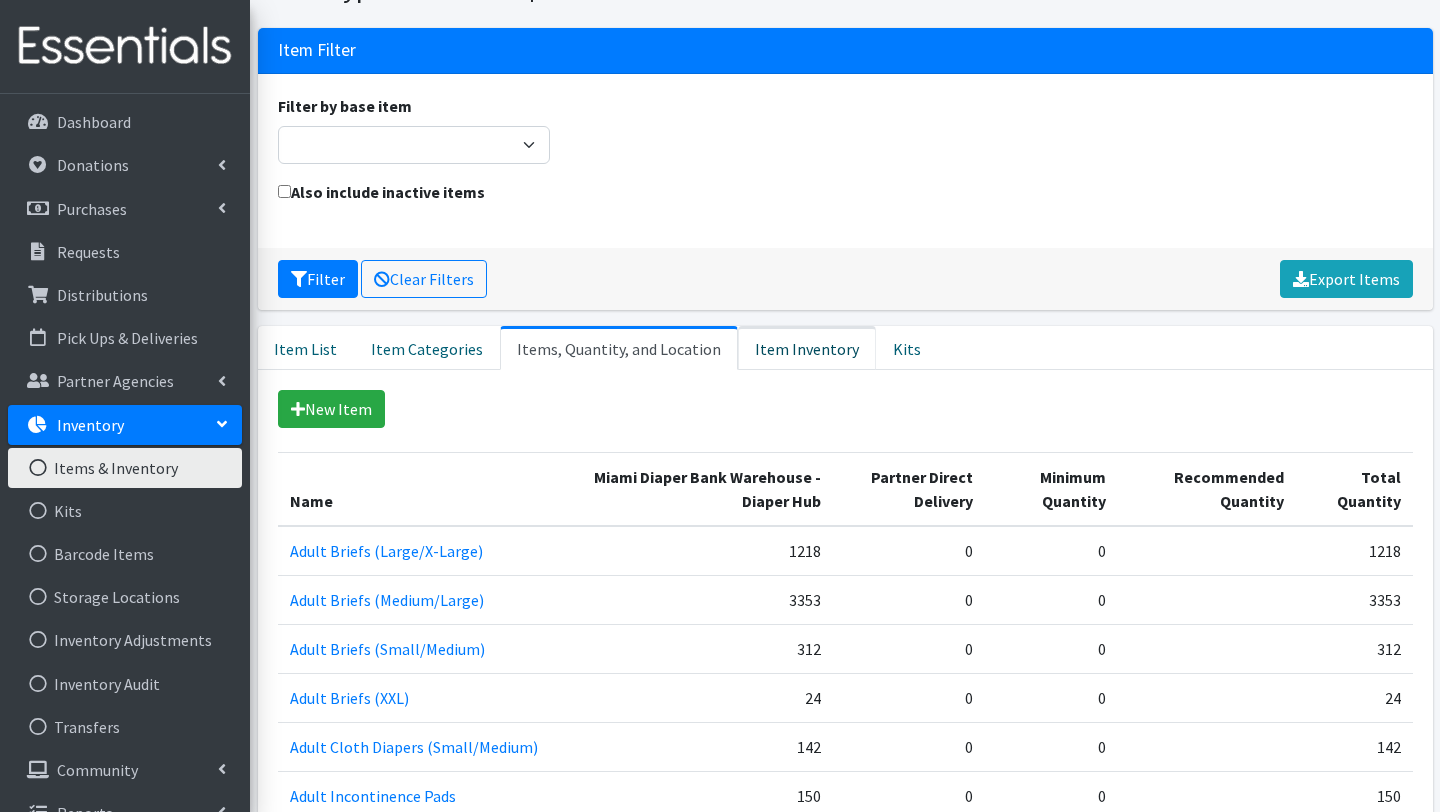 click on "Item Inventory" at bounding box center [807, 348] 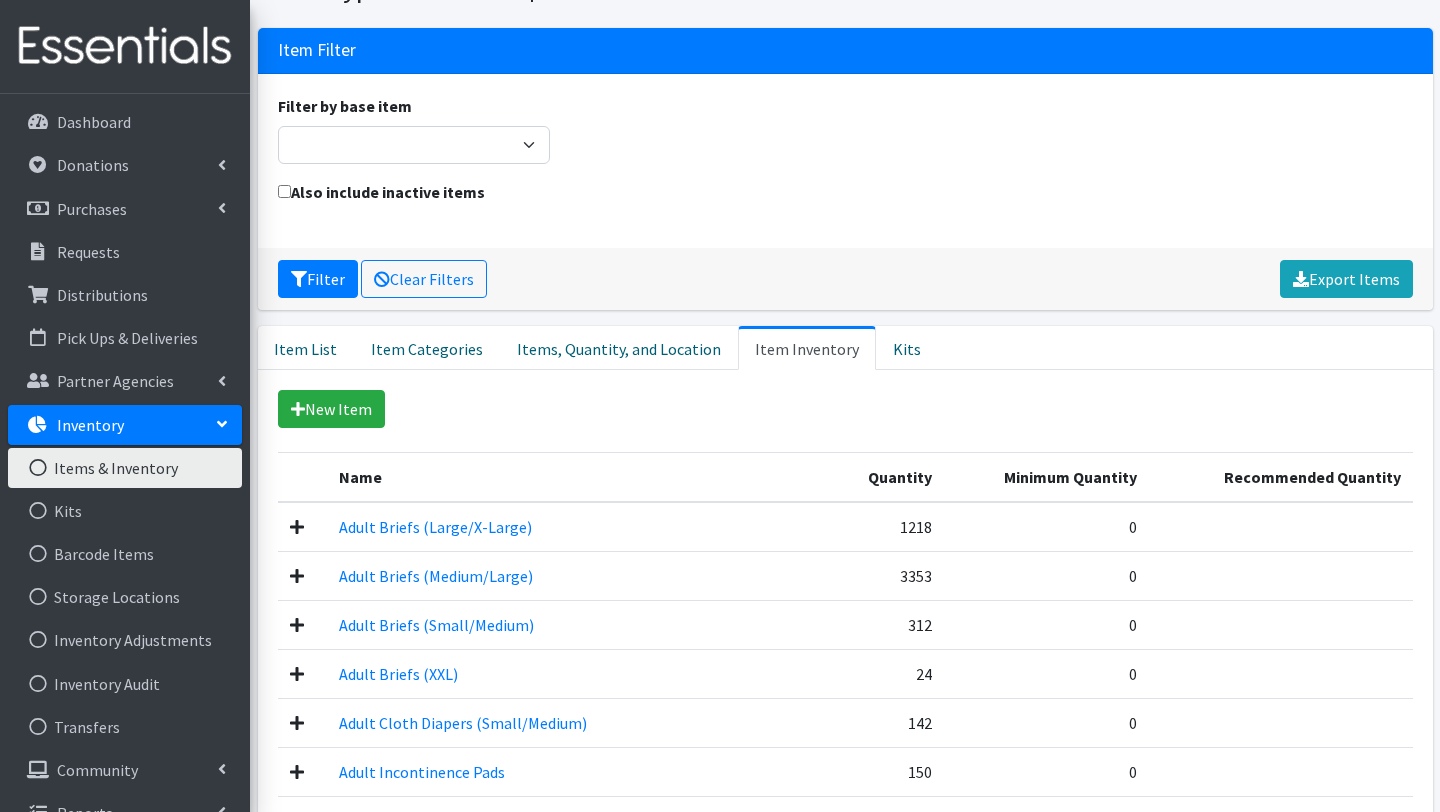 click on "1218" at bounding box center [886, 527] 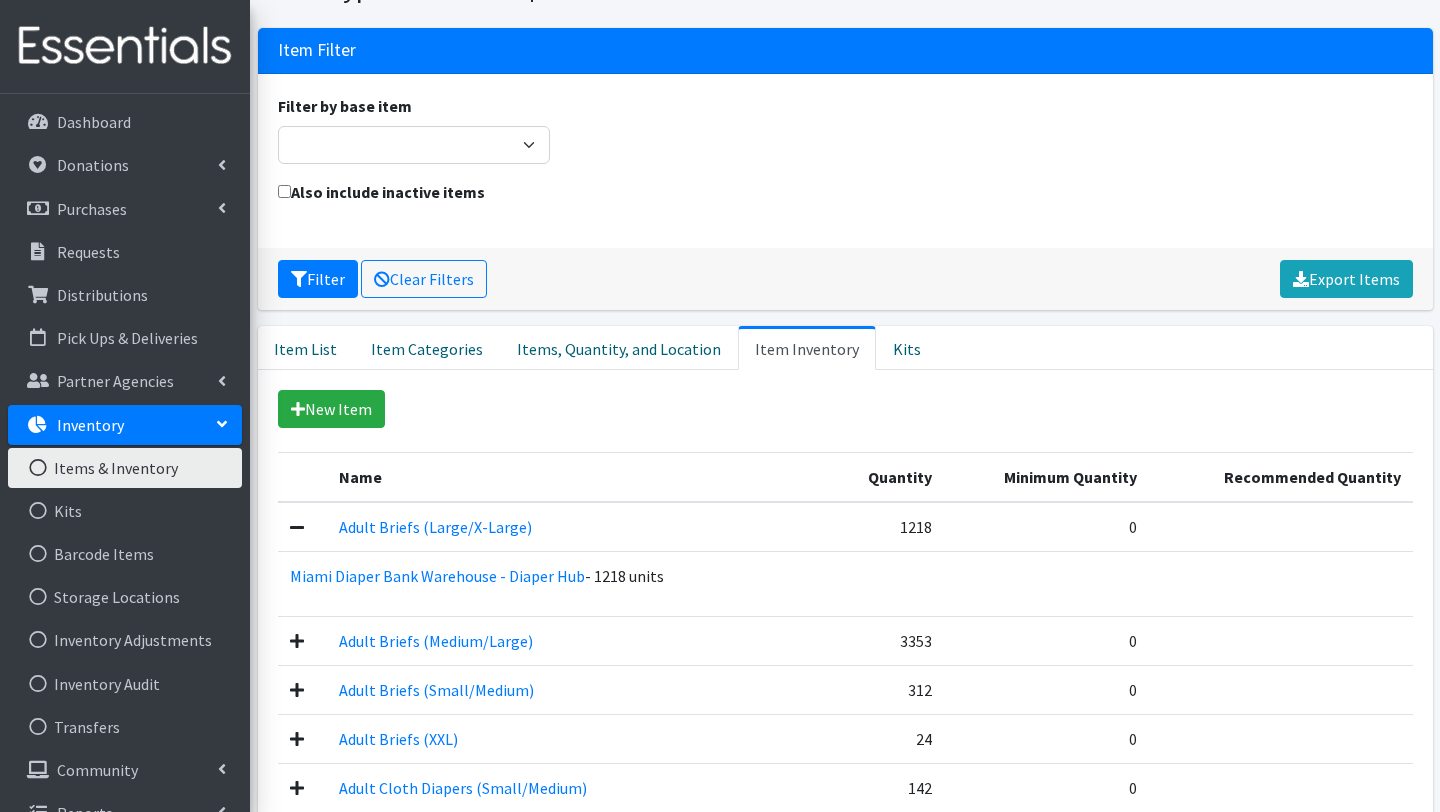 click on "1218" at bounding box center (886, 527) 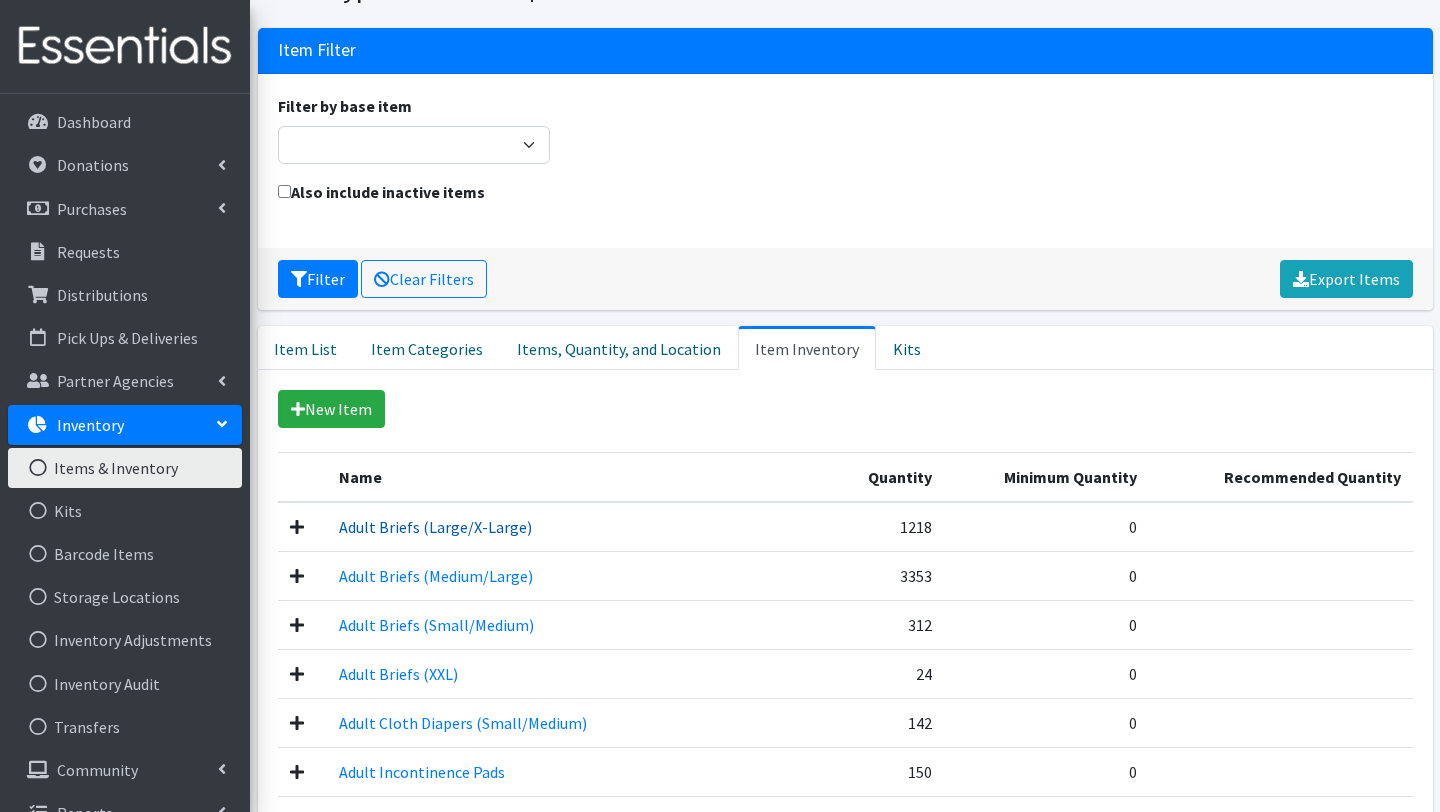 click on "Adult Briefs (Large/X-Large)" at bounding box center (435, 527) 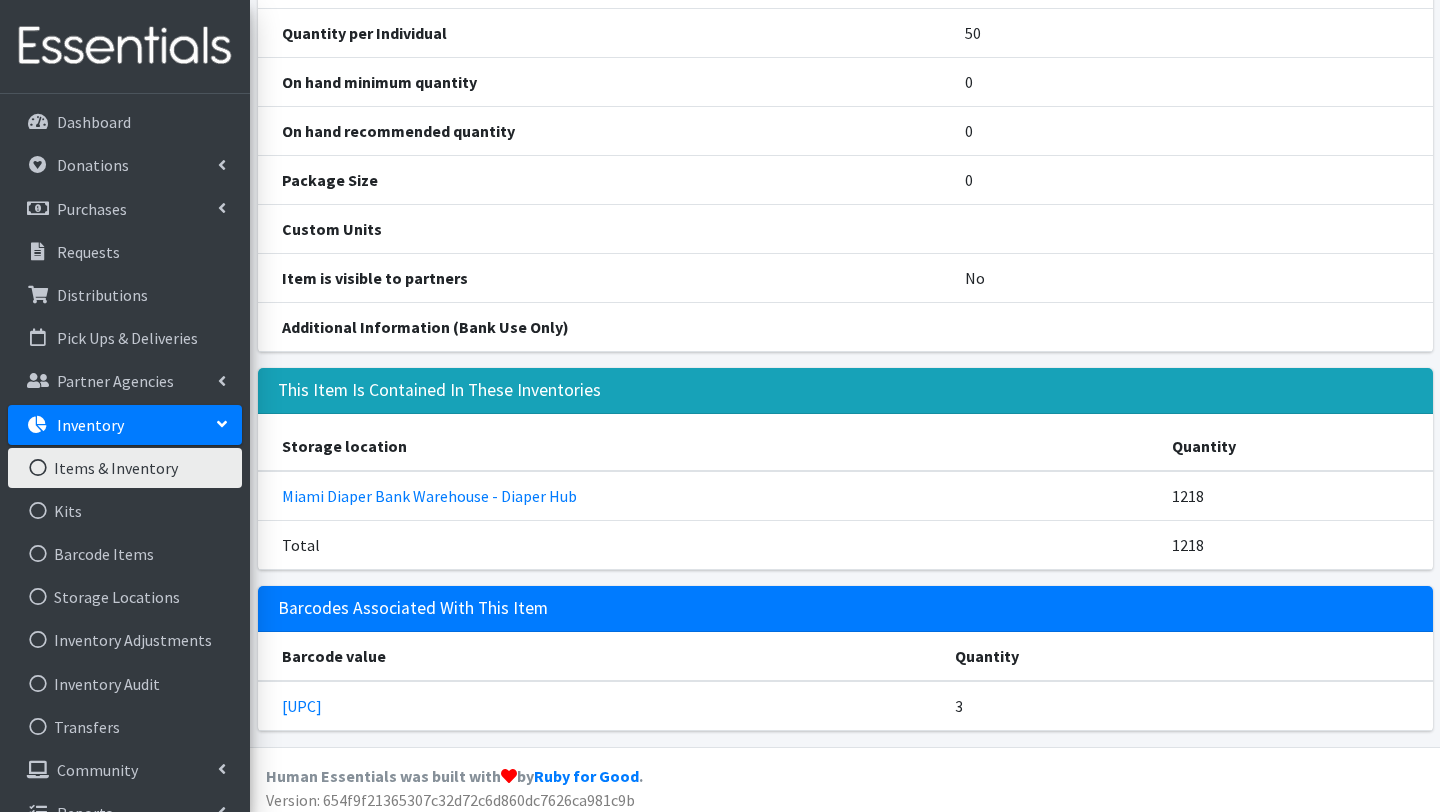 scroll, scrollTop: 315, scrollLeft: 0, axis: vertical 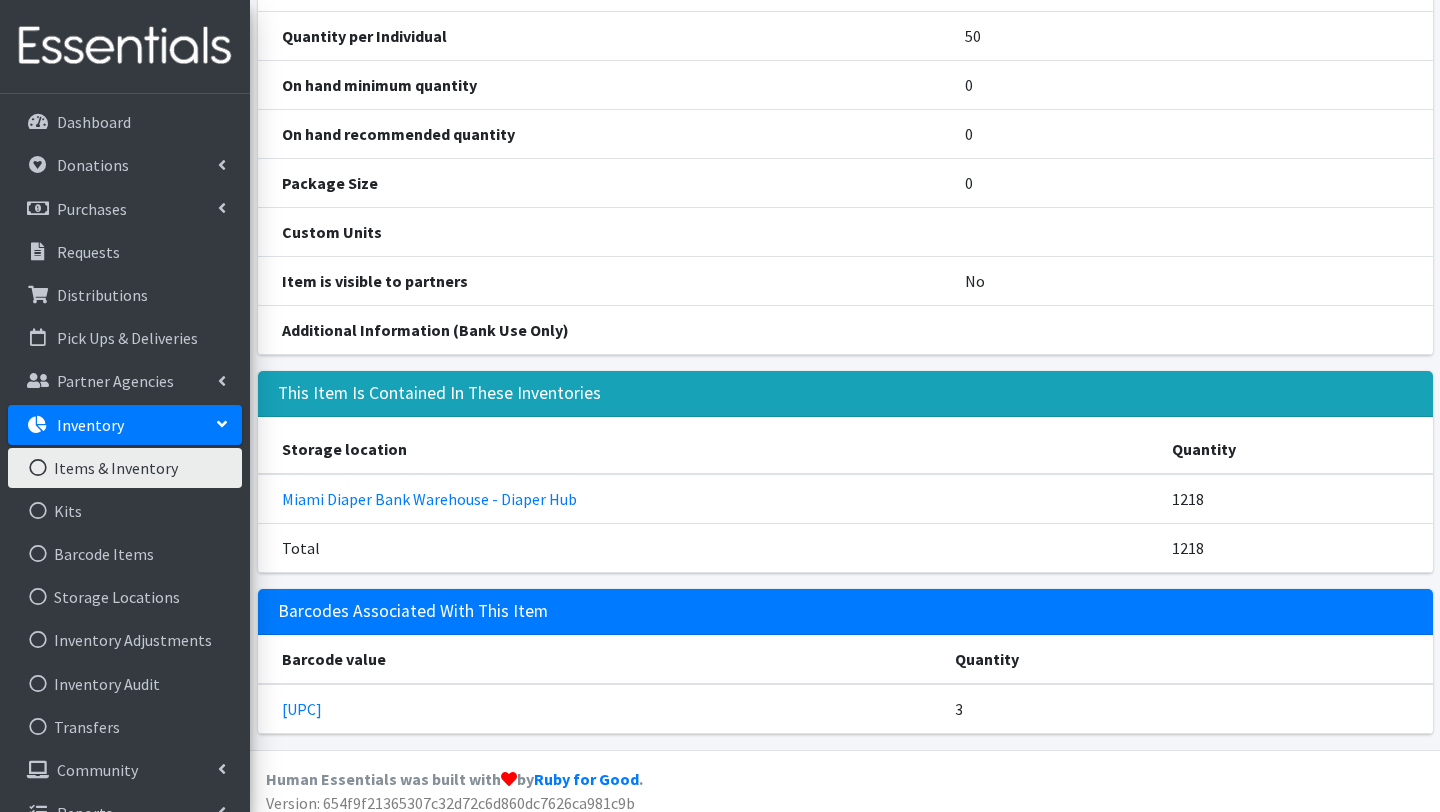 click on "1218" at bounding box center [1296, 499] 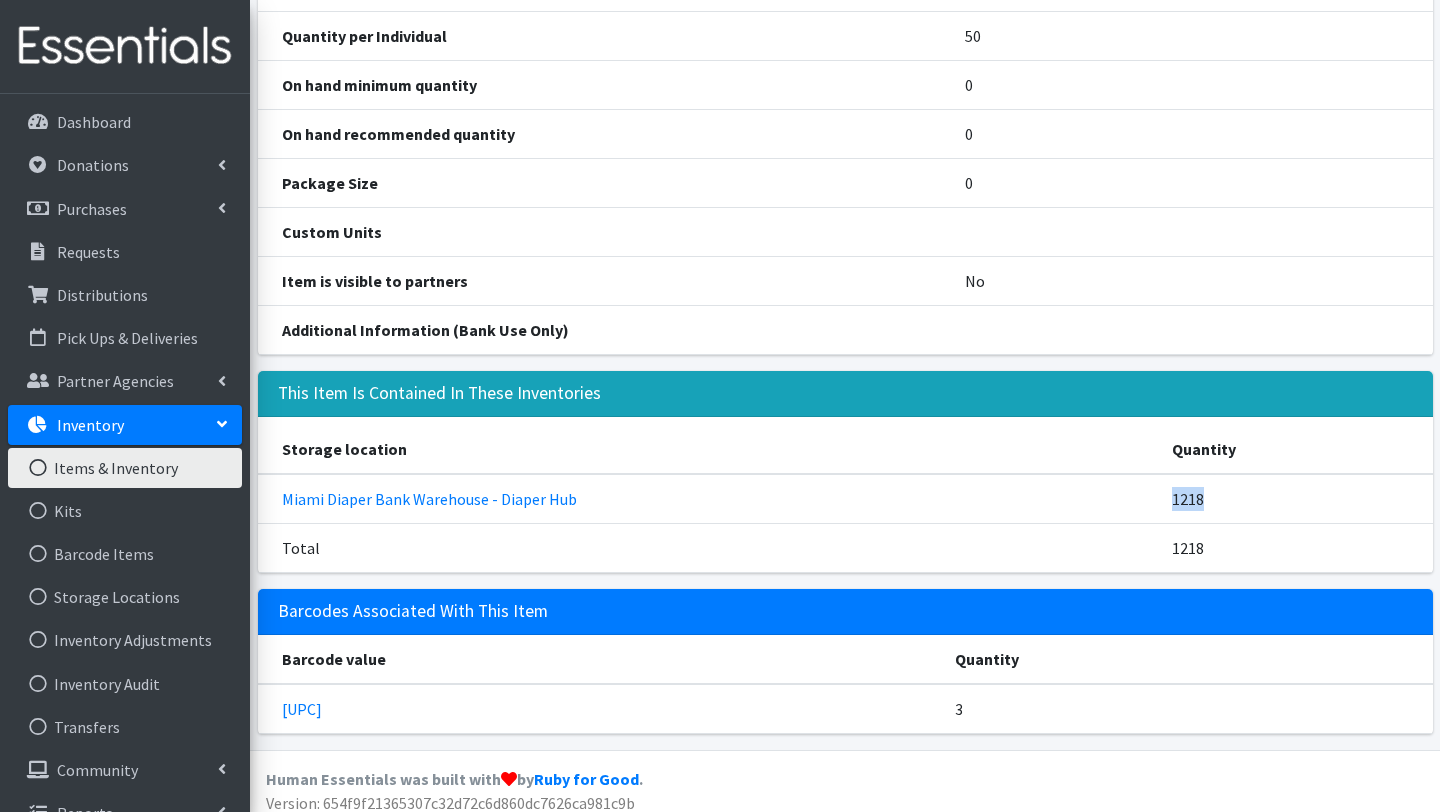 click on "1218" at bounding box center (1296, 499) 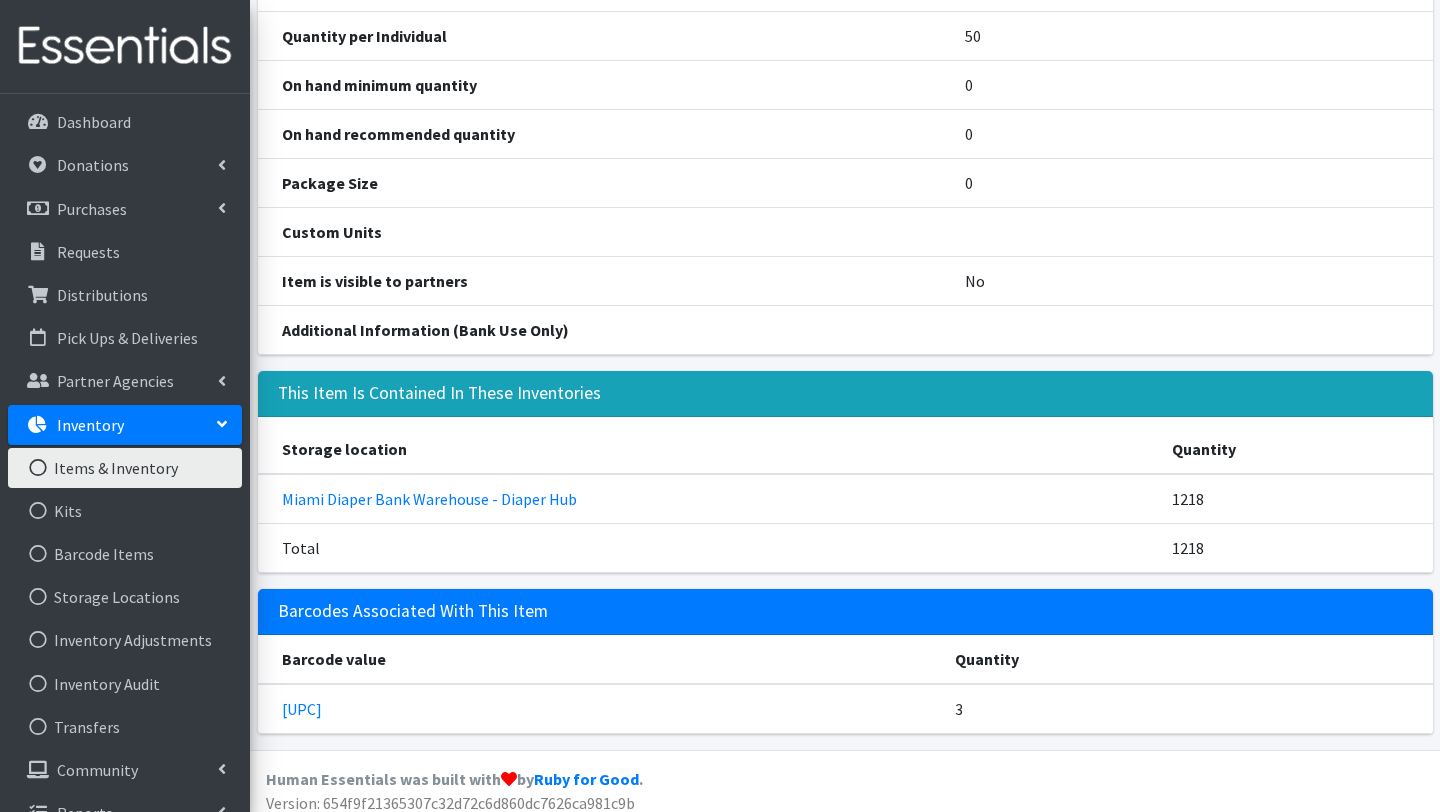 click on "Total" at bounding box center [709, 547] 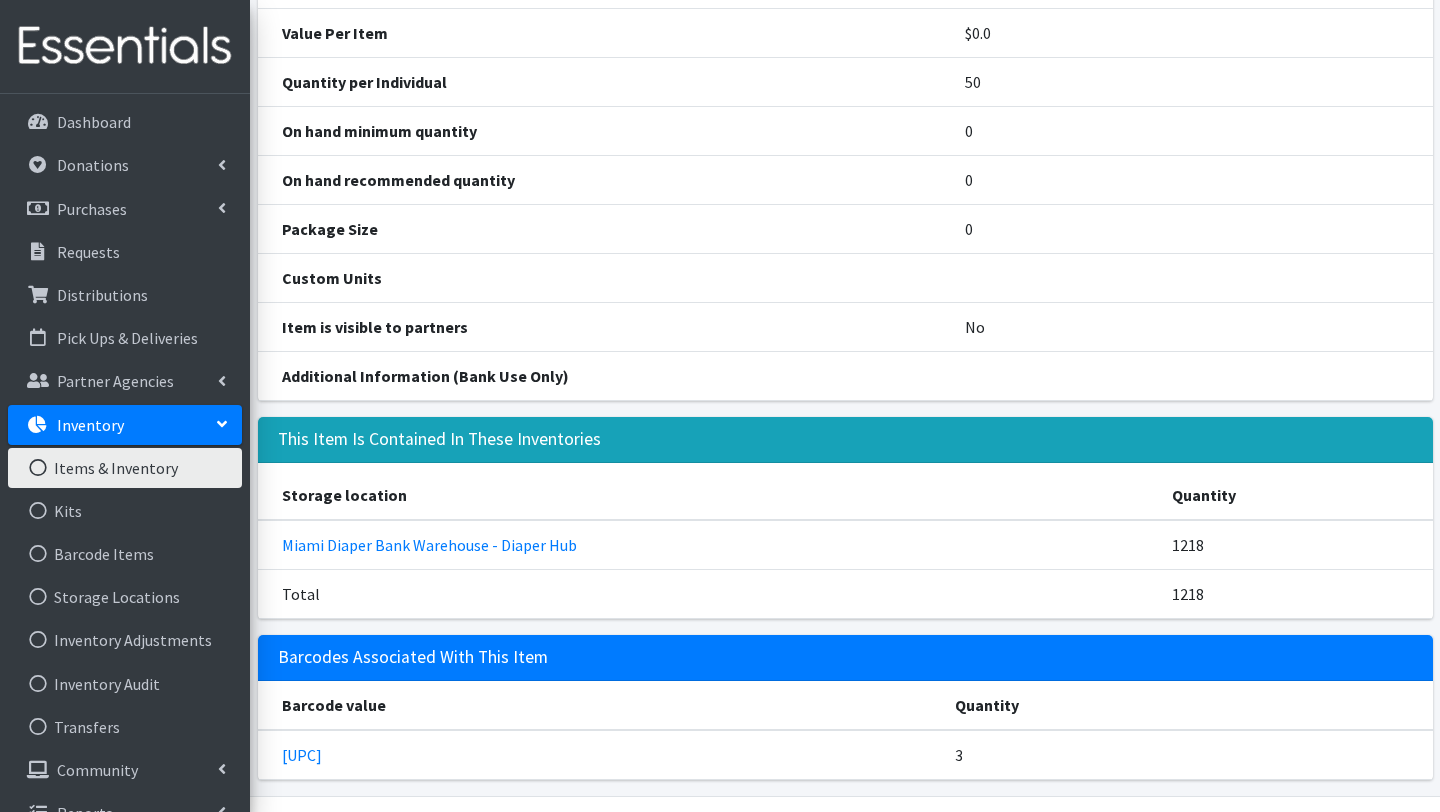 scroll, scrollTop: 264, scrollLeft: 0, axis: vertical 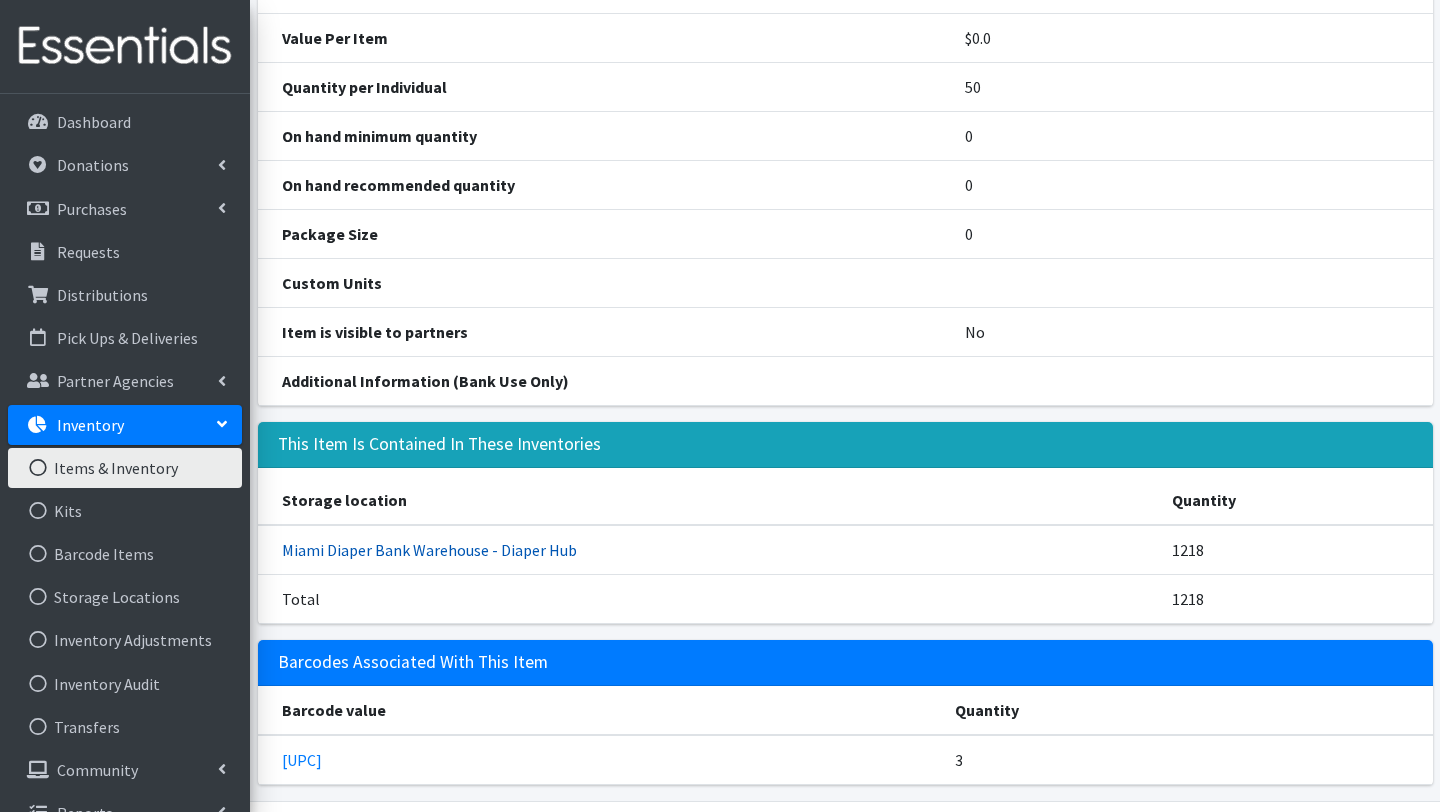 click on "Miami Diaper Bank Warehouse - Diaper Hub" at bounding box center (429, 550) 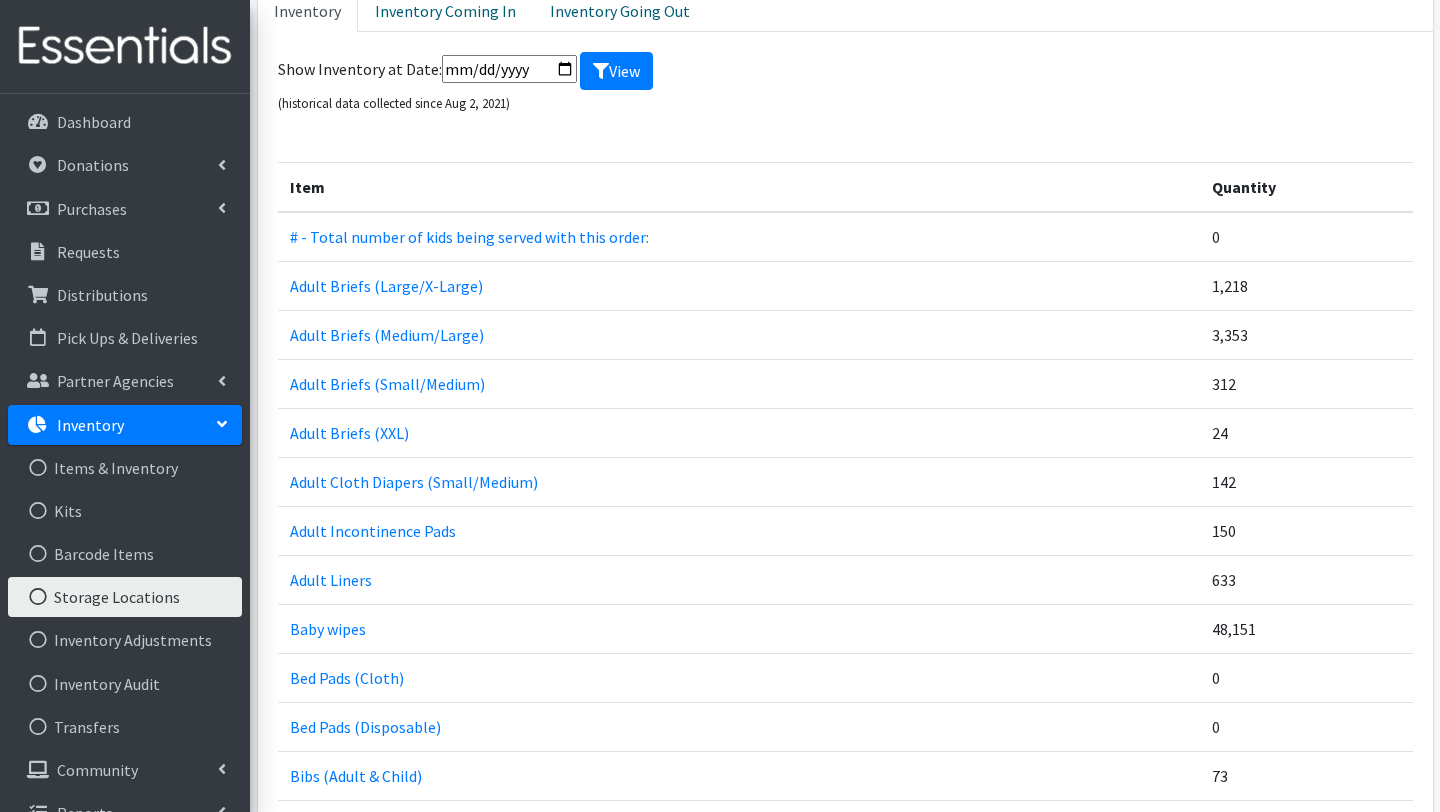 scroll, scrollTop: 367, scrollLeft: 0, axis: vertical 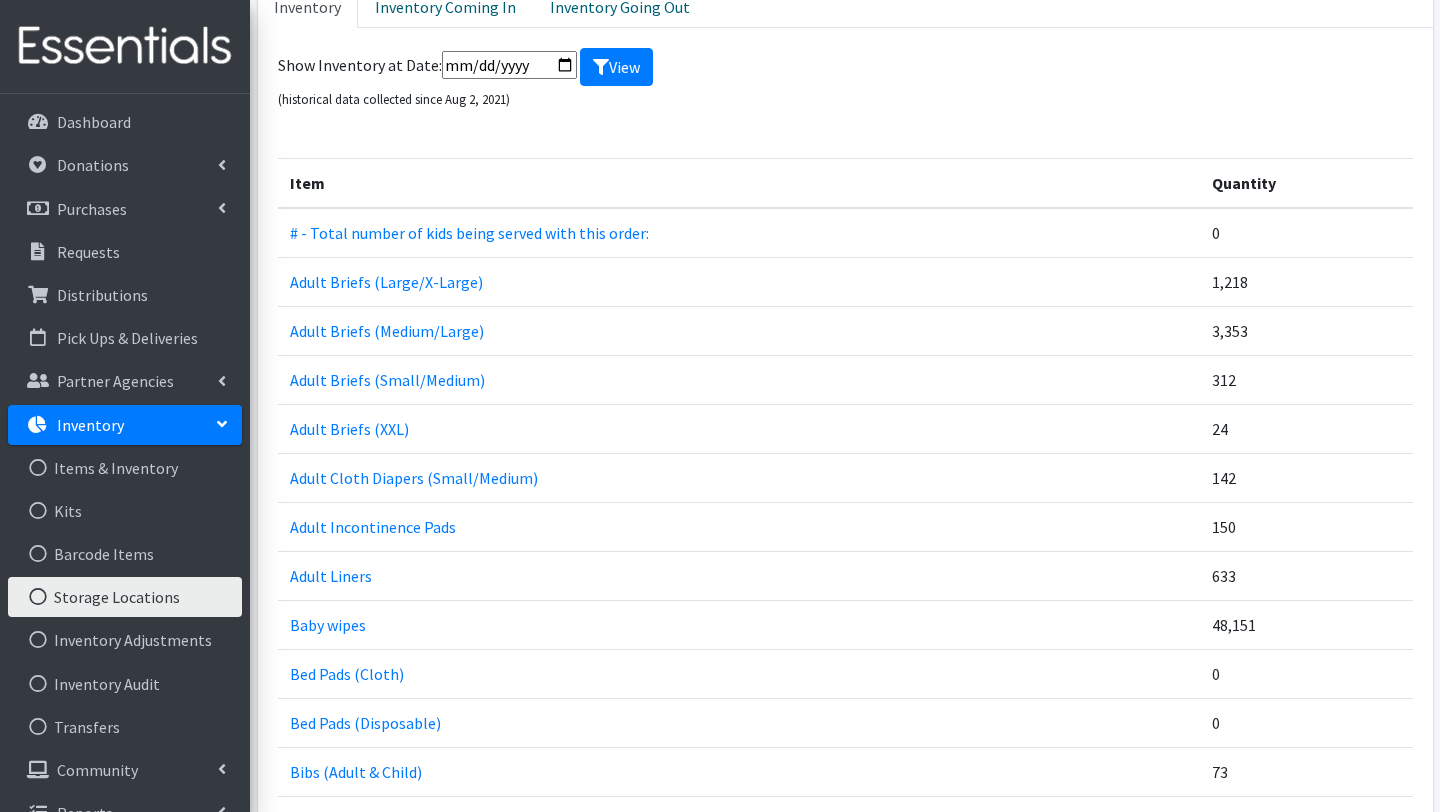 click on "1,218" at bounding box center [1306, 282] 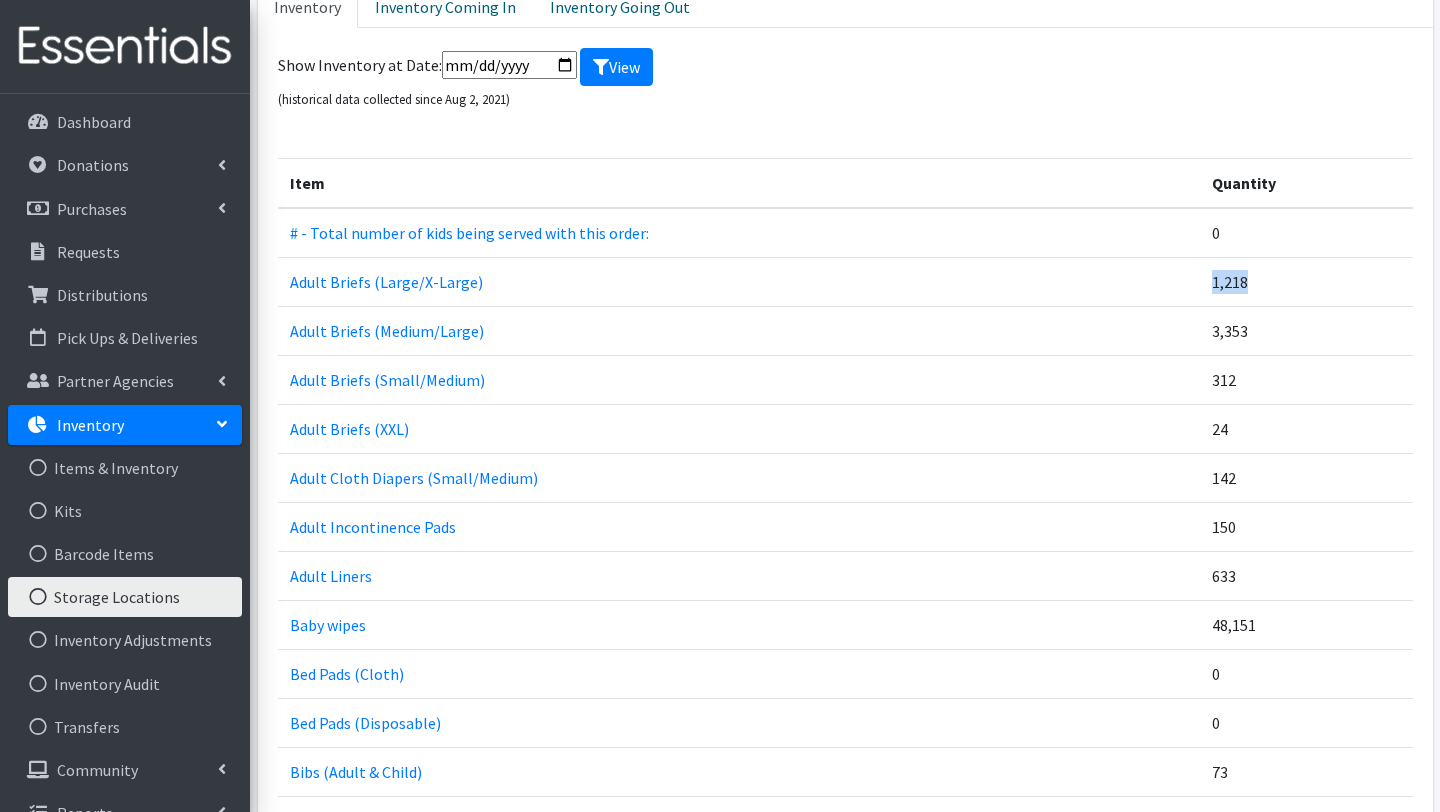 click on "1,218" at bounding box center [1306, 282] 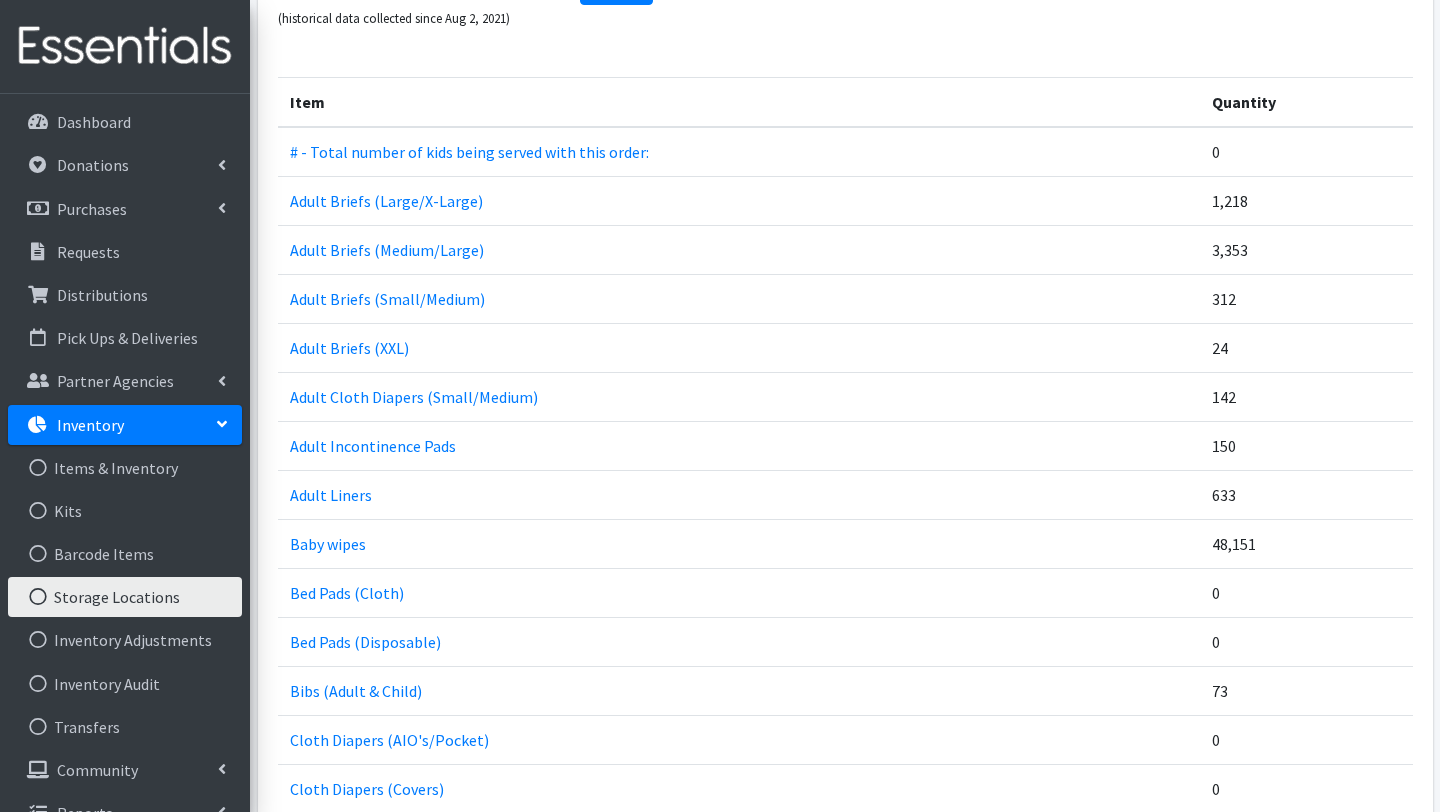 scroll, scrollTop: 449, scrollLeft: 0, axis: vertical 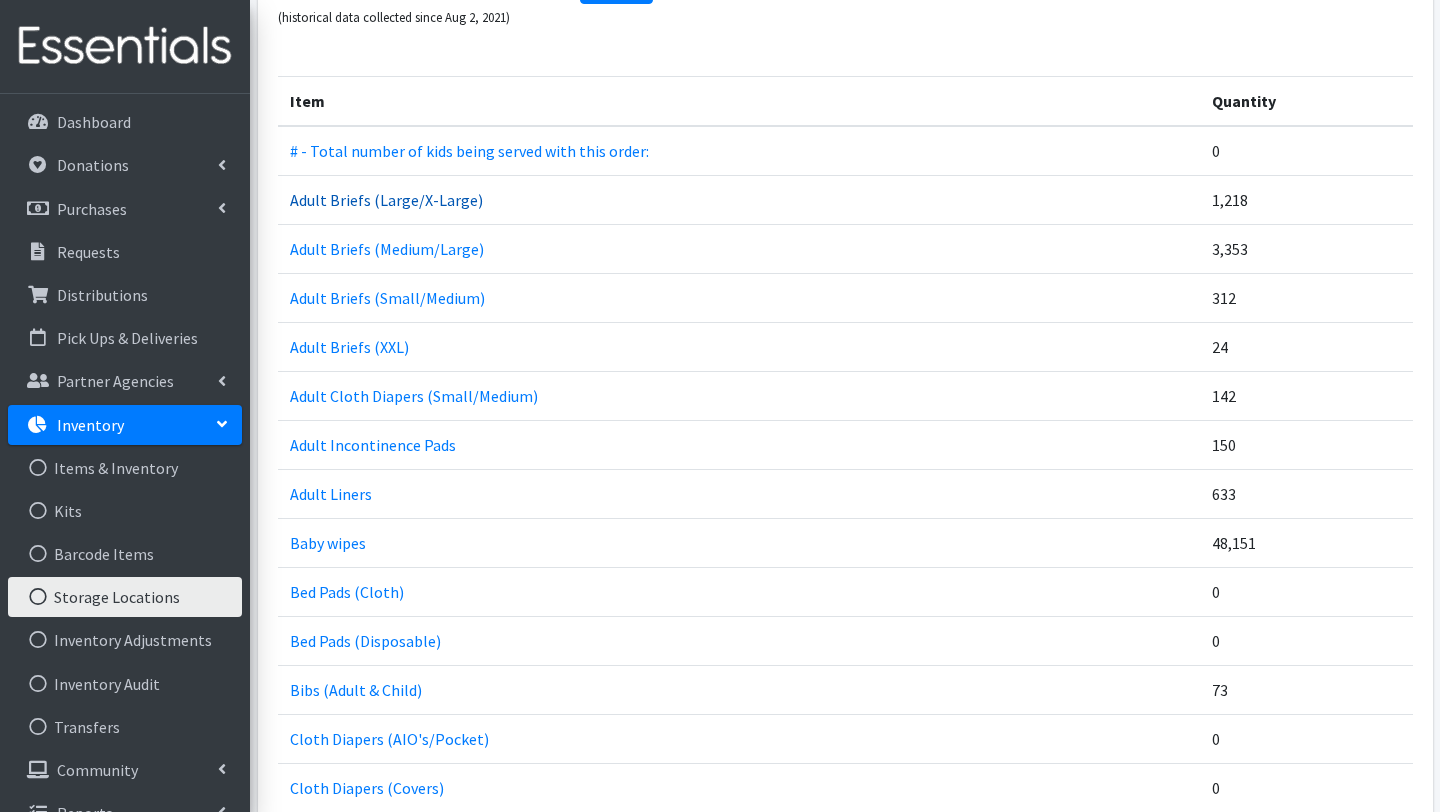 click on "Adult Briefs (Large/X-Large)" at bounding box center [386, 200] 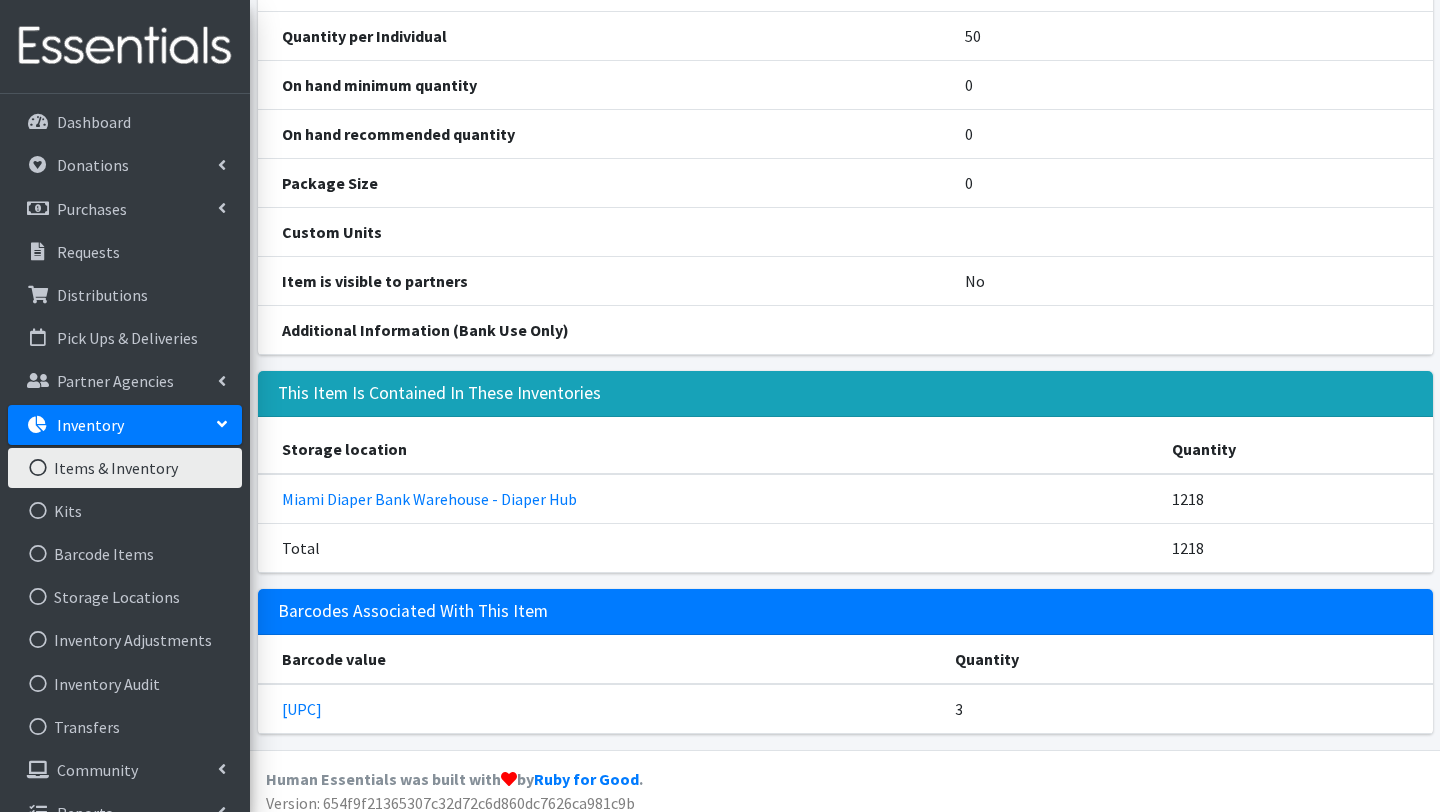 scroll, scrollTop: 328, scrollLeft: 0, axis: vertical 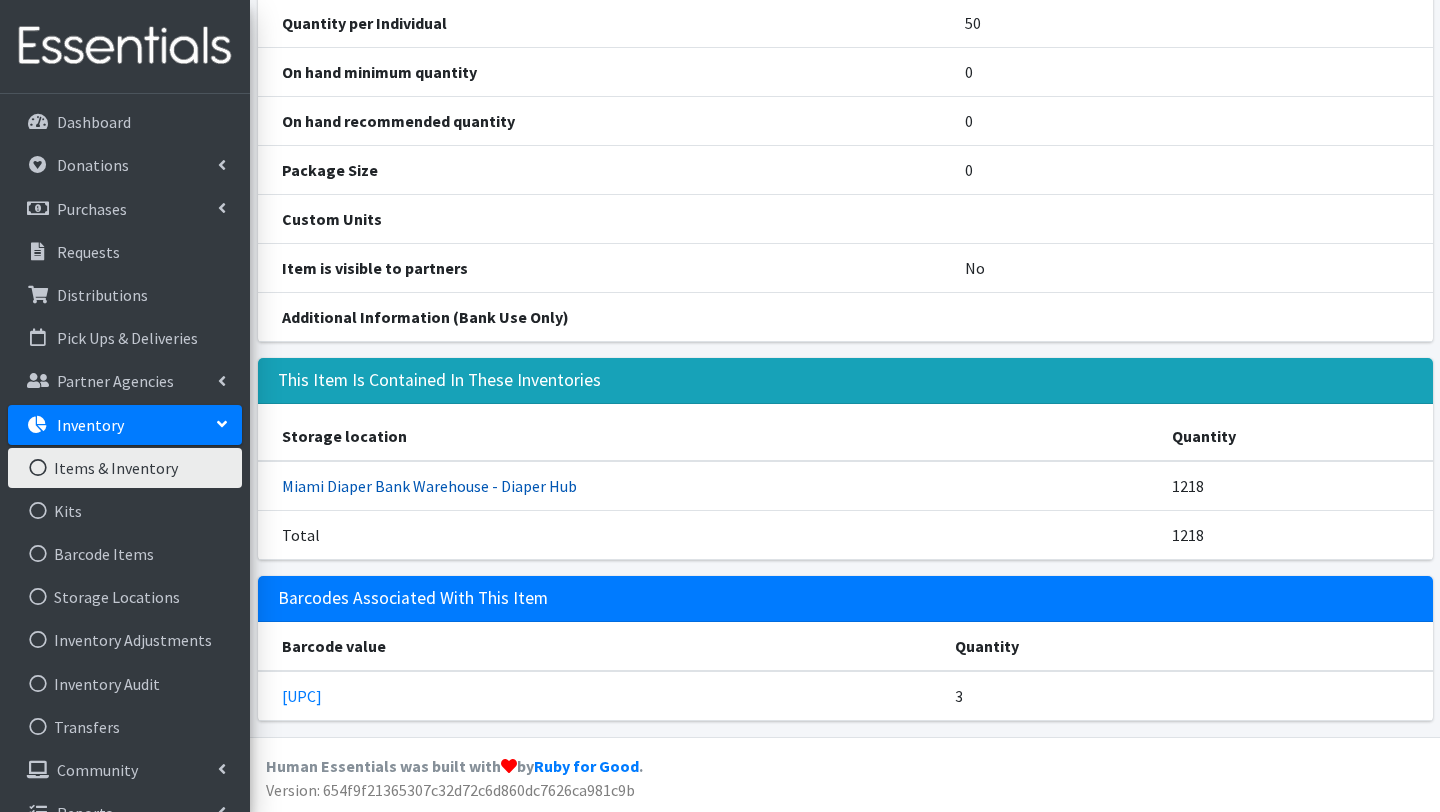 click on "Miami Diaper Bank Warehouse - Diaper Hub" at bounding box center (429, 486) 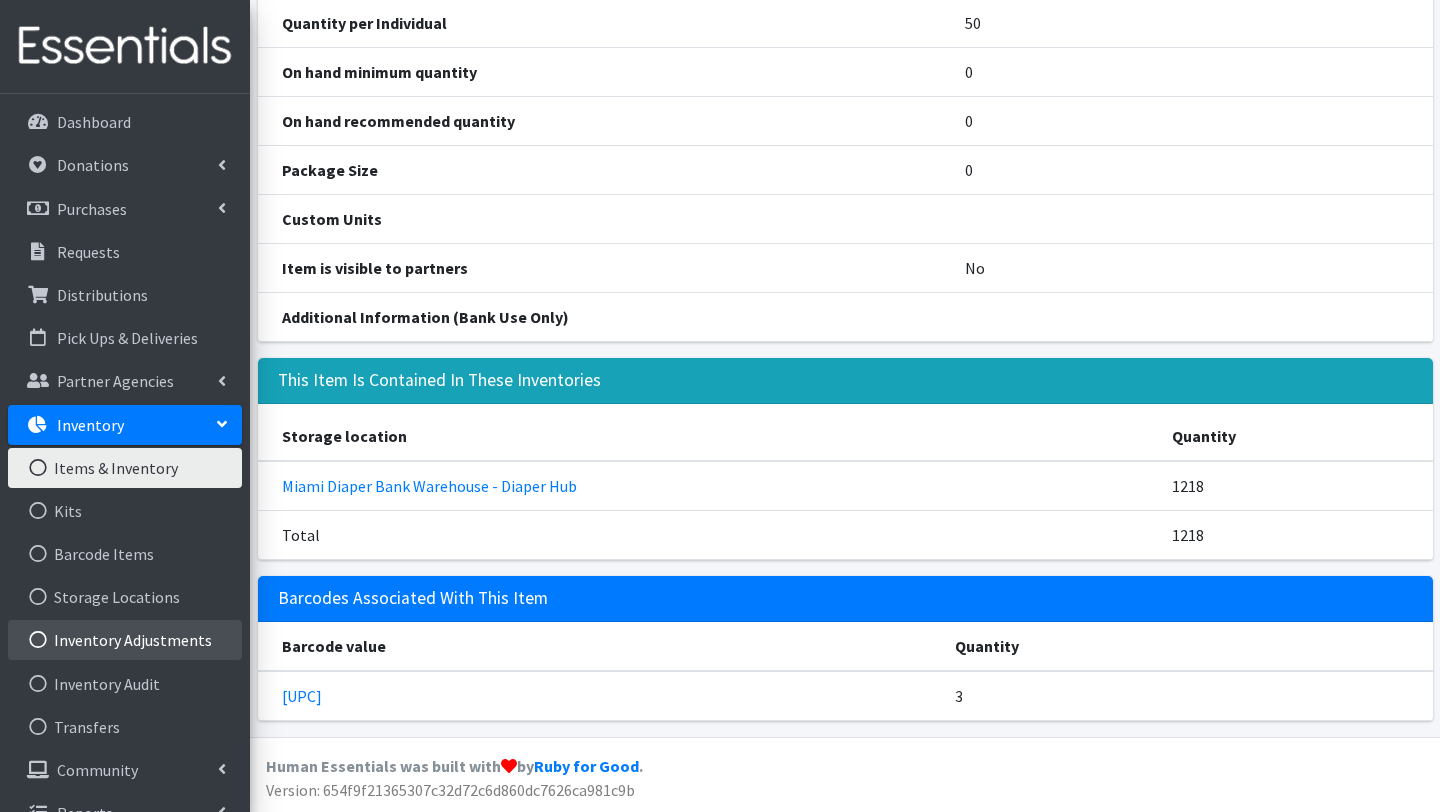 click on "Inventory Adjustments" at bounding box center (125, 640) 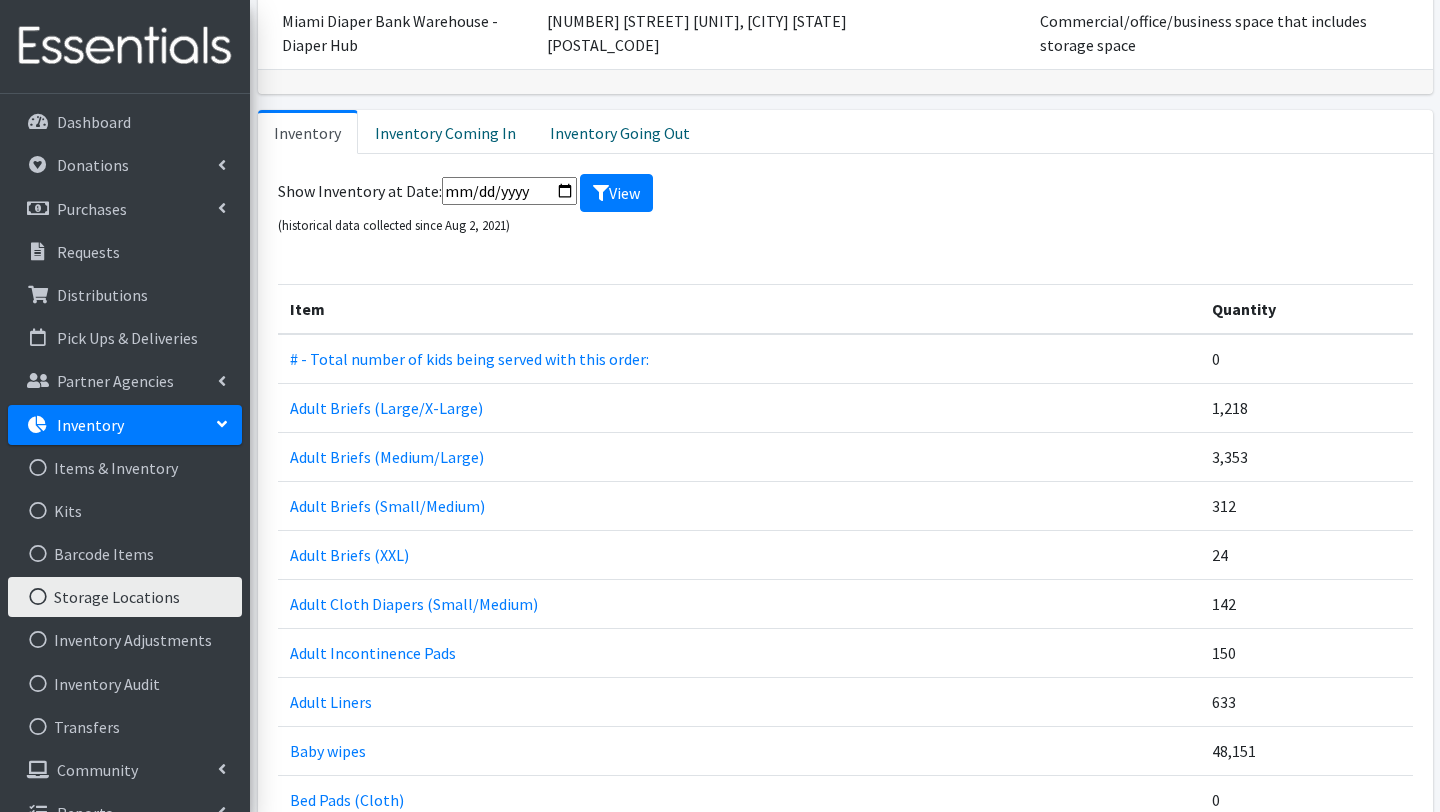 scroll, scrollTop: 257, scrollLeft: 0, axis: vertical 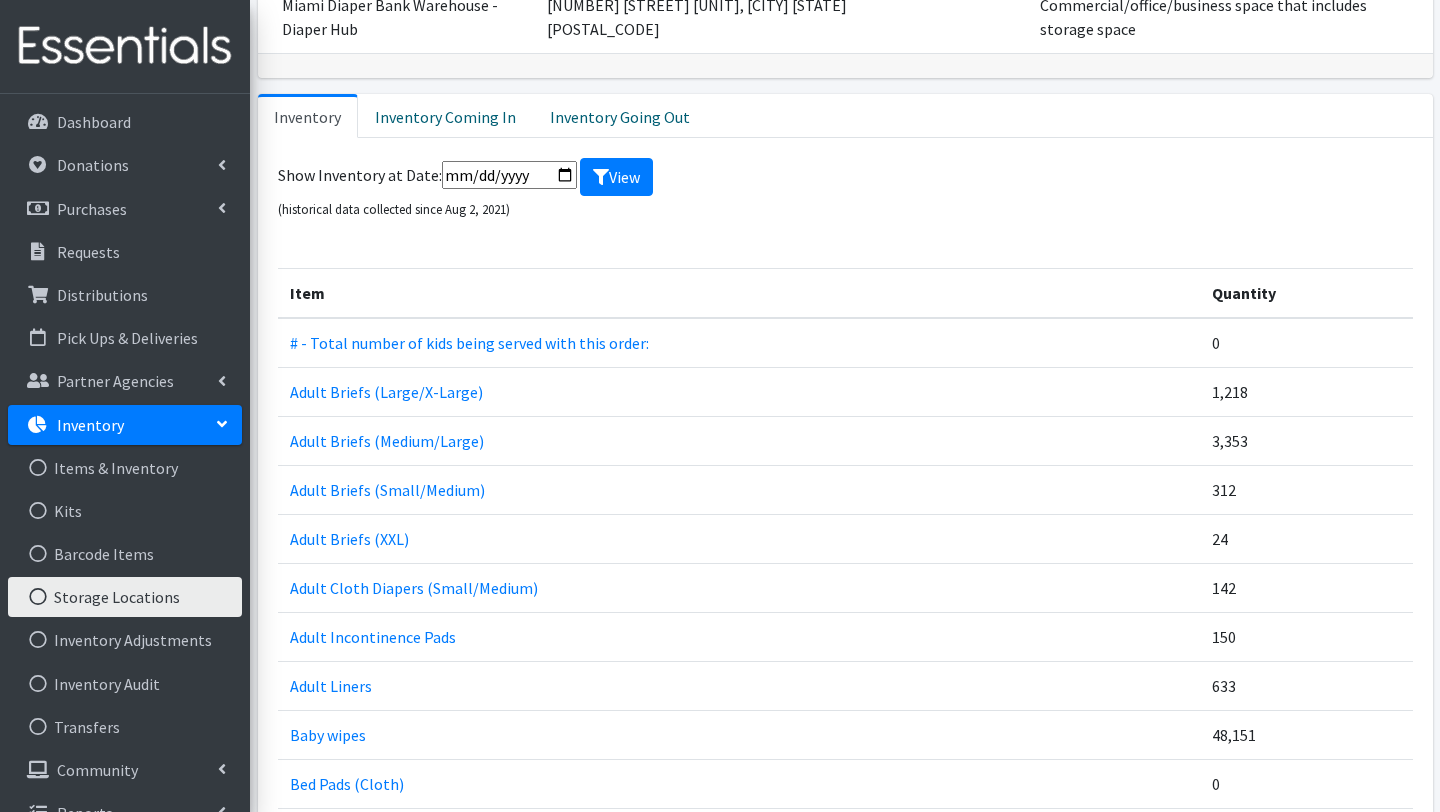 click on "1,218" at bounding box center (1306, 392) 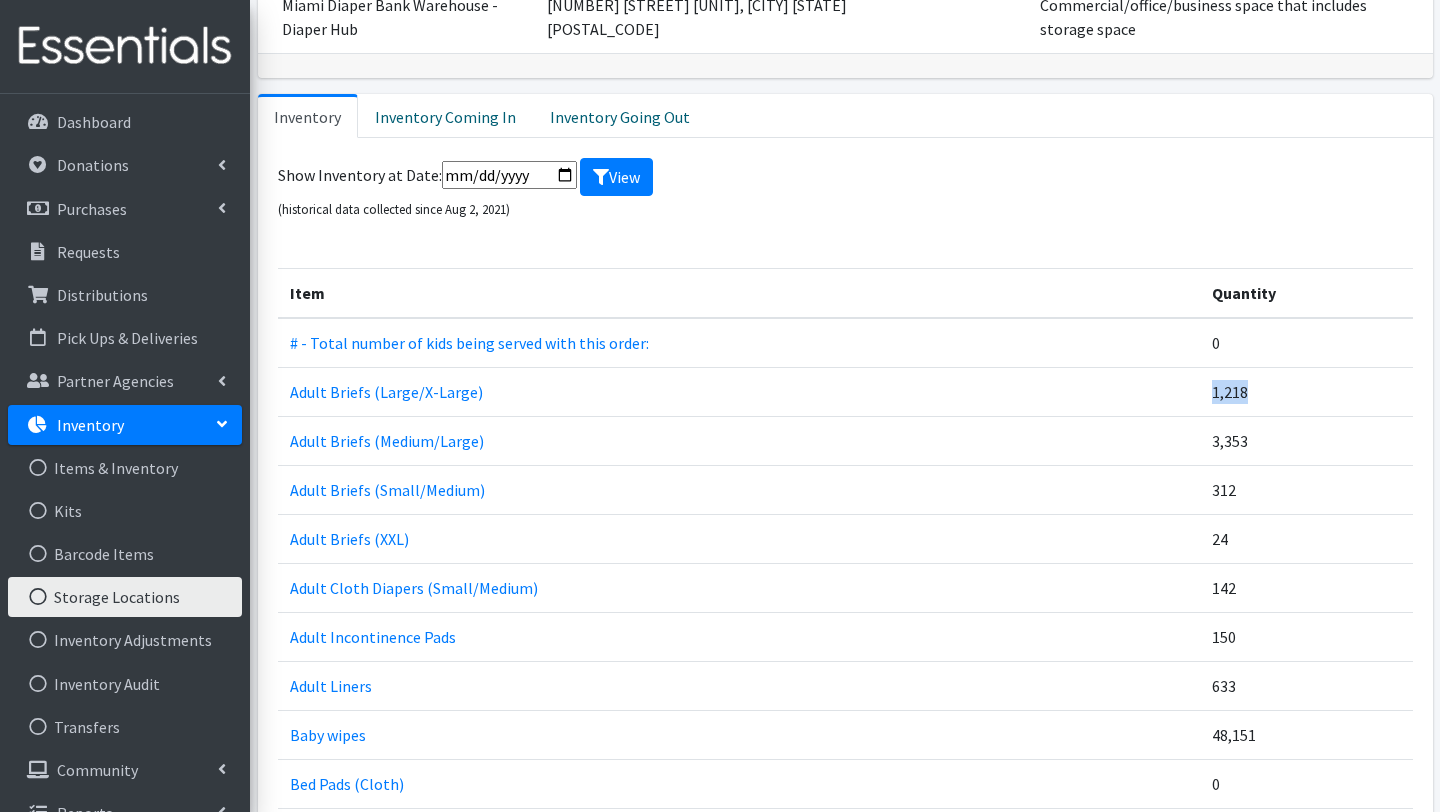 click on "1,218" at bounding box center [1306, 392] 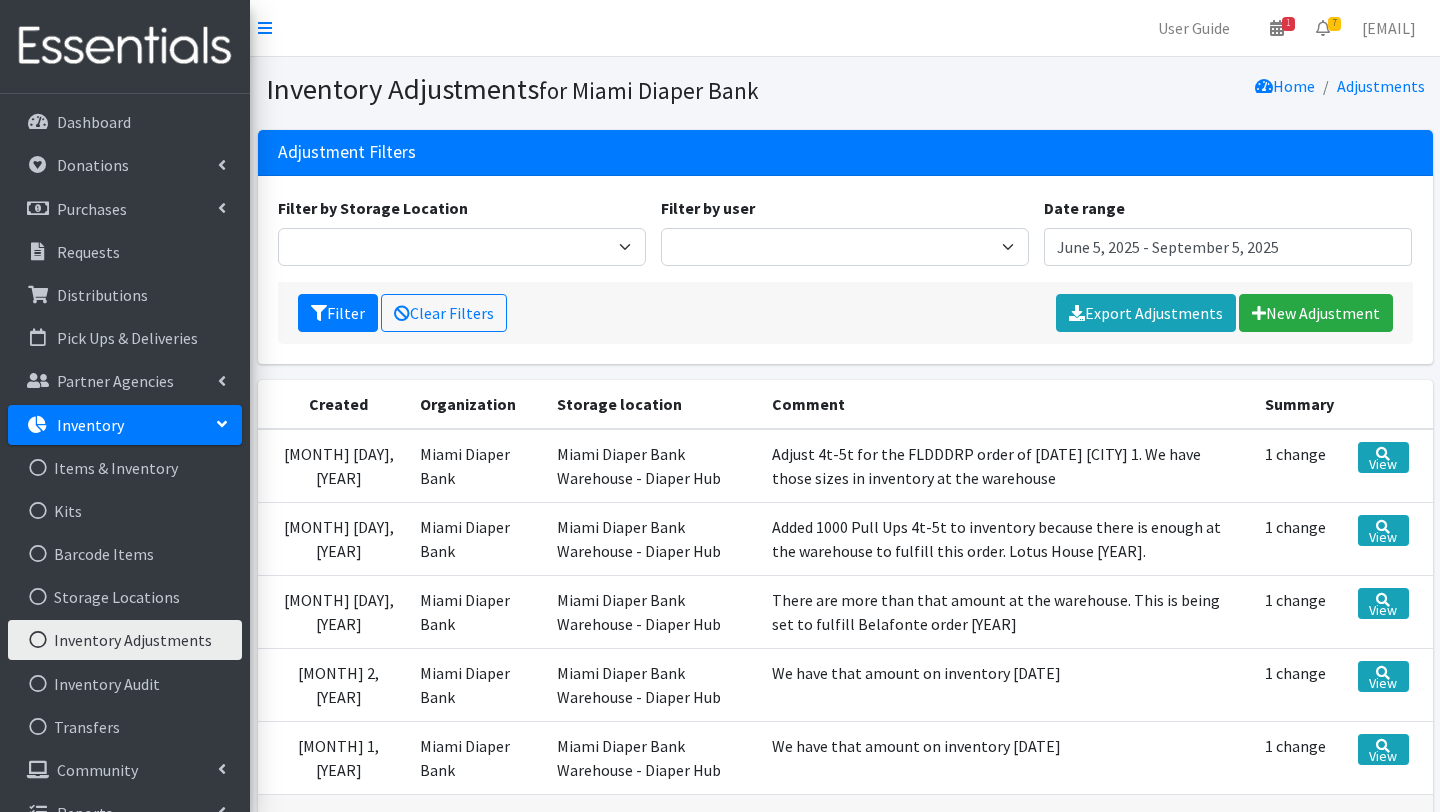 scroll, scrollTop: 0, scrollLeft: 0, axis: both 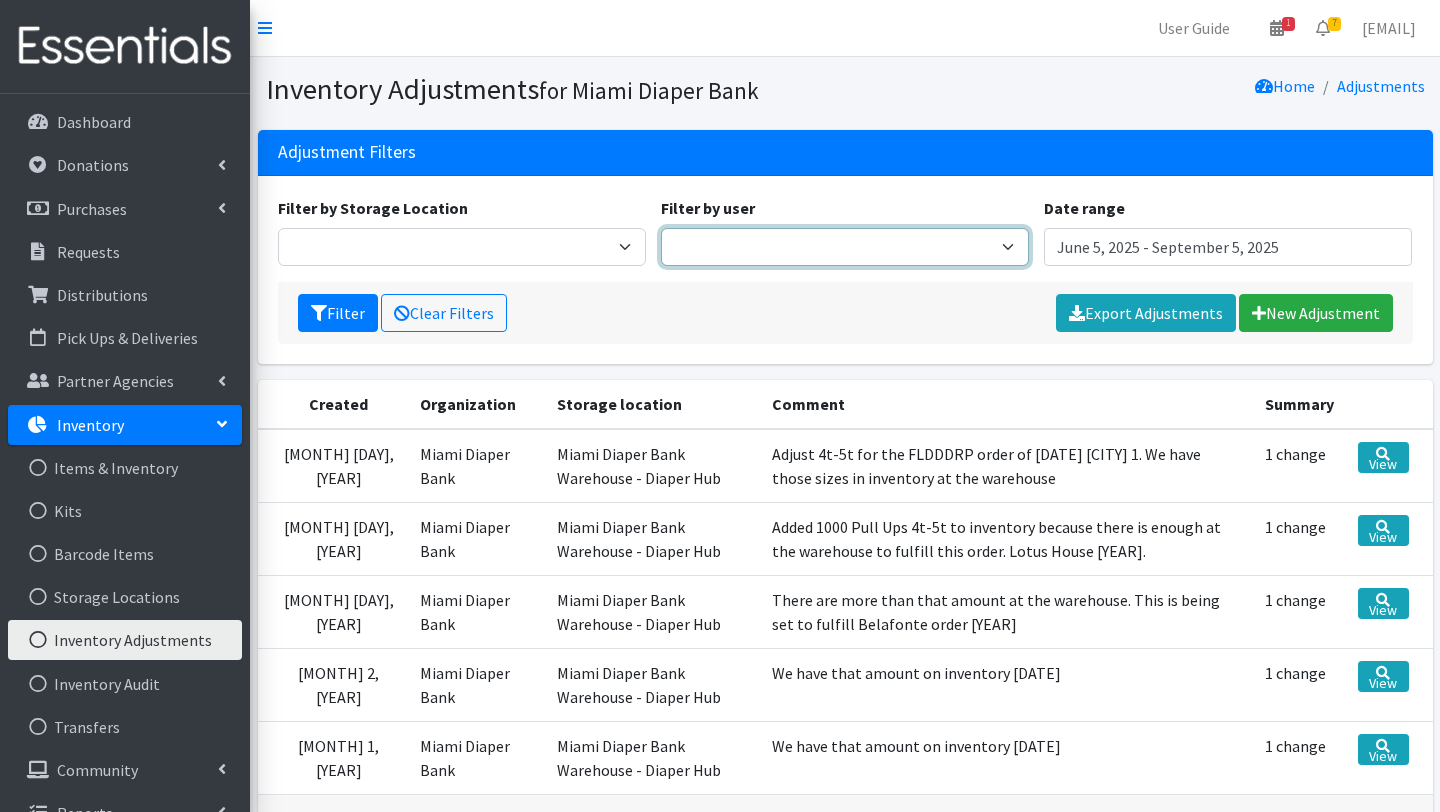 click on "Executive Director
diapers@miamidiaperbank.com
Program Coordinator
Mobile/Warehouse Coordinator" at bounding box center [845, 247] 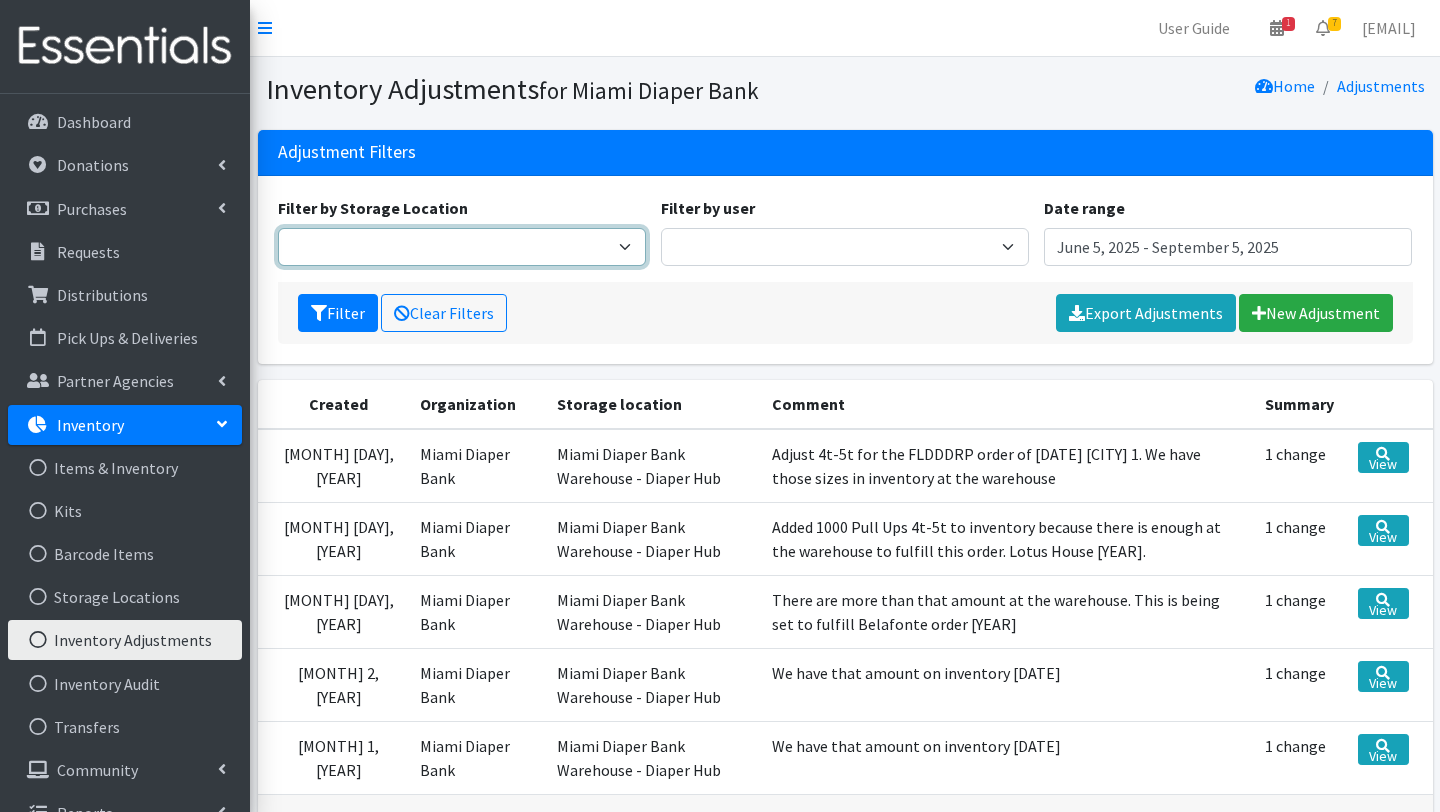 click on "Miami Diaper Bank Warehouse - Diaper Hub" at bounding box center (462, 247) 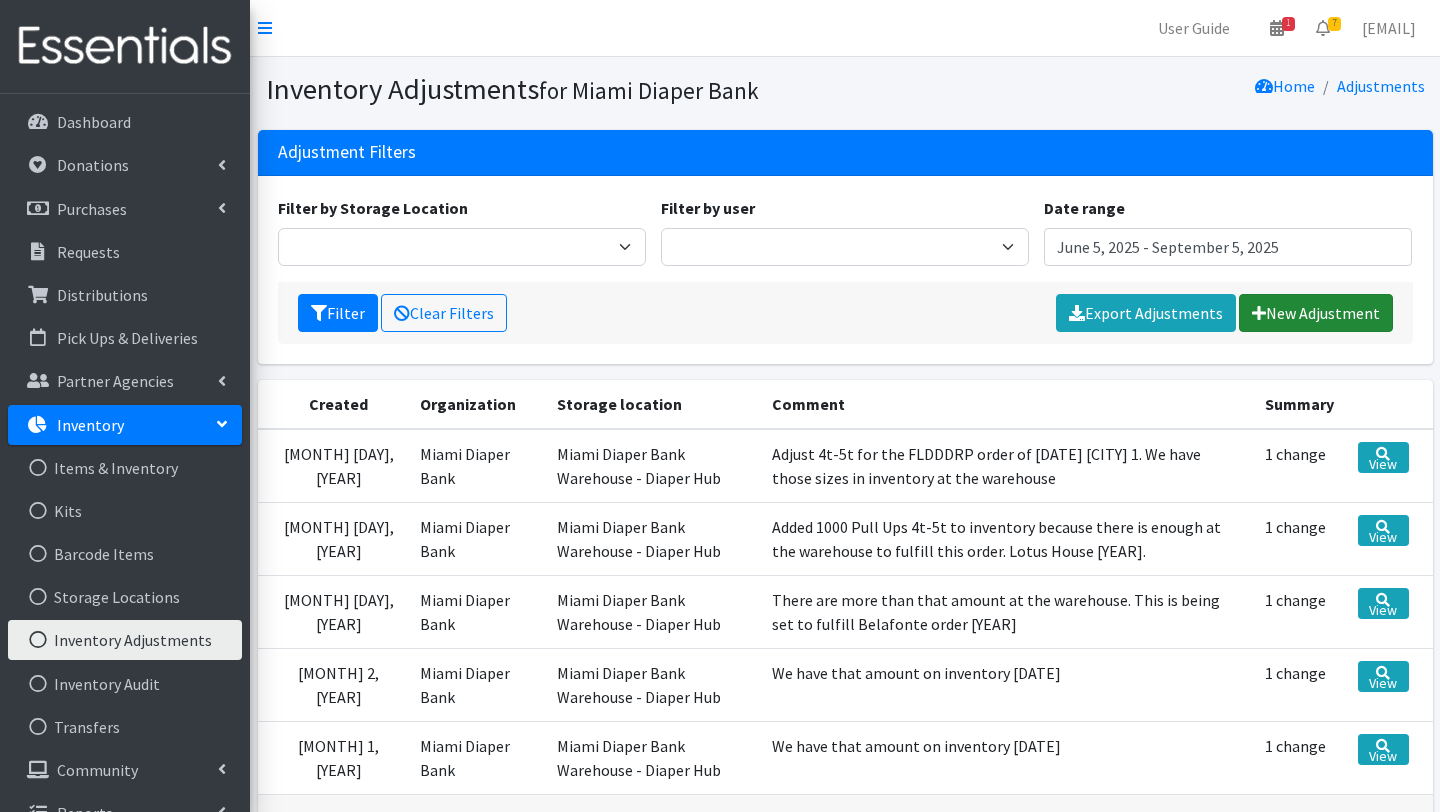 click on "New Adjustment" at bounding box center (1316, 313) 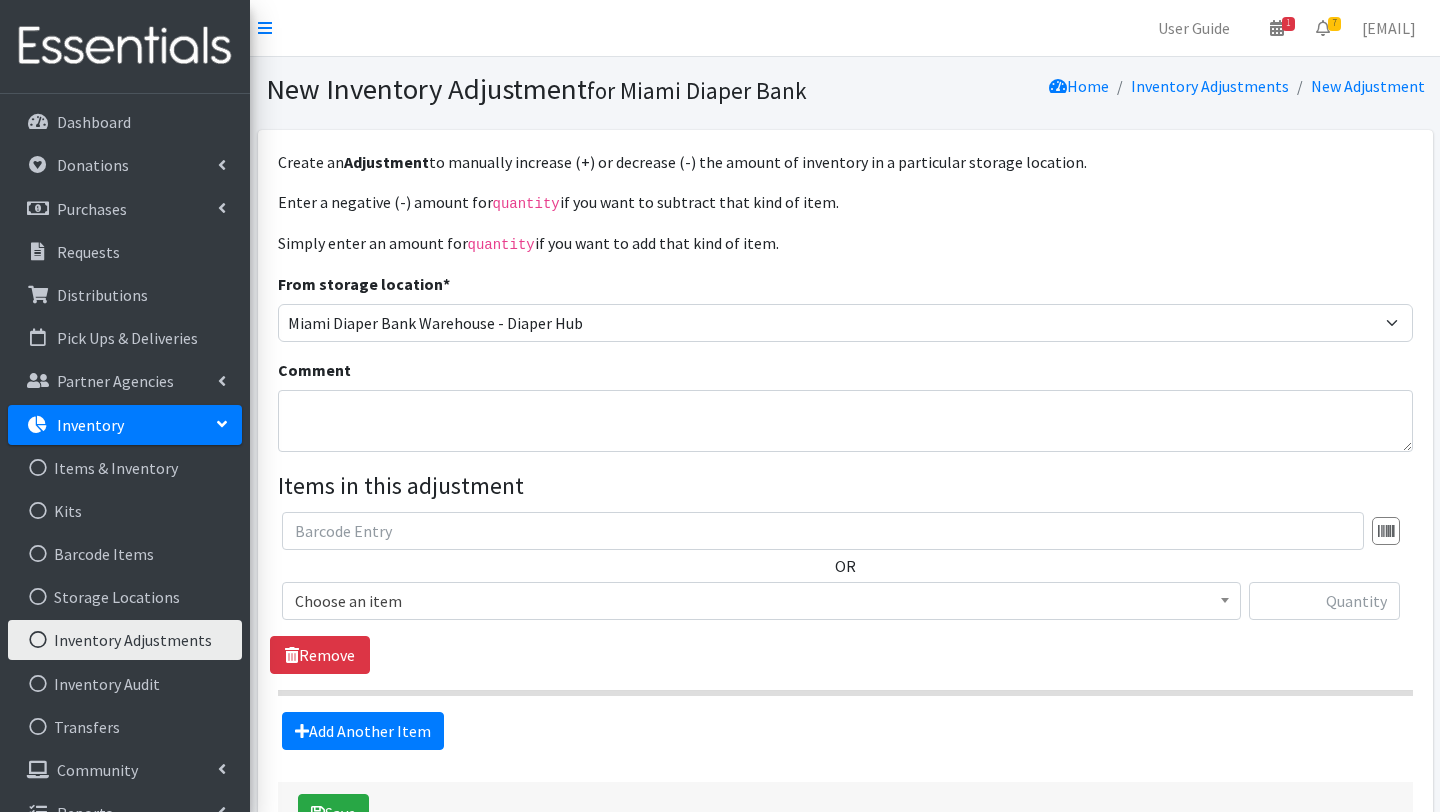 scroll, scrollTop: 0, scrollLeft: 0, axis: both 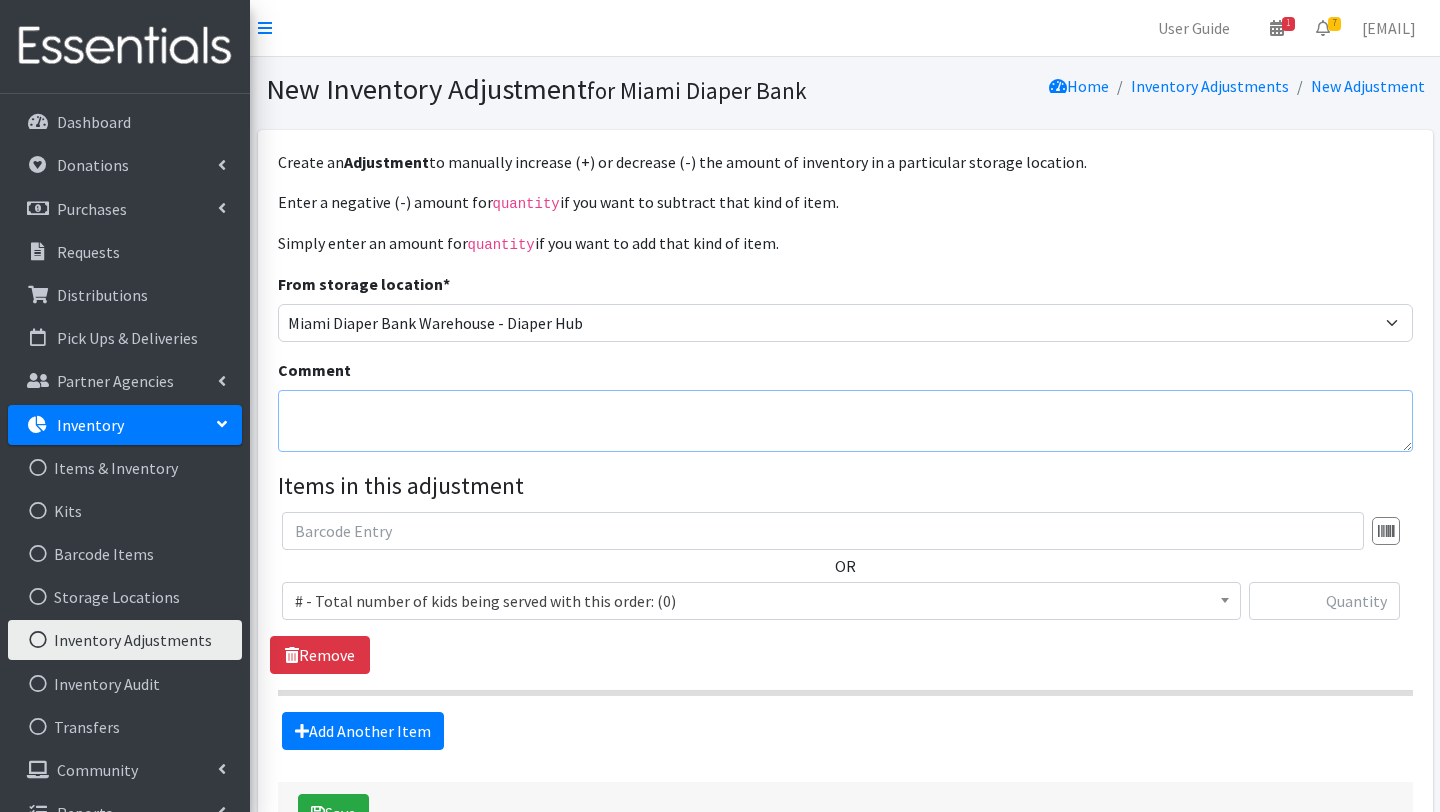 click on "Comment" at bounding box center (845, 421) 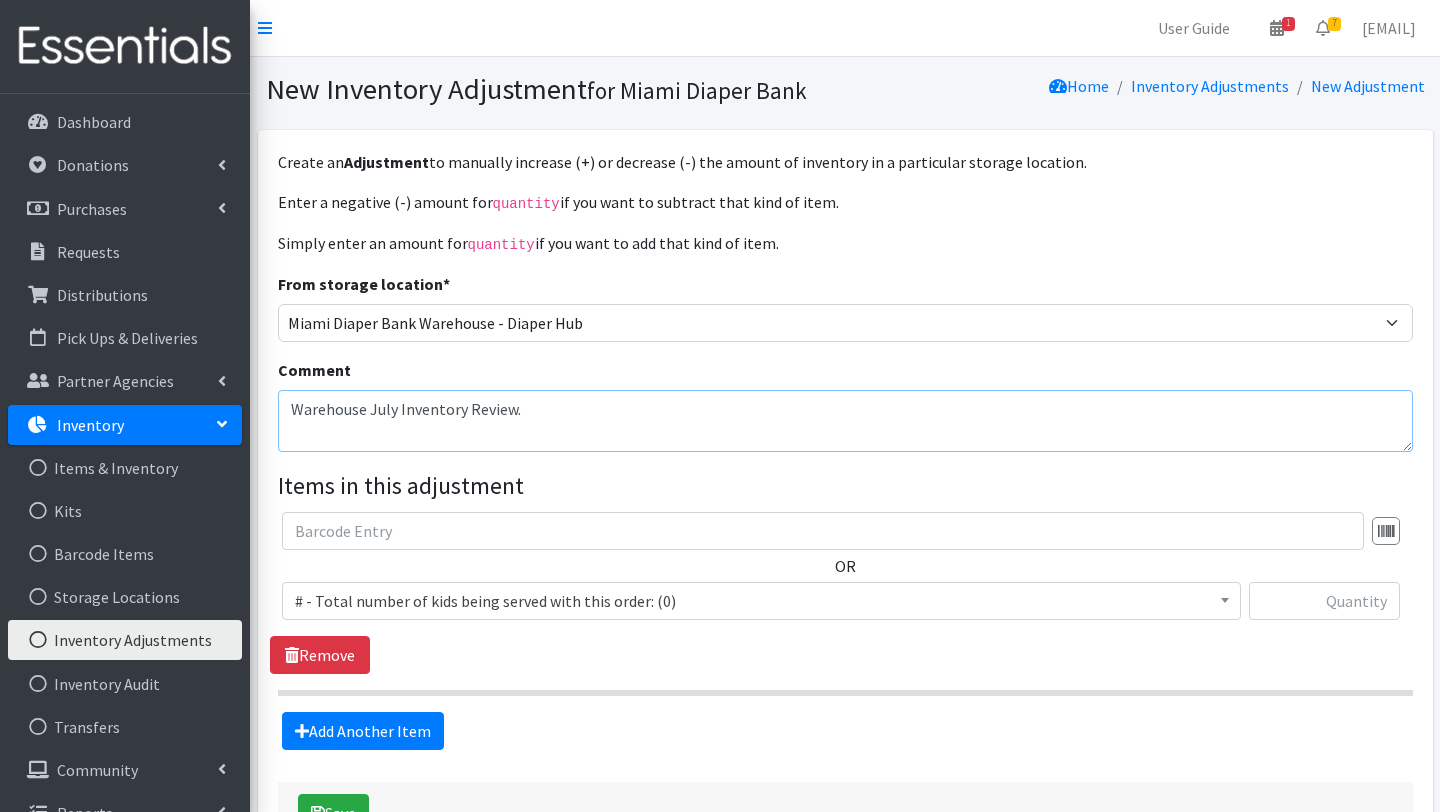 click on "Warehouse July Inventory Review." at bounding box center (845, 421) 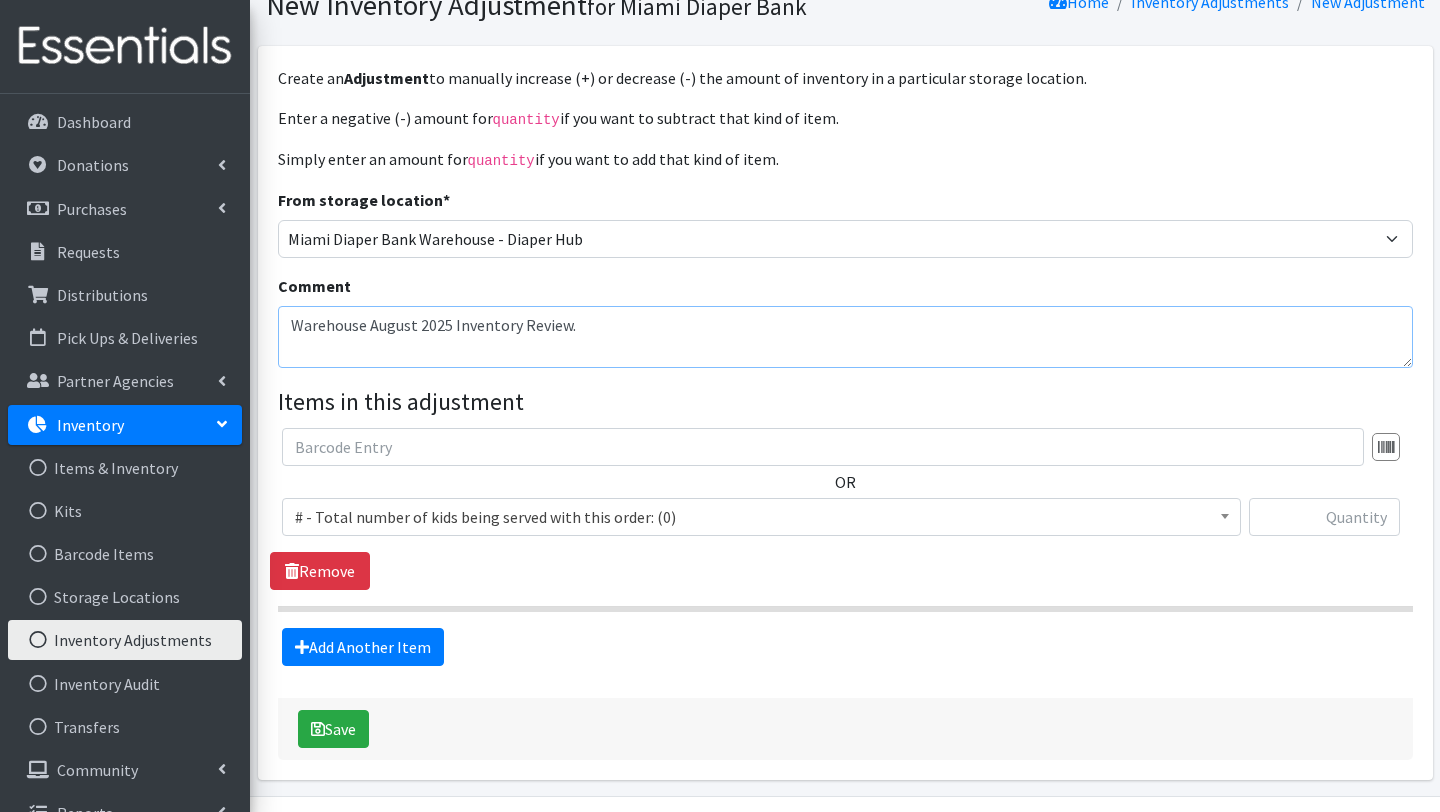 scroll, scrollTop: 140, scrollLeft: 0, axis: vertical 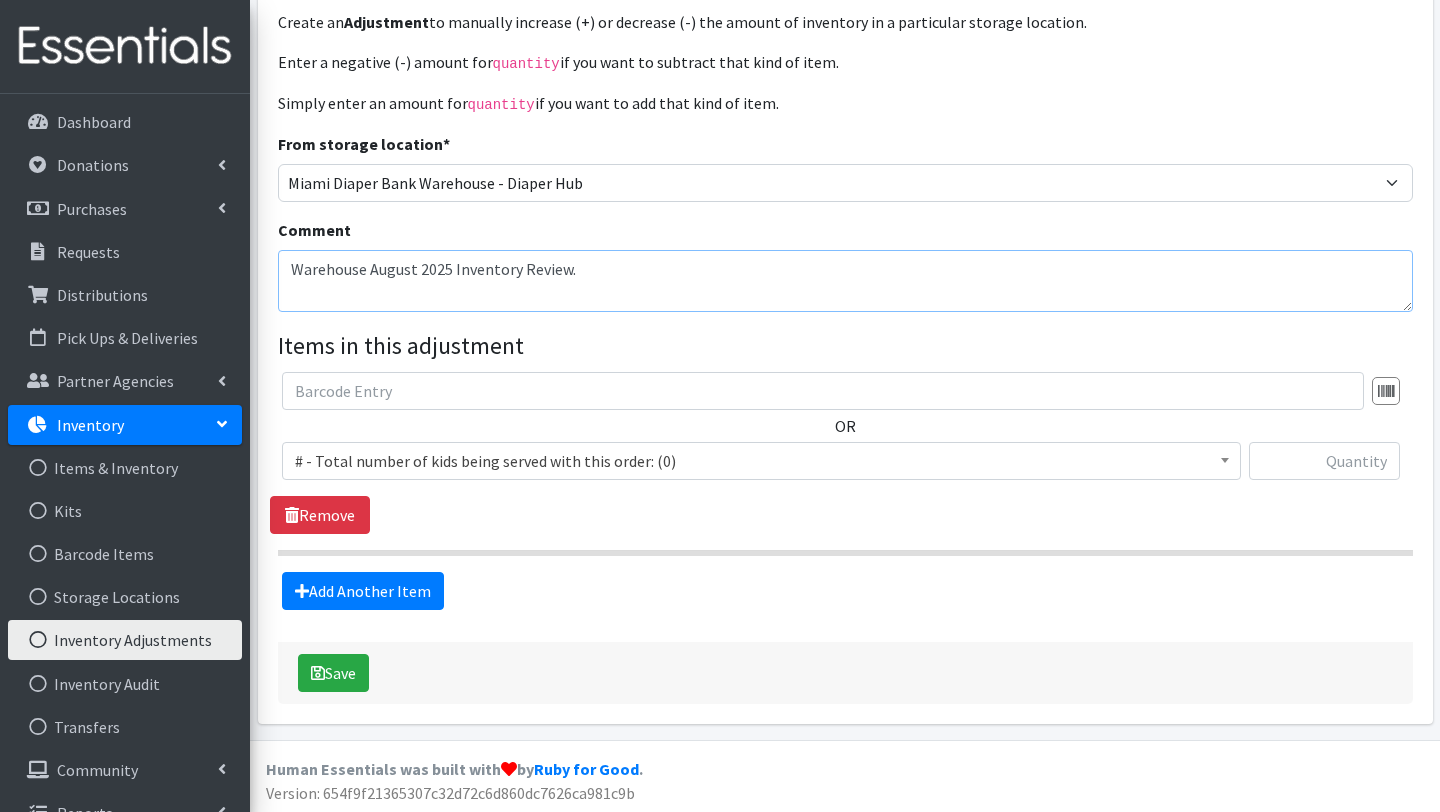 type on "Warehouse August 2025 Inventory Review." 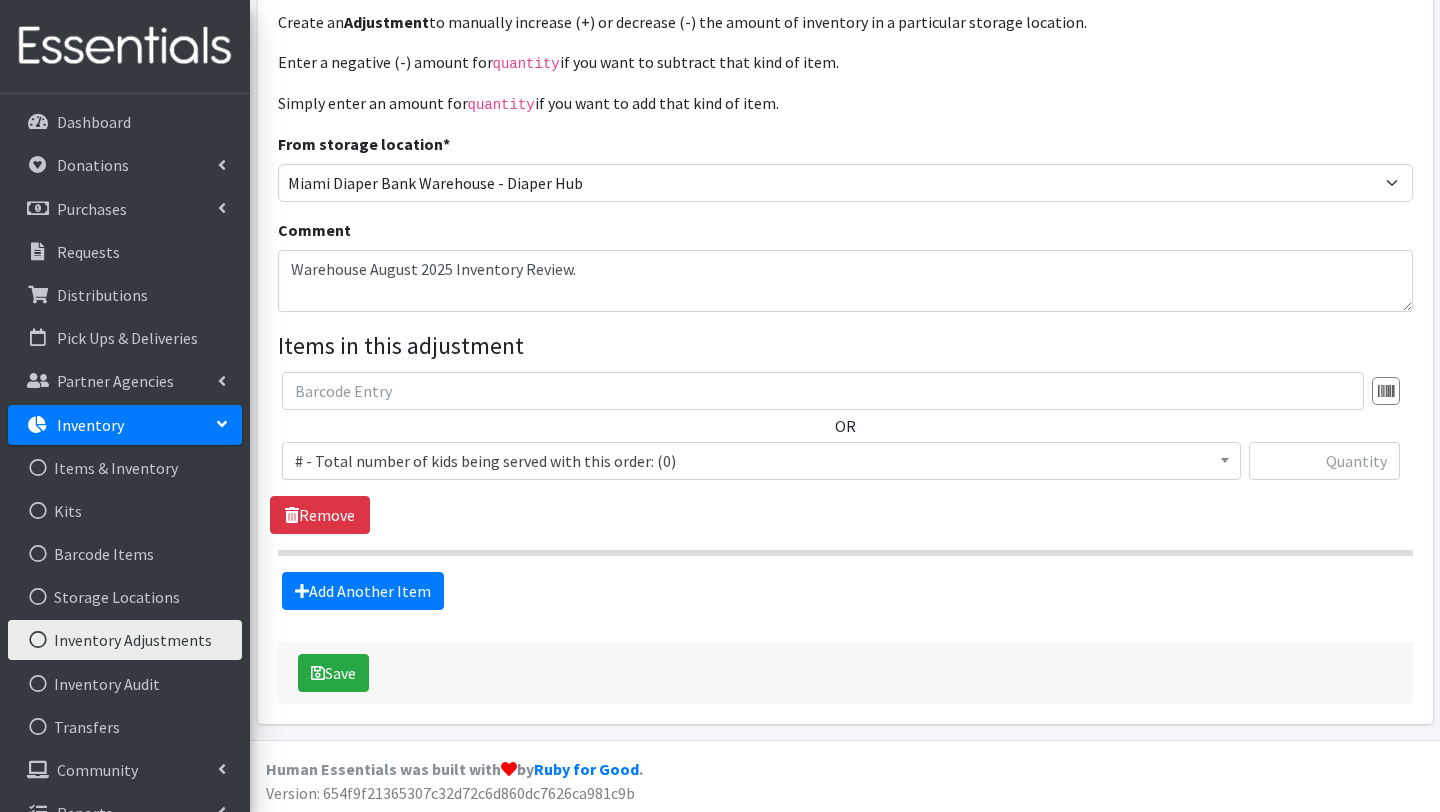 click on "# - Total number of kids being served with this order: (0)" at bounding box center [761, 461] 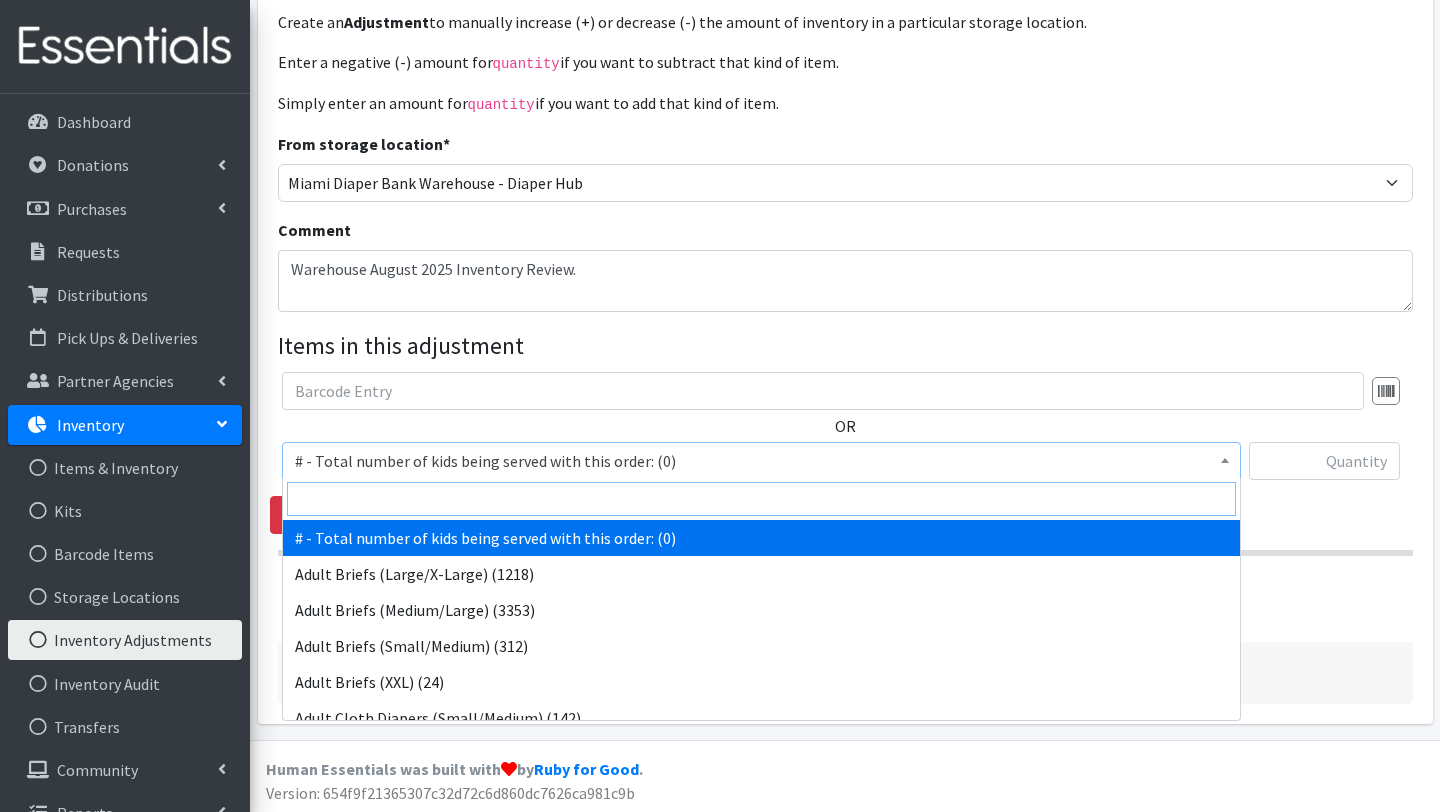 click at bounding box center (761, 499) 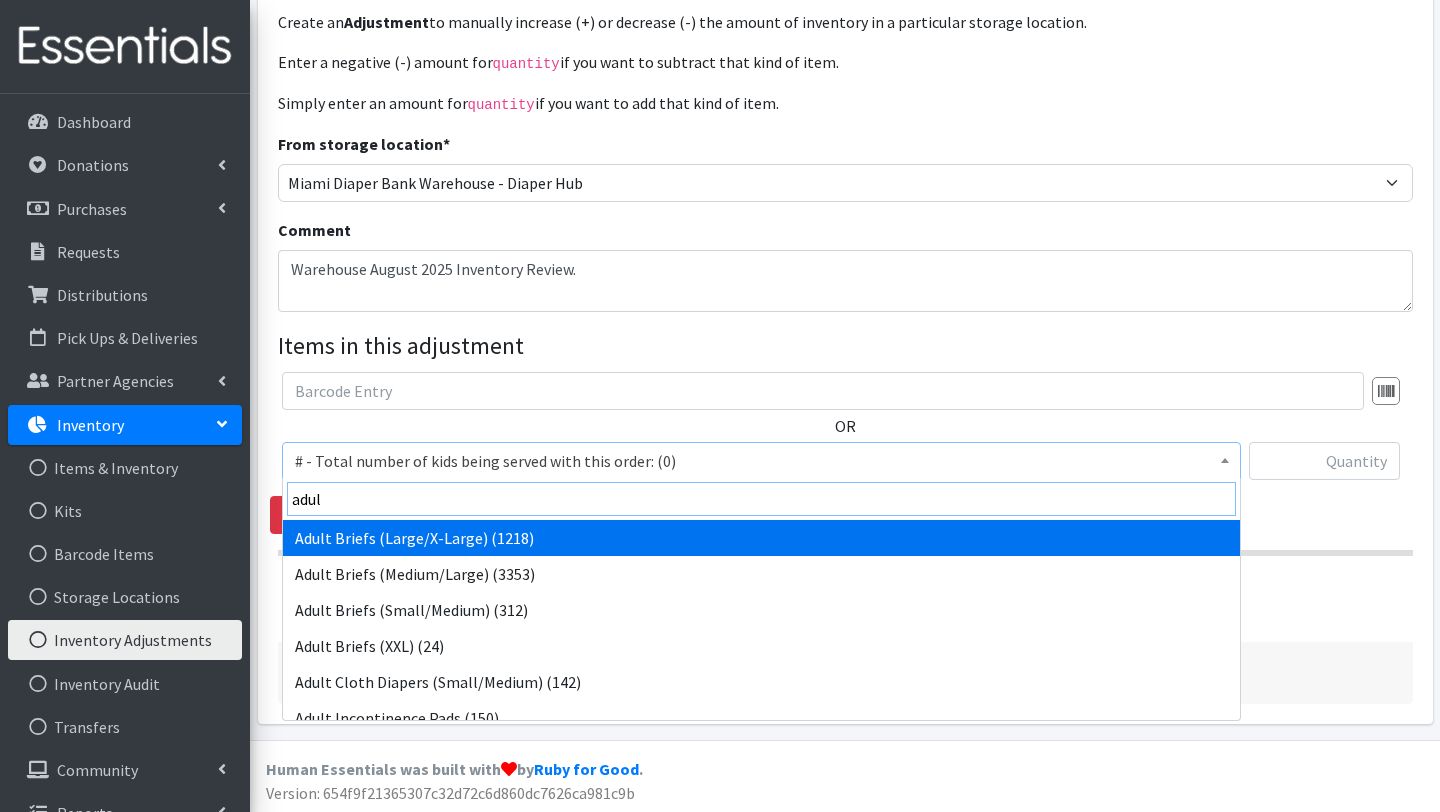 type on "adul" 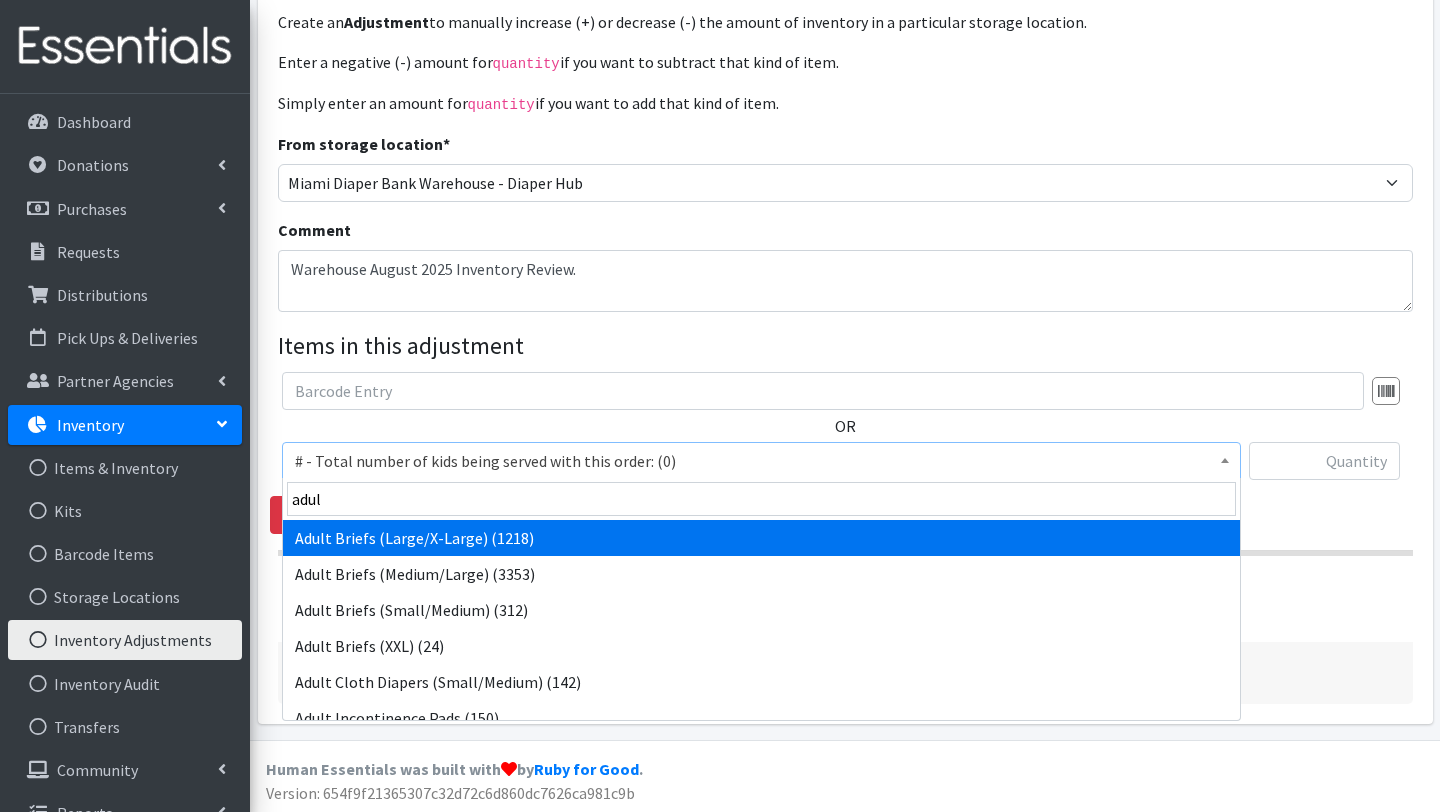 select on "2681" 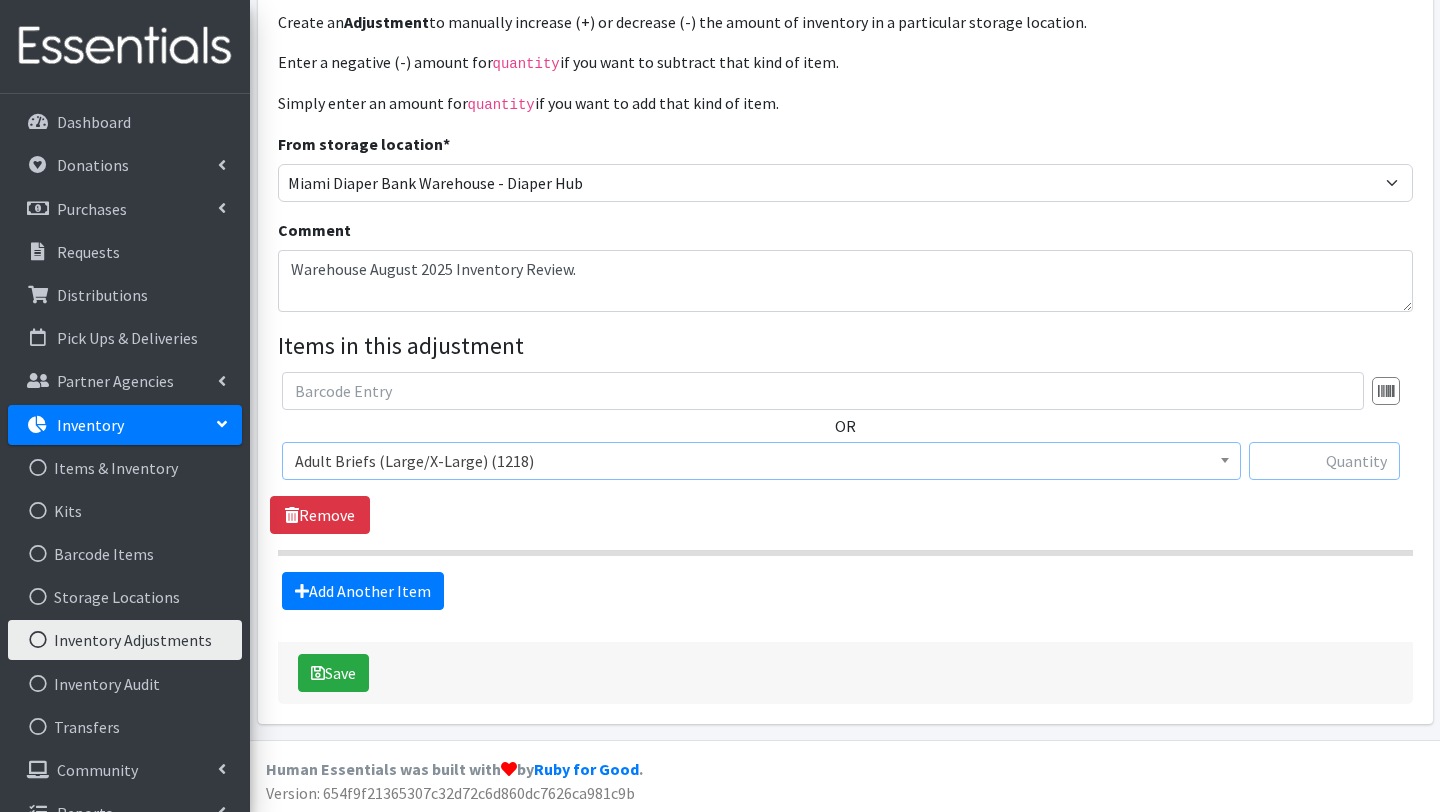 click at bounding box center (1324, 461) 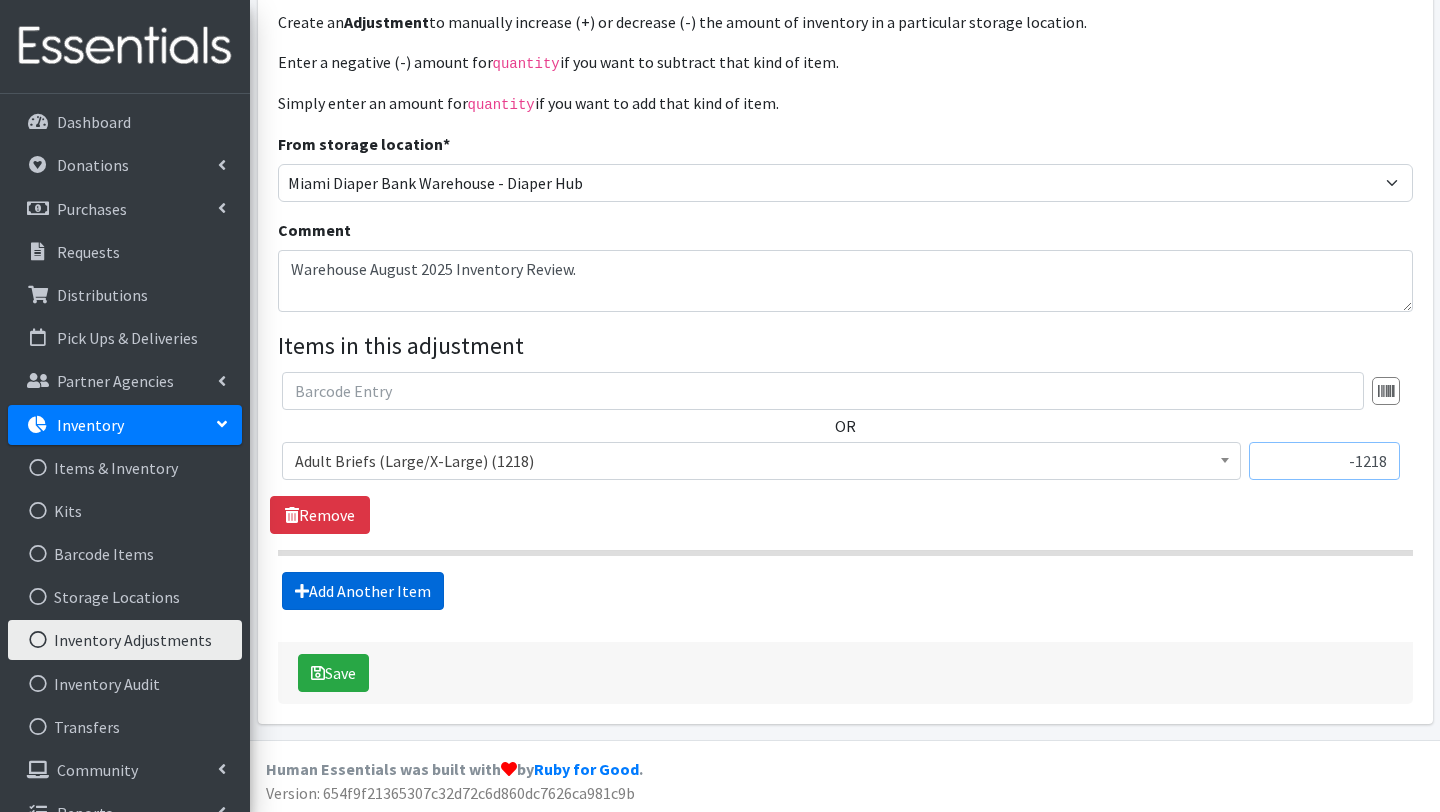 type on "-1218" 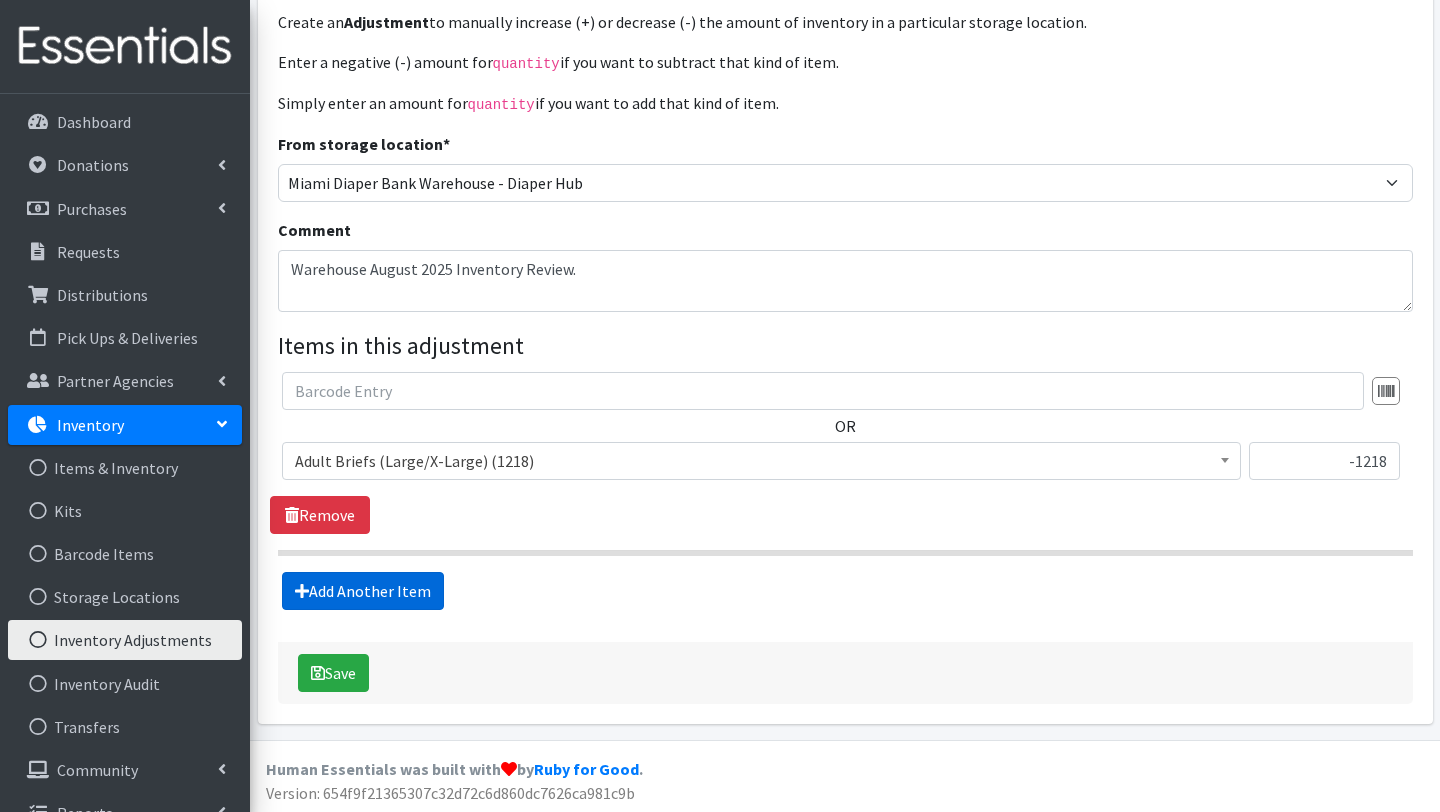 click on "Add Another Item" at bounding box center (363, 591) 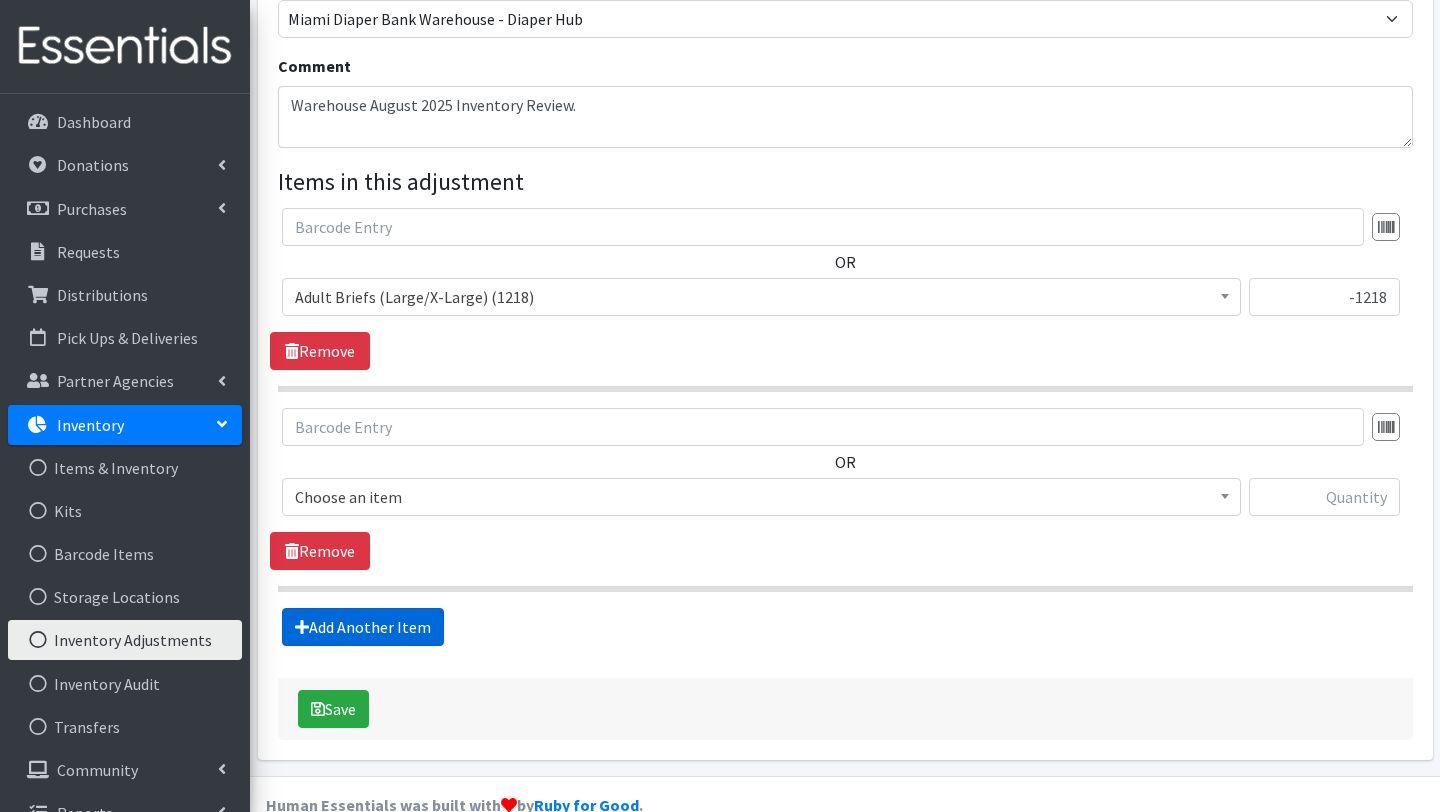 scroll, scrollTop: 340, scrollLeft: 0, axis: vertical 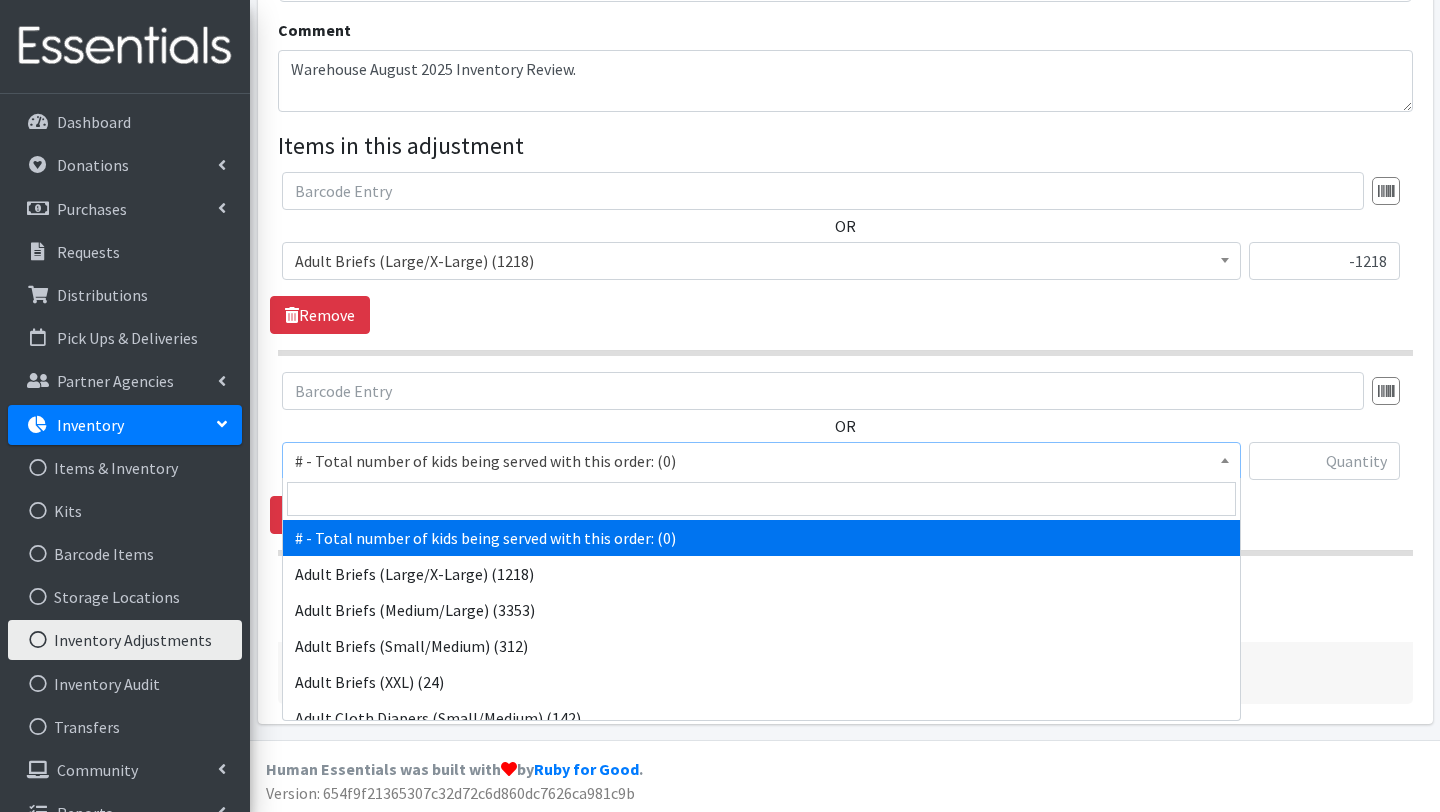 click on "# - Total number of kids being served with this order: (0)" at bounding box center (761, 461) 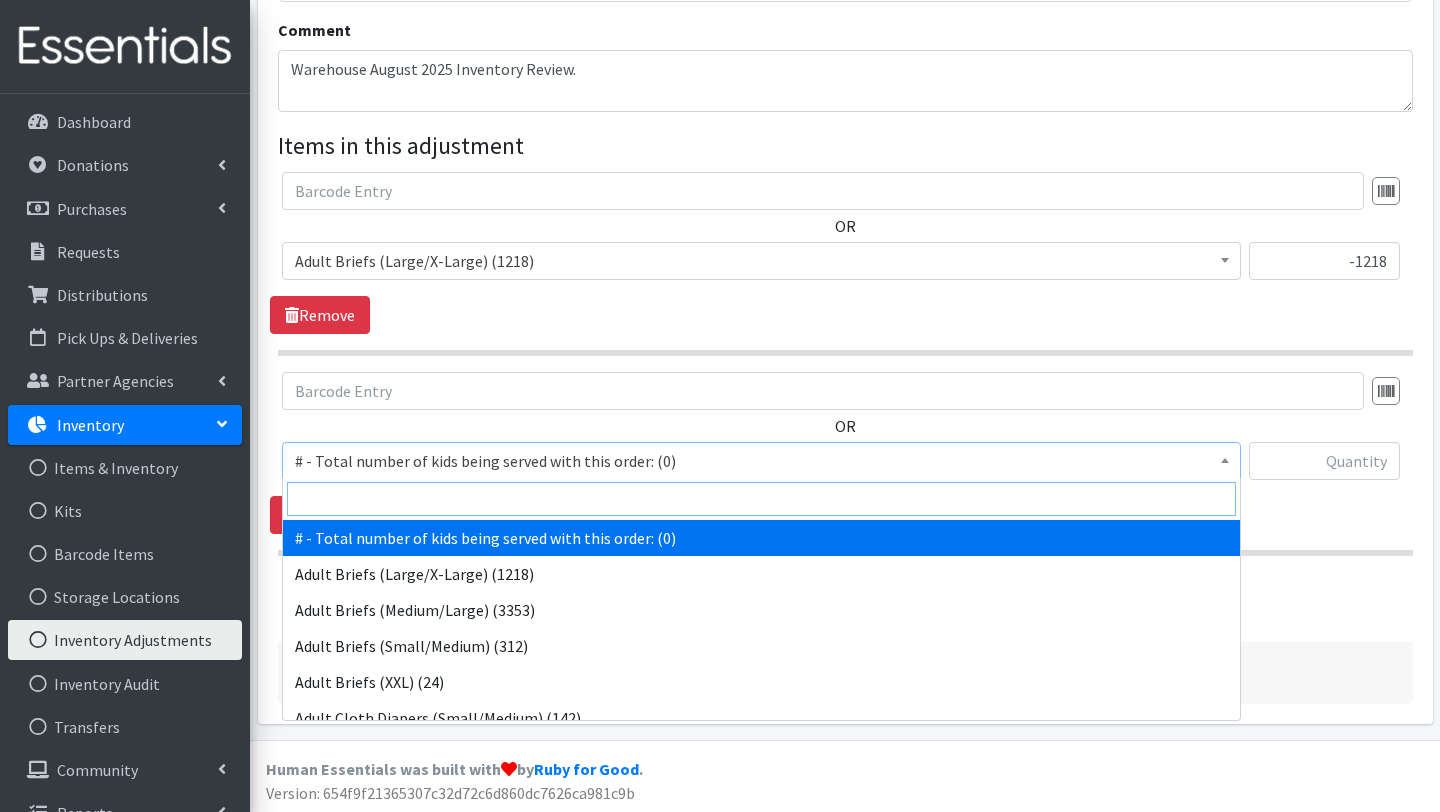 click at bounding box center (761, 499) 